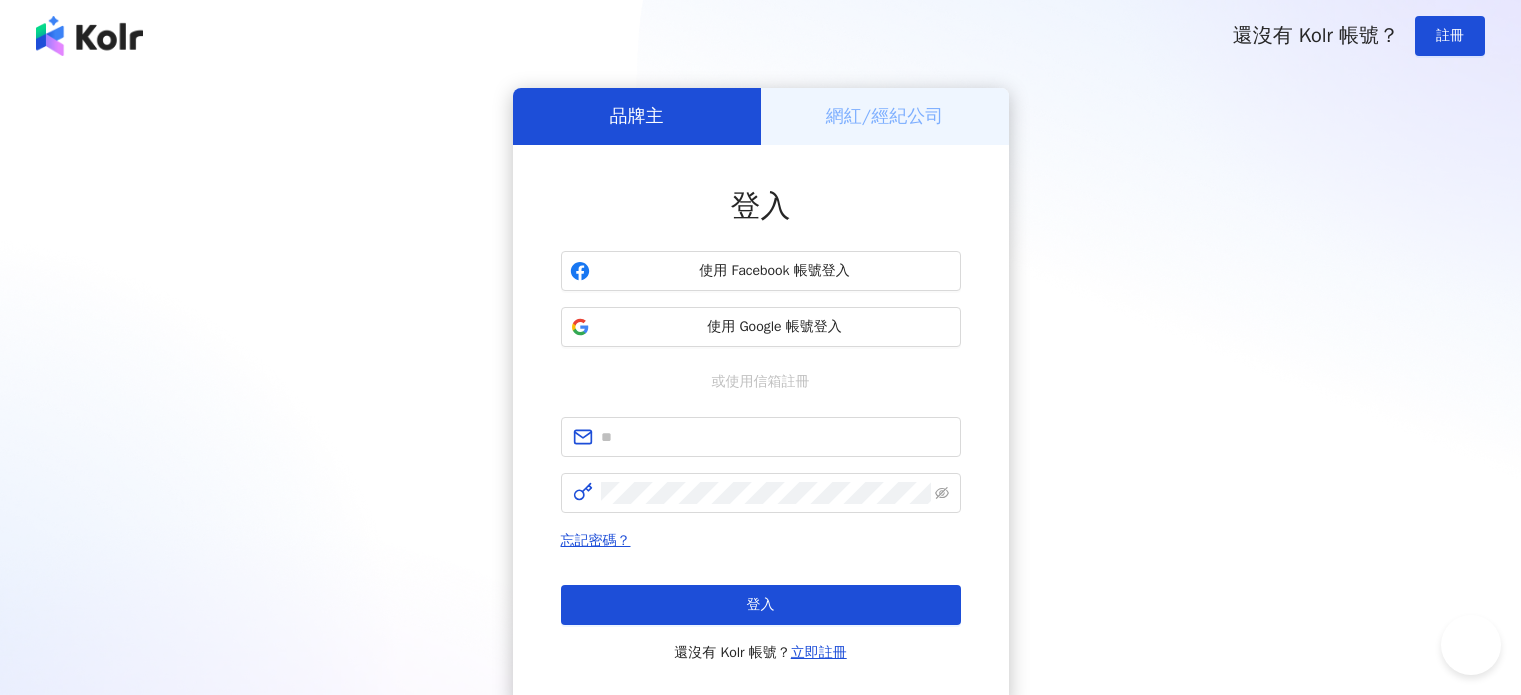 scroll, scrollTop: 0, scrollLeft: 0, axis: both 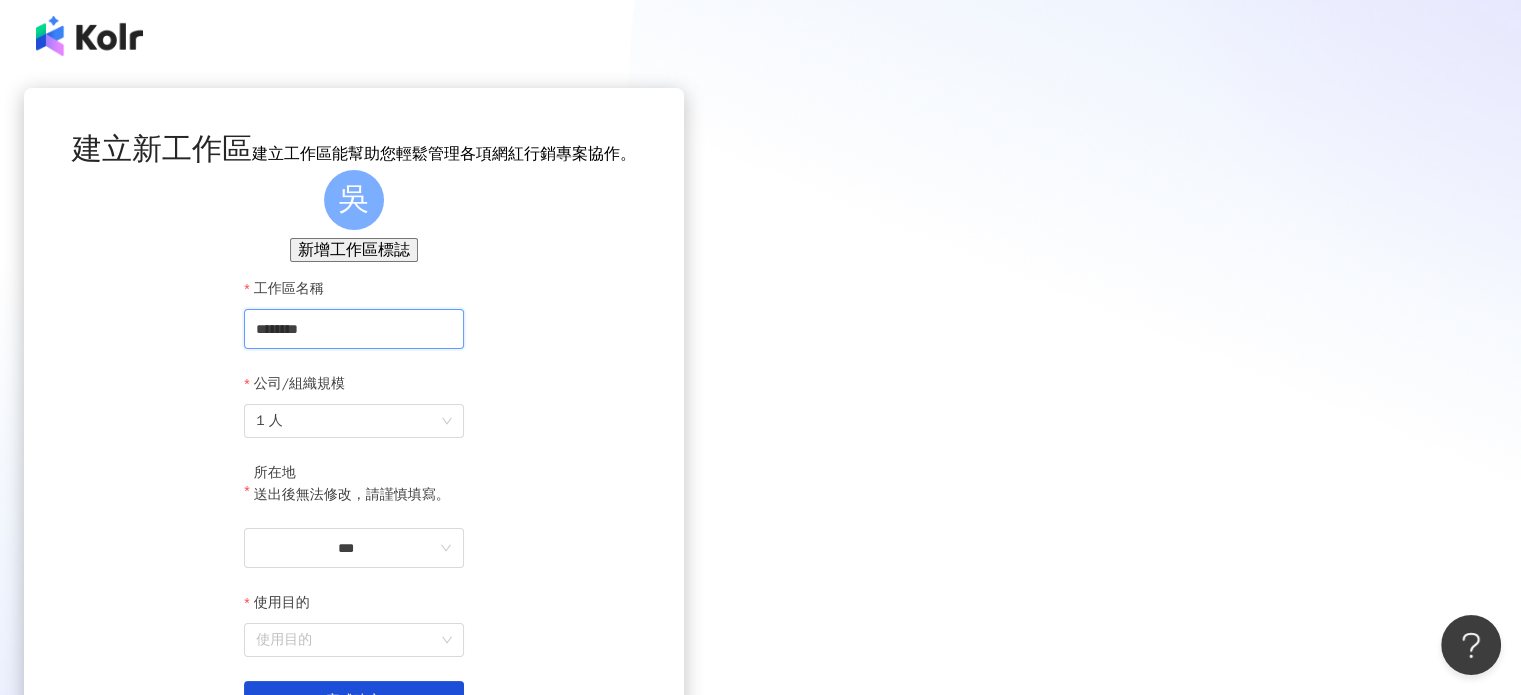 click on "********" at bounding box center (354, 329) 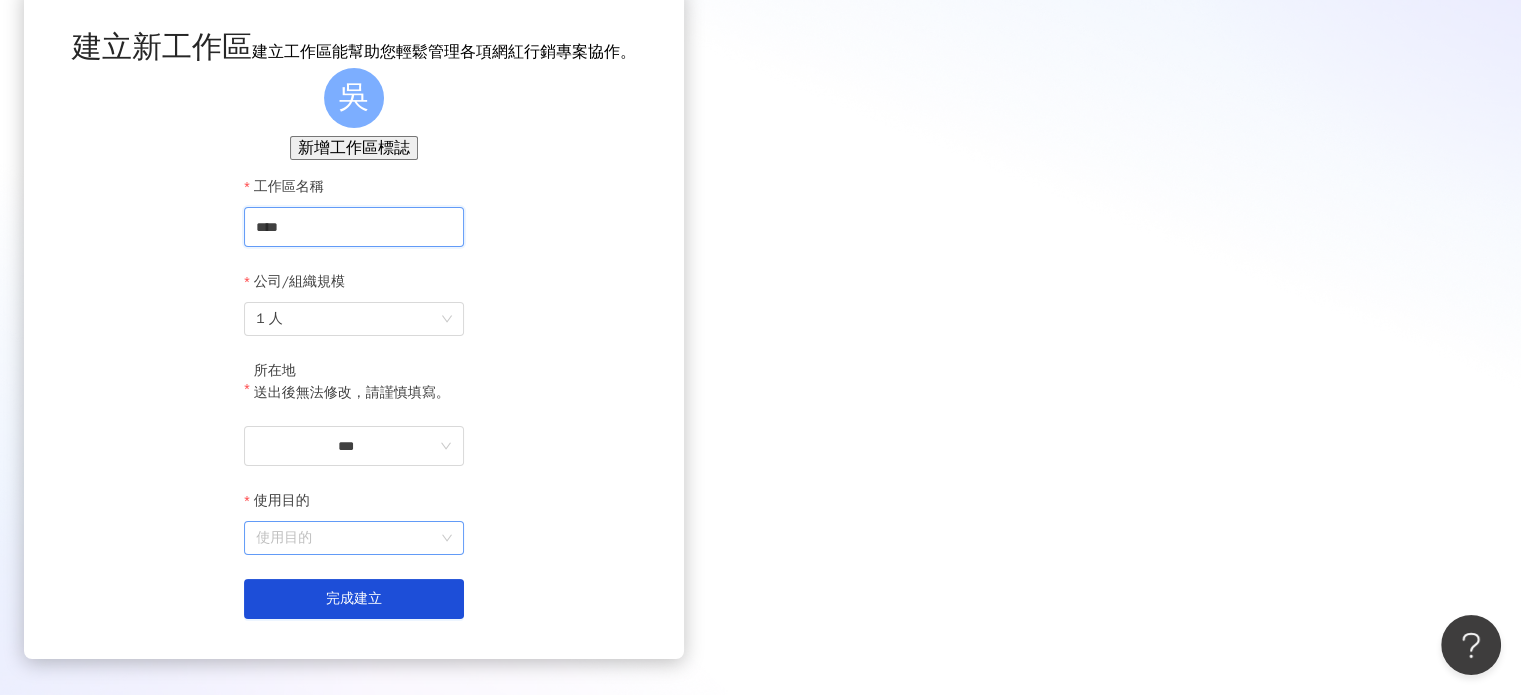 scroll, scrollTop: 251, scrollLeft: 0, axis: vertical 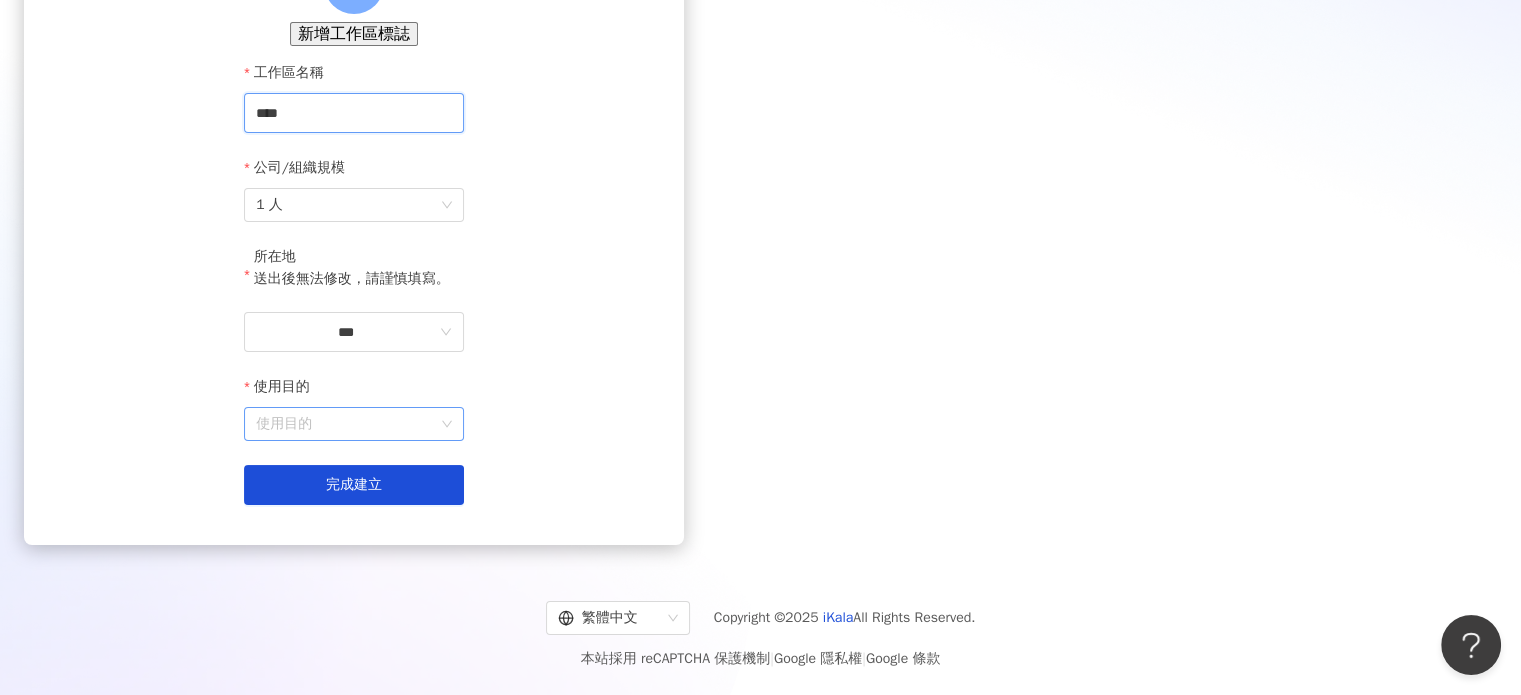 type on "***" 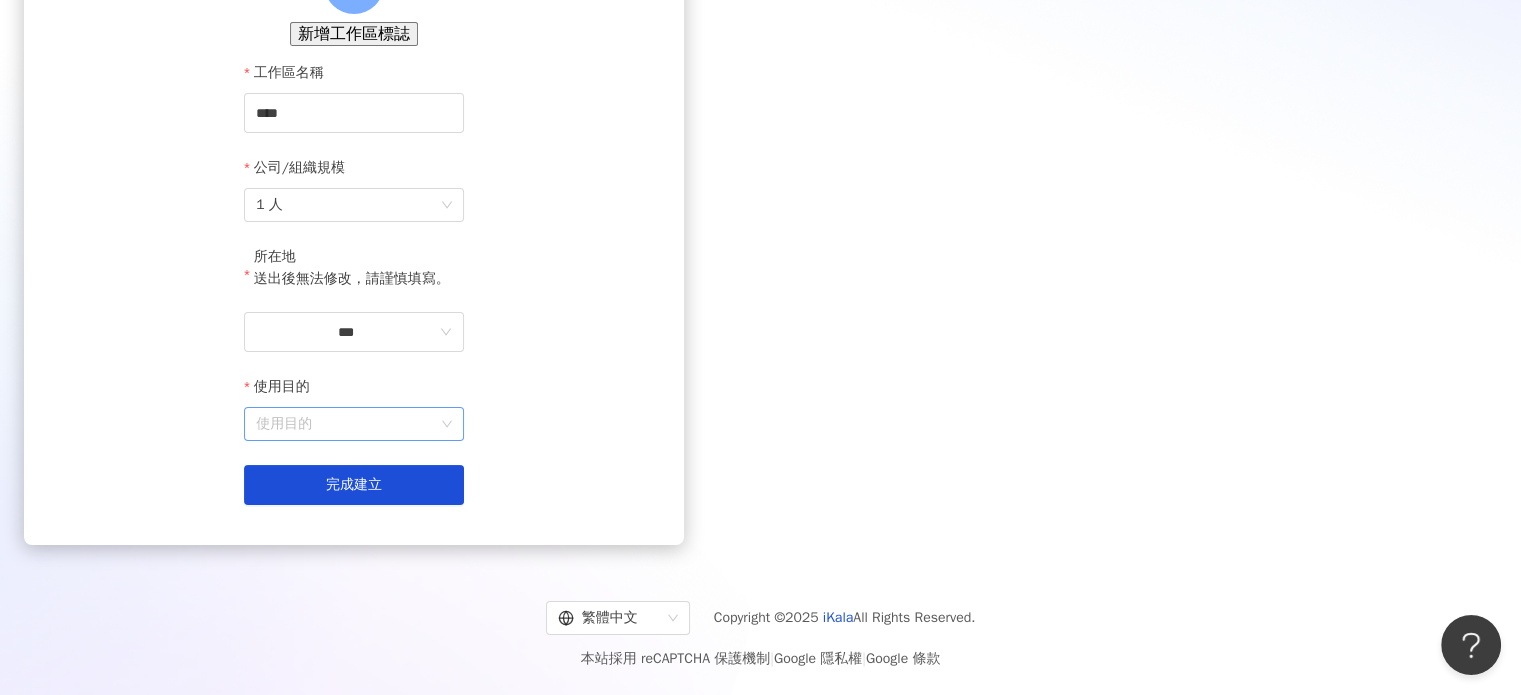 click on "使用目的" at bounding box center (354, 424) 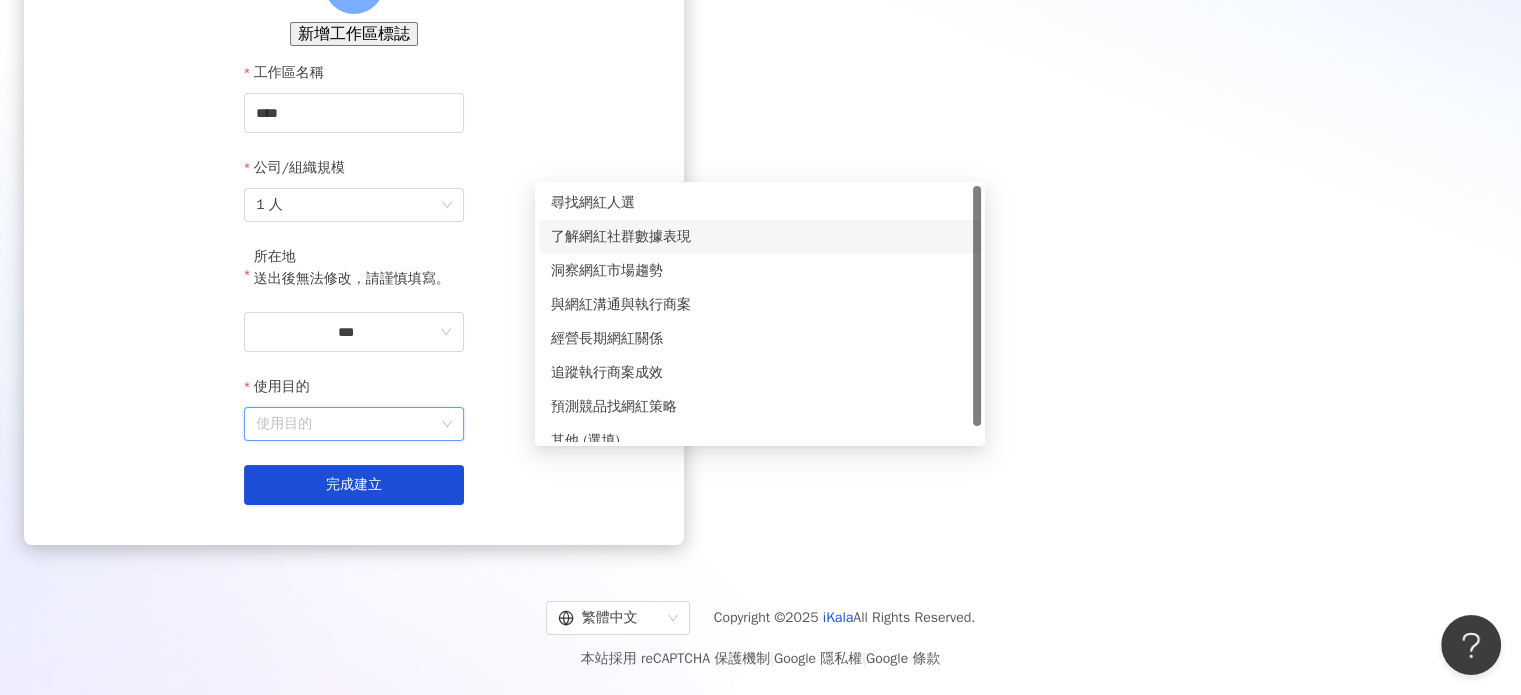 scroll, scrollTop: 16, scrollLeft: 0, axis: vertical 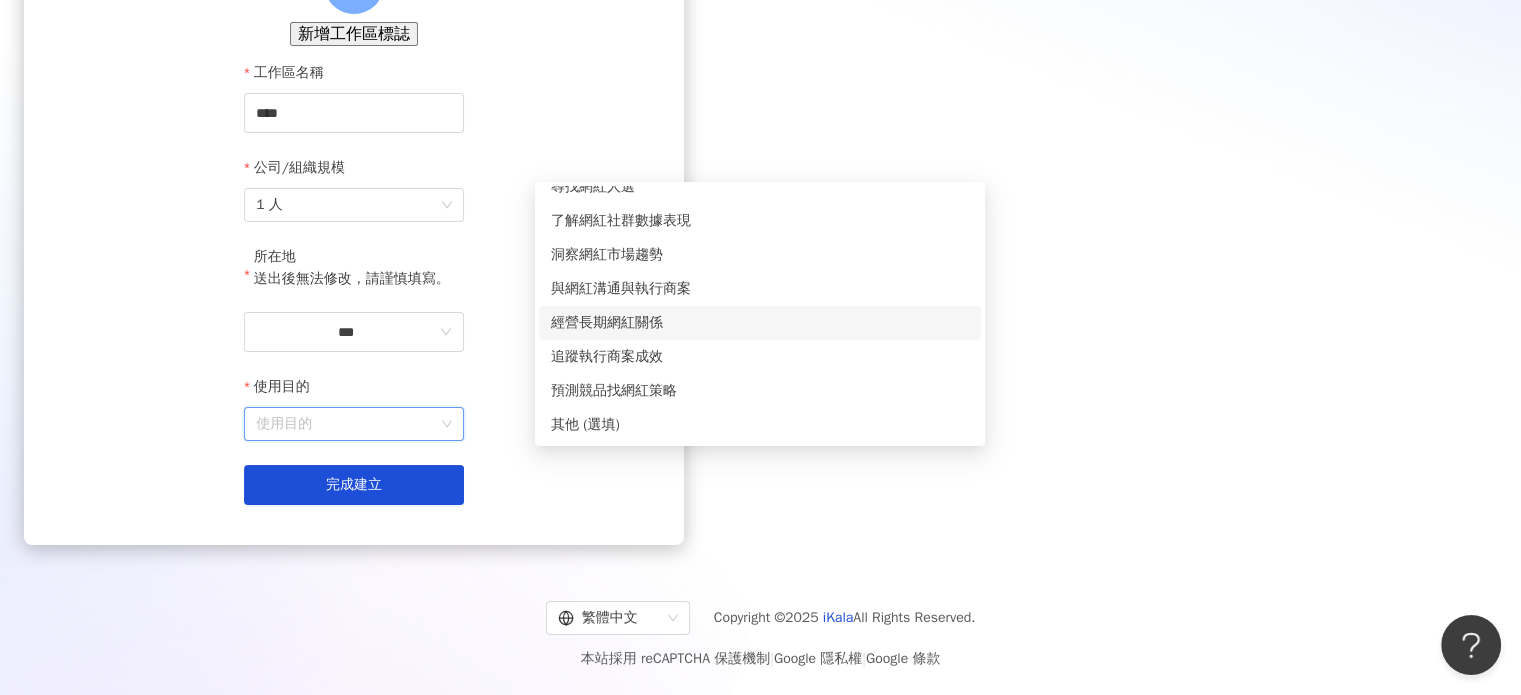 click on "建立新工作區 建立工作區能幫助您輕鬆管理各項網紅行銷專案協作。 吳 新增工作區標誌 工作區名稱 *** 公司/組織規模 1 人 所在地 送出後無法修改，請謹慎填寫。 *** 使用目的 使用目的 建立為測試工作區 完成建立" at bounding box center (354, 208) 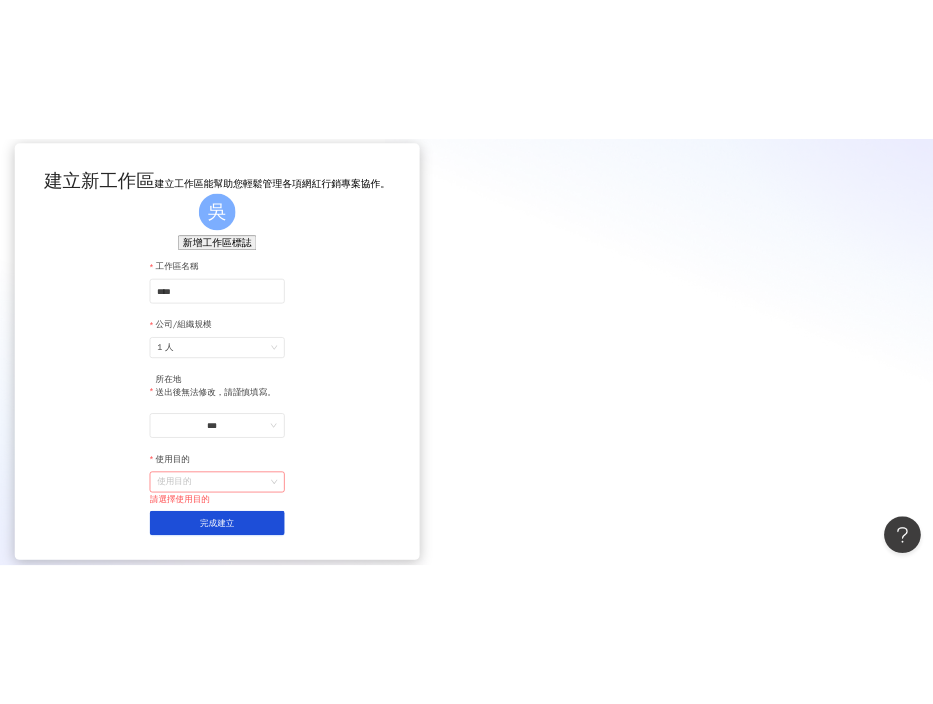 scroll, scrollTop: 0, scrollLeft: 0, axis: both 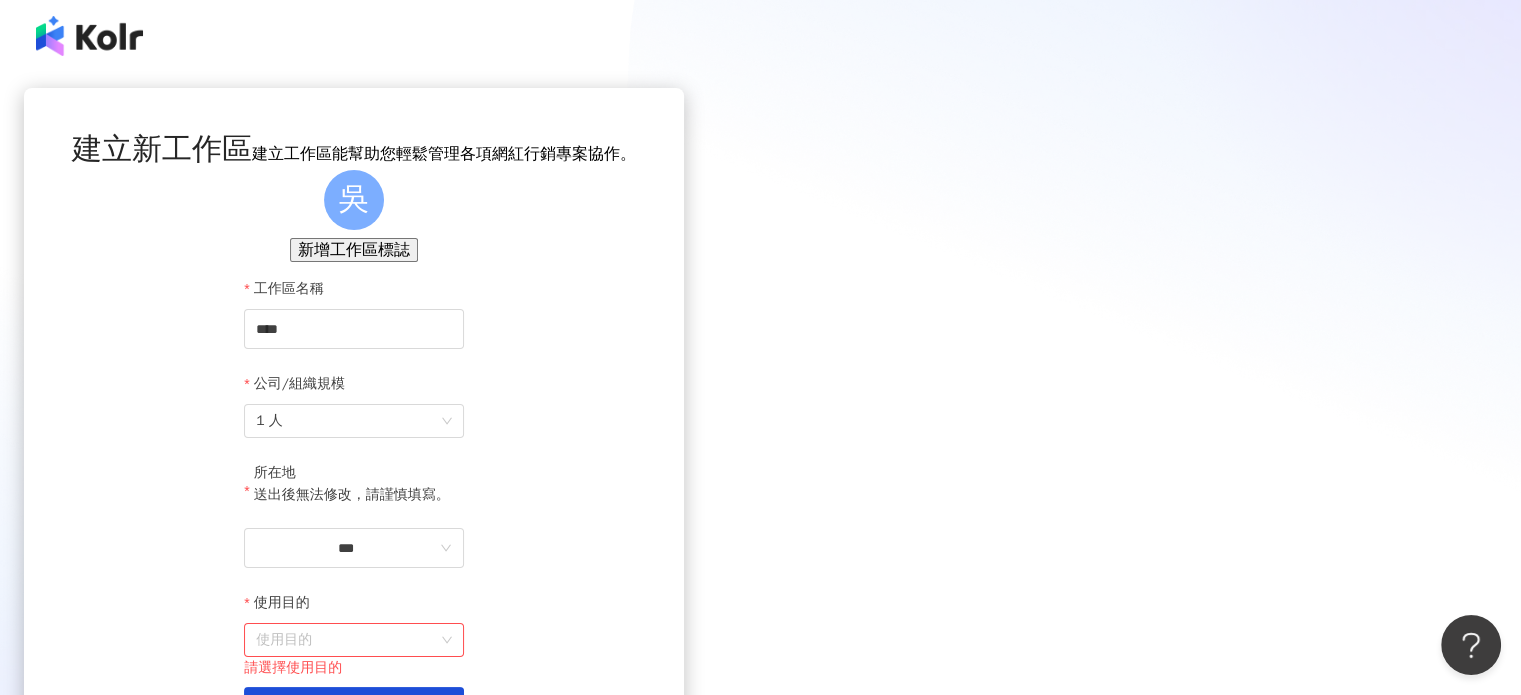 click at bounding box center [89, 36] 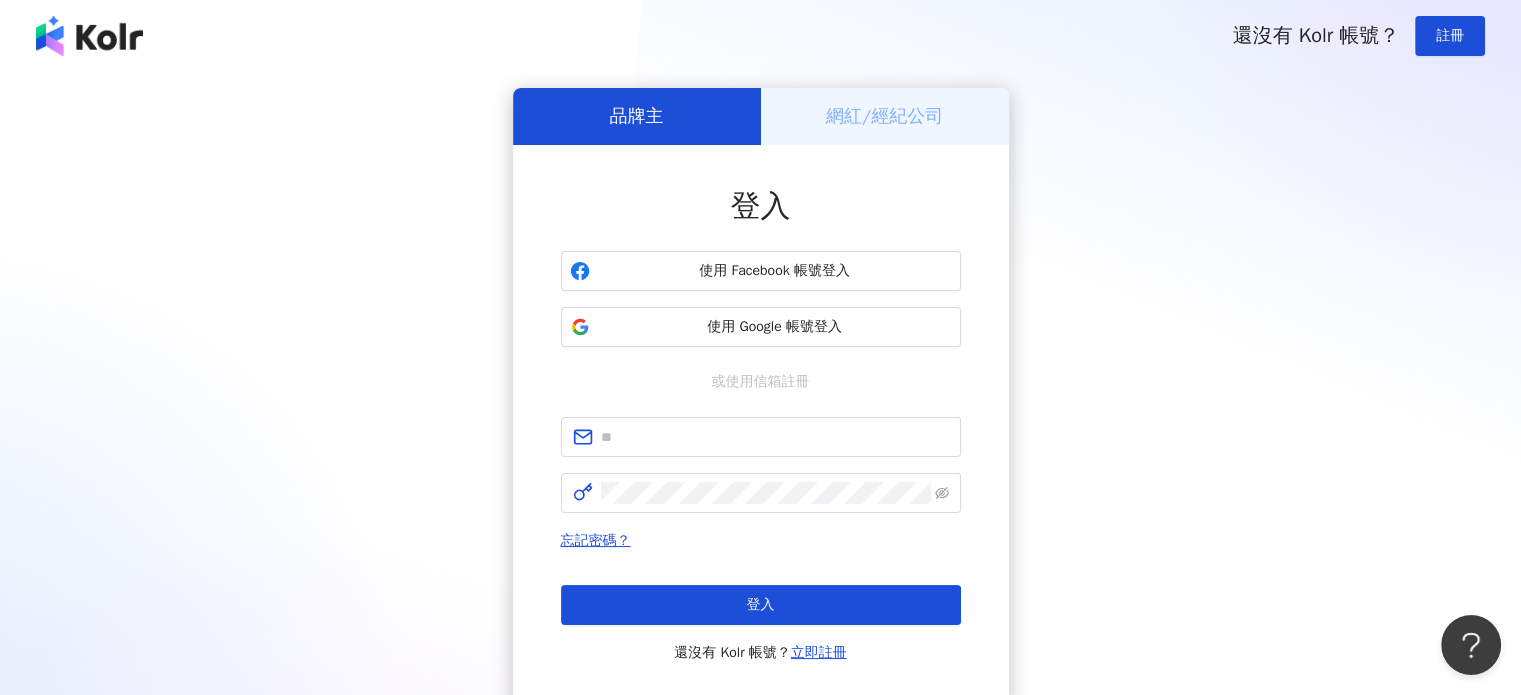 click on "網紅/經紀公司" at bounding box center (884, 116) 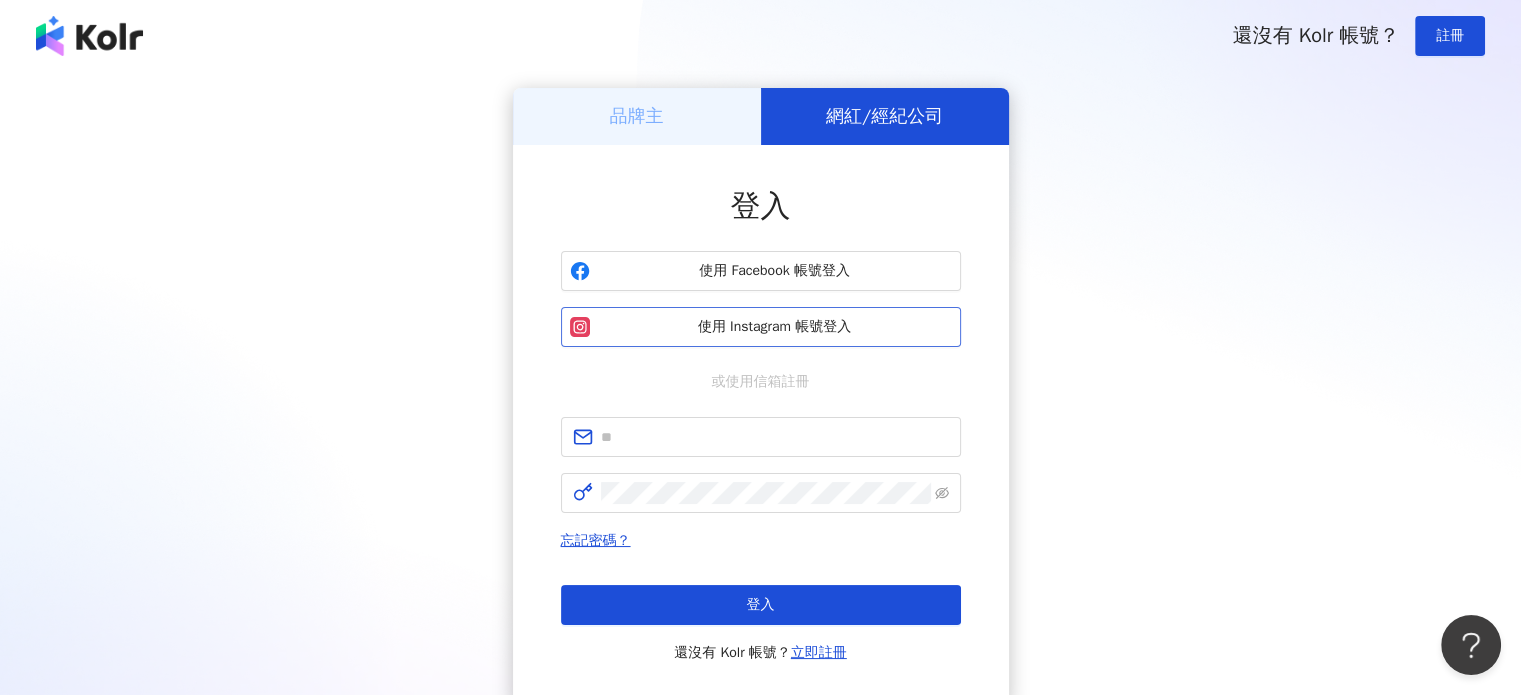 click on "使用 Instagram 帳號登入" at bounding box center (761, 327) 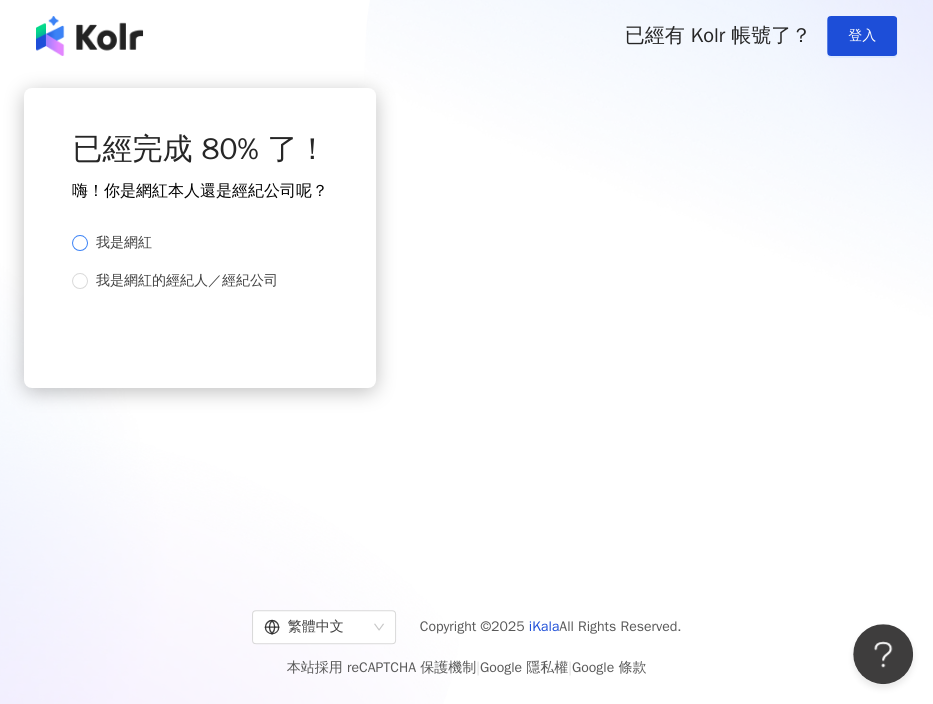 click on "我是網紅" at bounding box center [196, 243] 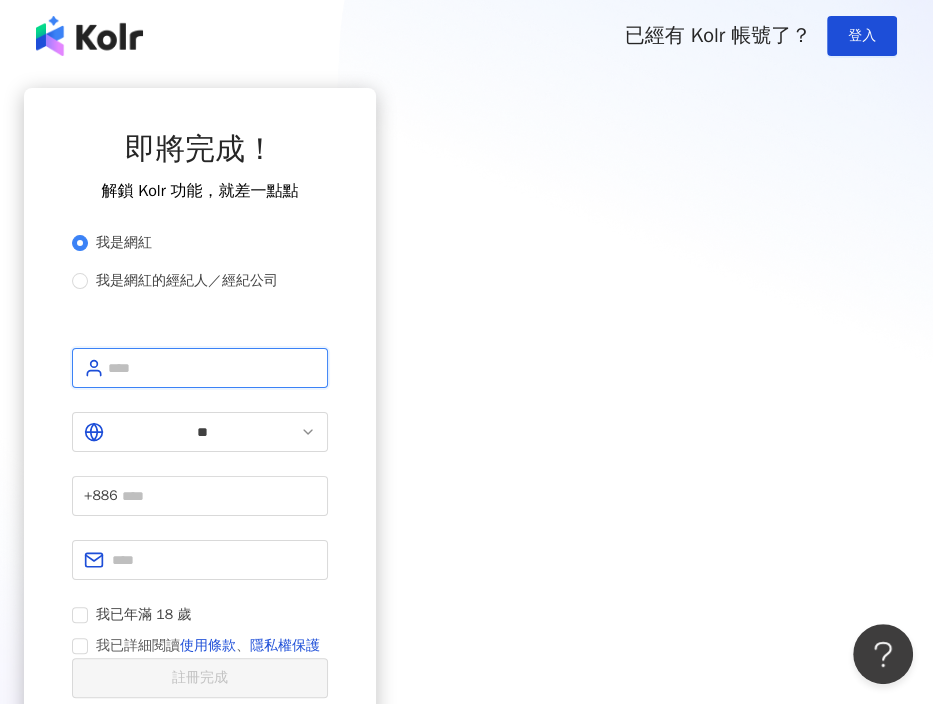 click at bounding box center (212, 368) 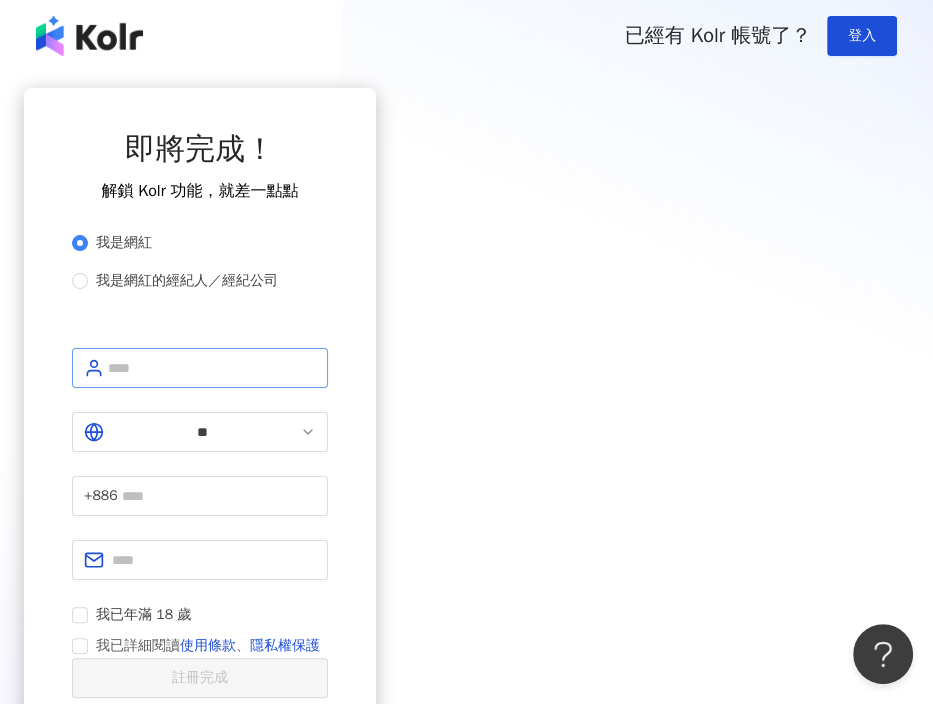 drag, startPoint x: 755, startPoint y: 346, endPoint x: 648, endPoint y: 414, distance: 126.779335 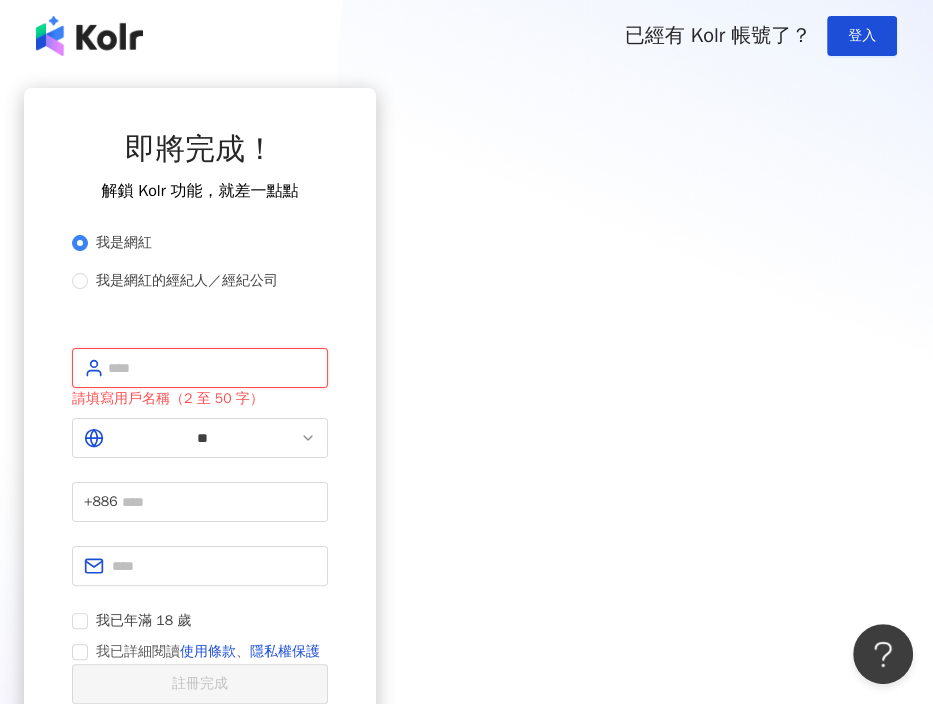 click at bounding box center [212, 368] 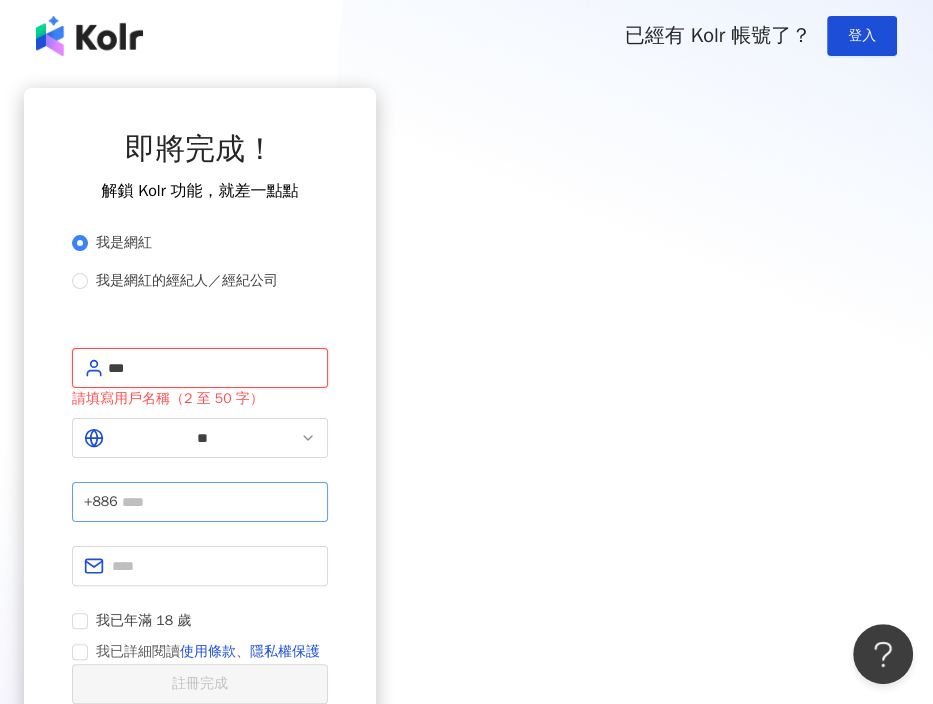 type on "***" 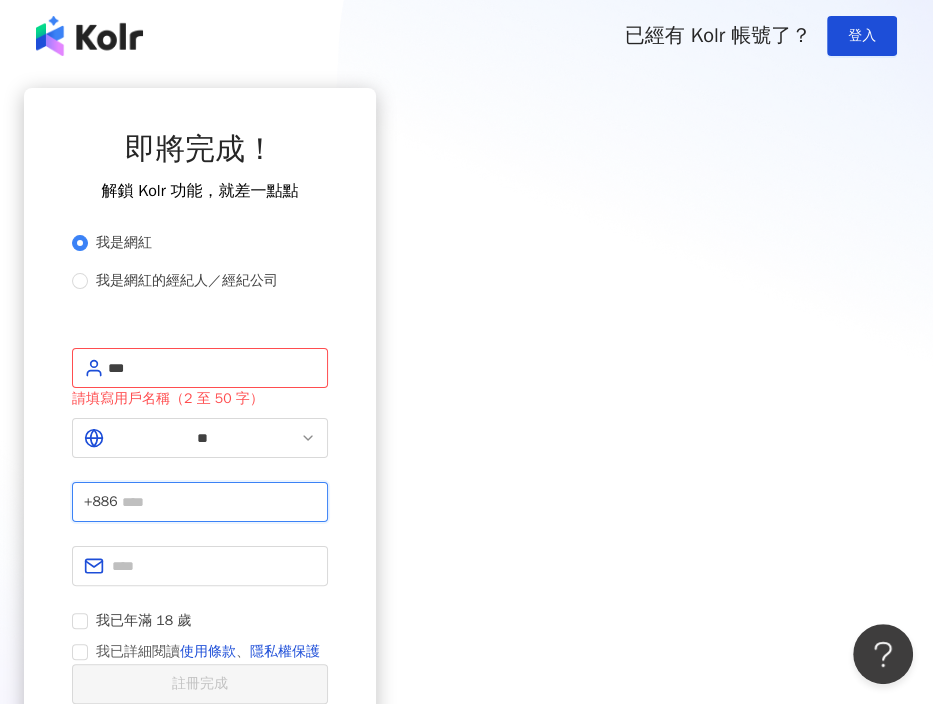click at bounding box center [219, 502] 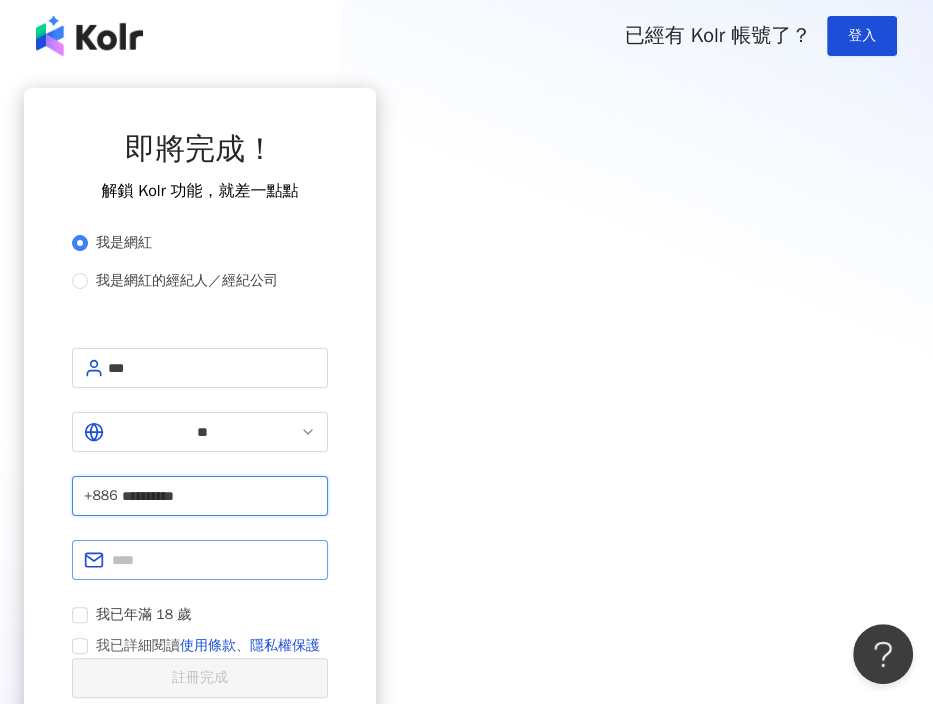 type on "**********" 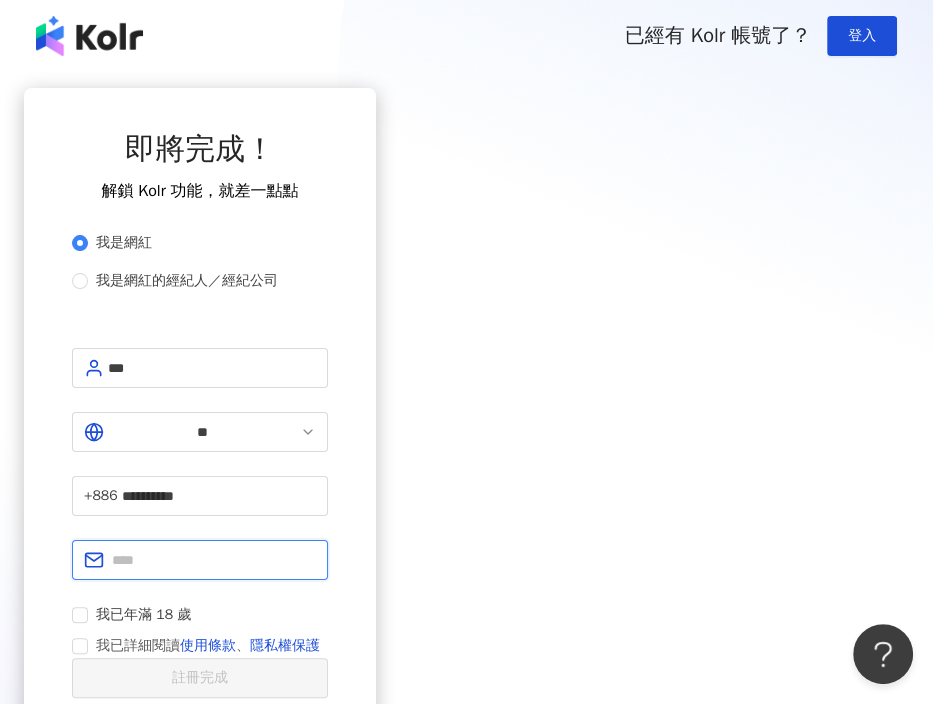 click at bounding box center [214, 560] 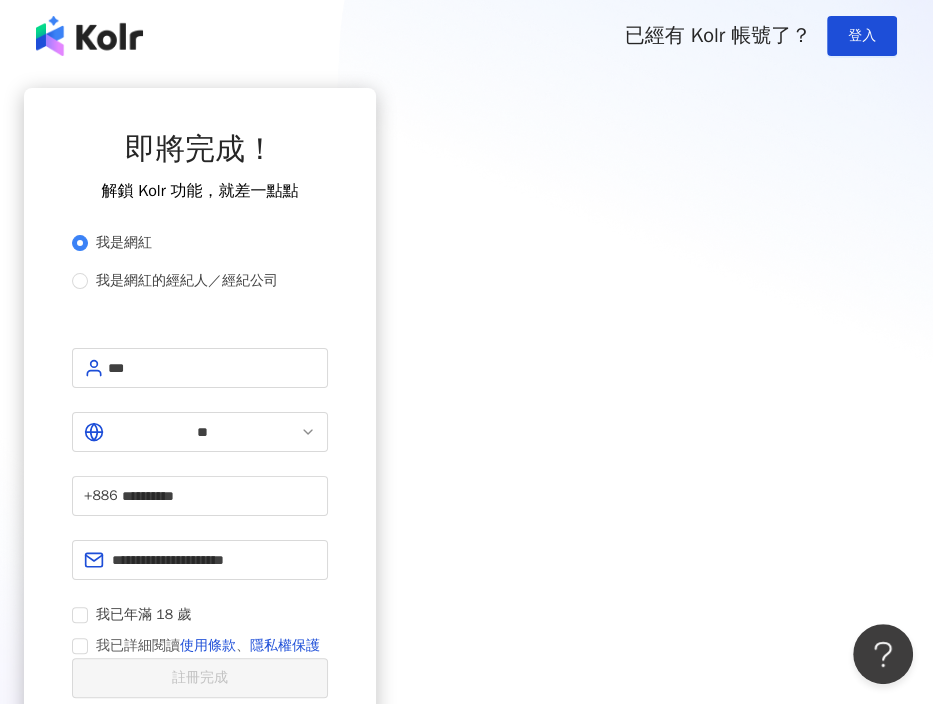 click on "我已年滿 18 歲 我已詳細閱讀 使用條款 、 隱私權保護" at bounding box center [200, 631] 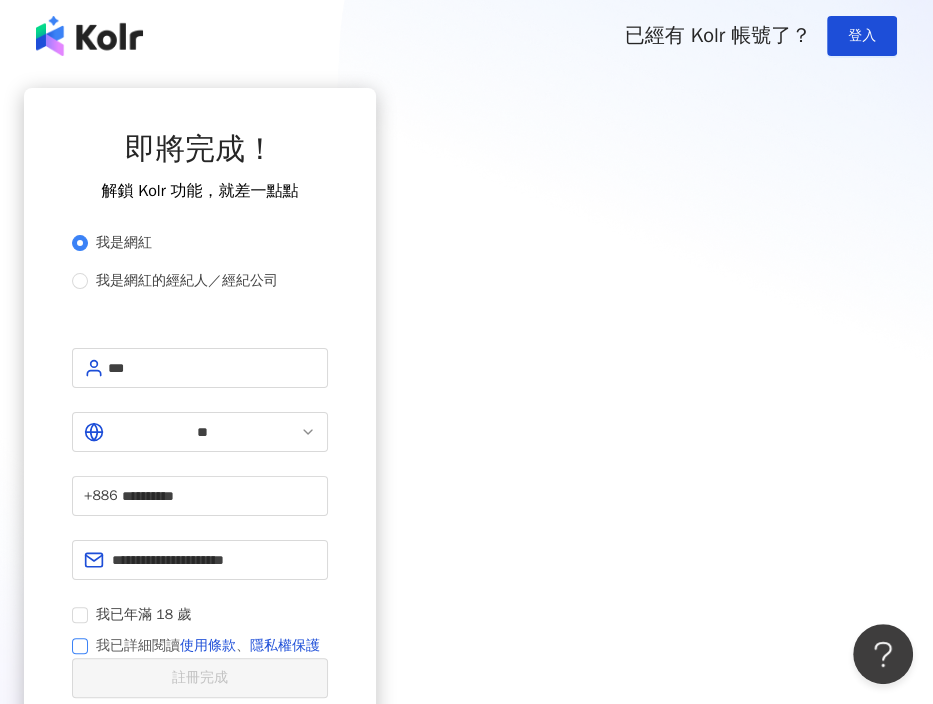 click on "我已詳細閱讀 使用條款 、 隱私權保護" at bounding box center [208, 646] 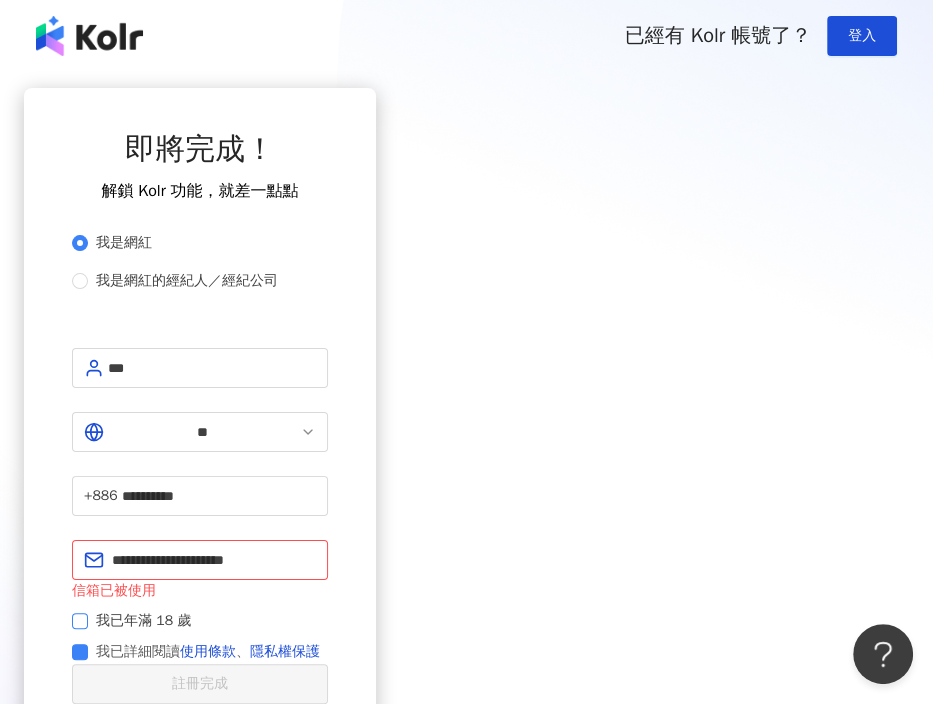 click on "我已年滿 18 歲" at bounding box center (143, 621) 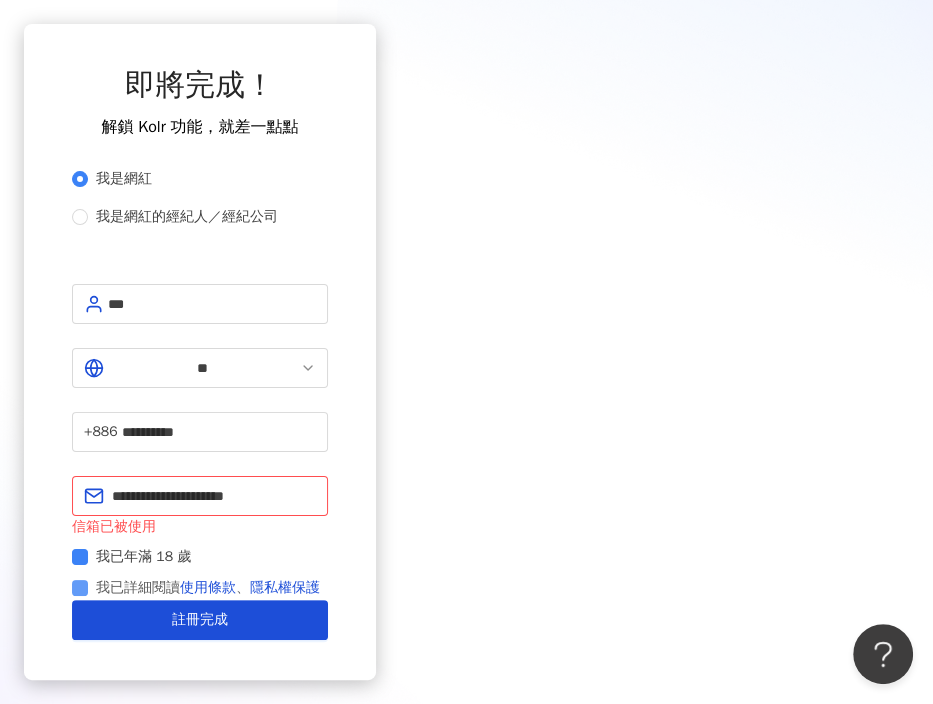 scroll, scrollTop: 100, scrollLeft: 0, axis: vertical 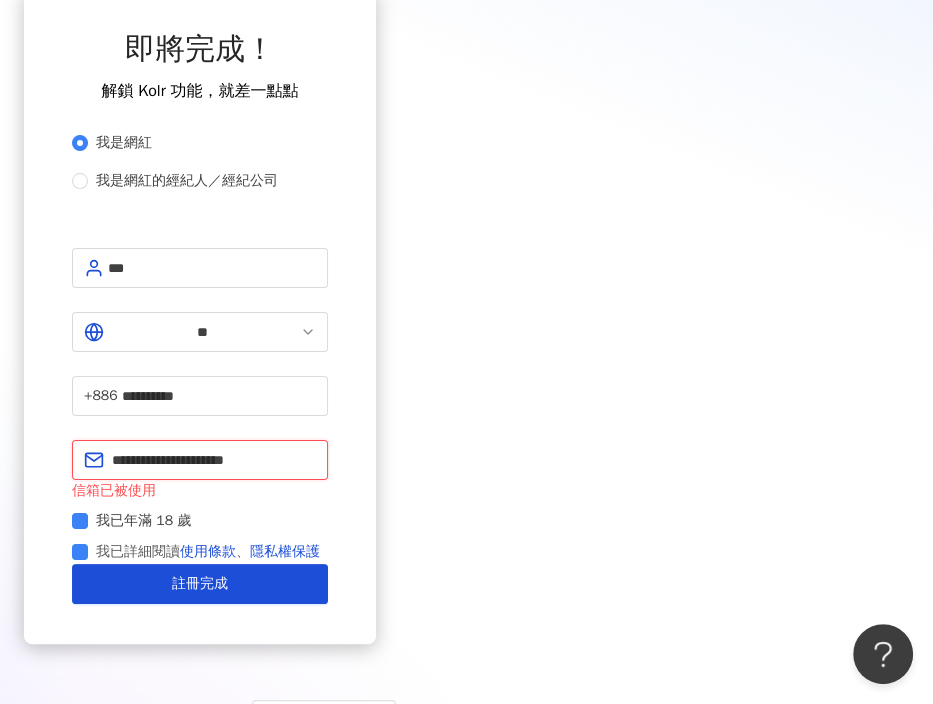 click on "**********" at bounding box center [214, 460] 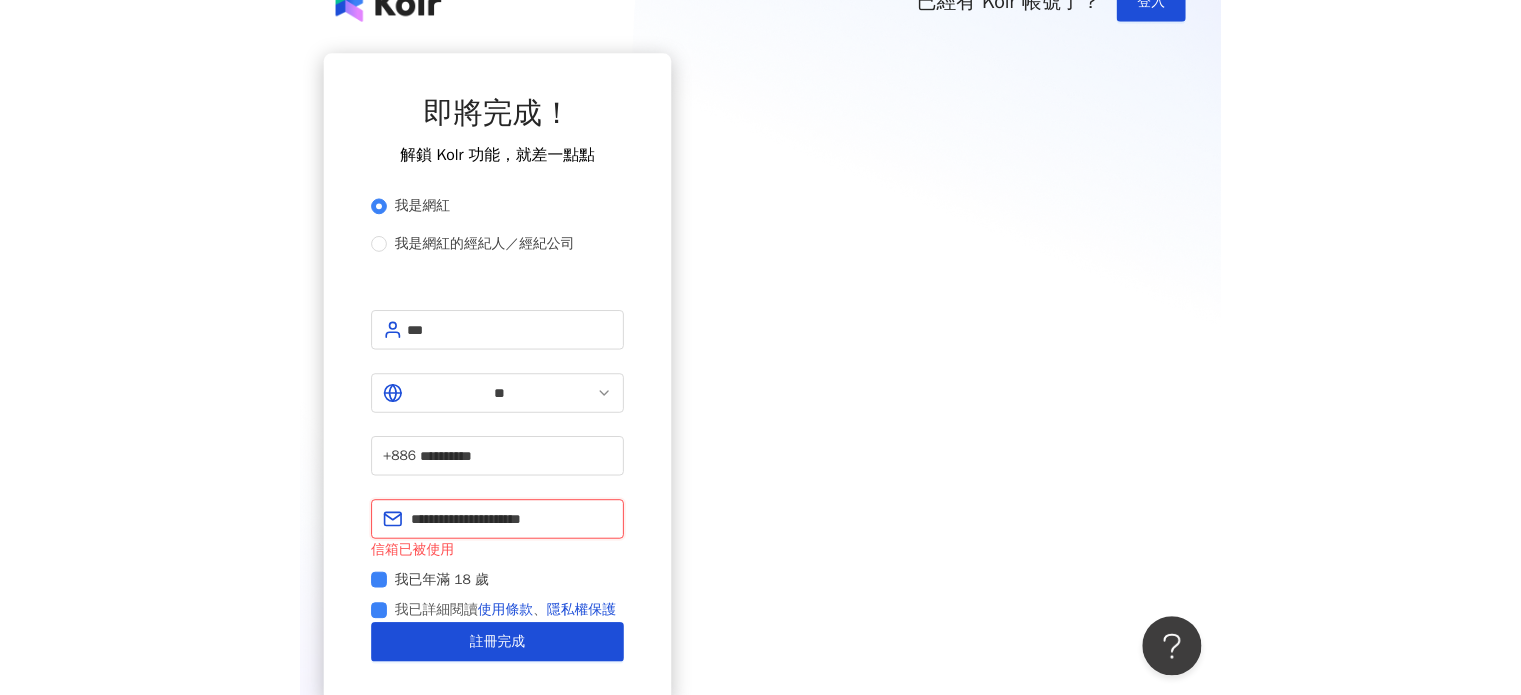 scroll, scrollTop: 0, scrollLeft: 0, axis: both 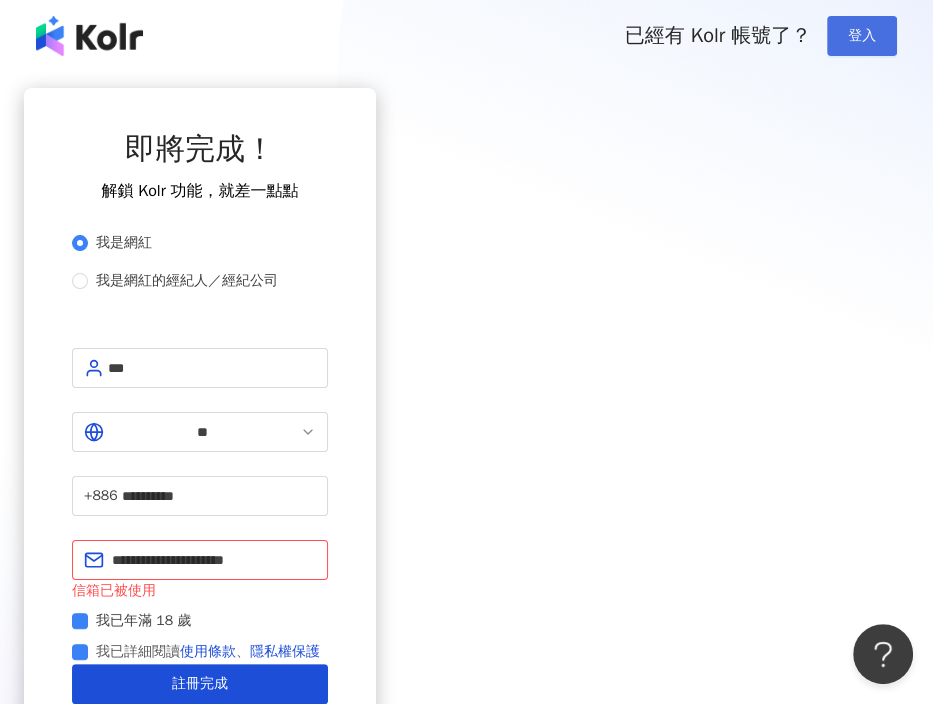 click on "登入" at bounding box center (862, 36) 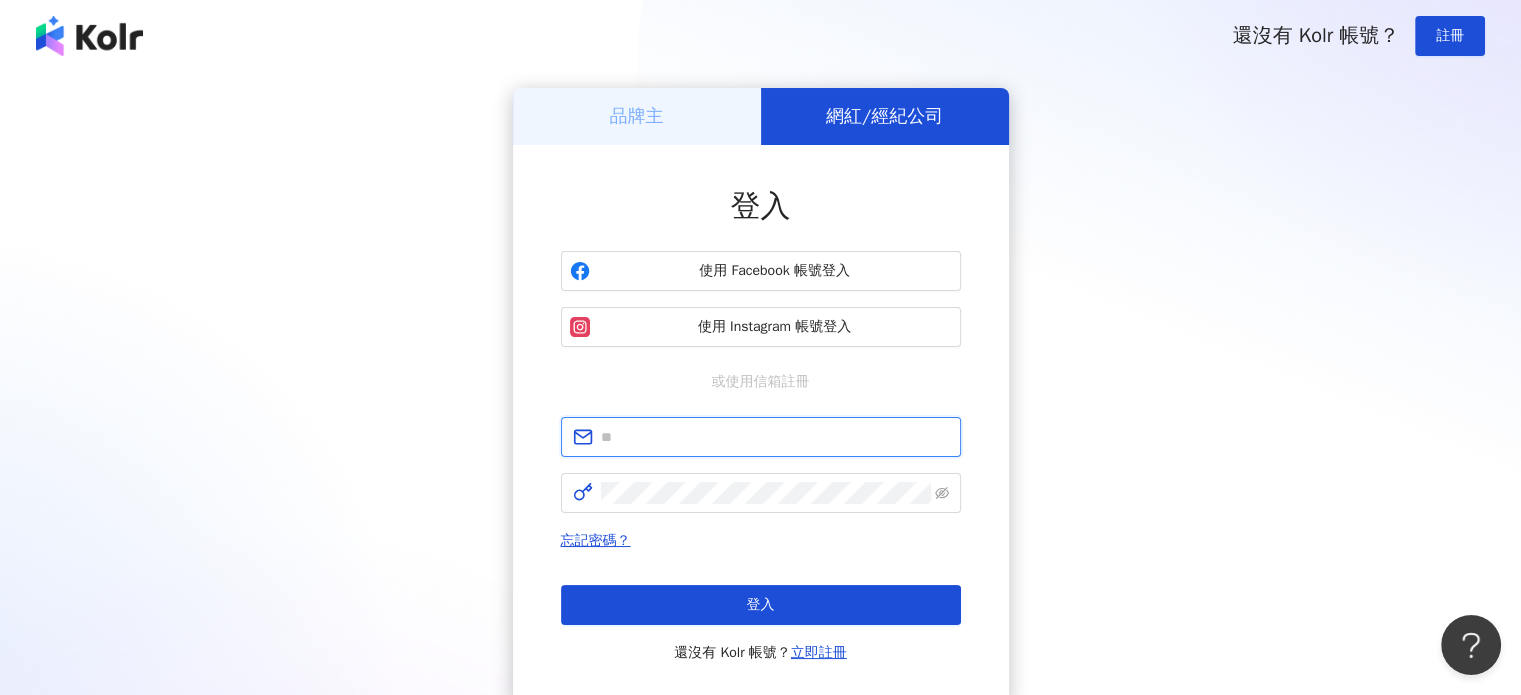 click at bounding box center (775, 437) 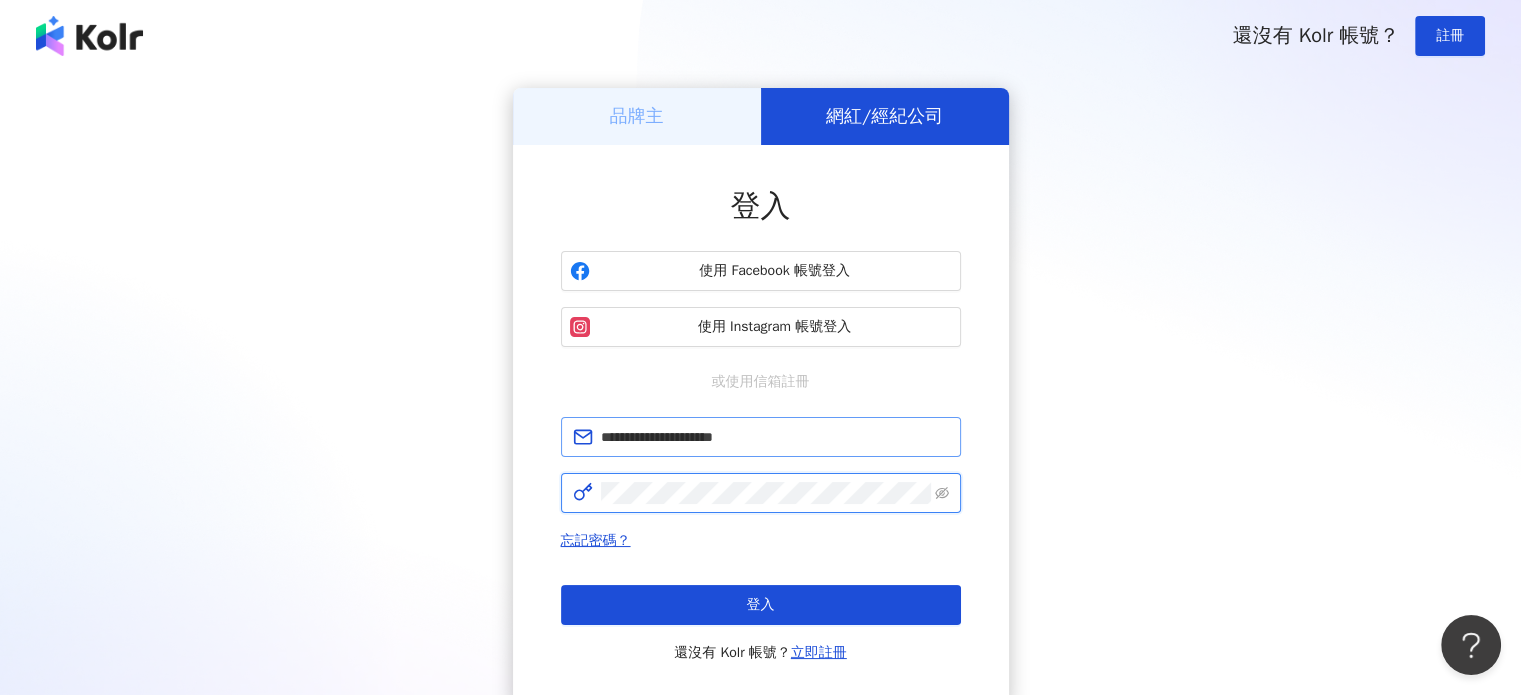 click on "登入" at bounding box center [761, 605] 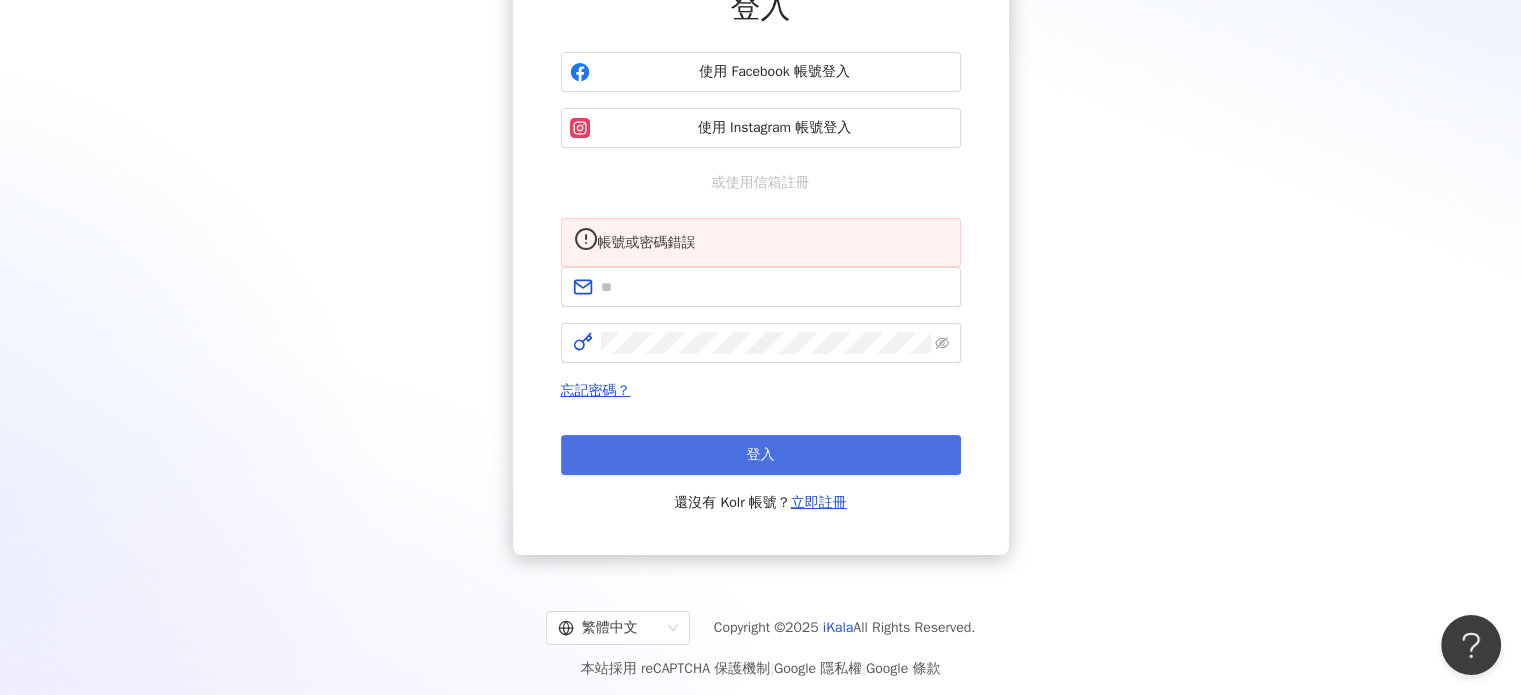 scroll, scrollTop: 200, scrollLeft: 0, axis: vertical 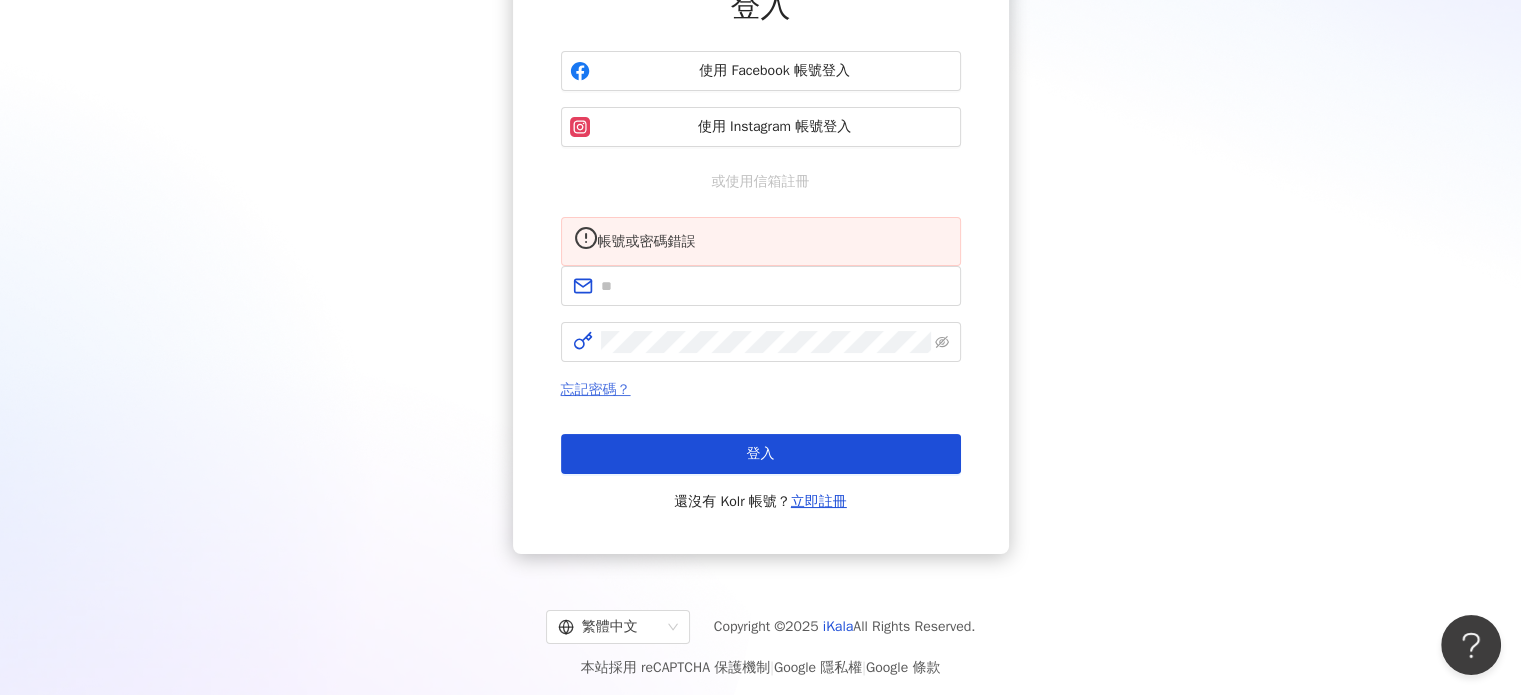 click on "忘記密碼？" at bounding box center (596, 389) 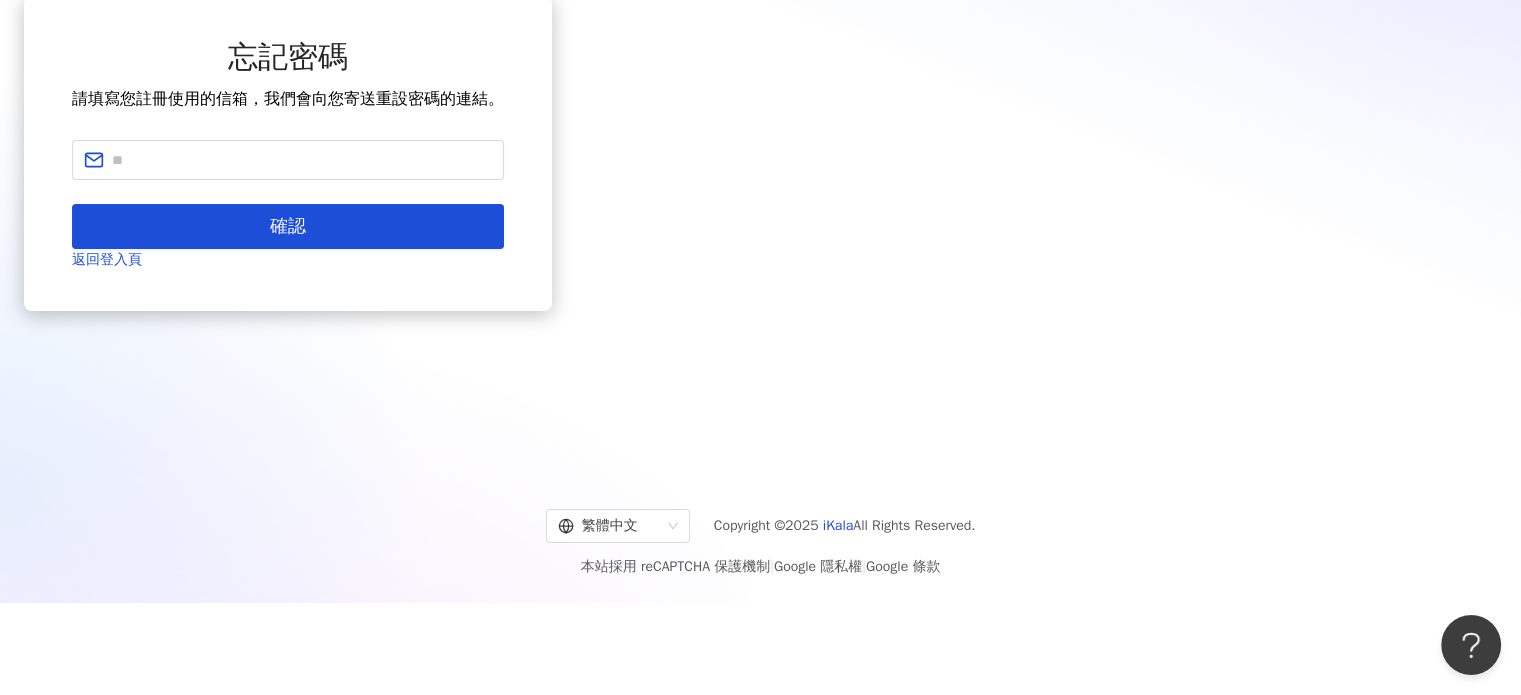 scroll, scrollTop: 0, scrollLeft: 0, axis: both 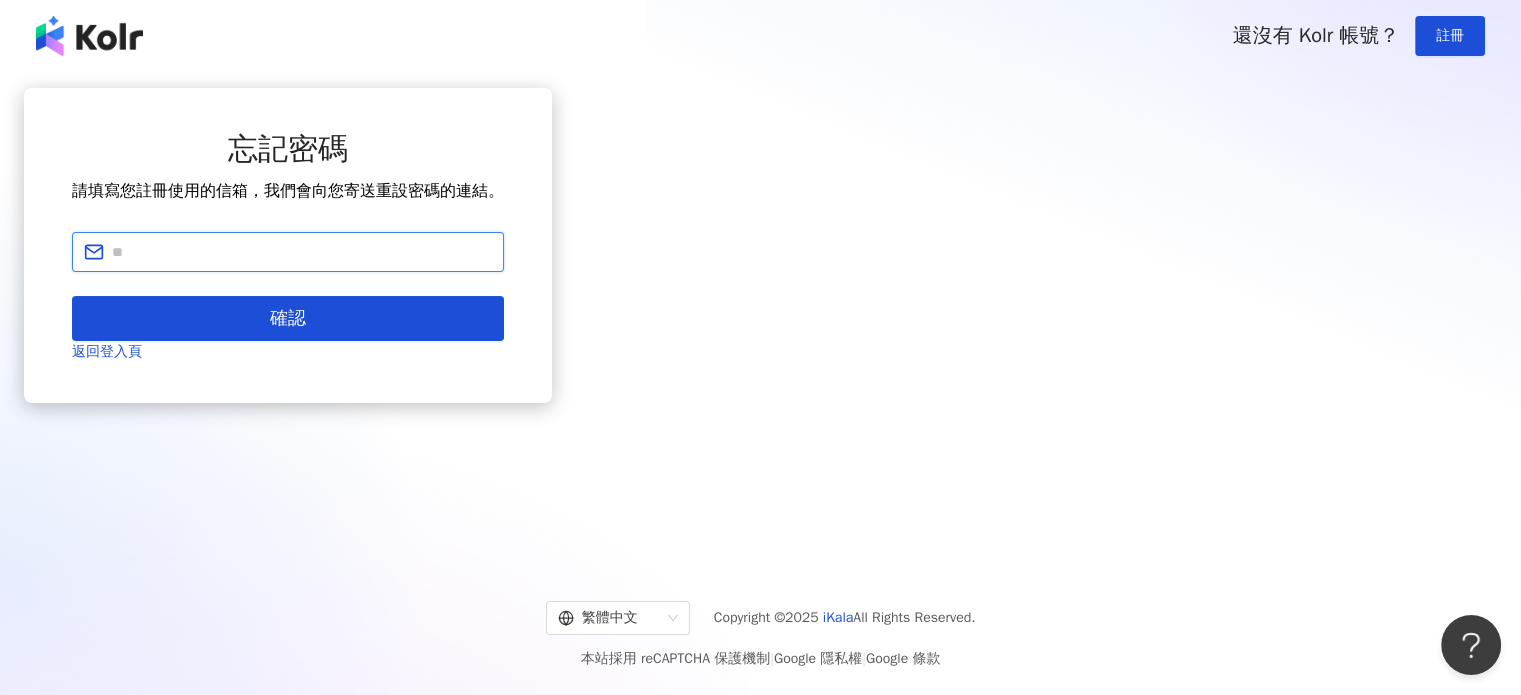 click at bounding box center [302, 252] 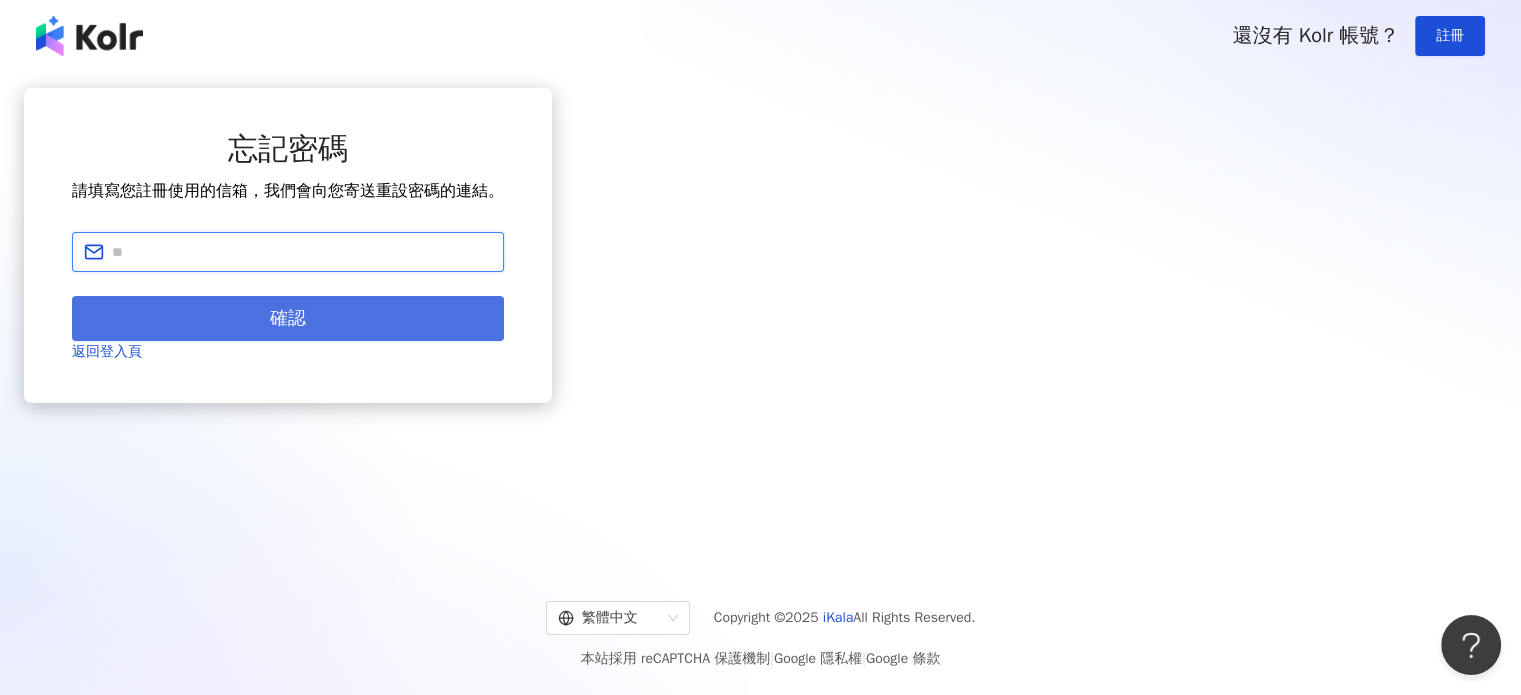 type on "**********" 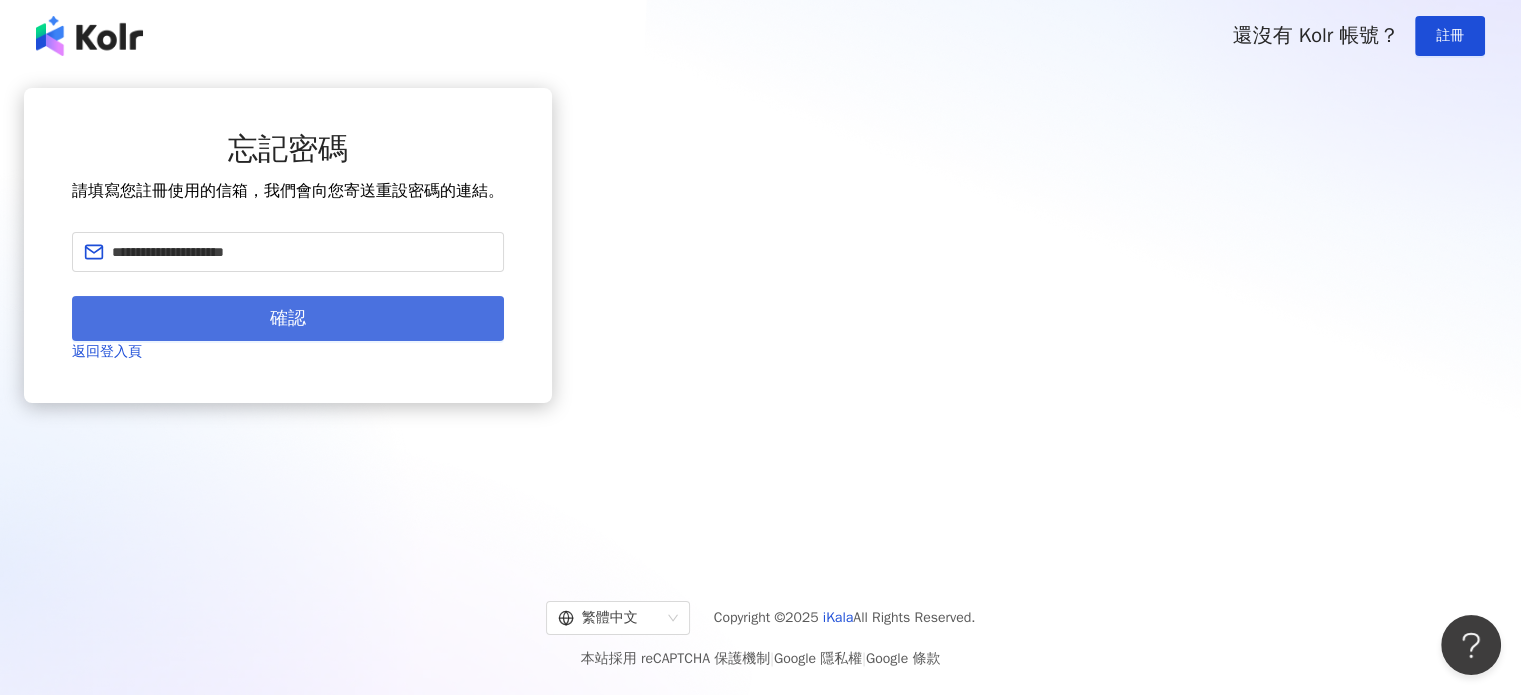 click on "確認" at bounding box center (288, 318) 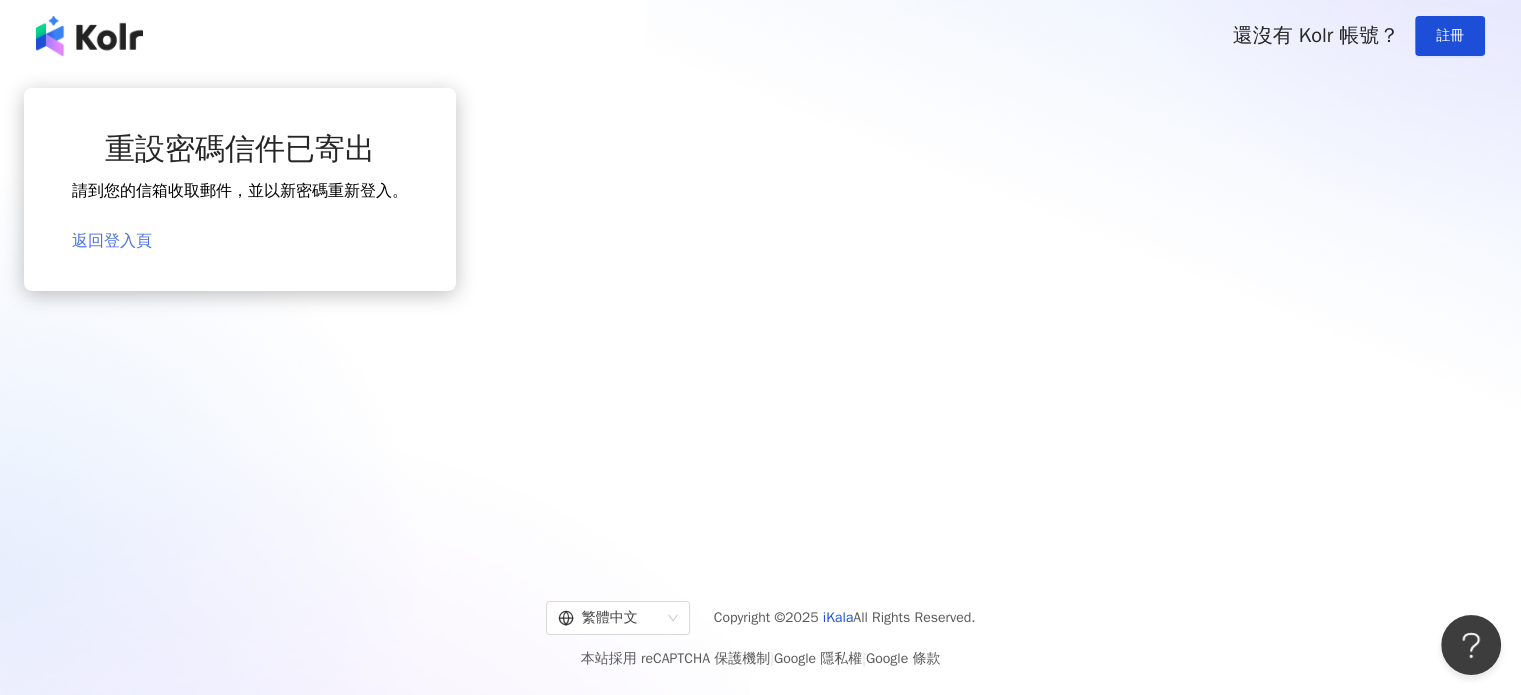 click on "返回登入頁" at bounding box center [112, 241] 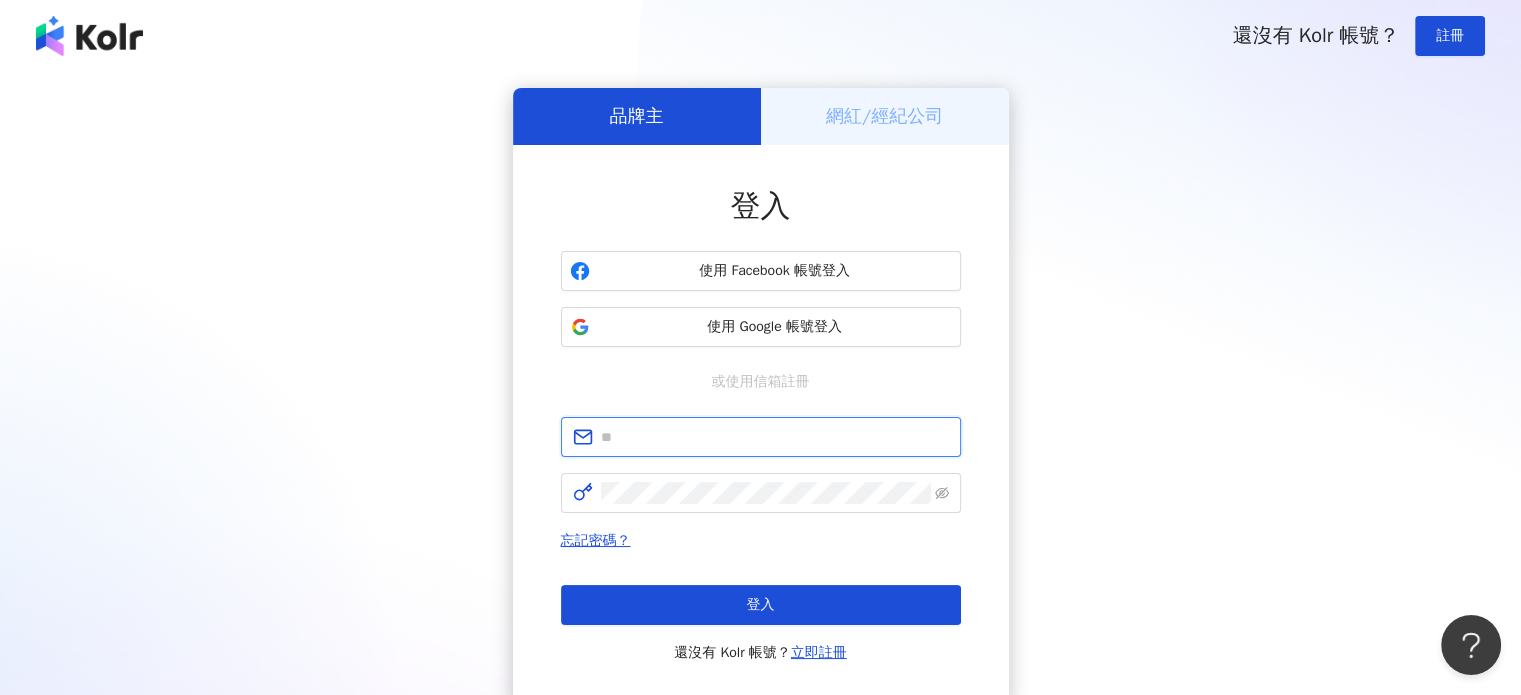 click at bounding box center [775, 437] 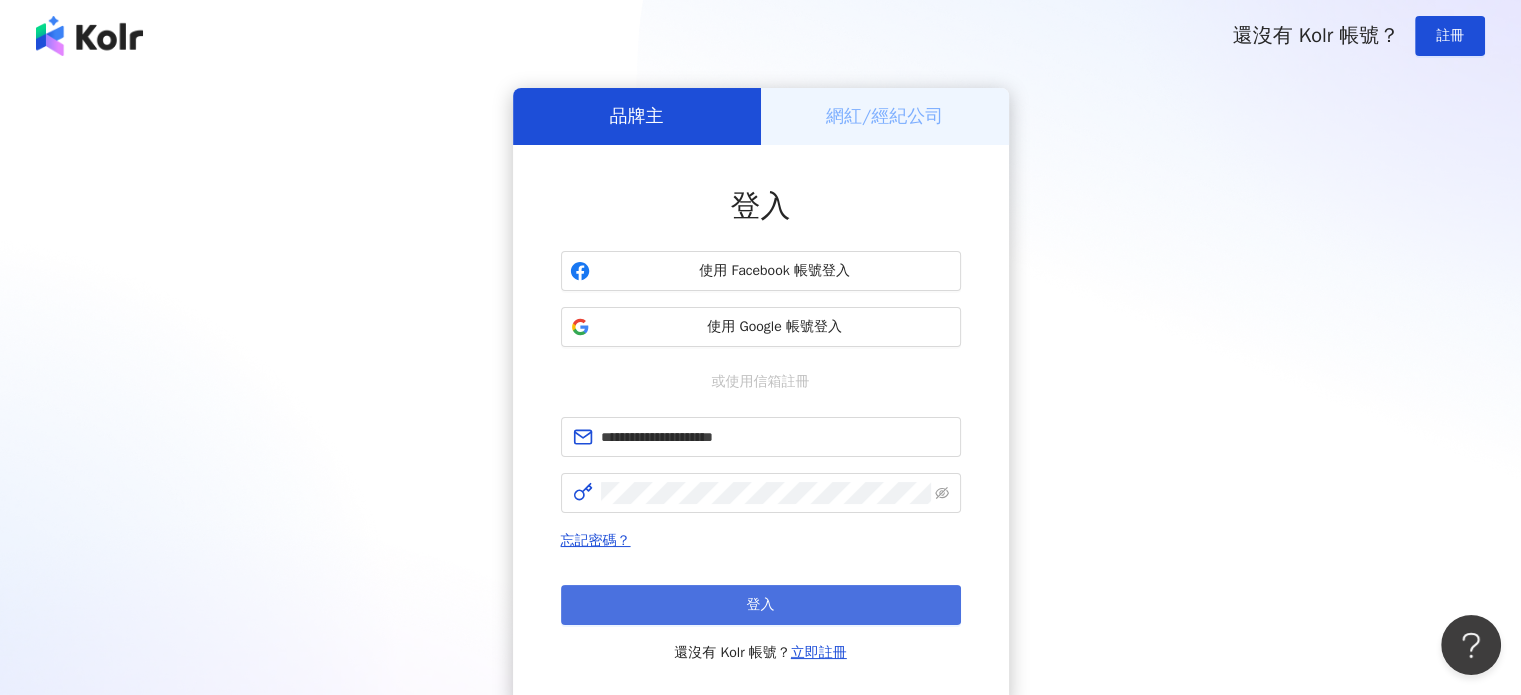 click on "登入" at bounding box center [761, 605] 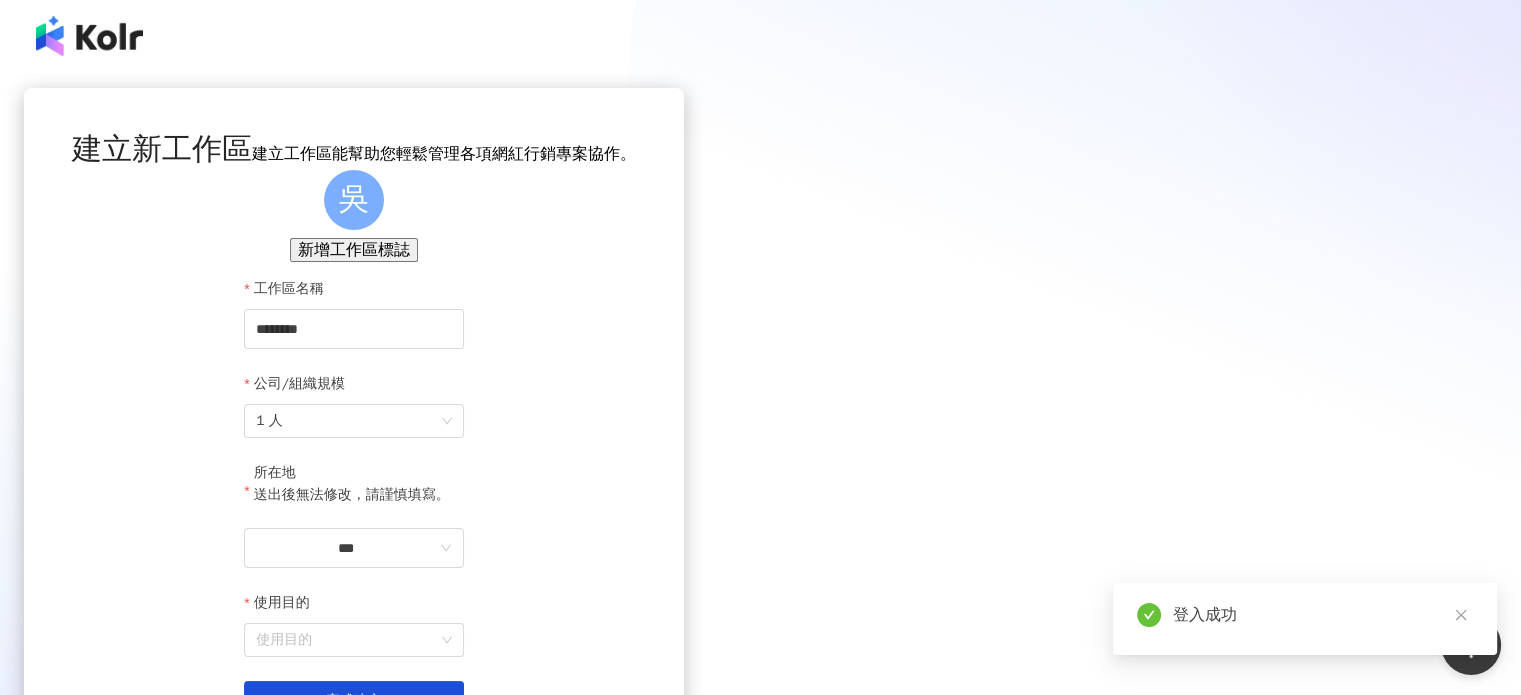 click at bounding box center (89, 36) 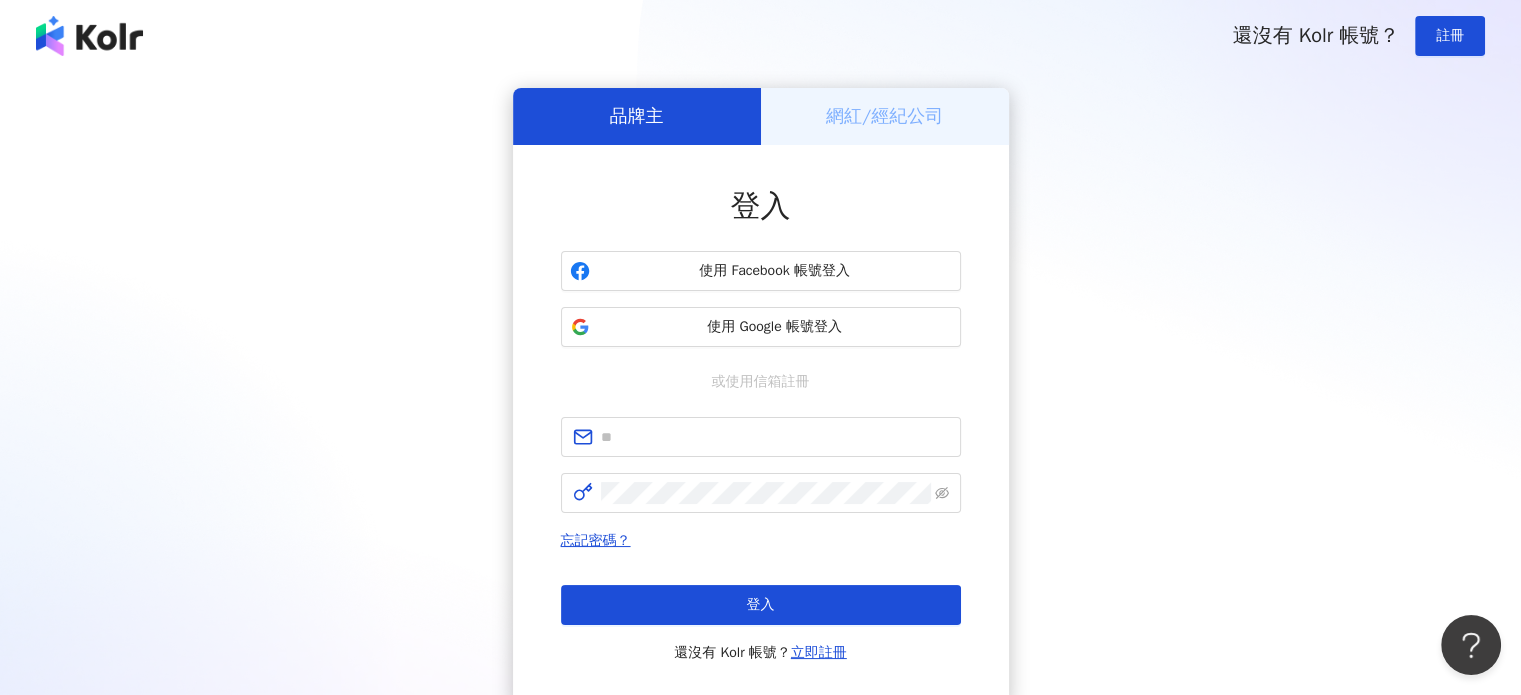 click on "網紅/經紀公司" at bounding box center (885, 116) 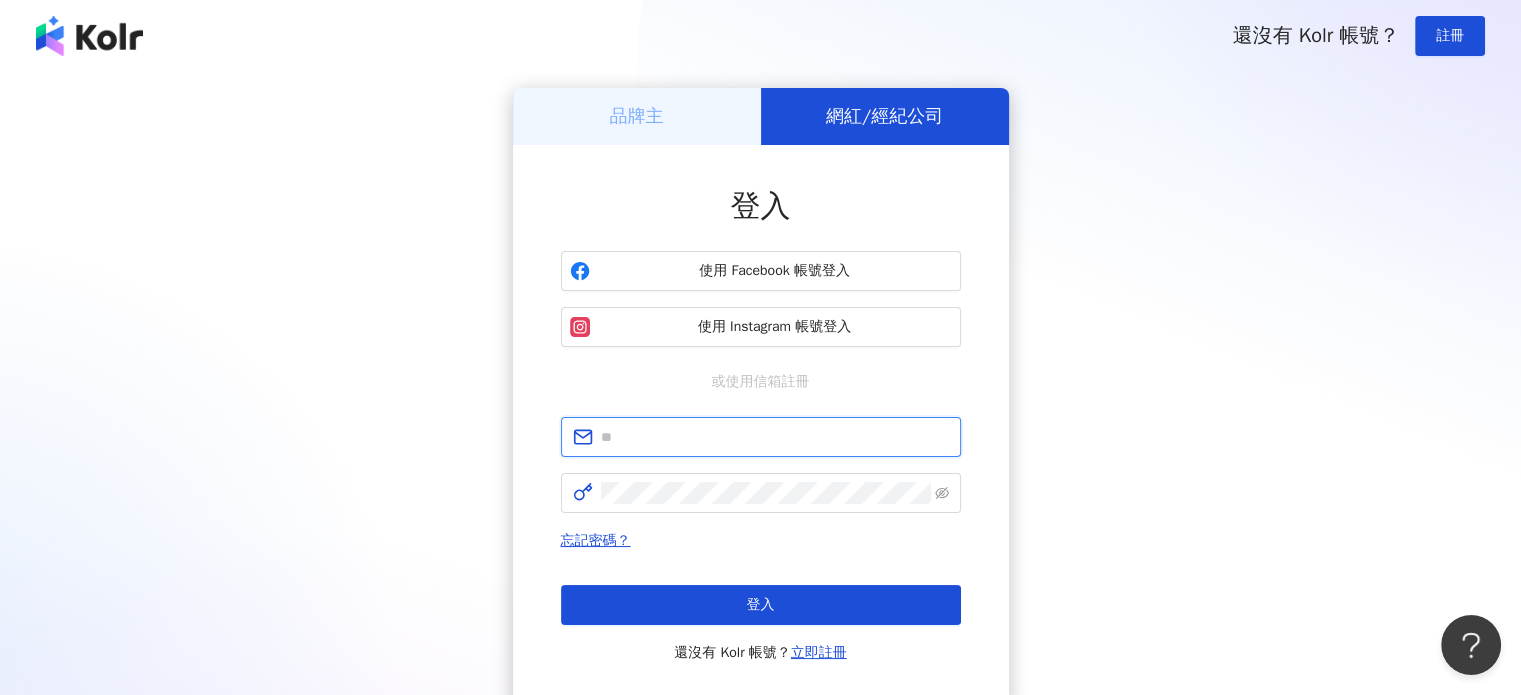 click at bounding box center (775, 437) 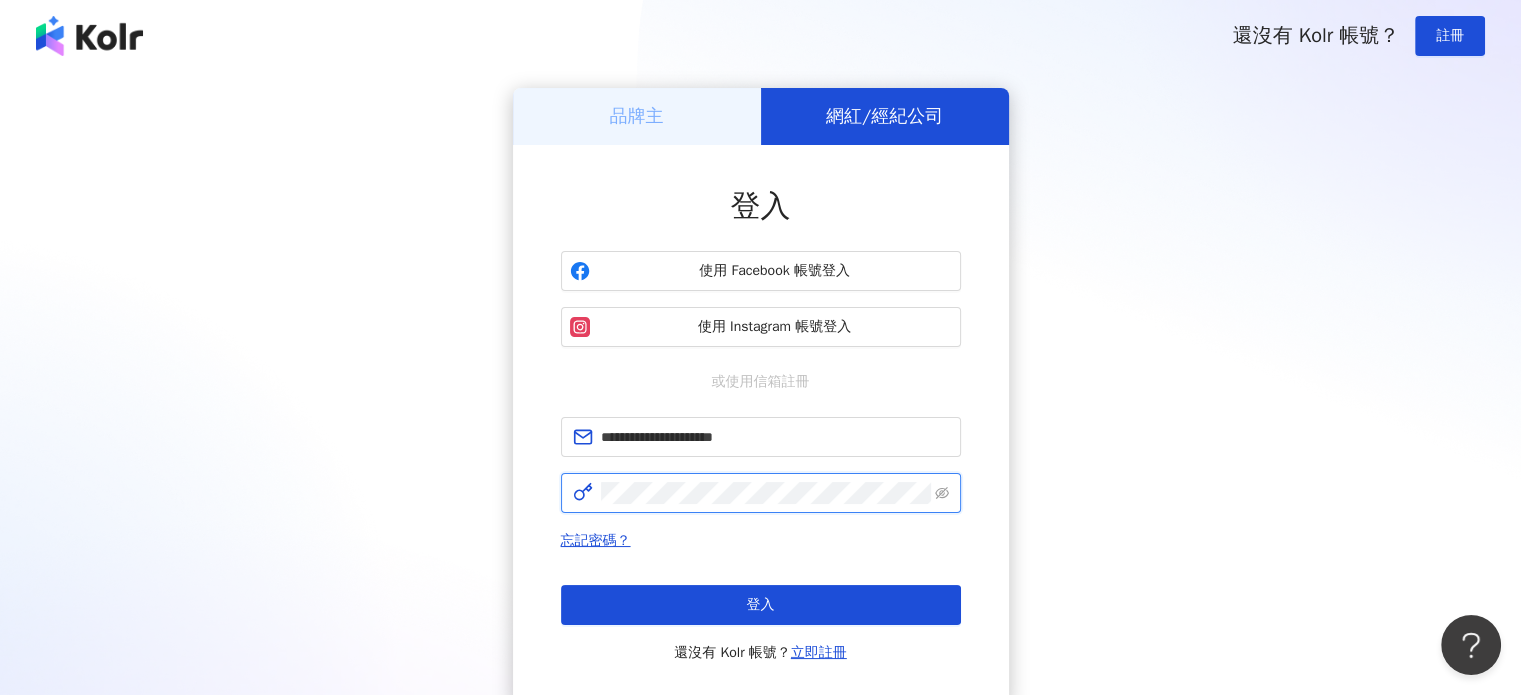 click on "登入" at bounding box center [761, 605] 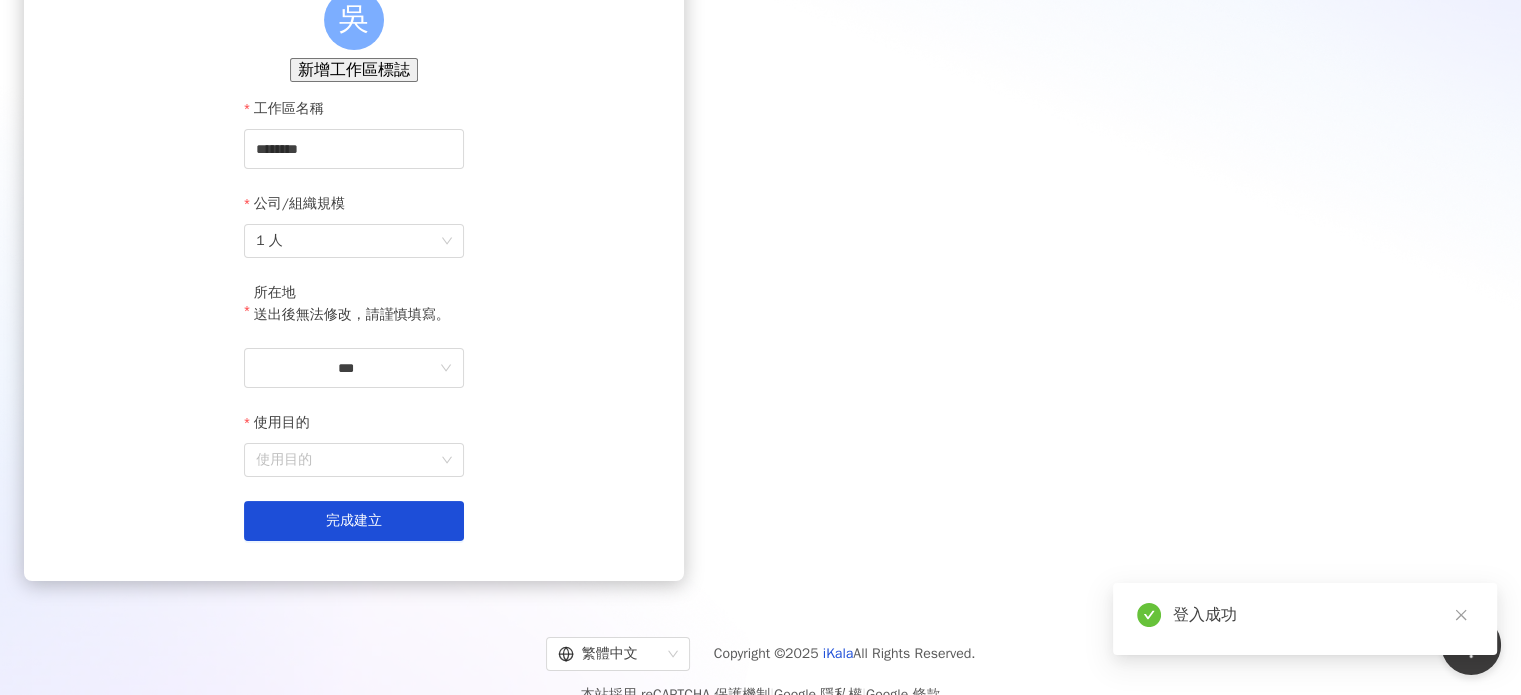 scroll, scrollTop: 251, scrollLeft: 0, axis: vertical 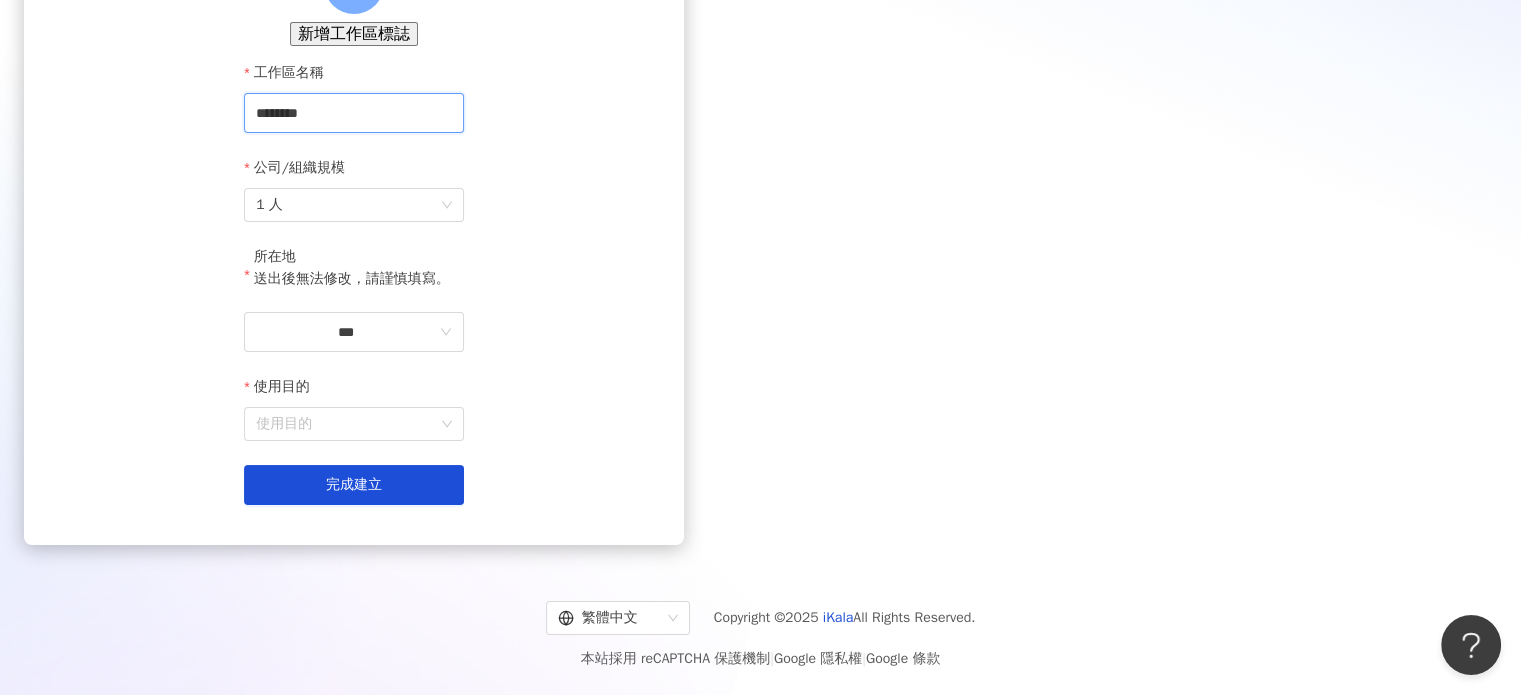 drag, startPoint x: 664, startPoint y: 149, endPoint x: 592, endPoint y: 149, distance: 72 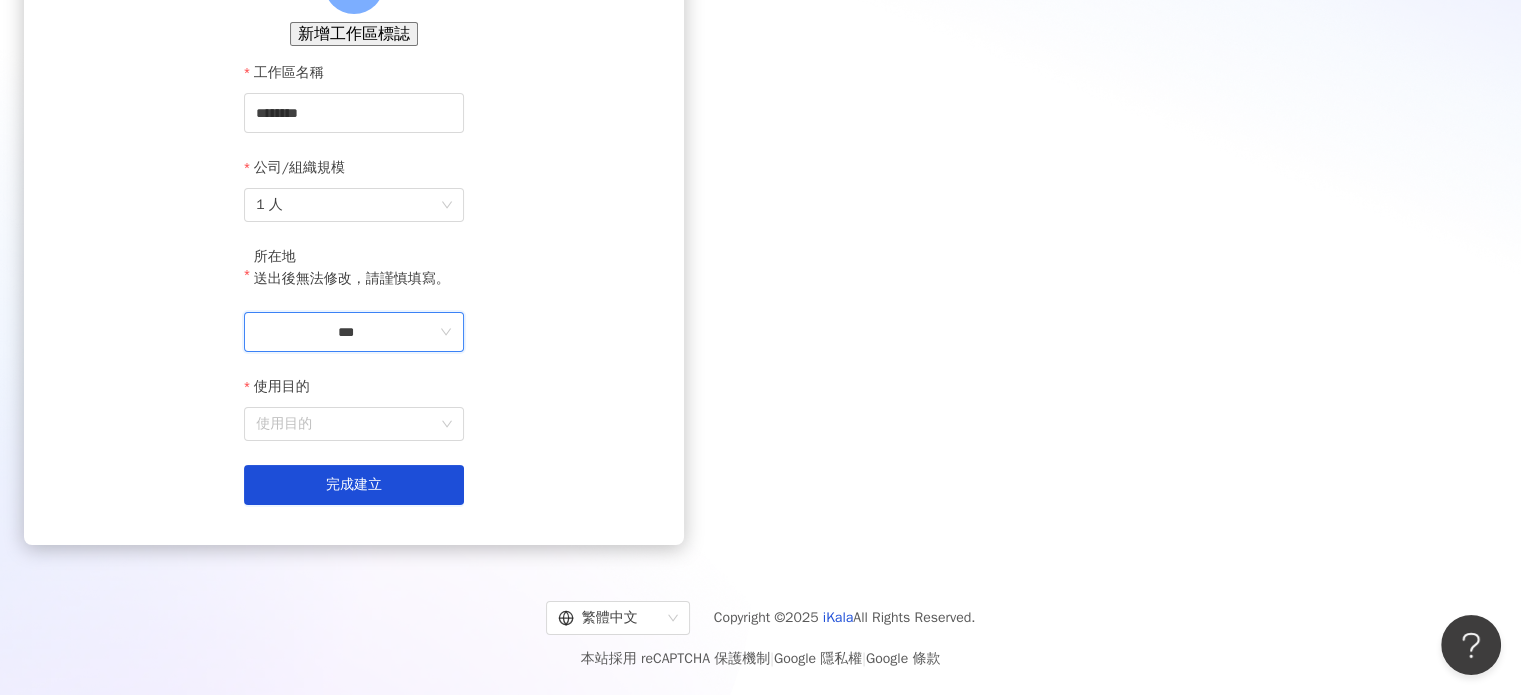 click on "***" at bounding box center (346, 332) 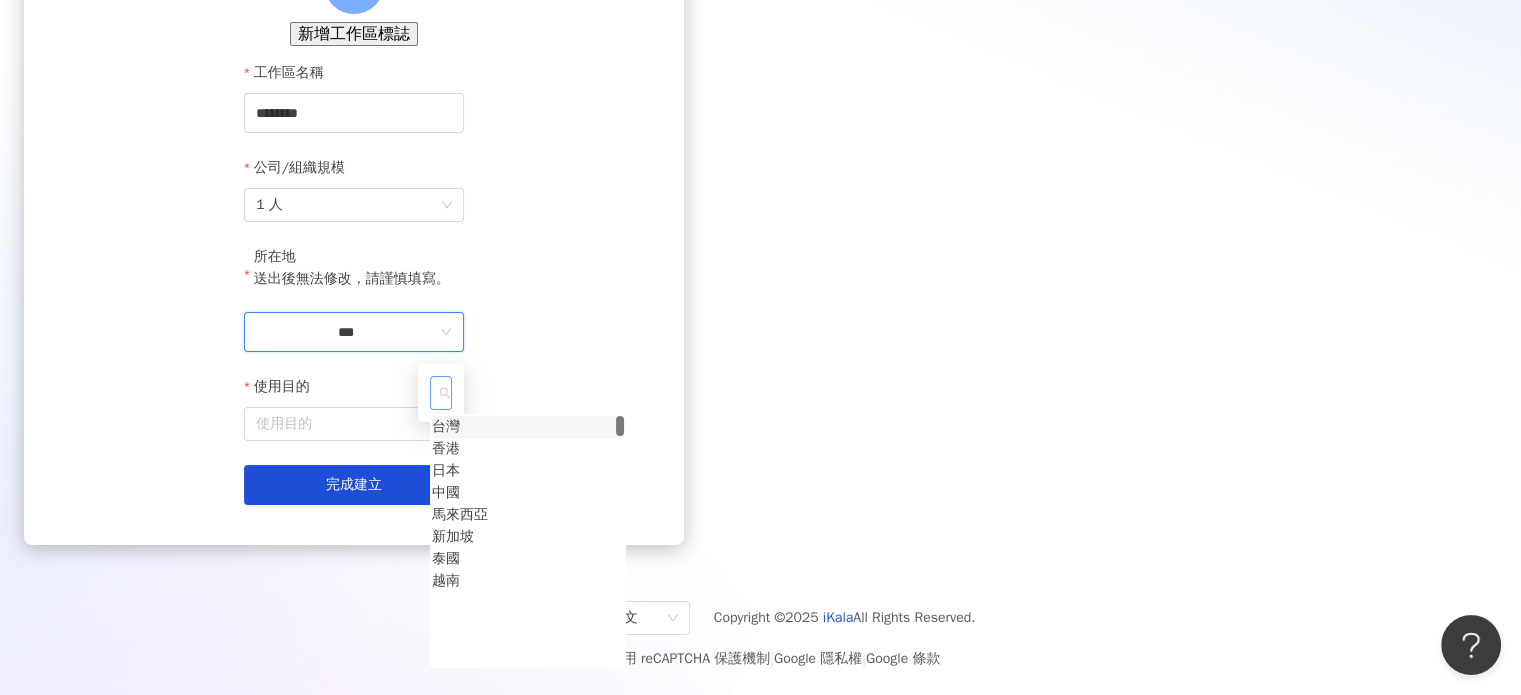 click on "台灣" at bounding box center [446, 427] 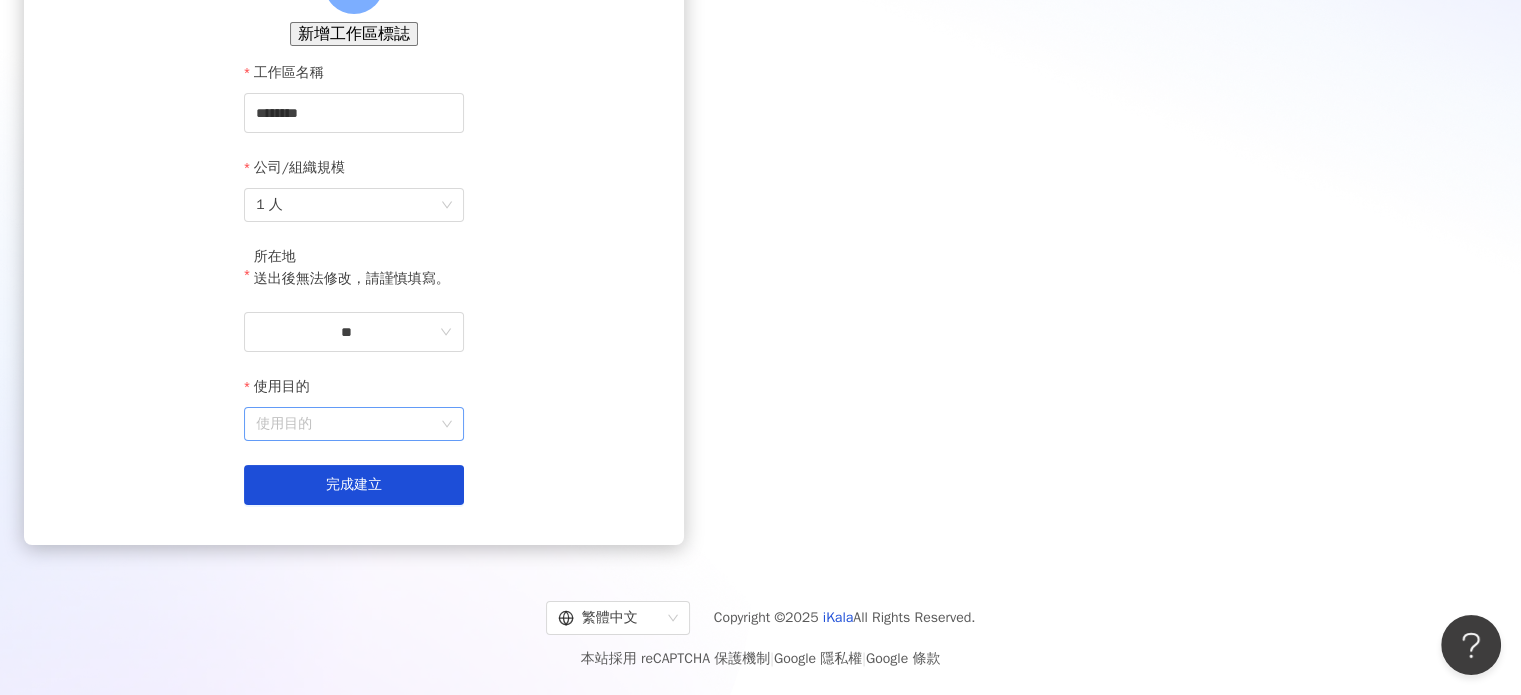 click on "使用目的" at bounding box center (354, 424) 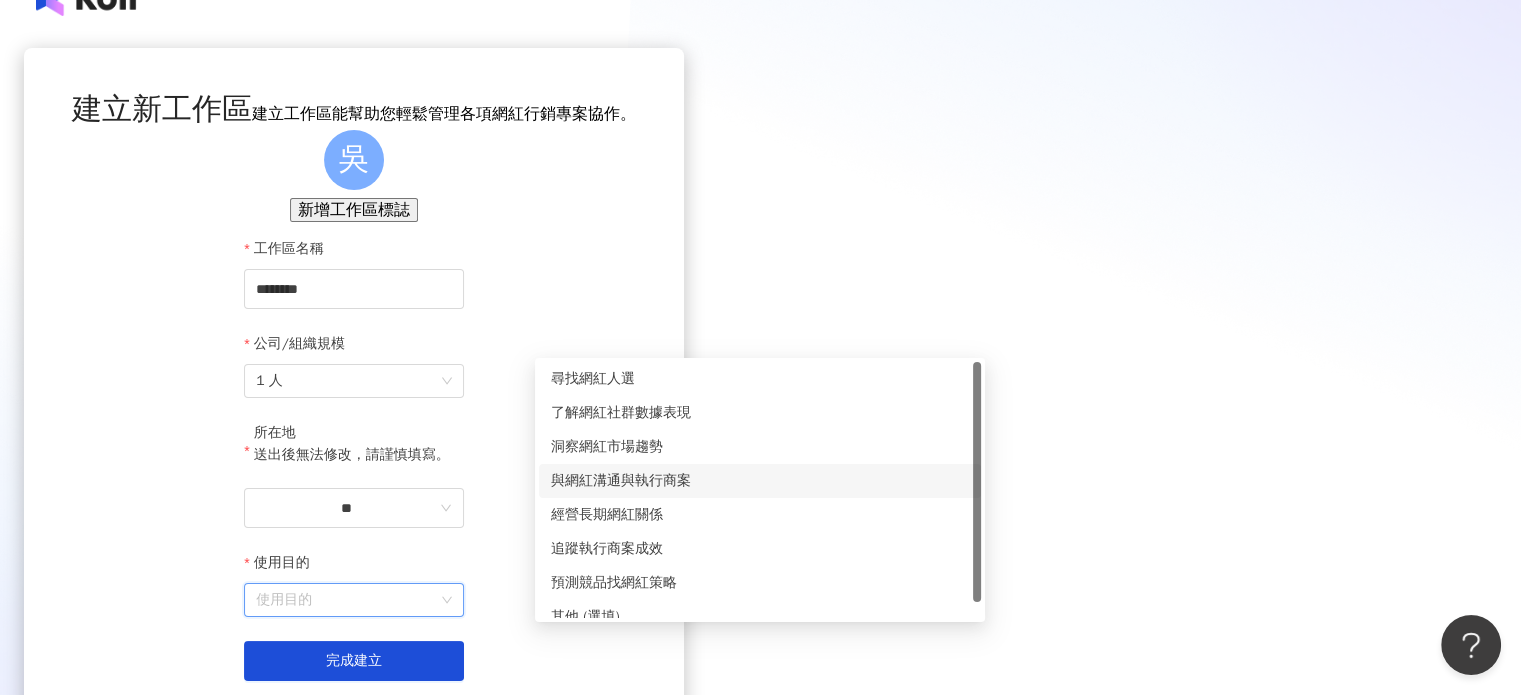 scroll, scrollTop: 0, scrollLeft: 0, axis: both 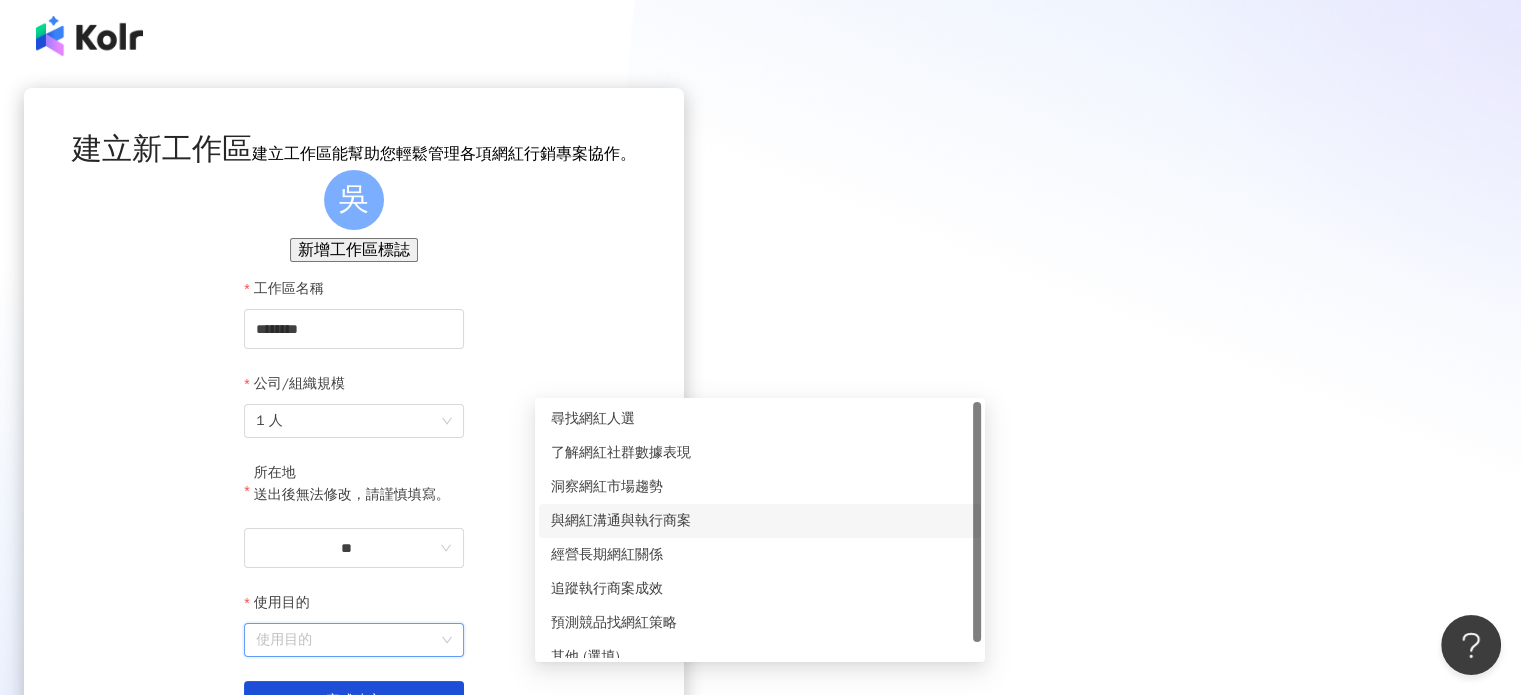 click at bounding box center (89, 36) 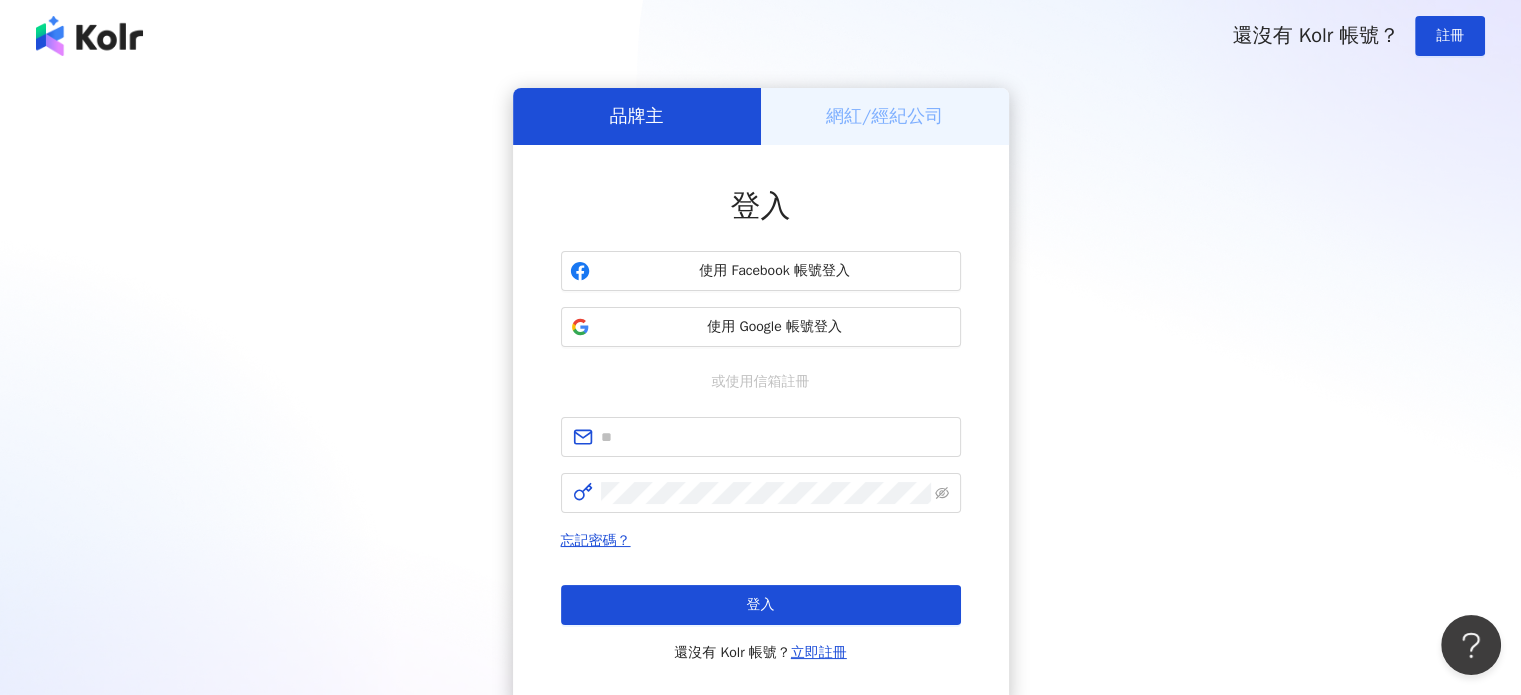 click on "網紅/經紀公司" at bounding box center (884, 116) 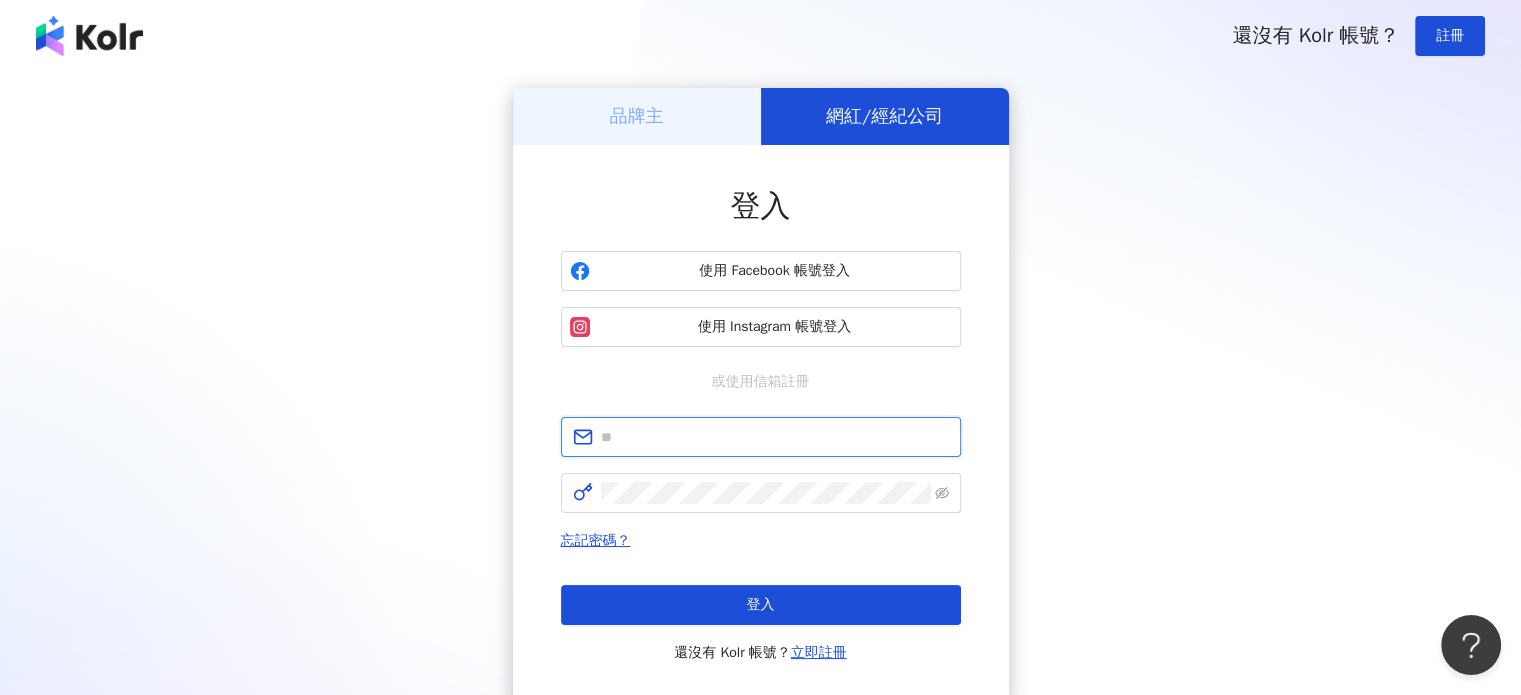 click at bounding box center [775, 437] 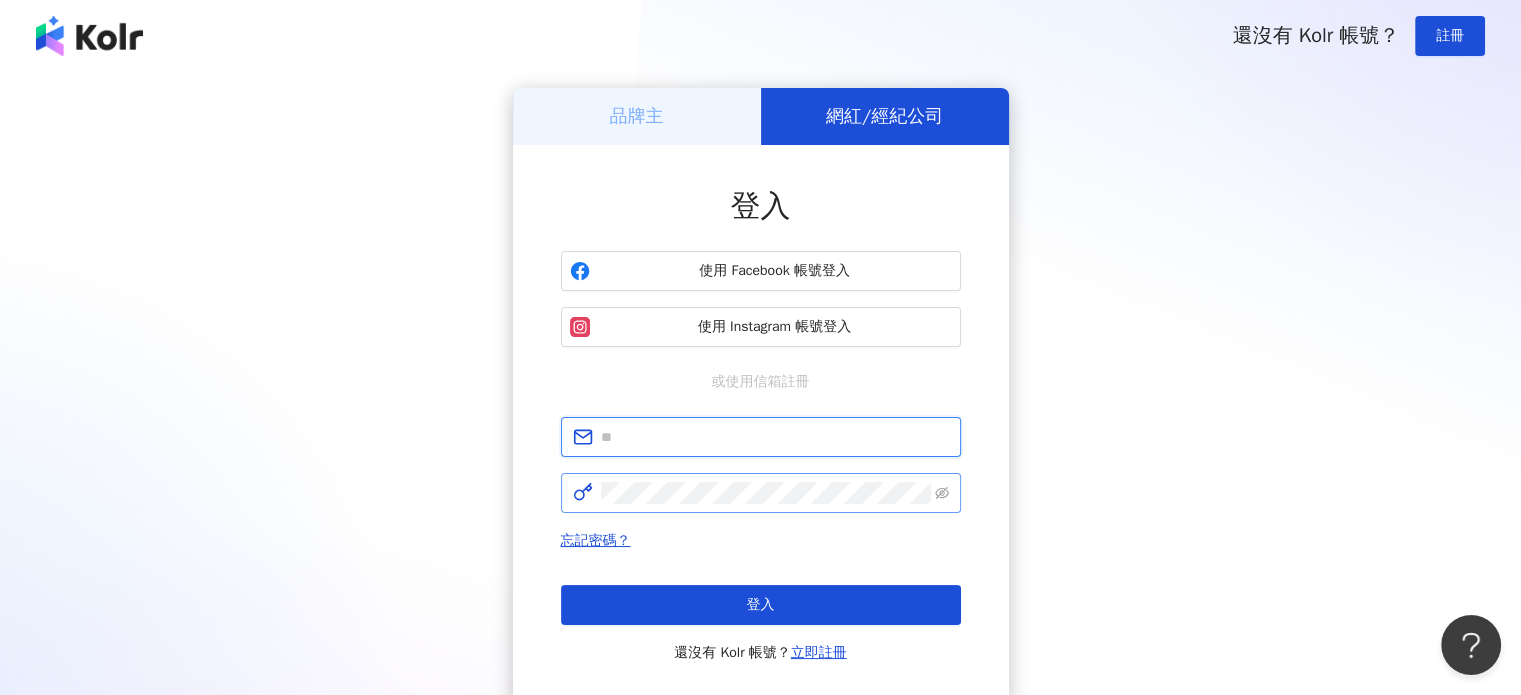 type on "**********" 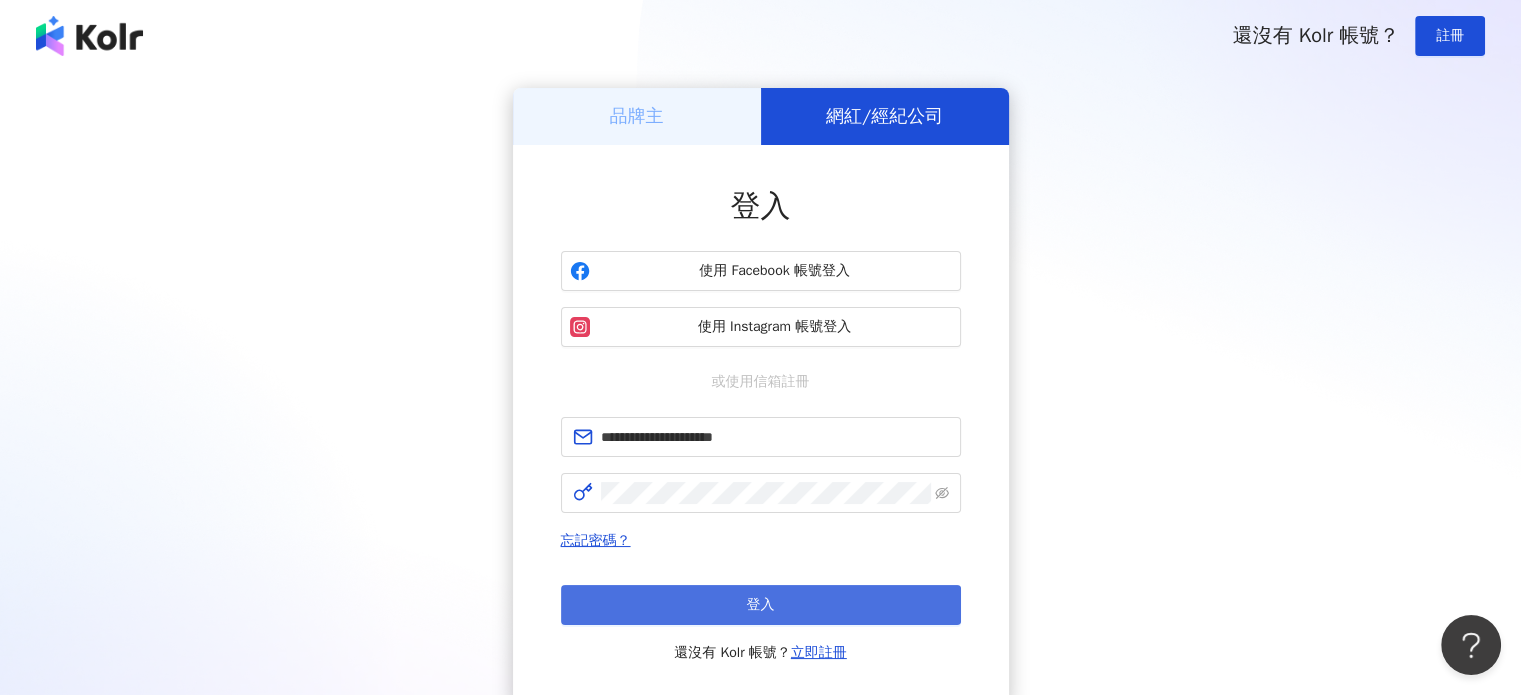 click on "登入" at bounding box center [761, 605] 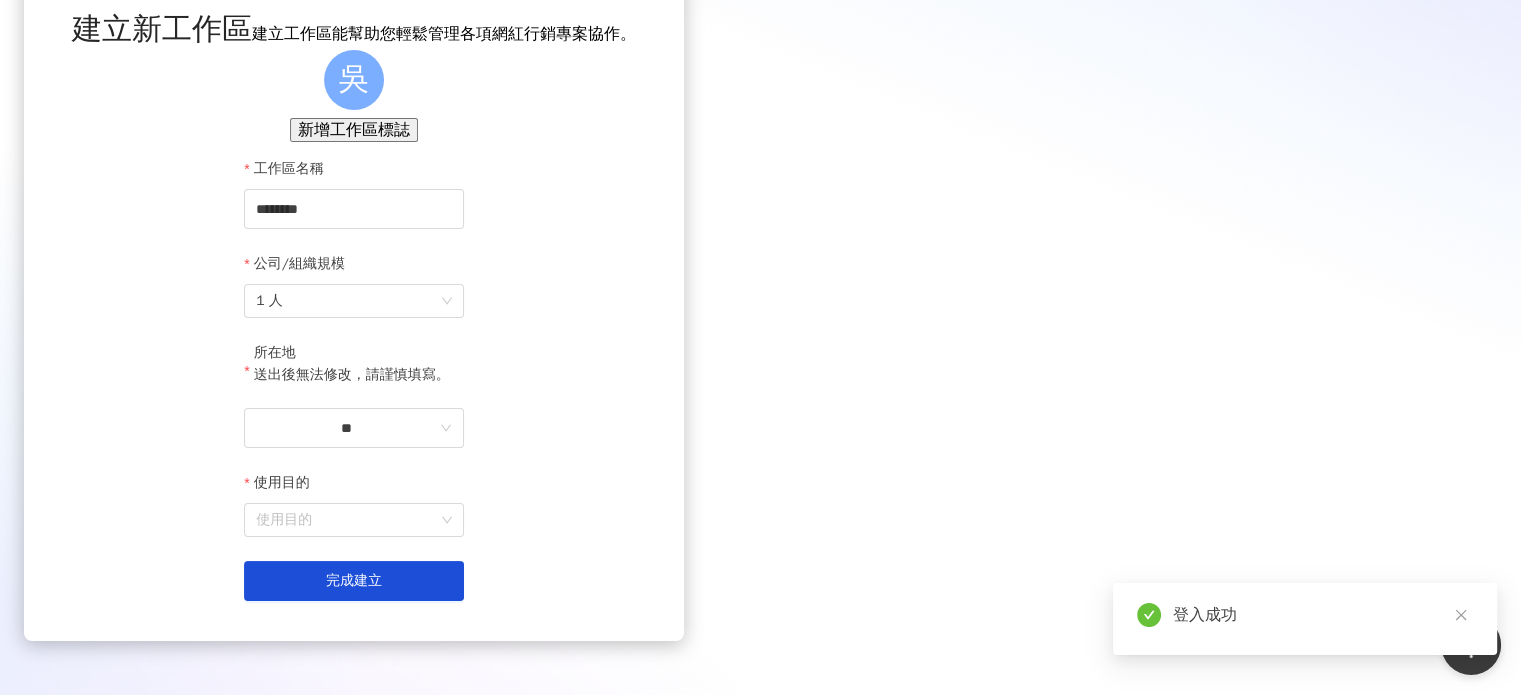 scroll, scrollTop: 251, scrollLeft: 0, axis: vertical 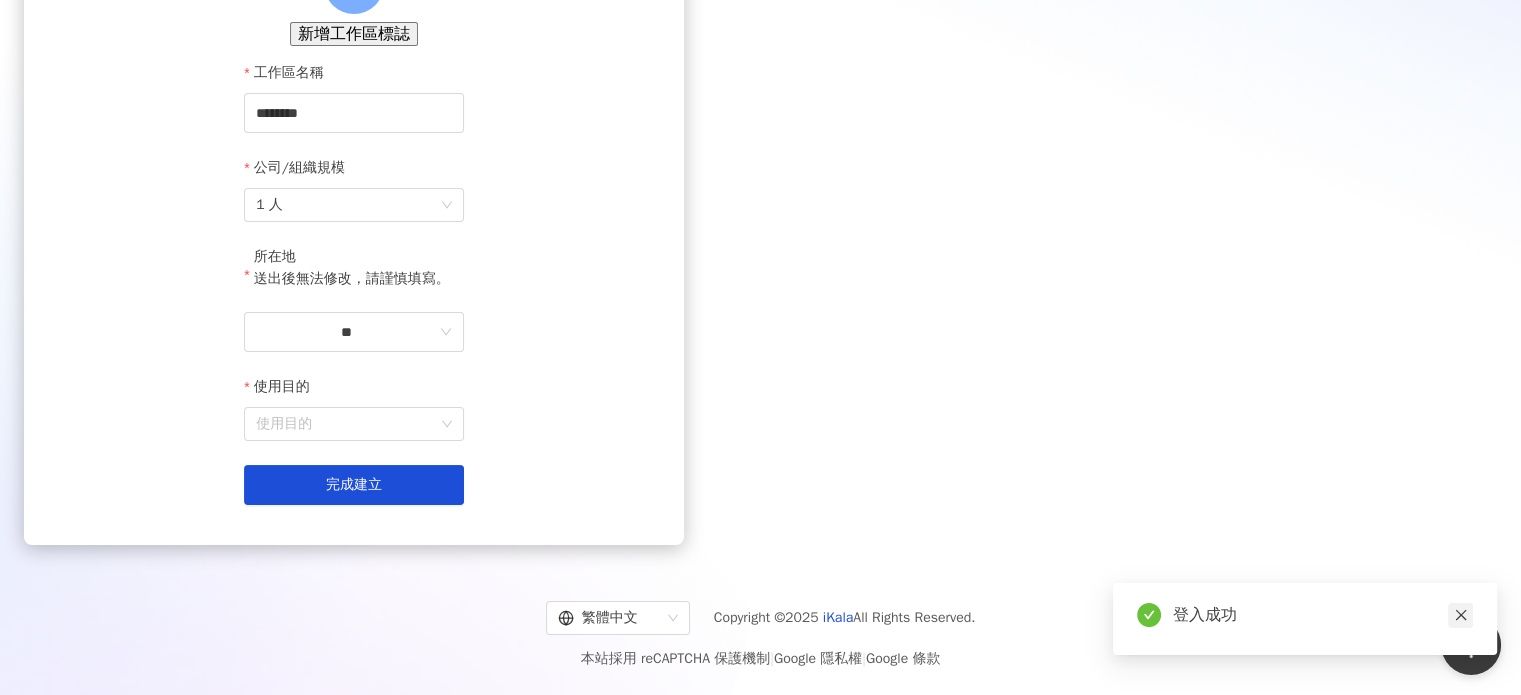 click at bounding box center (1460, 615) 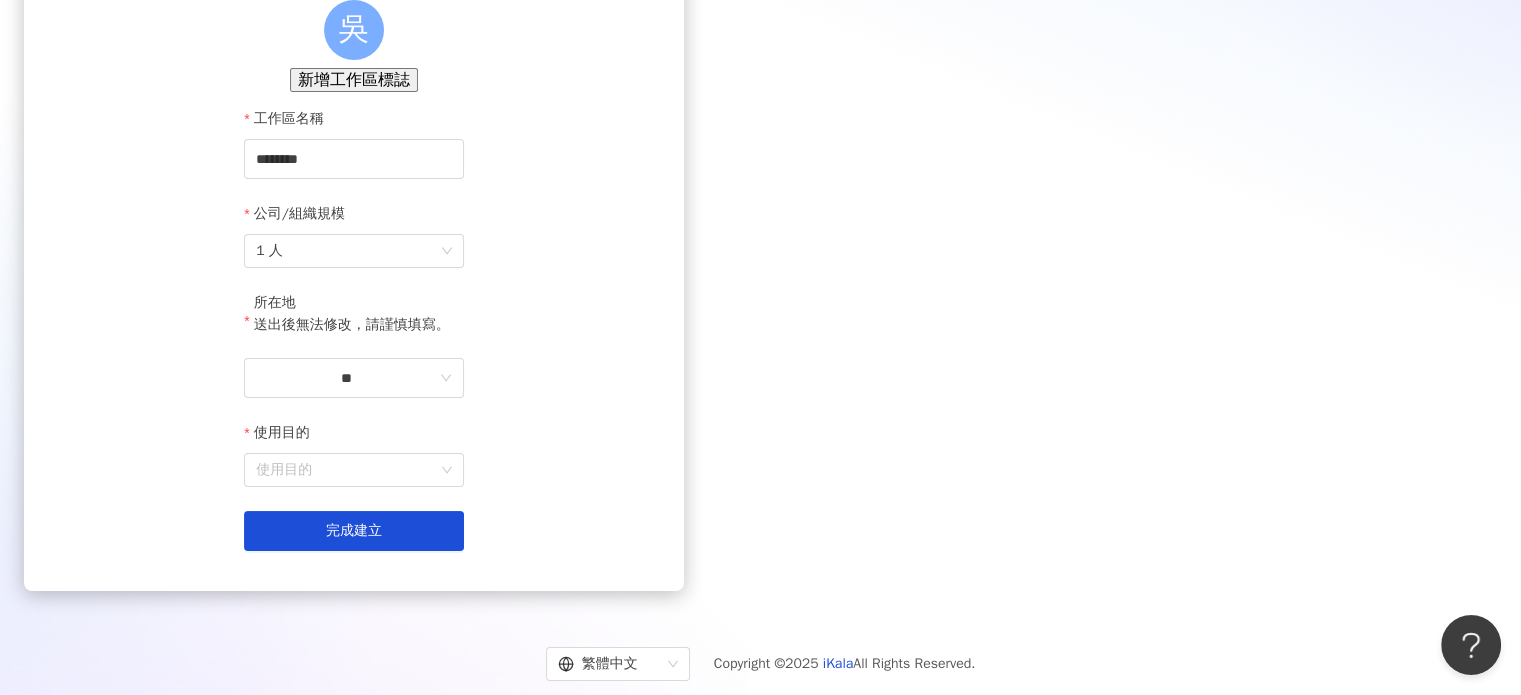 scroll, scrollTop: 0, scrollLeft: 0, axis: both 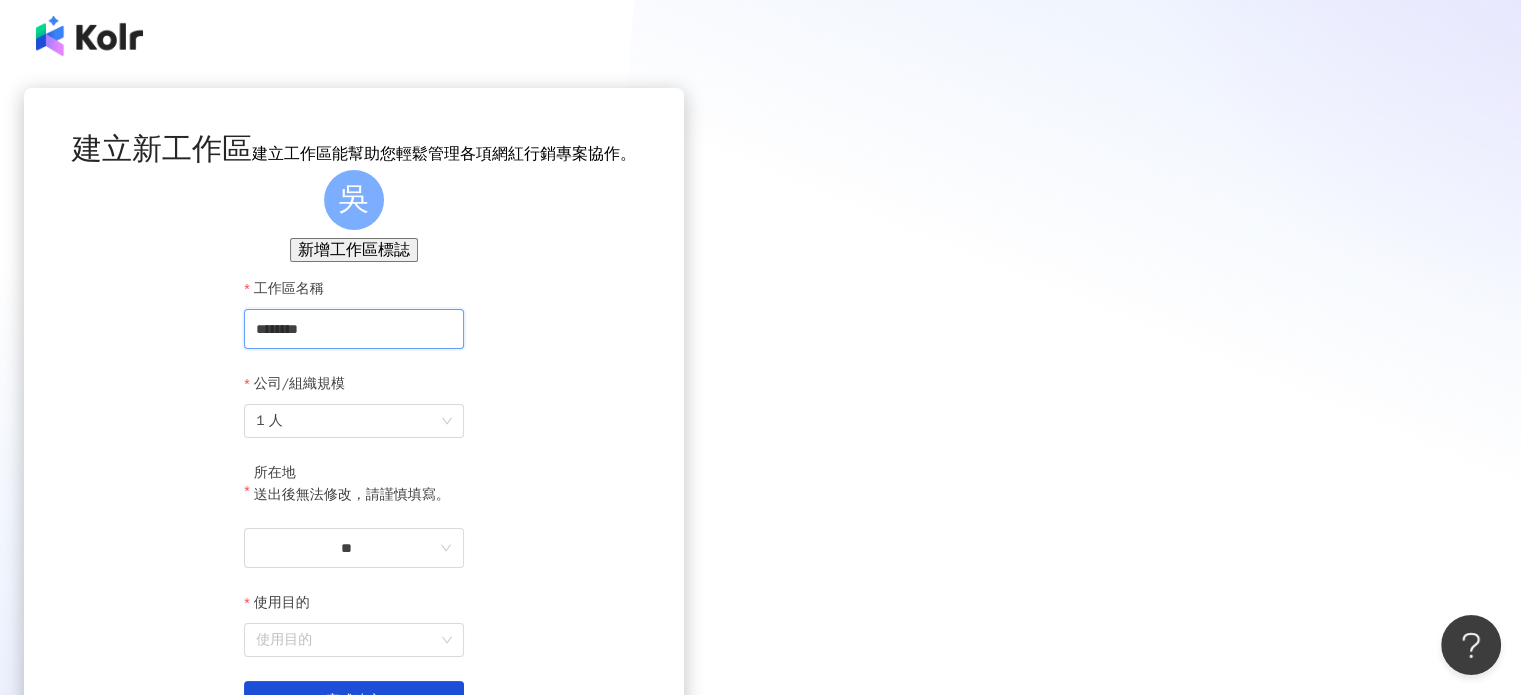 drag, startPoint x: 782, startPoint y: 407, endPoint x: 585, endPoint y: 393, distance: 197.49684 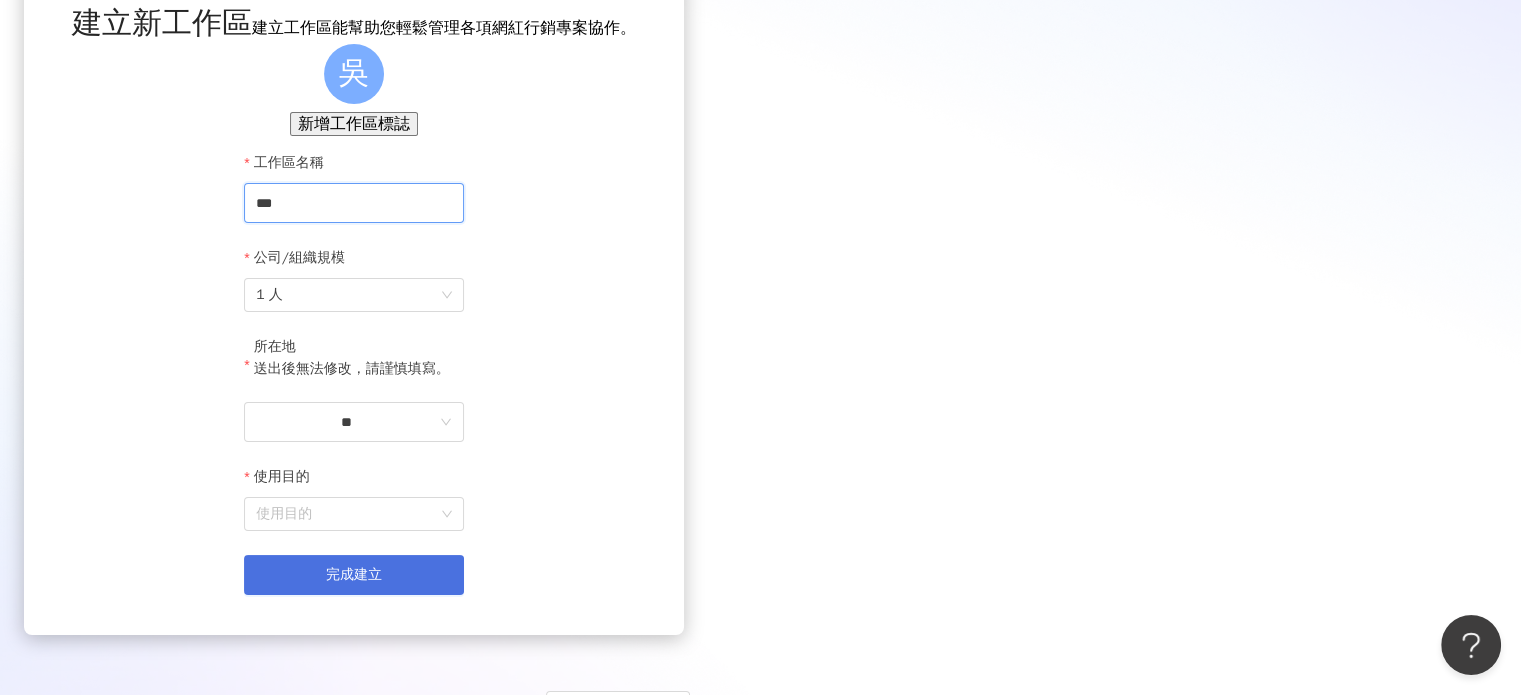 scroll, scrollTop: 251, scrollLeft: 0, axis: vertical 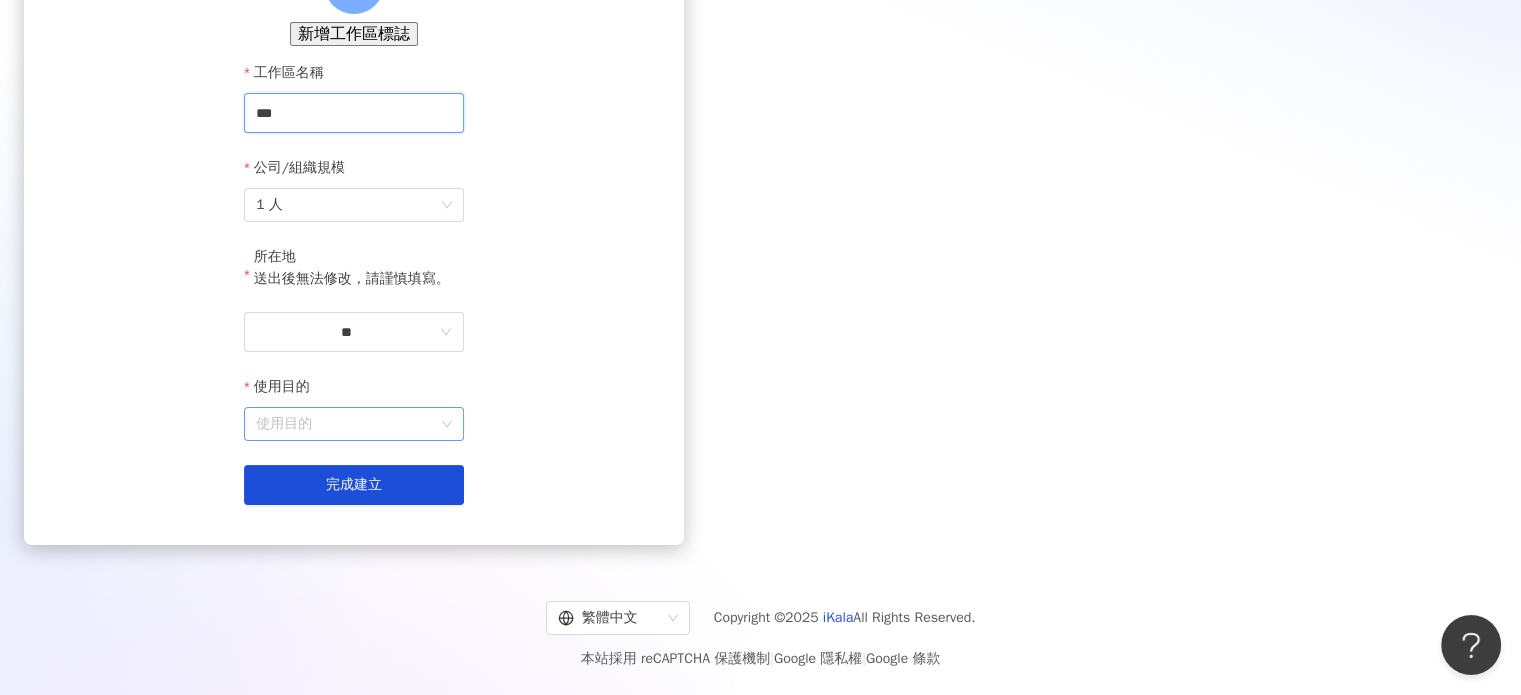 type on "***" 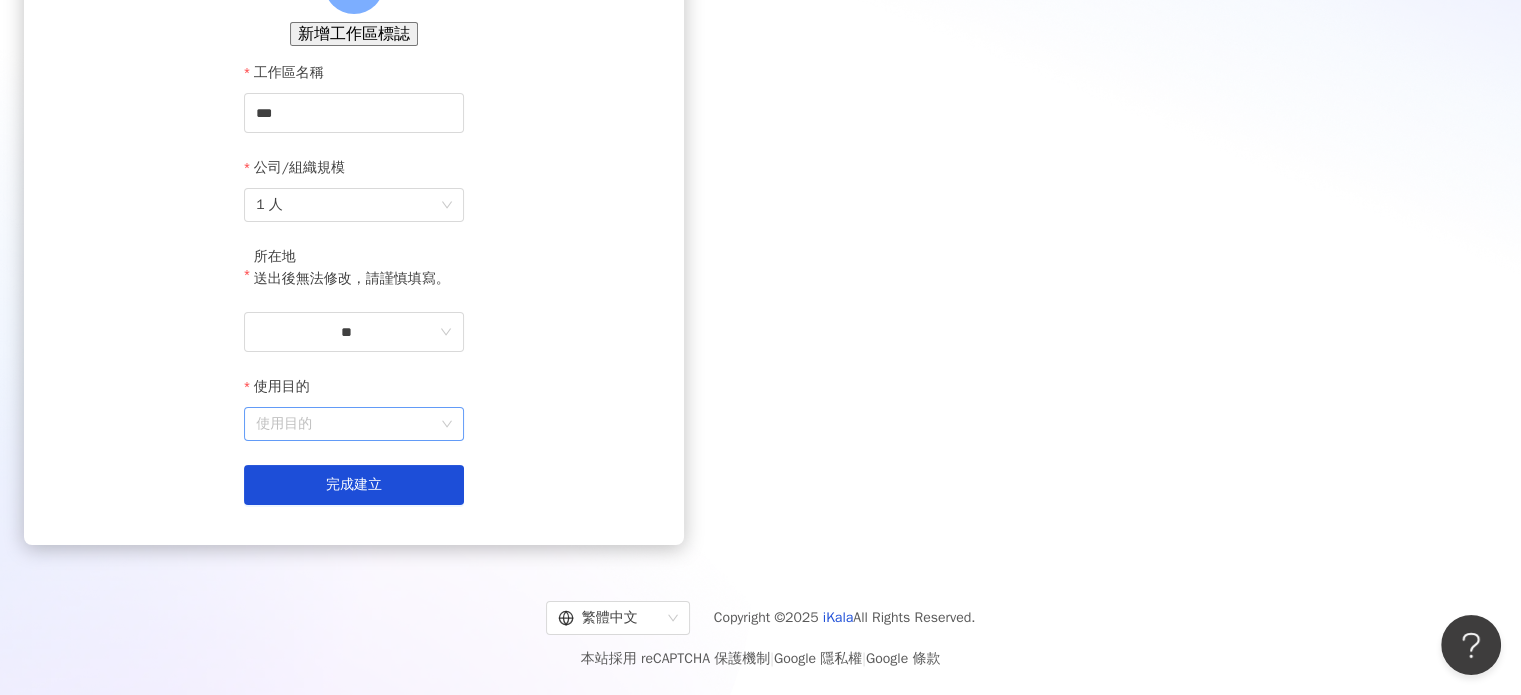 click on "使用目的" at bounding box center (354, 424) 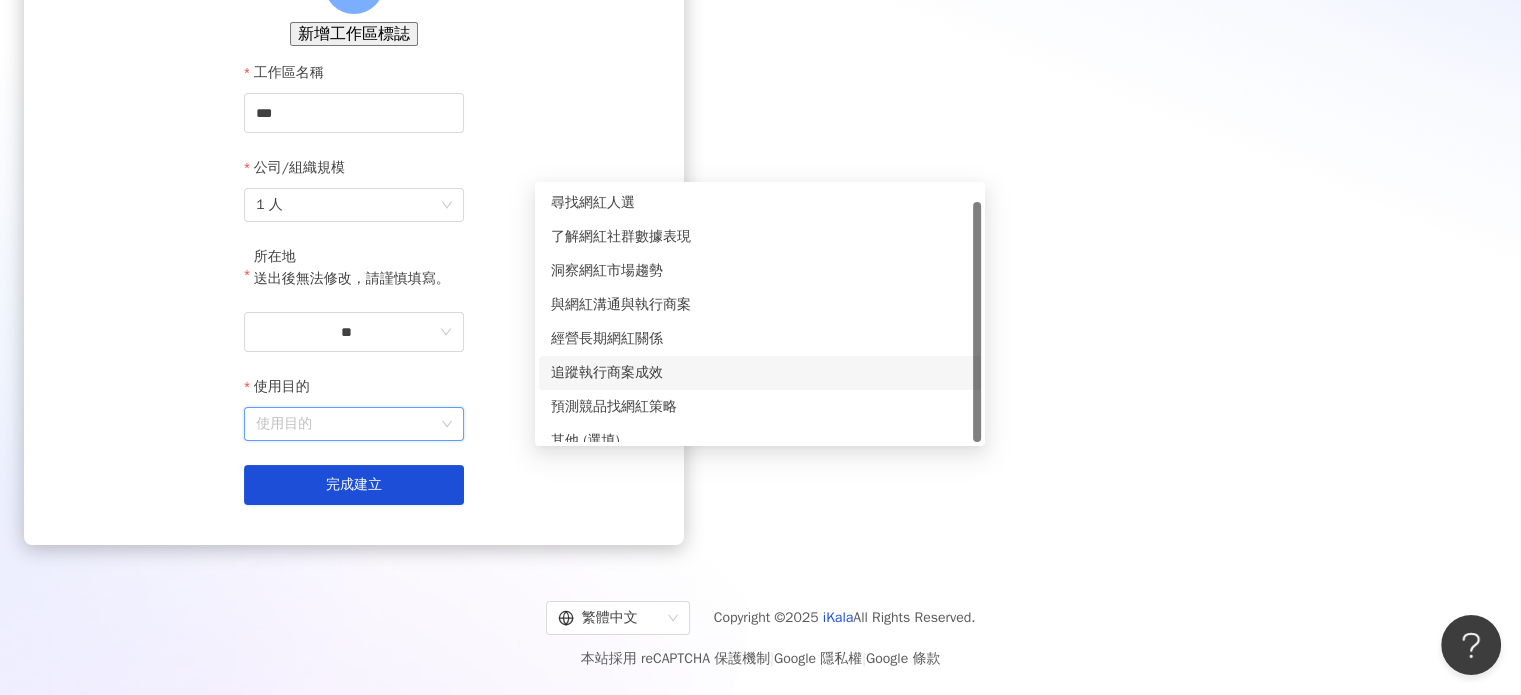 scroll, scrollTop: 16, scrollLeft: 0, axis: vertical 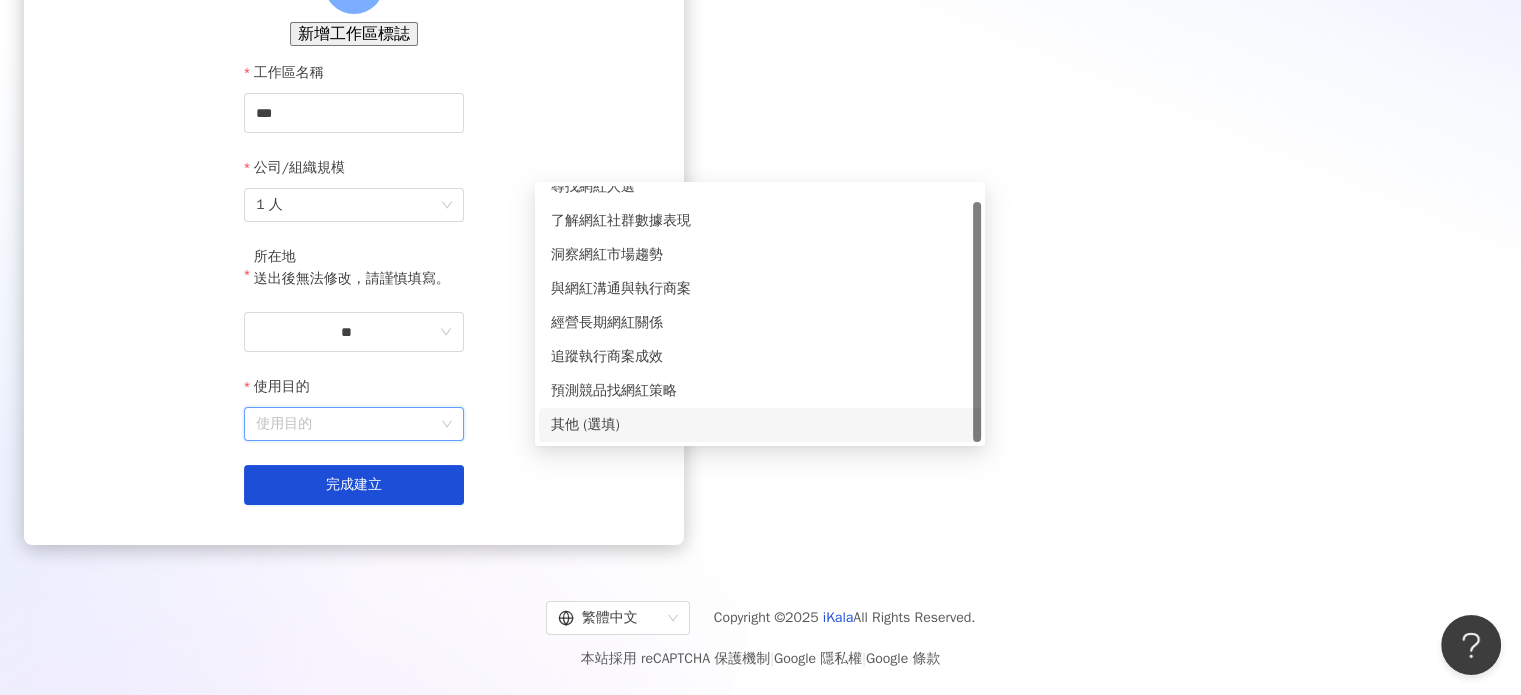 click on "其他 (選填)" at bounding box center [760, 425] 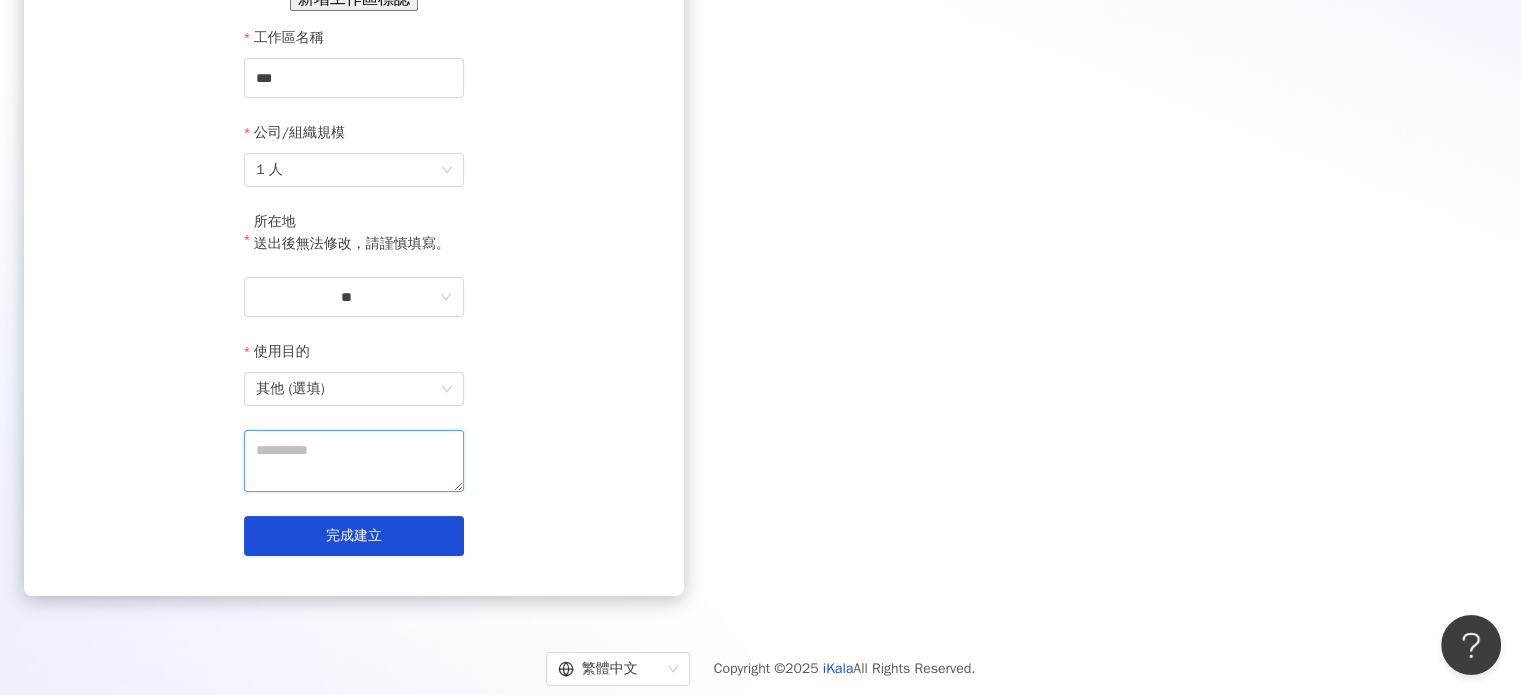 click at bounding box center [354, 461] 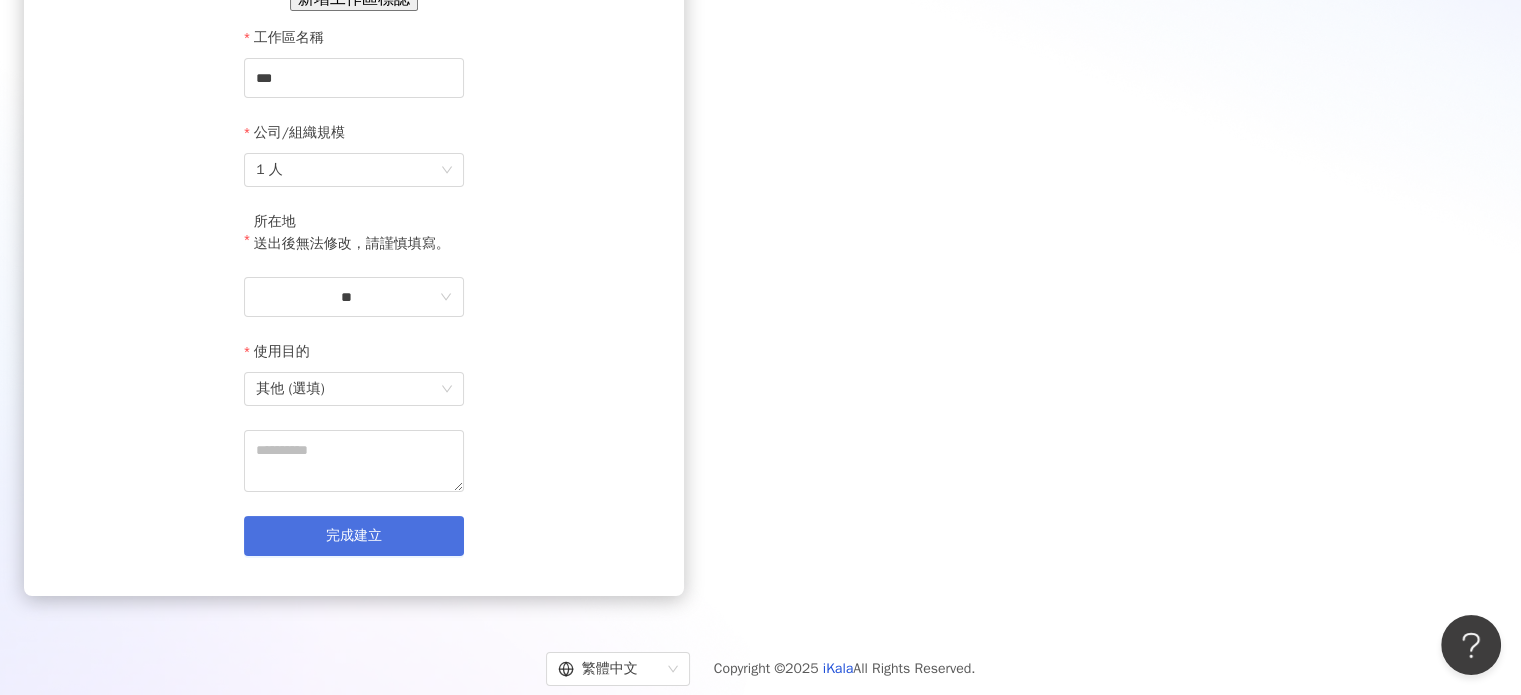 click on "完成建立" at bounding box center [354, 536] 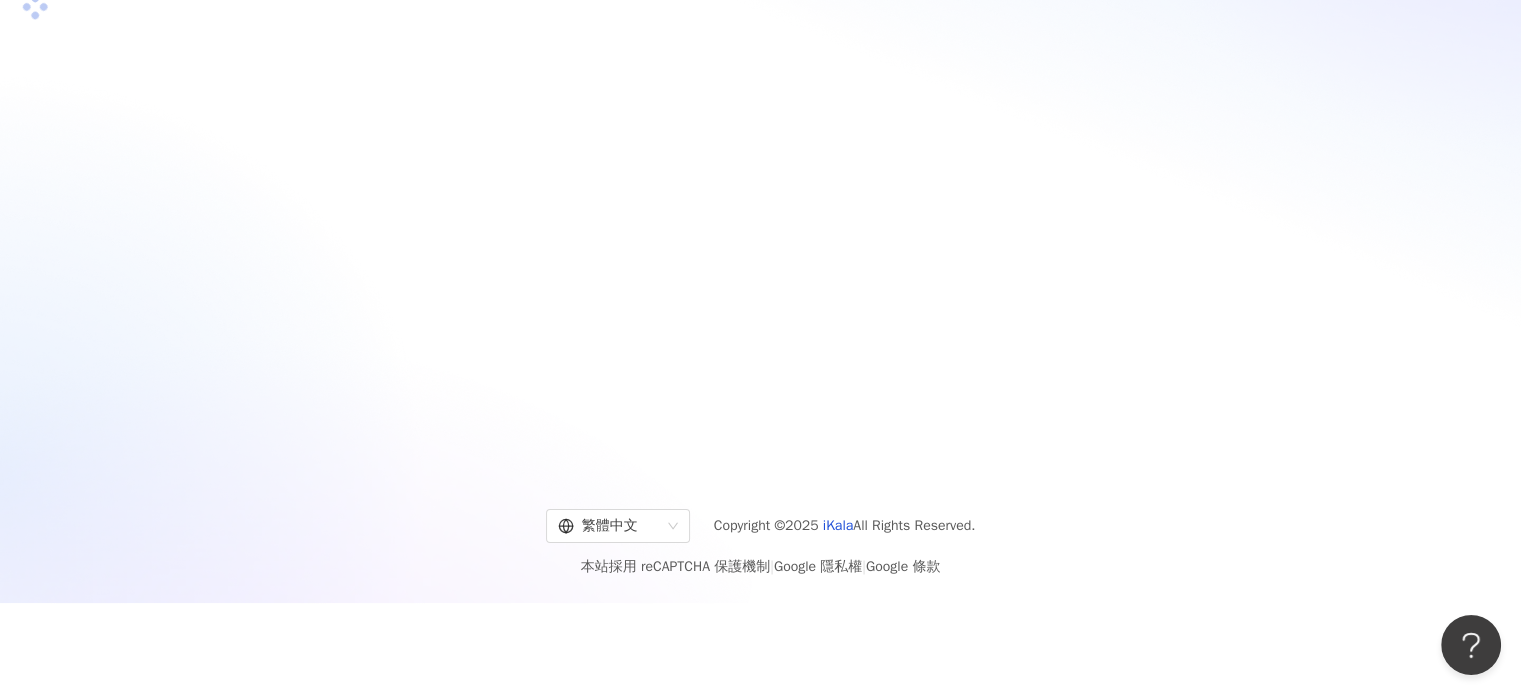 scroll, scrollTop: 92, scrollLeft: 0, axis: vertical 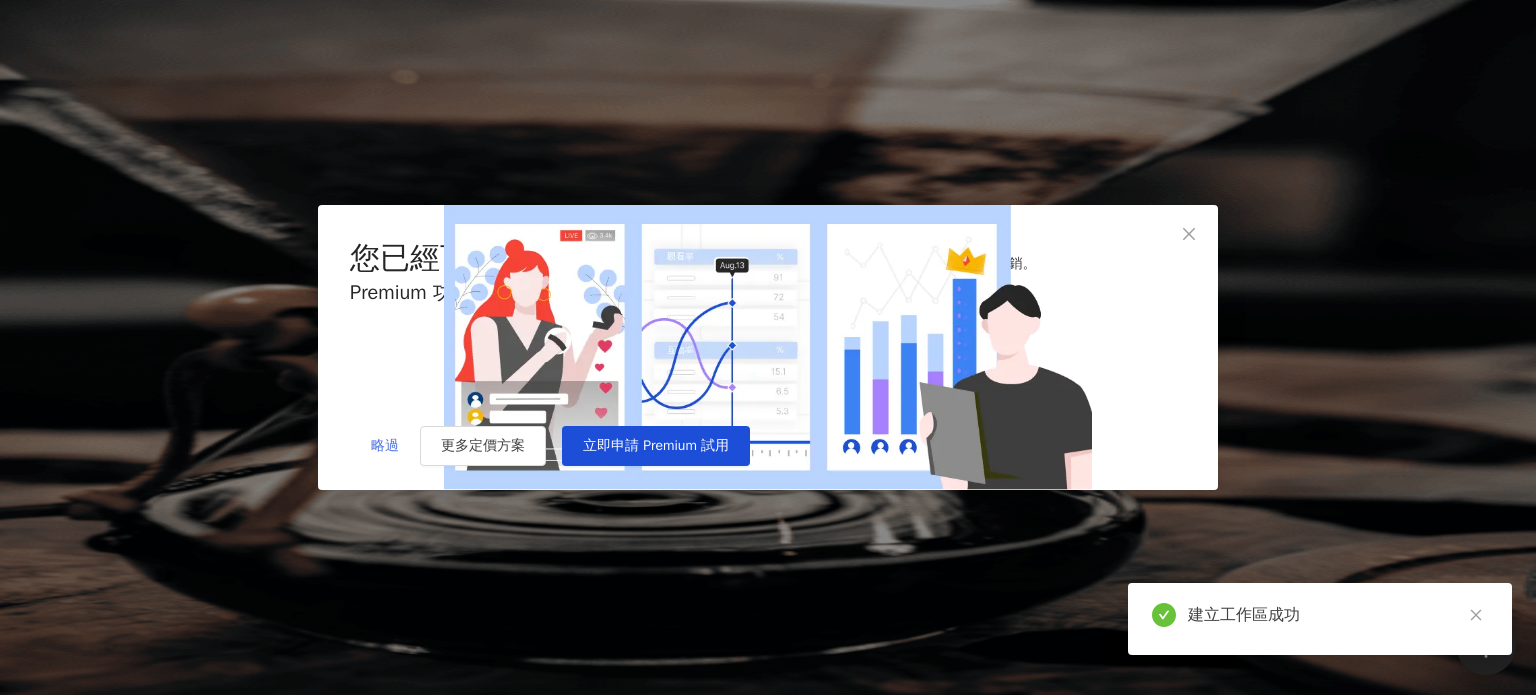 click on "略過" at bounding box center (385, 446) 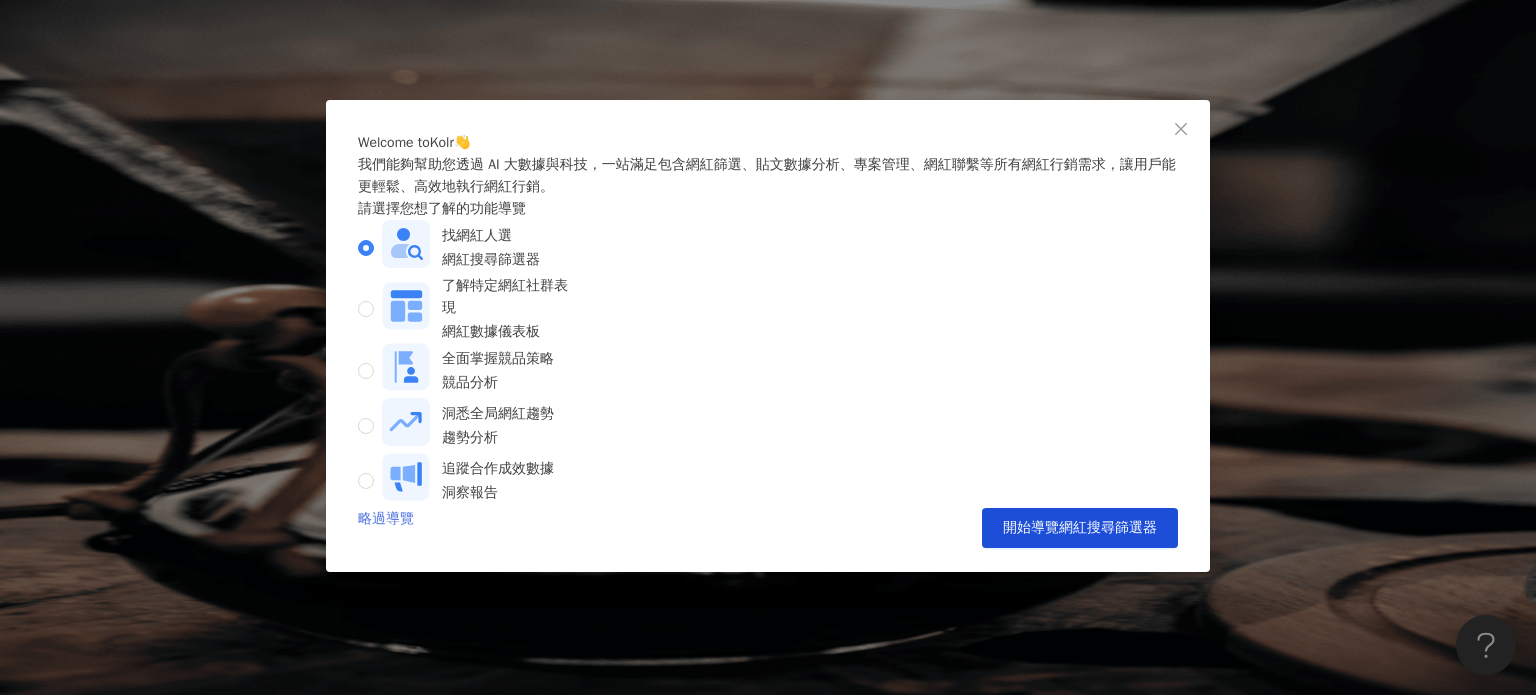 click on "略過導覽" at bounding box center (386, 528) 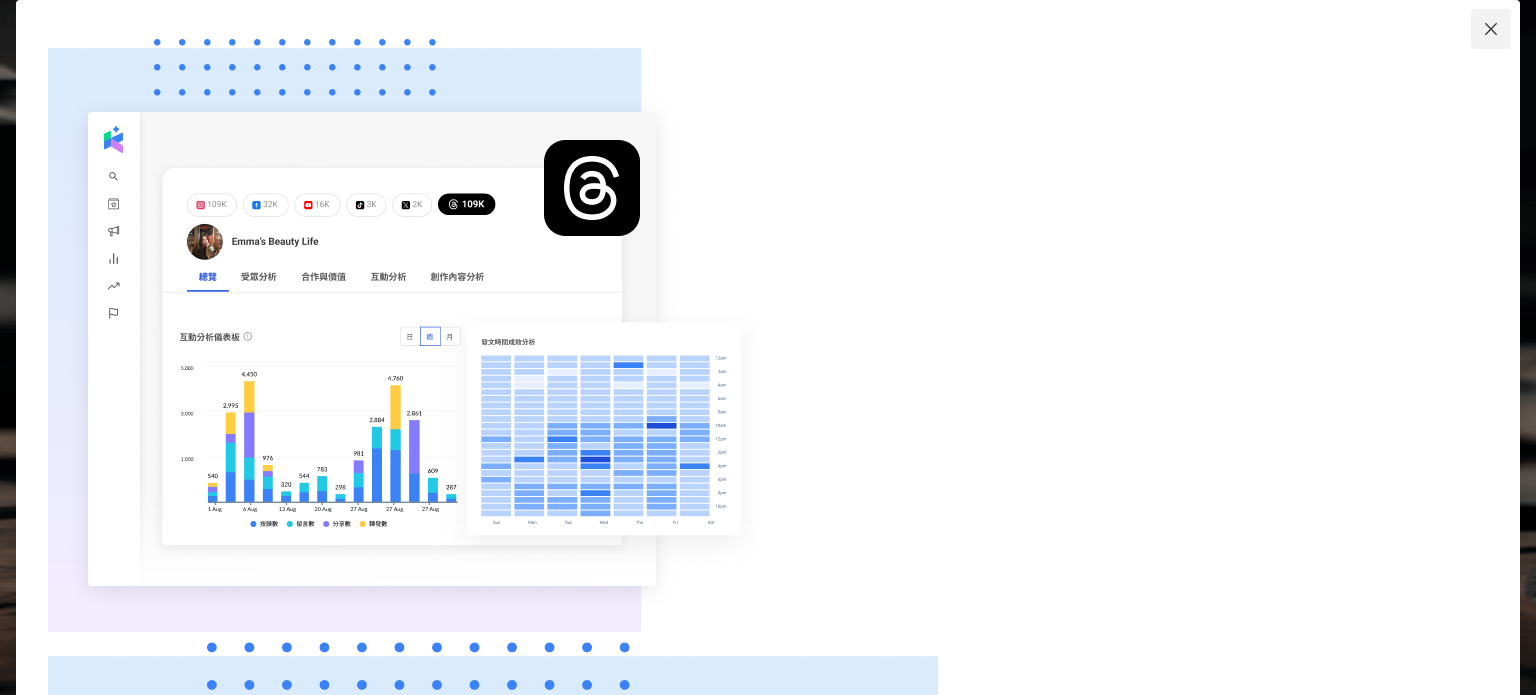 click 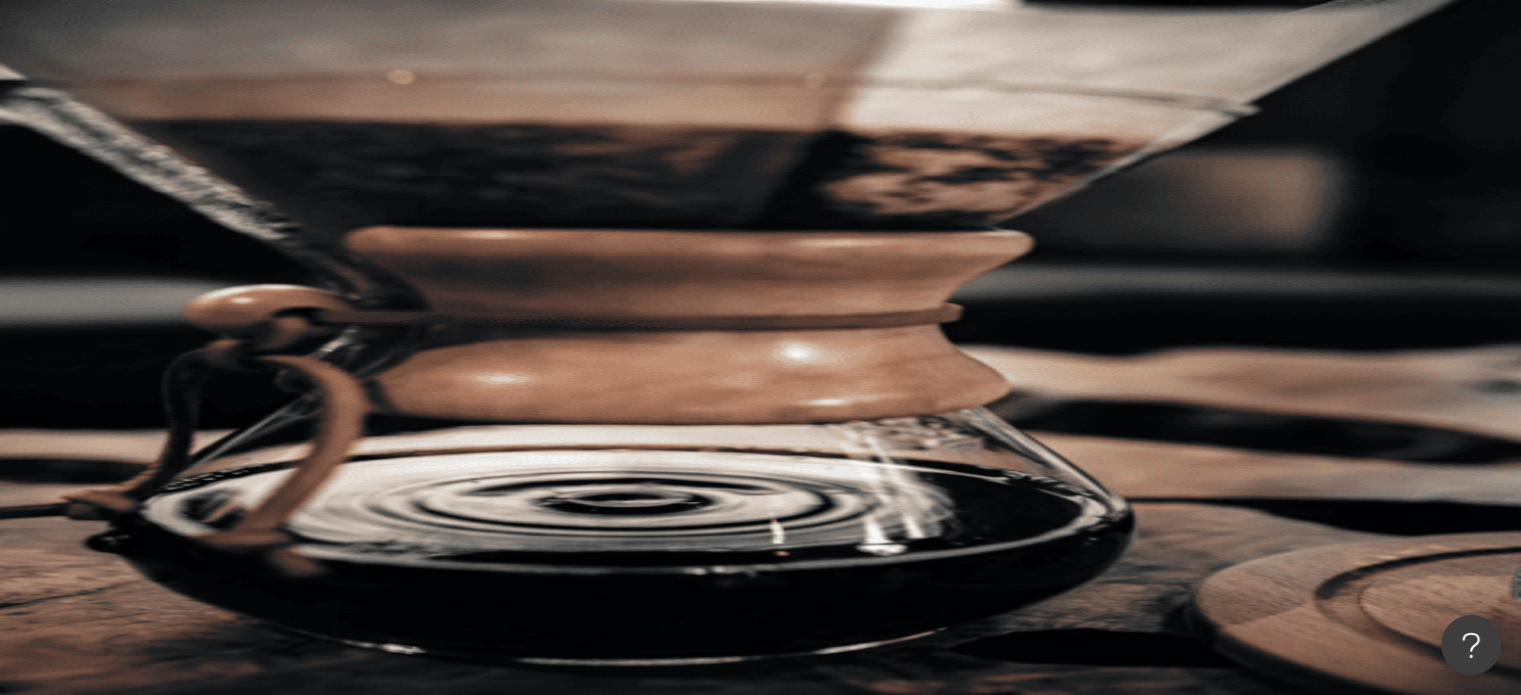 click on "吳" at bounding box center [256, 360] 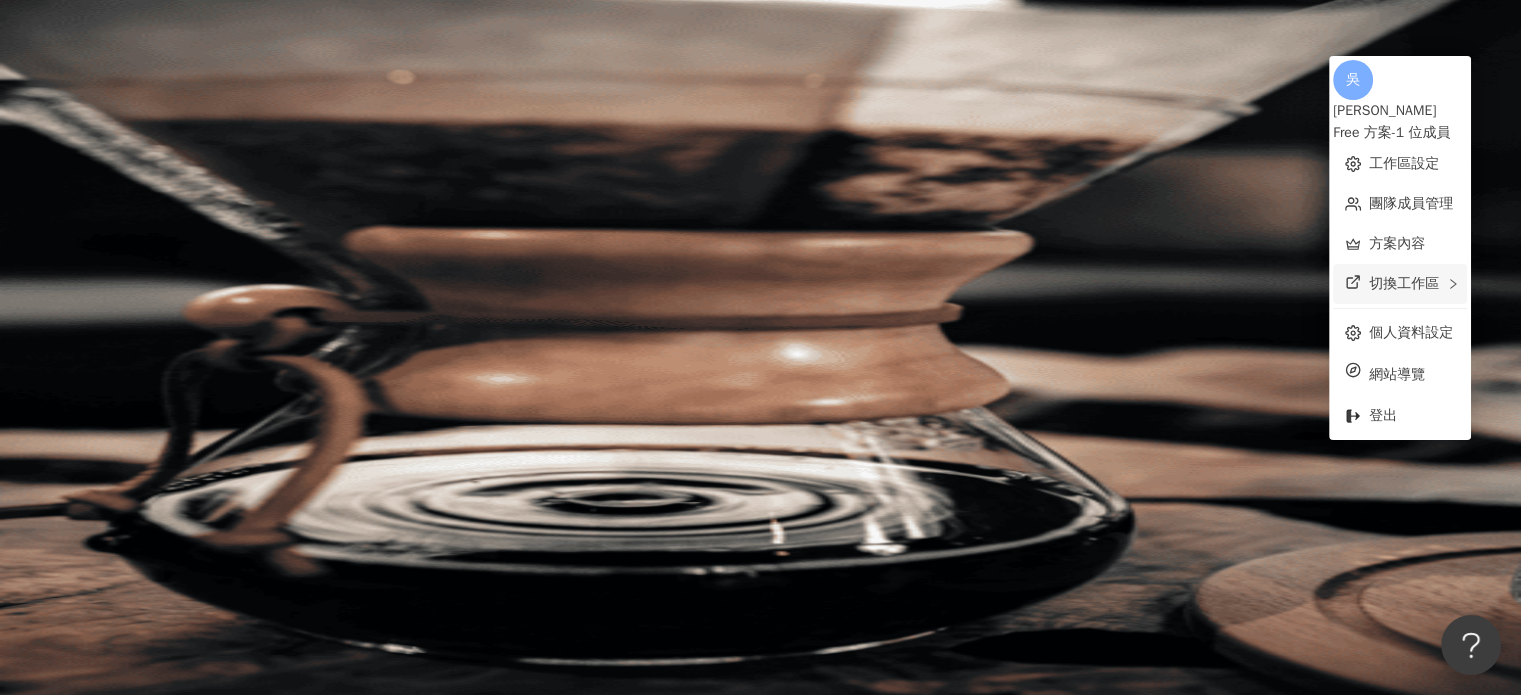 click on "切換工作區" at bounding box center [1400, 284] 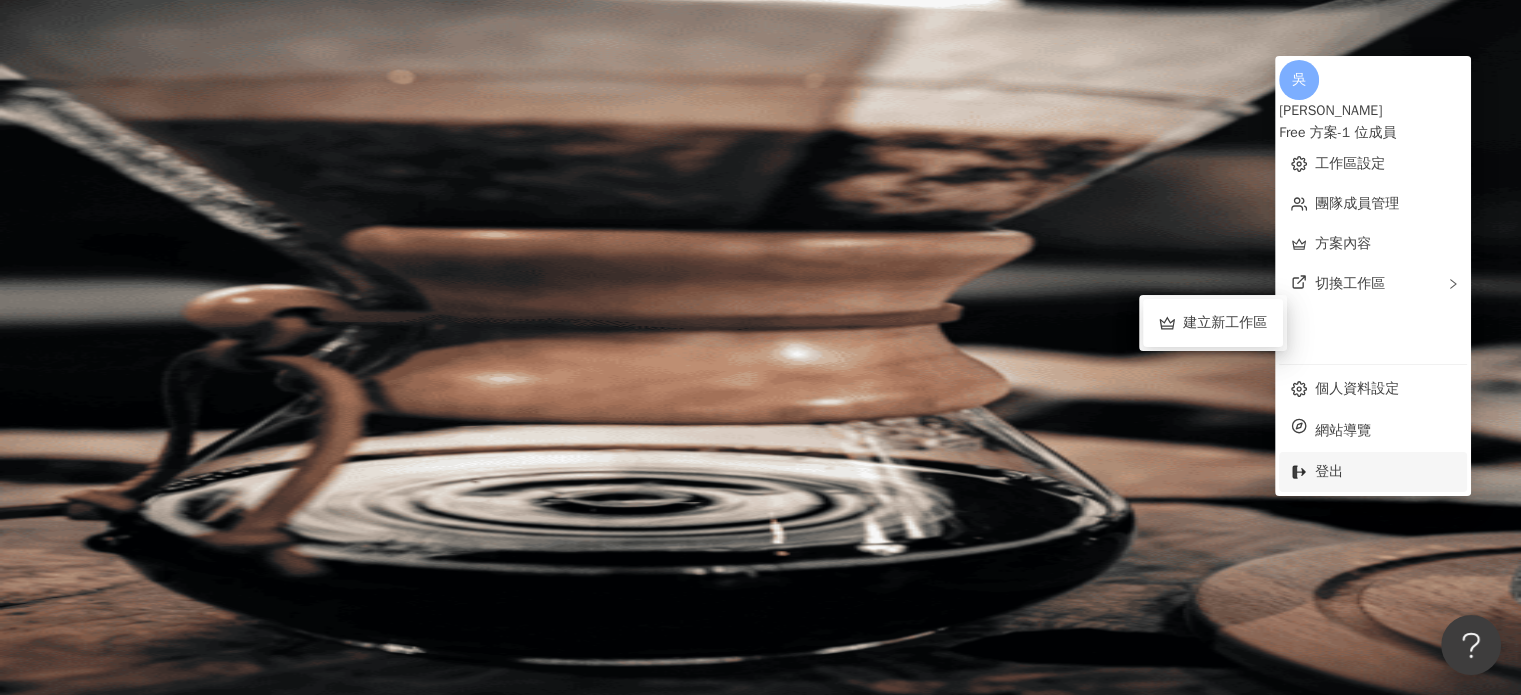click on "登出" at bounding box center [1385, 472] 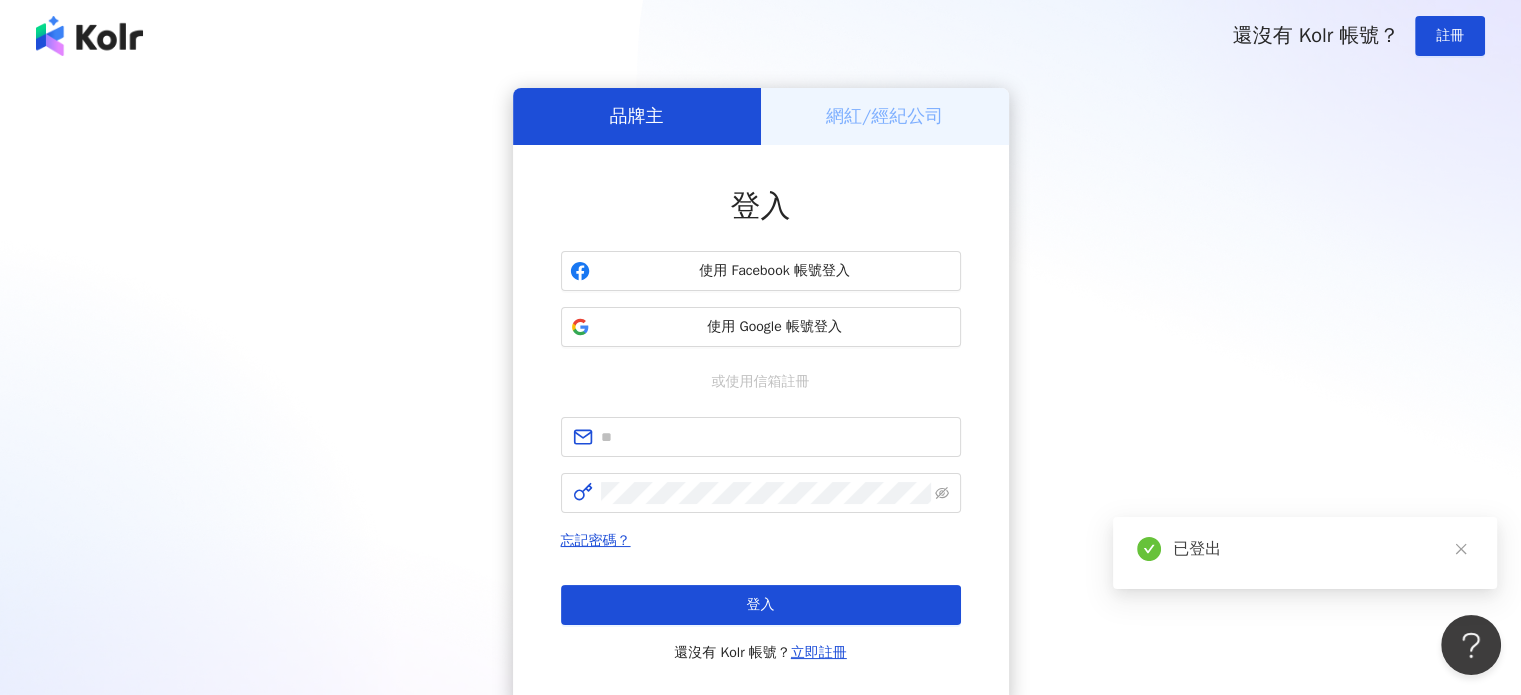 click on "網紅/經紀公司" at bounding box center (885, 116) 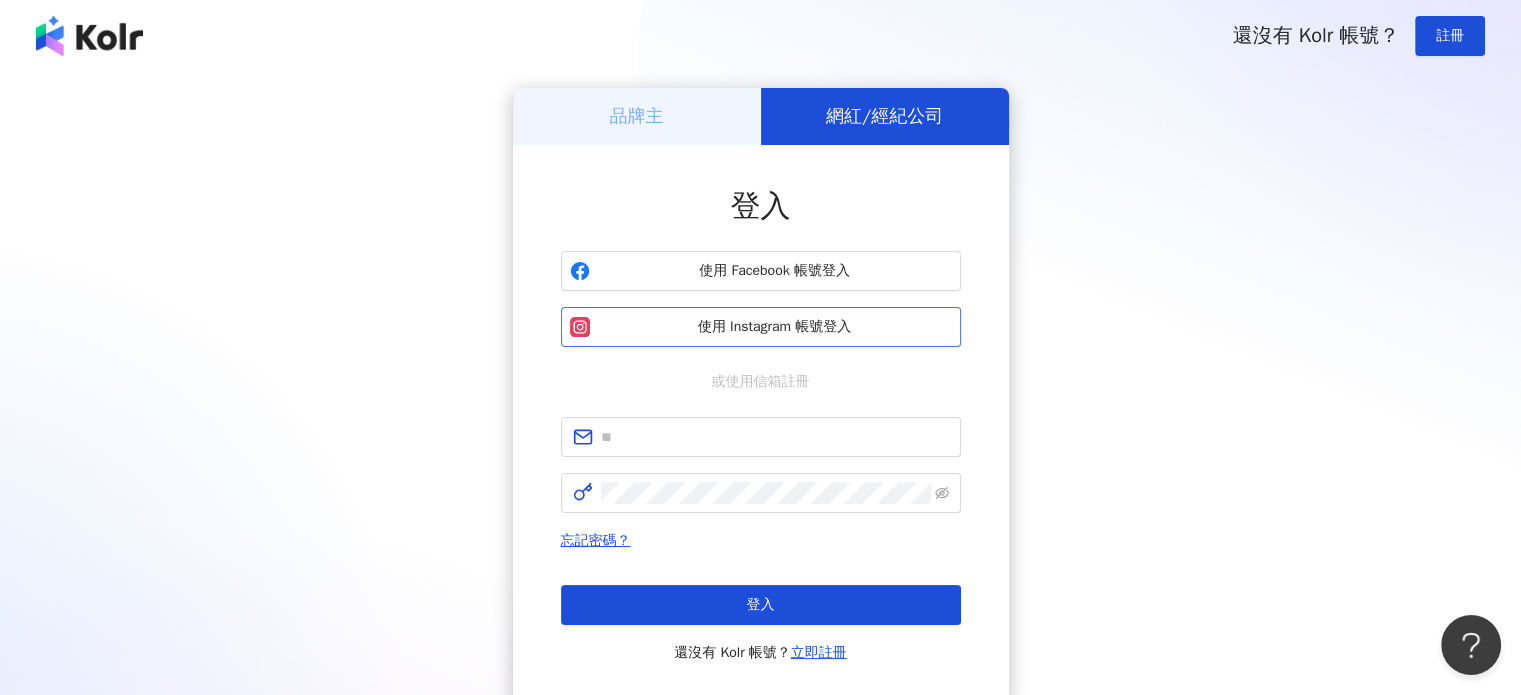 click on "使用 Instagram 帳號登入" at bounding box center (775, 327) 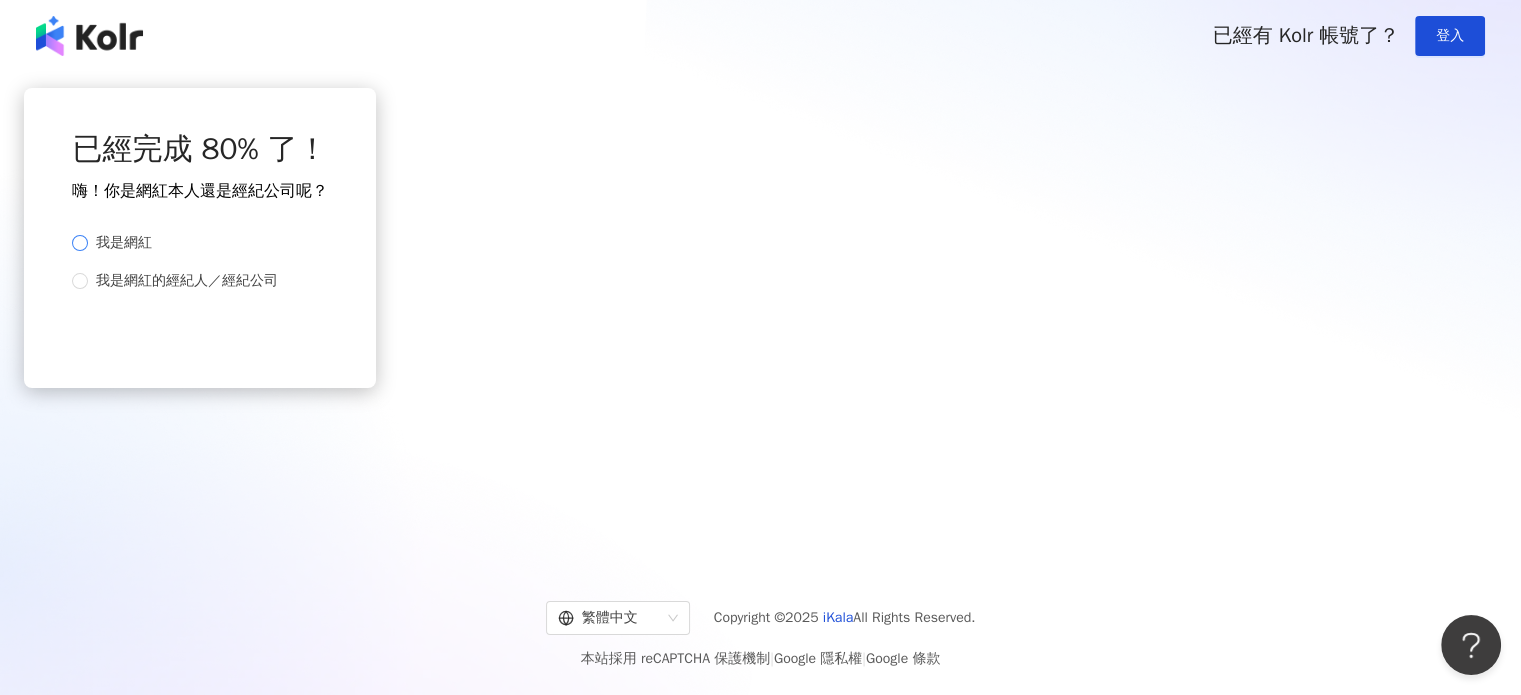 click on "我是網紅" at bounding box center [196, 243] 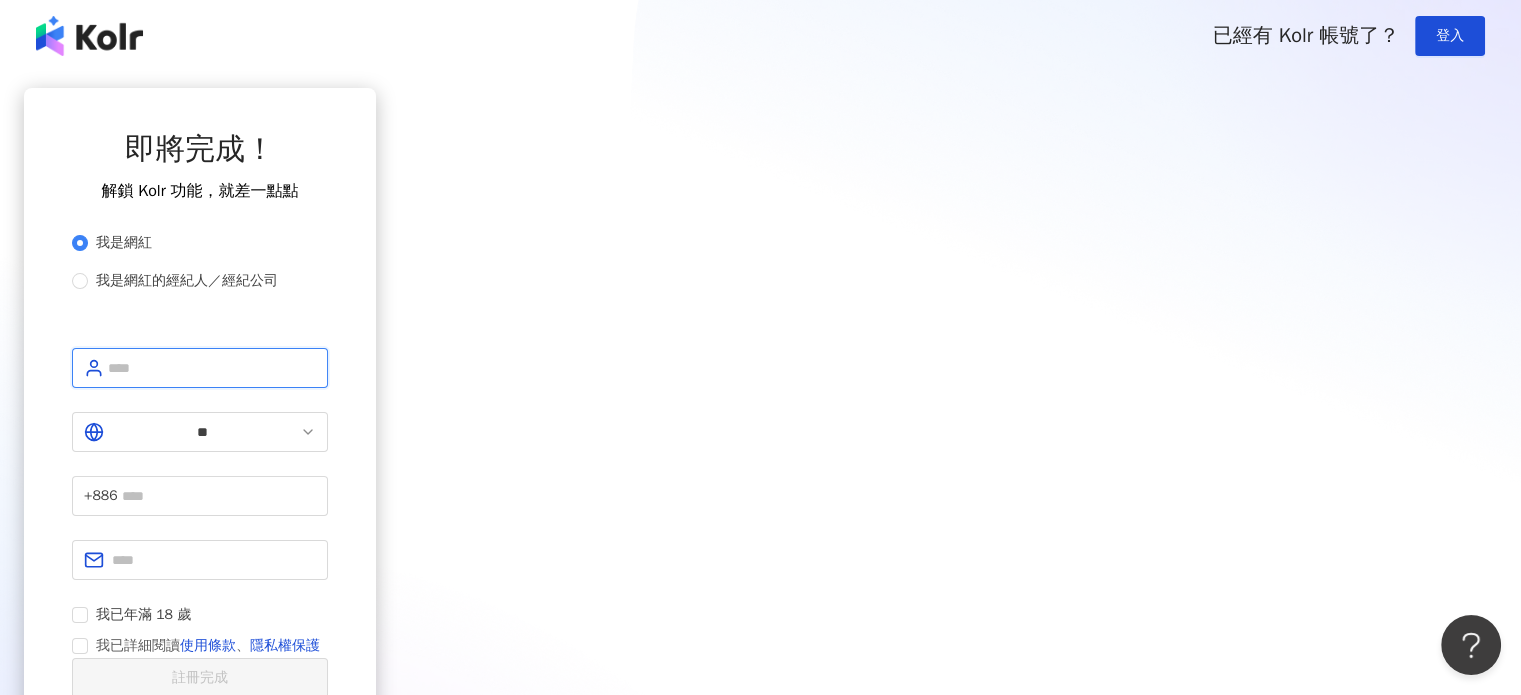 click at bounding box center [212, 368] 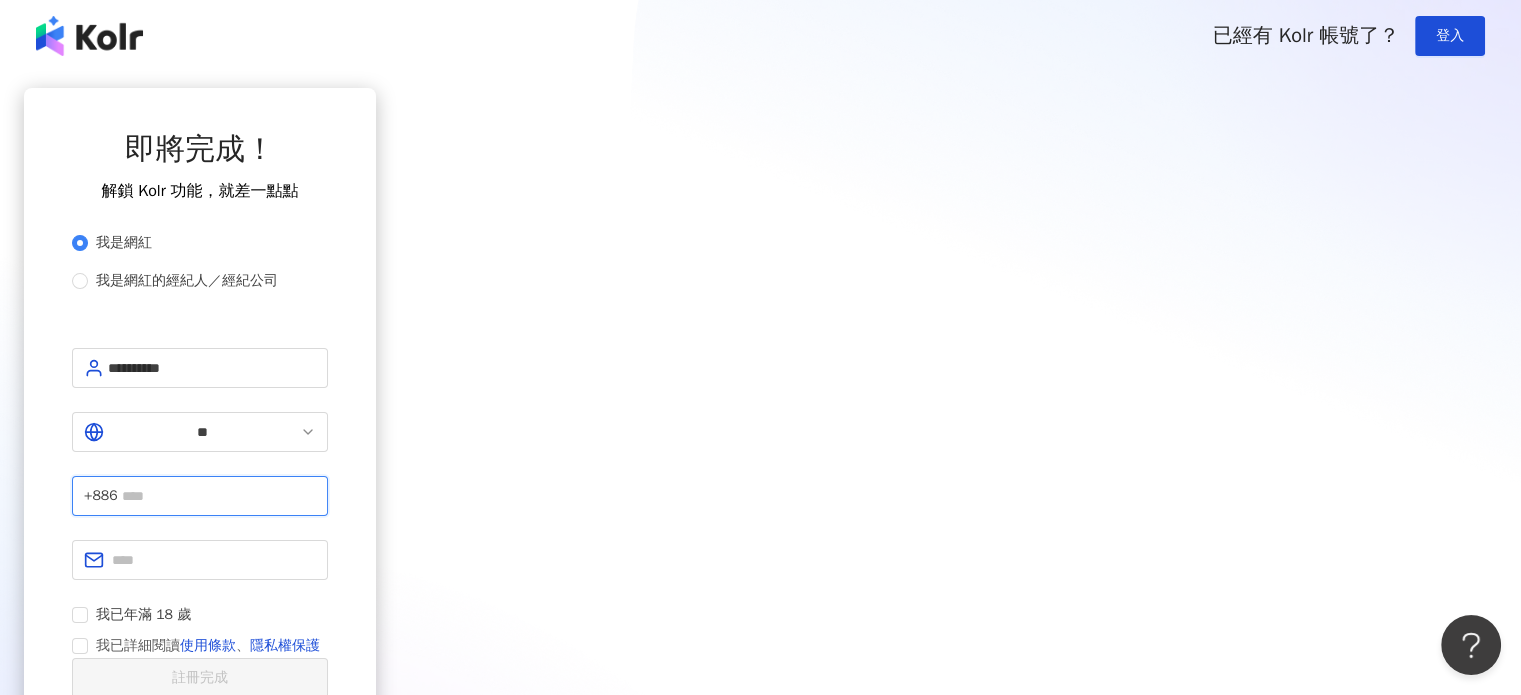 click at bounding box center (219, 496) 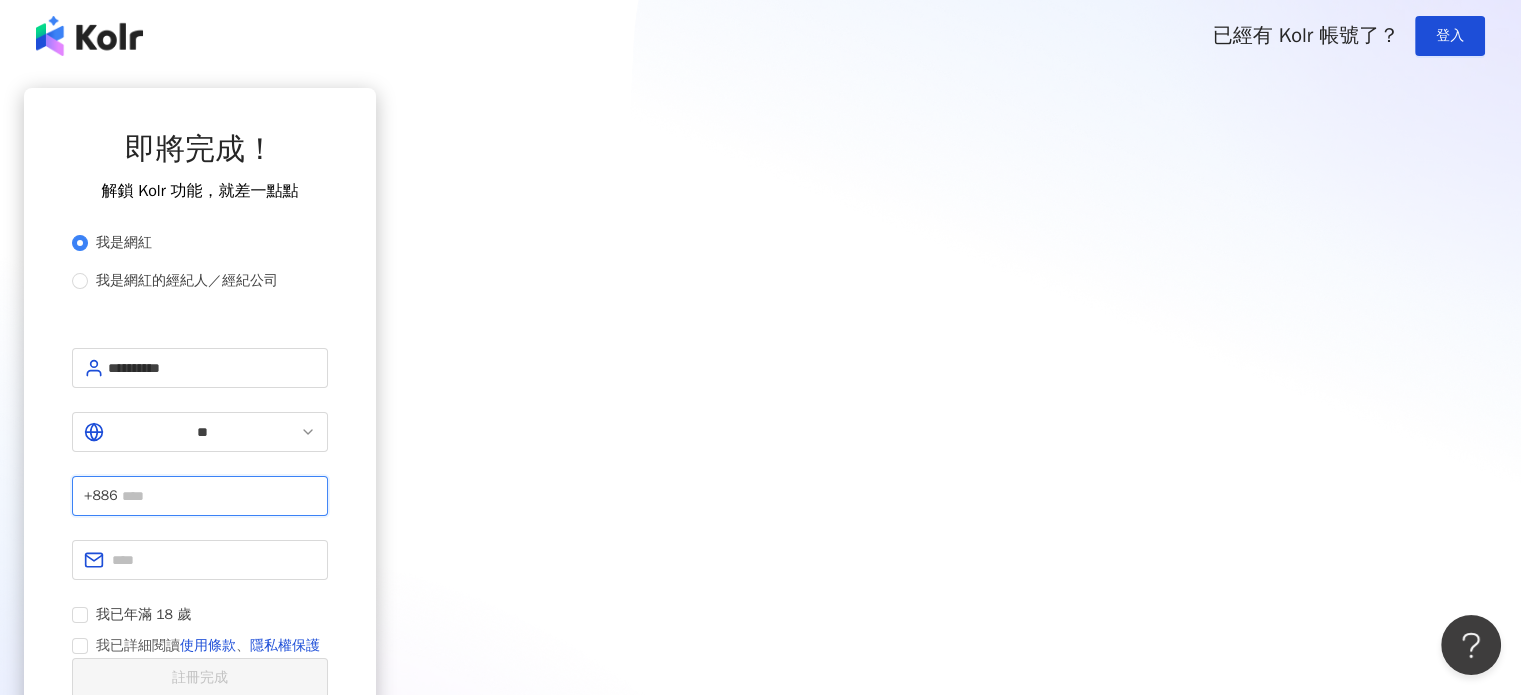 type on "**********" 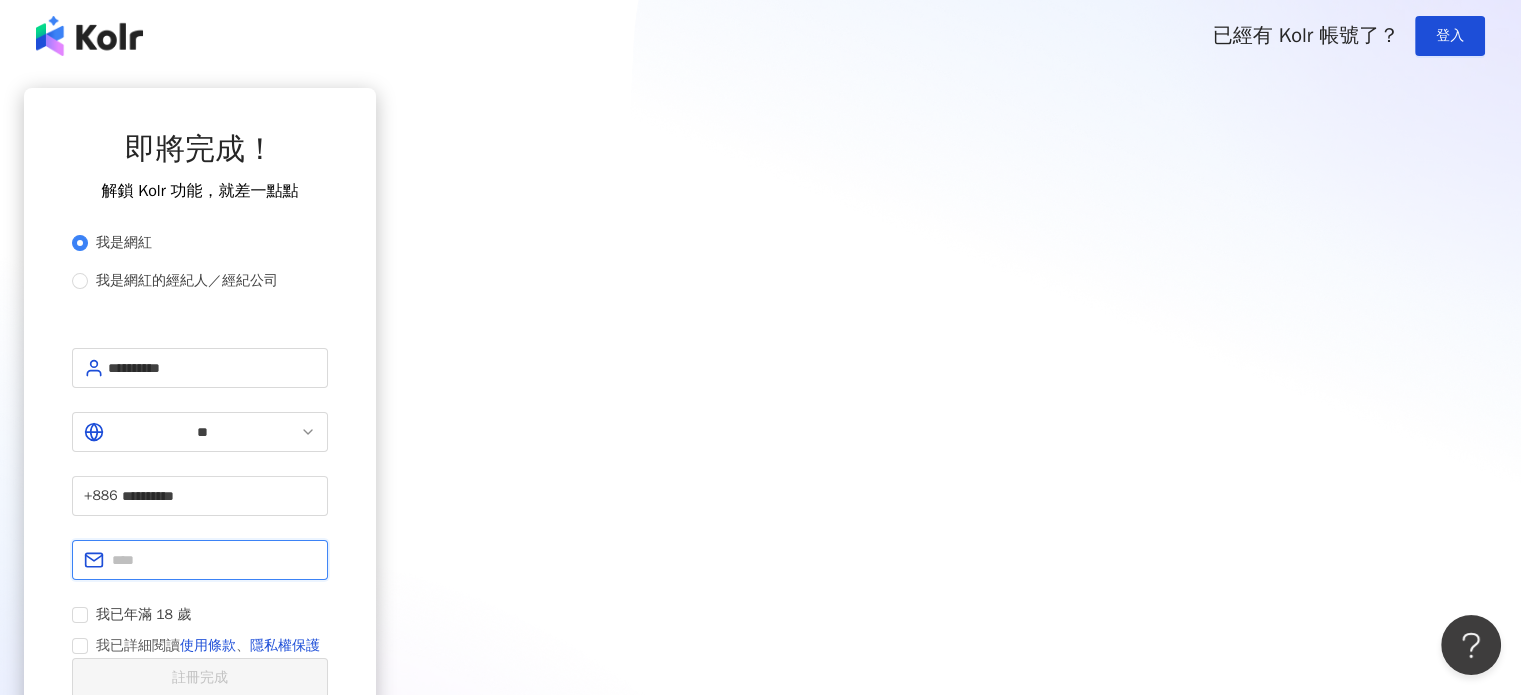 click at bounding box center (214, 560) 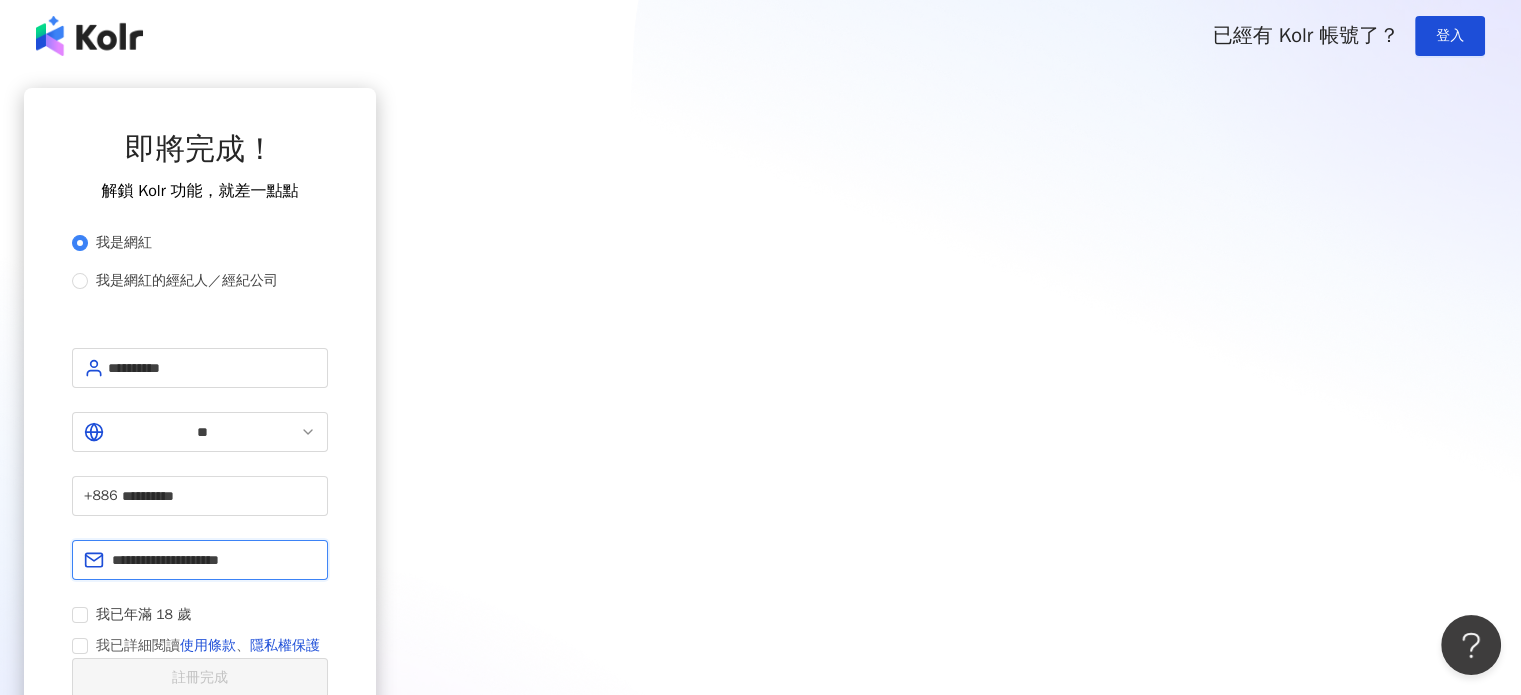 scroll, scrollTop: 100, scrollLeft: 0, axis: vertical 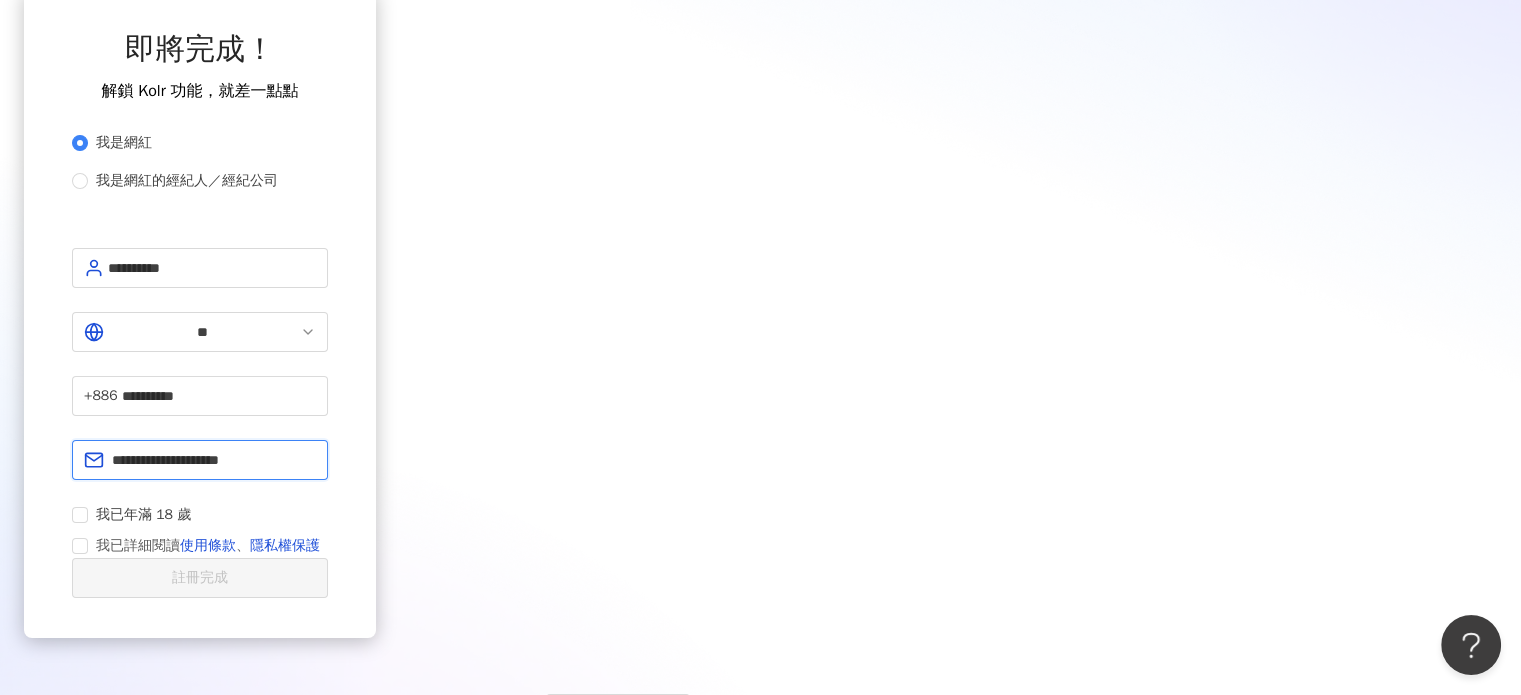 drag, startPoint x: 677, startPoint y: 432, endPoint x: 384, endPoint y: 423, distance: 293.13818 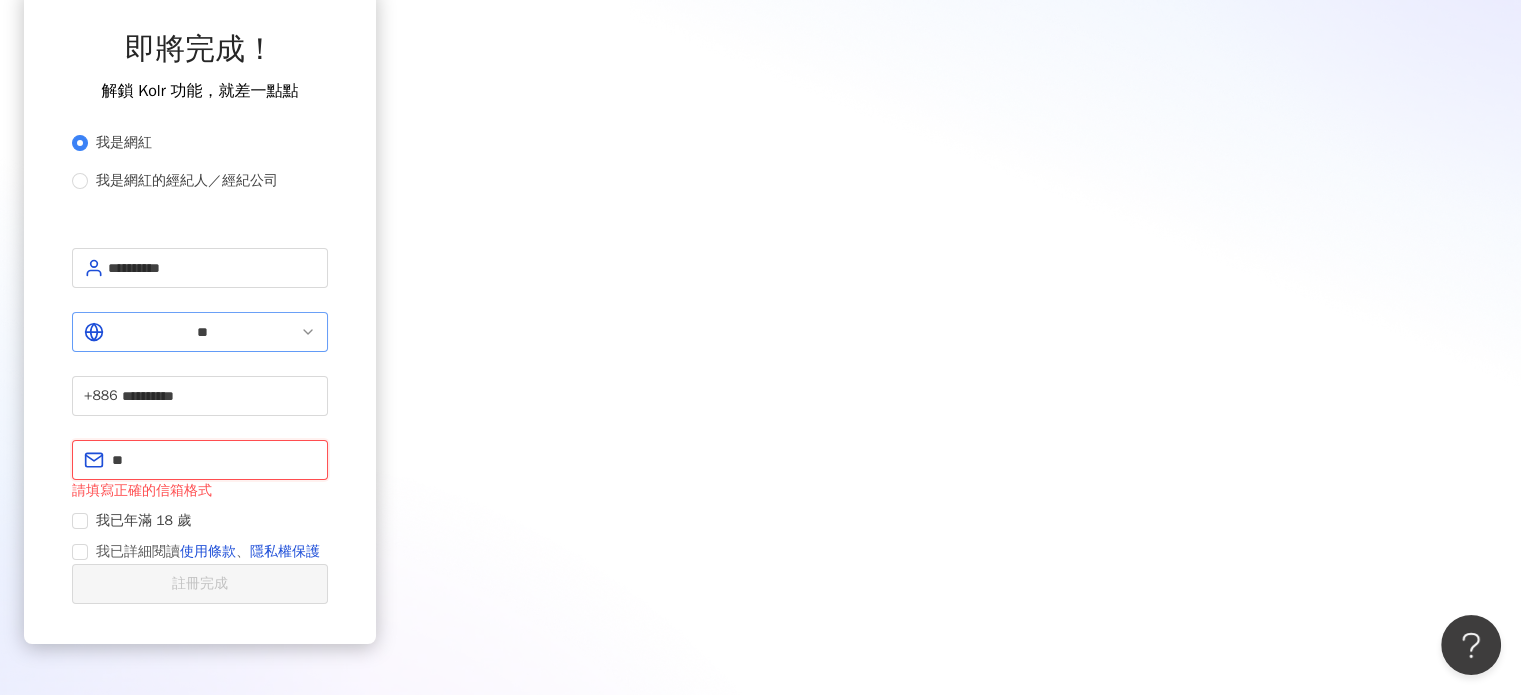 type on "*" 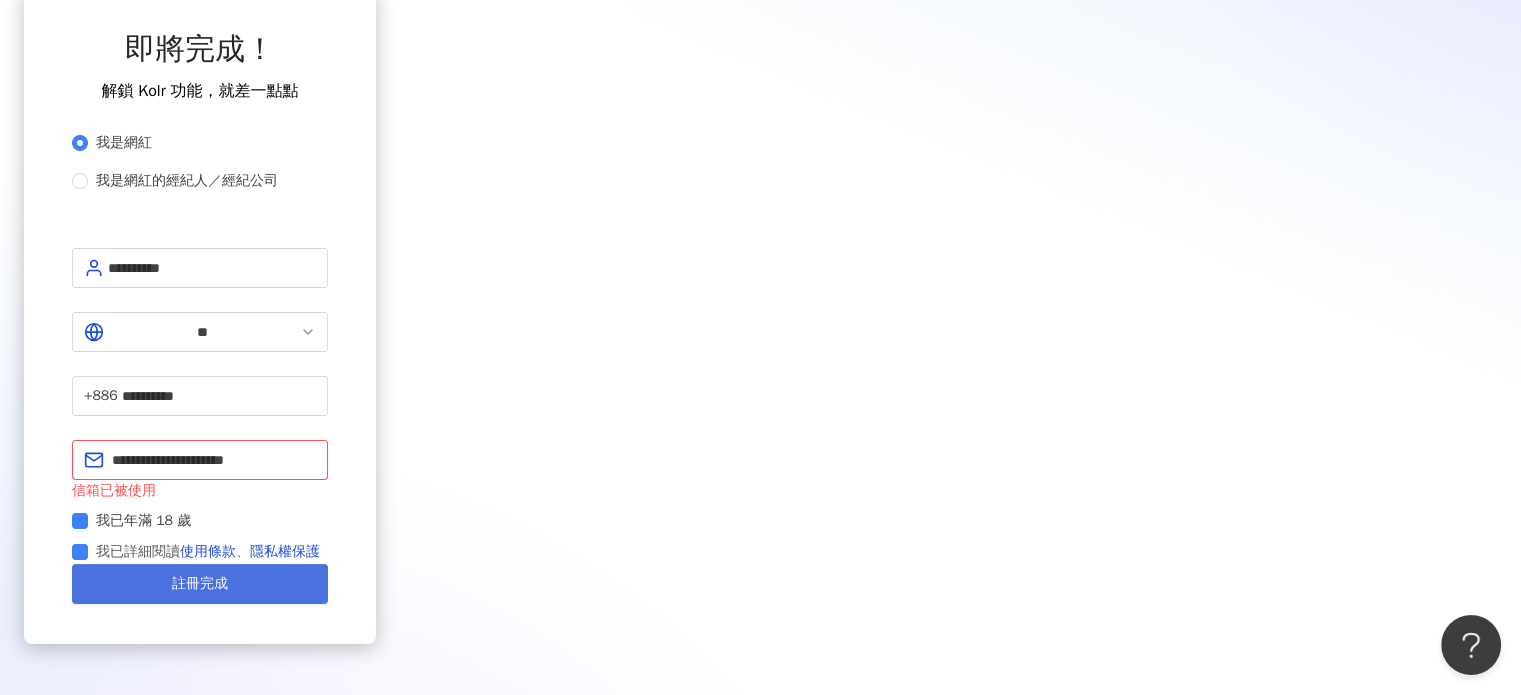 click on "註冊完成" at bounding box center (200, 584) 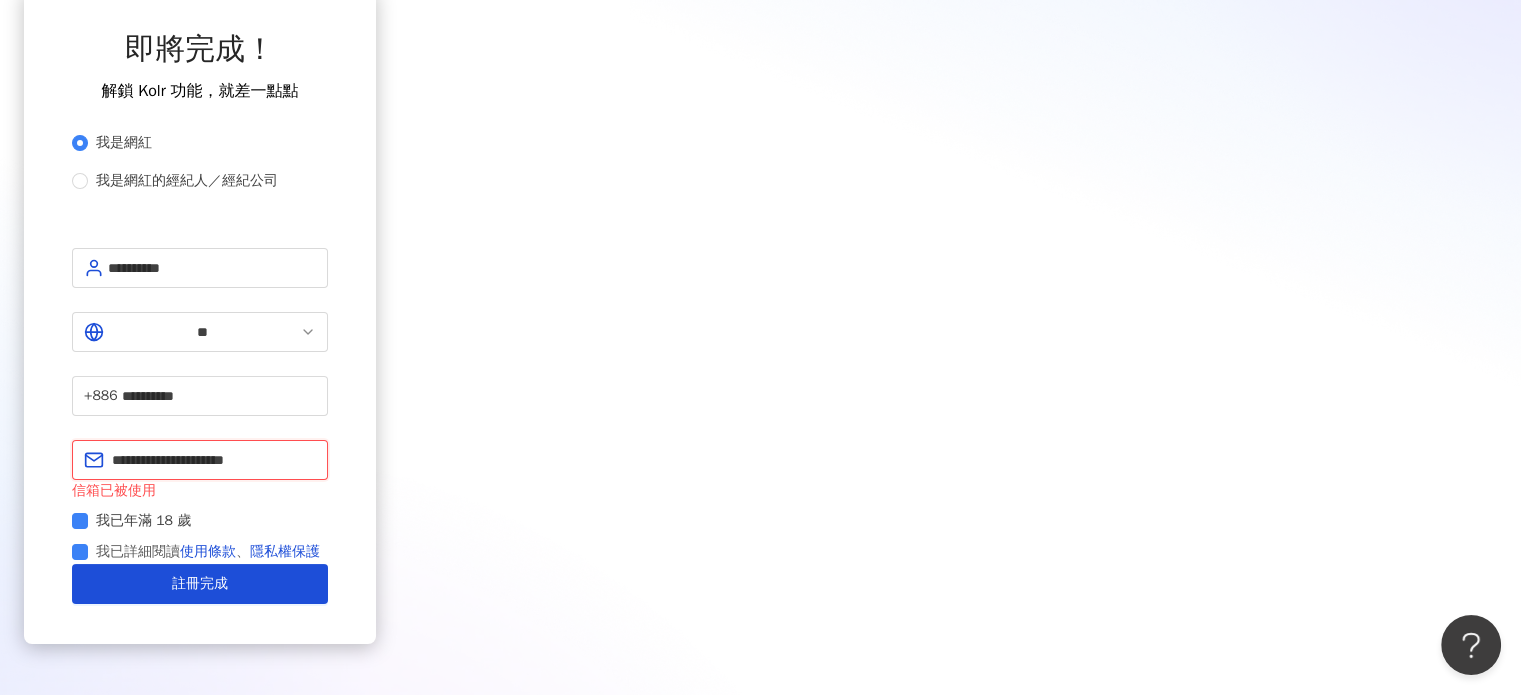 drag, startPoint x: 686, startPoint y: 432, endPoint x: 581, endPoint y: 421, distance: 105.574615 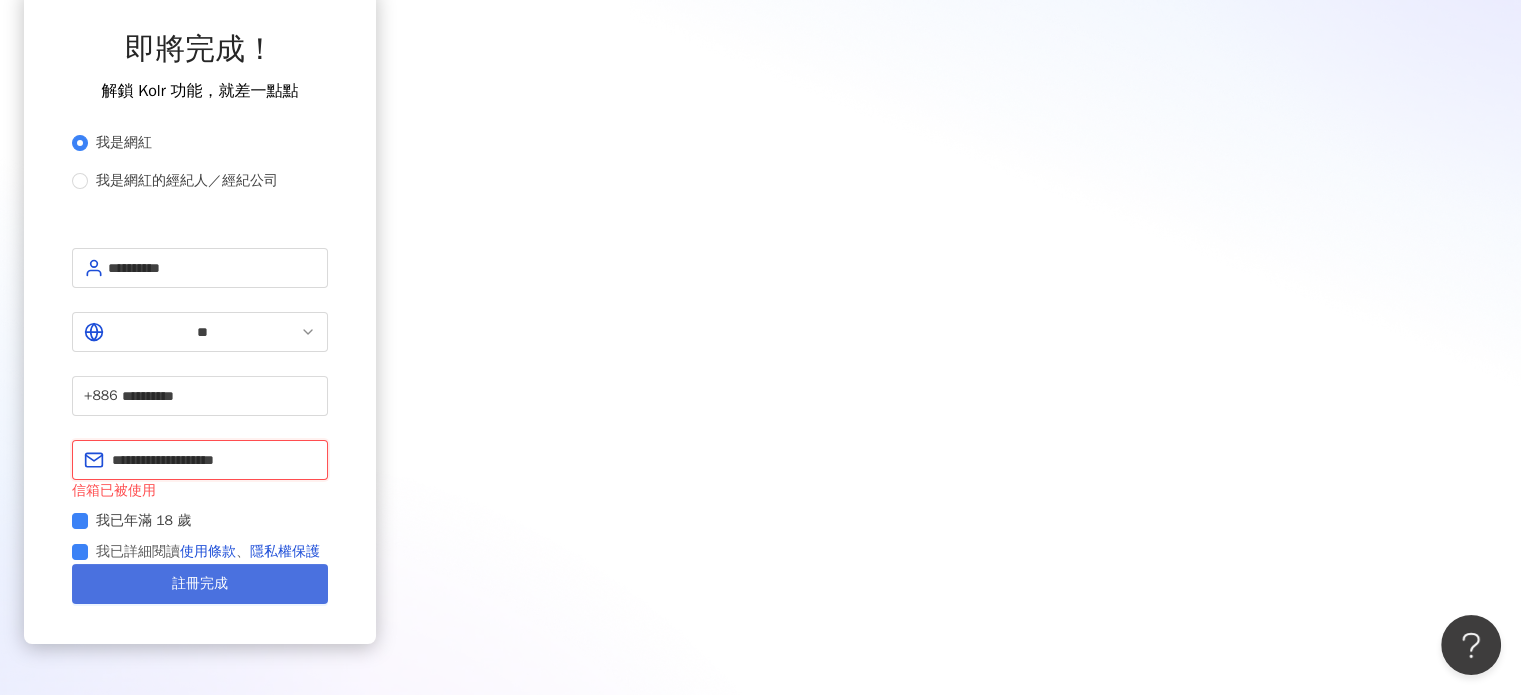 type on "**********" 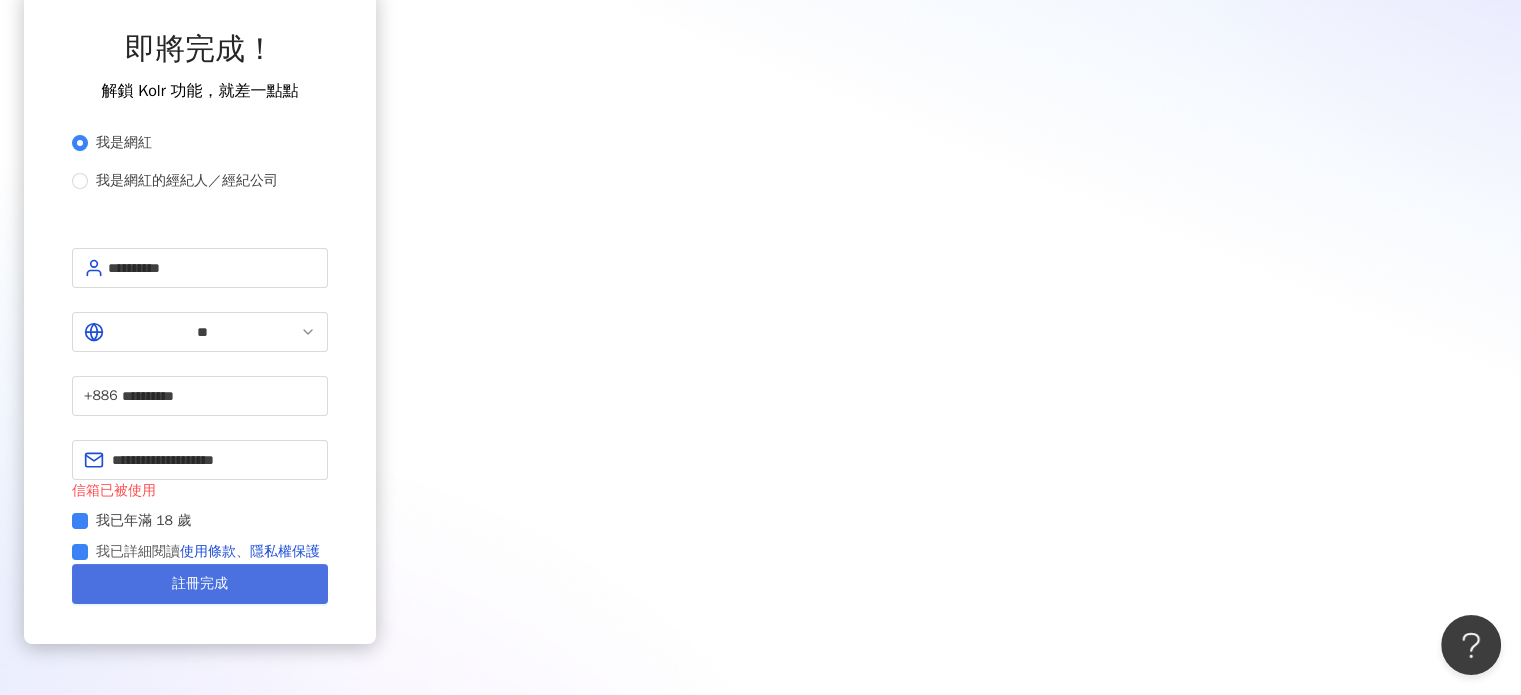 click on "註冊完成" at bounding box center (200, 584) 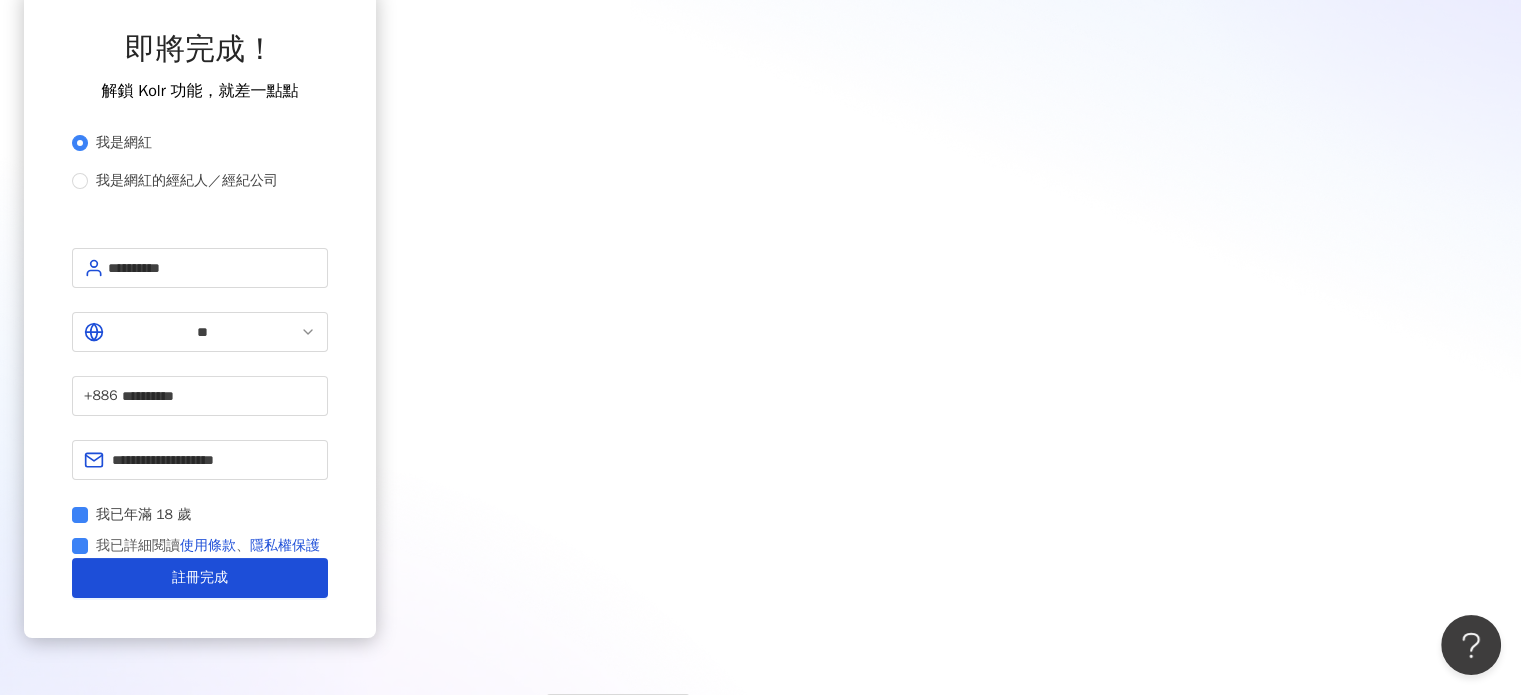scroll, scrollTop: 0, scrollLeft: 0, axis: both 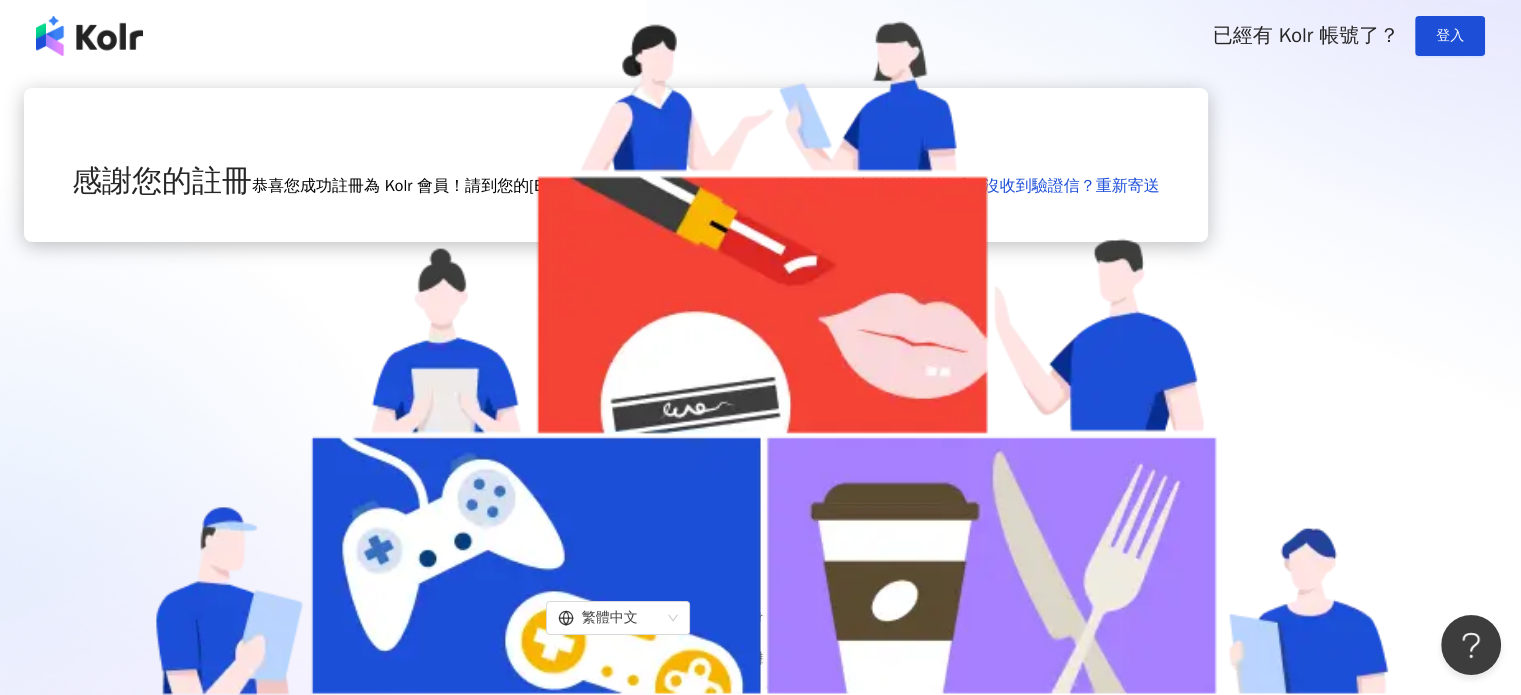 click on "感謝您的註冊 恭喜您成功註冊為 Kolr 會員！請到您的  imdoris.oo@gmail.com  信箱收信，來啟動您的帳戶。 沒收到驗證信？重新寄送" at bounding box center [616, 165] 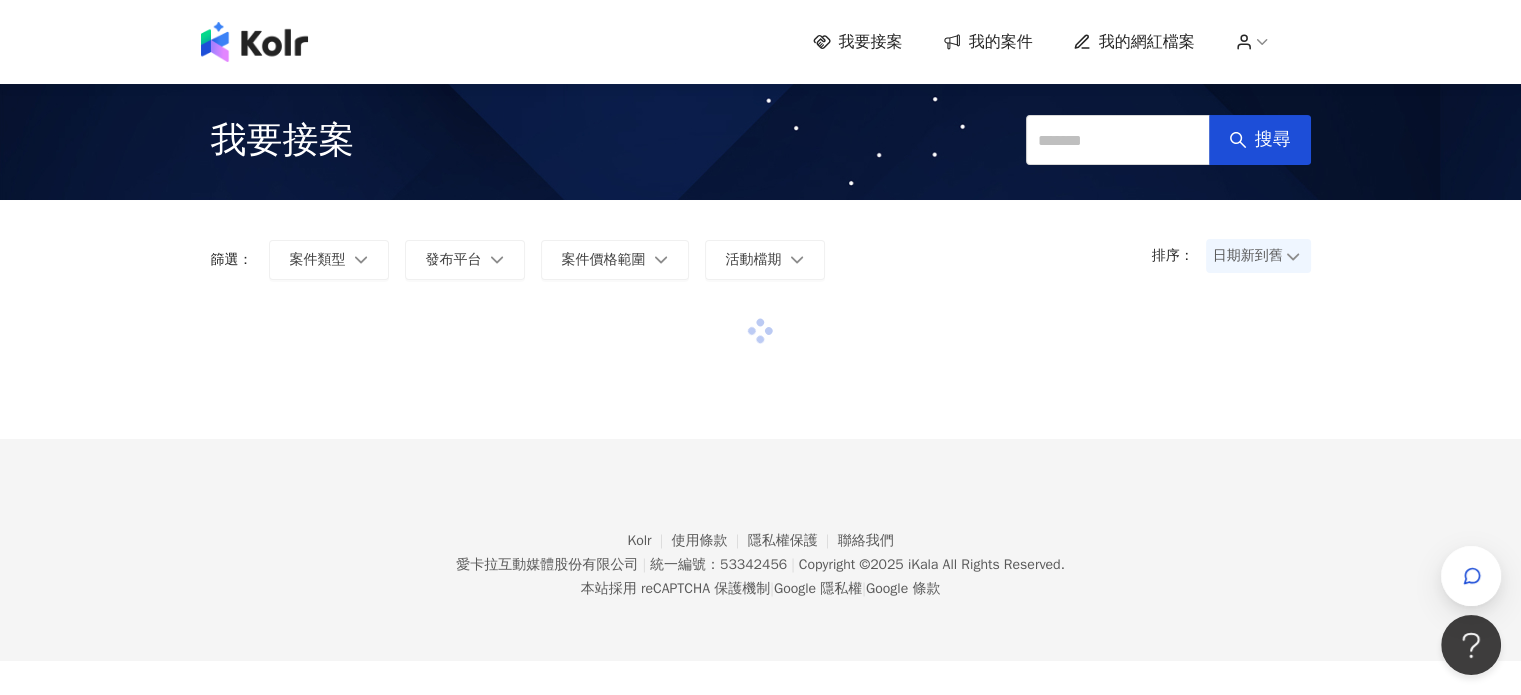 scroll, scrollTop: 0, scrollLeft: 0, axis: both 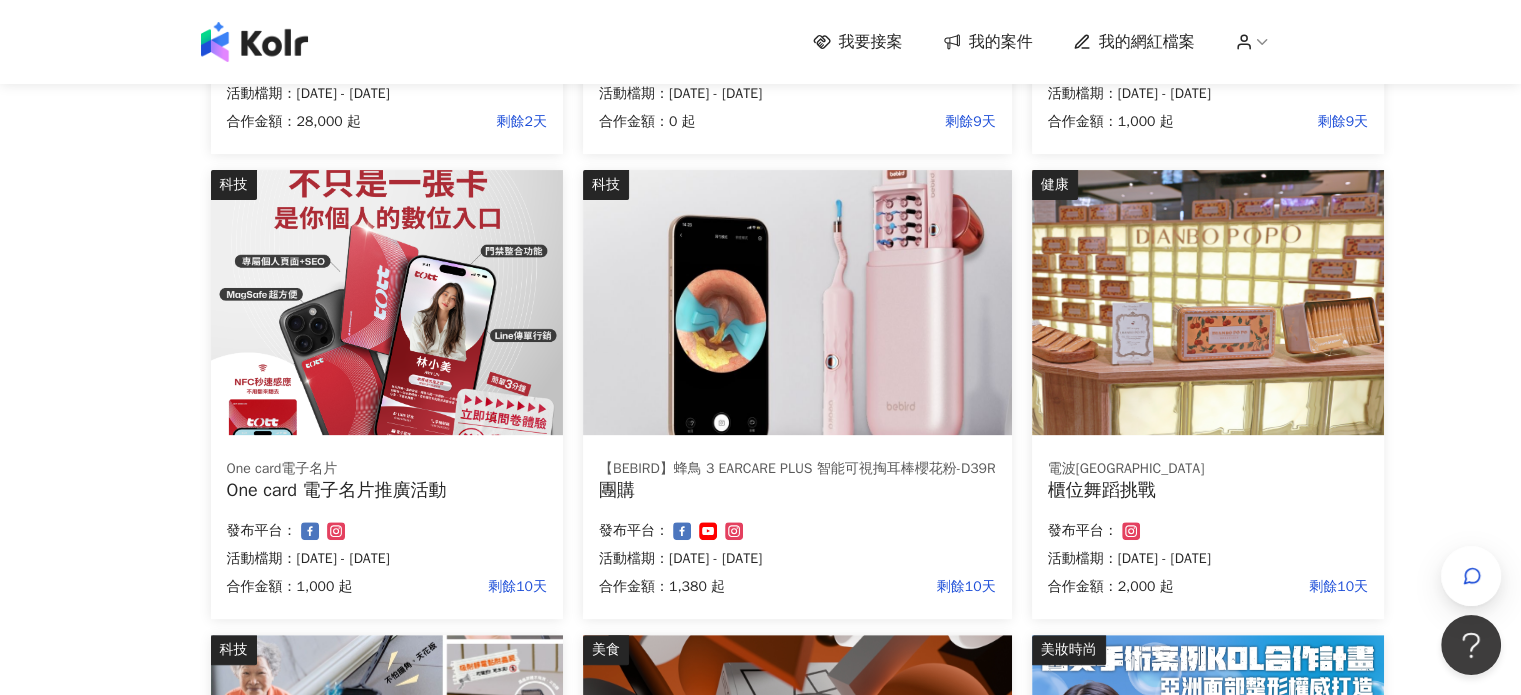 click on "One card 電子名片推廣活動" at bounding box center [387, 490] 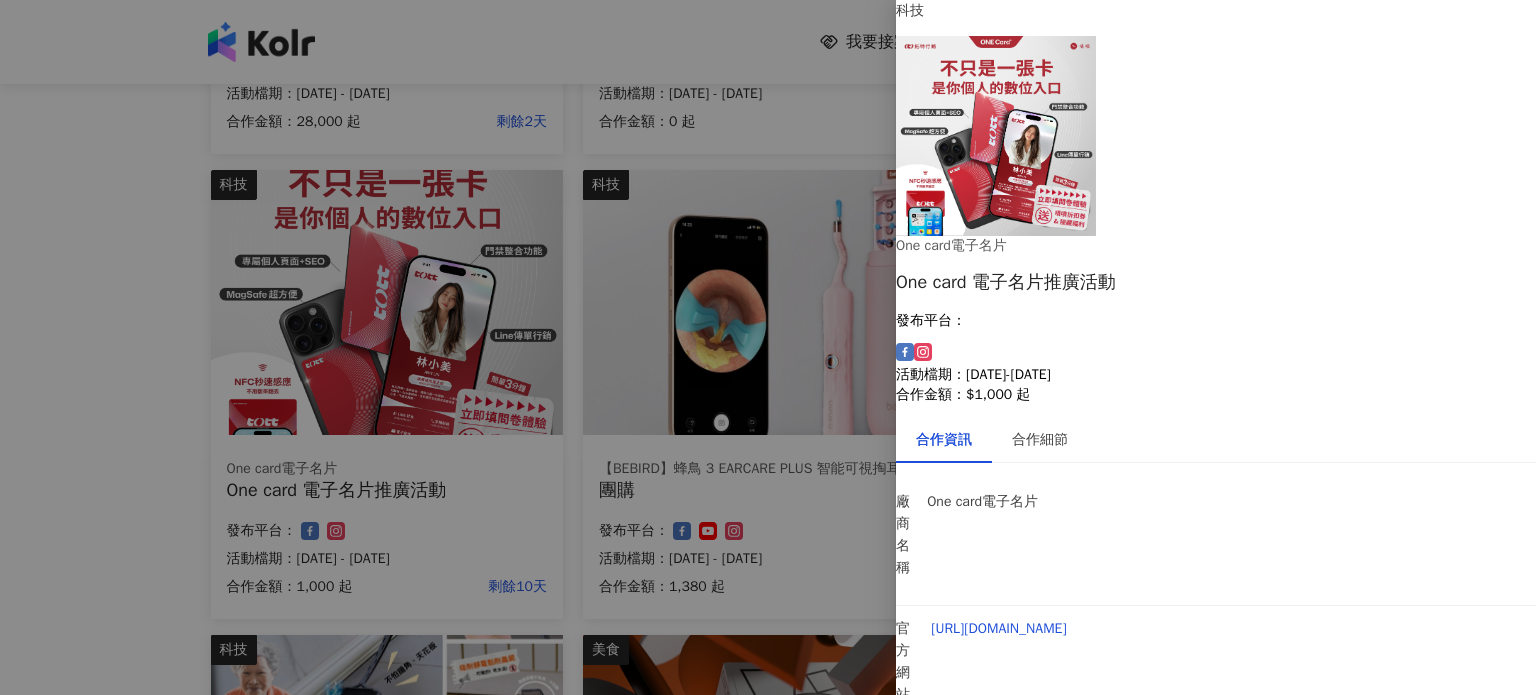scroll, scrollTop: 68, scrollLeft: 0, axis: vertical 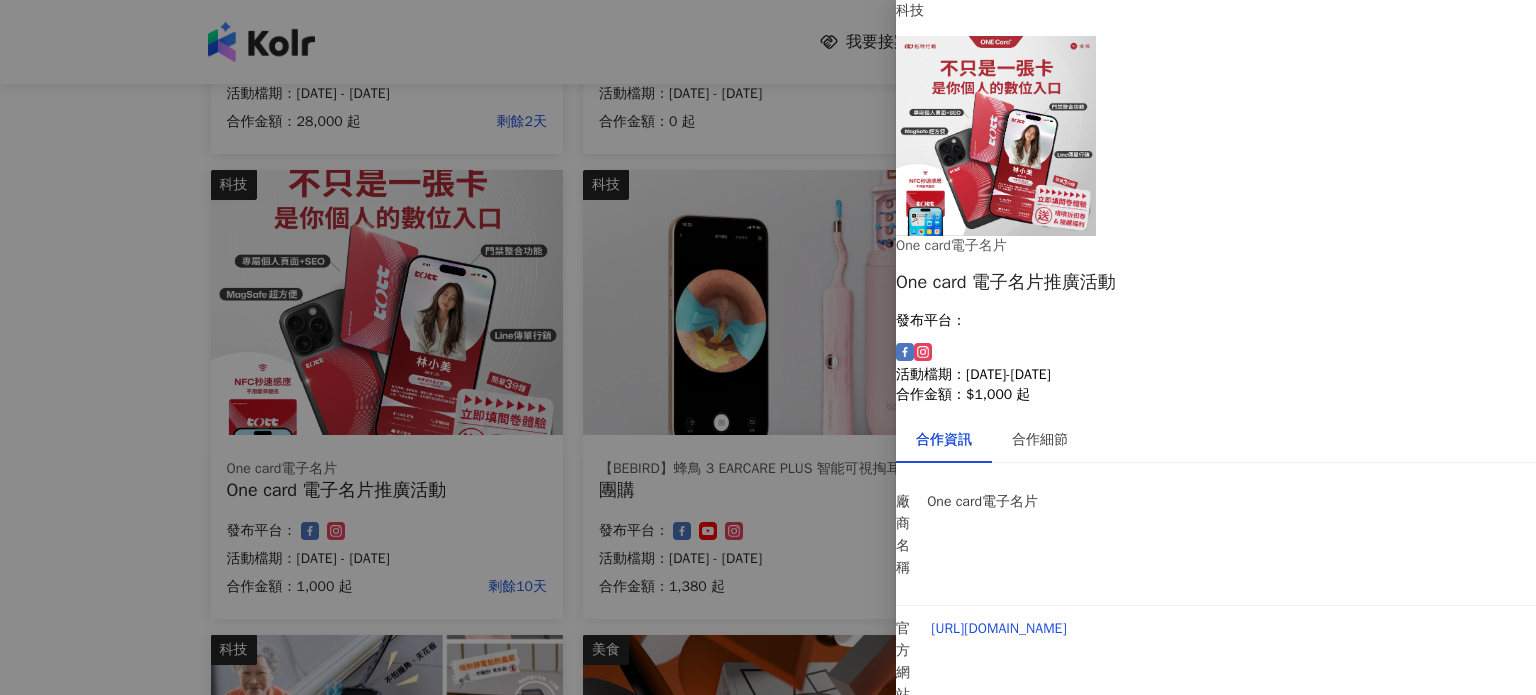 drag, startPoint x: 1012, startPoint y: 510, endPoint x: 1200, endPoint y: 518, distance: 188.17014 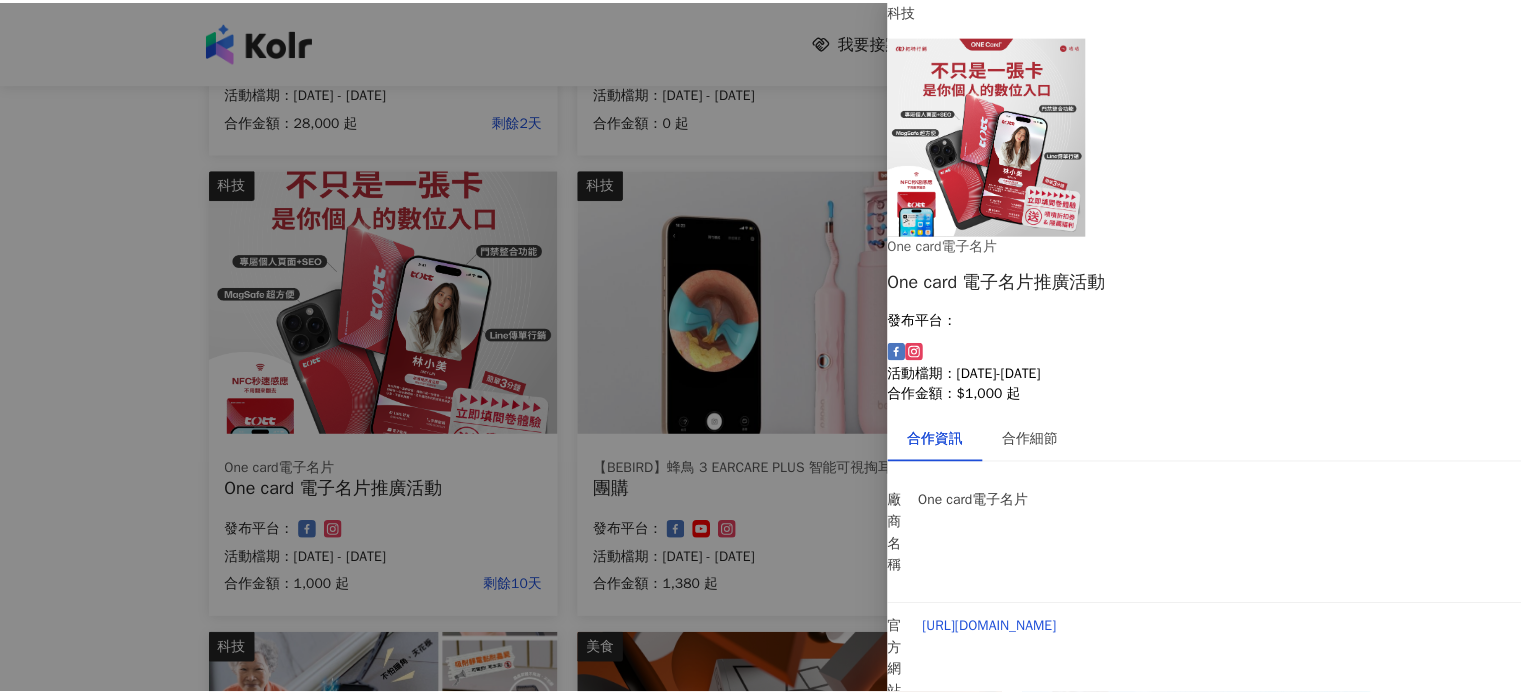 scroll, scrollTop: 0, scrollLeft: 0, axis: both 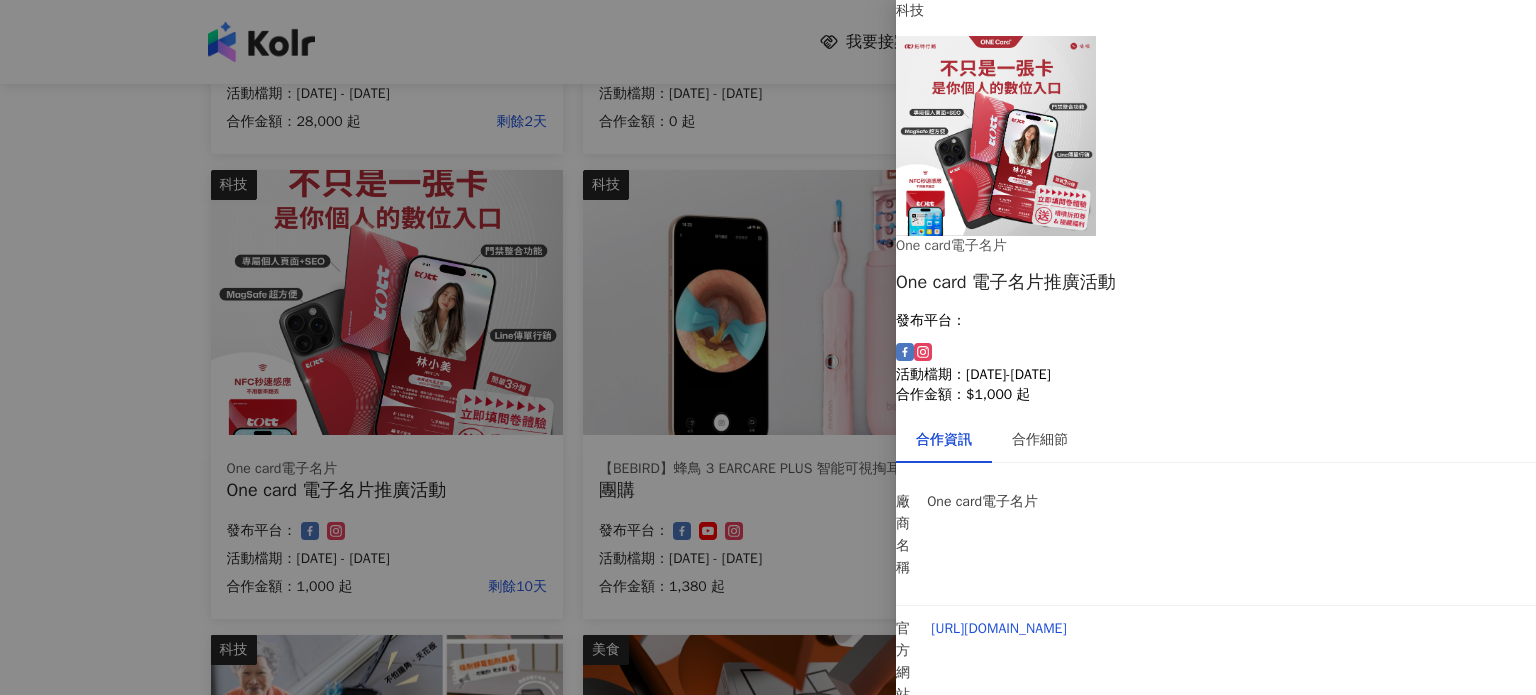 click at bounding box center [768, 347] 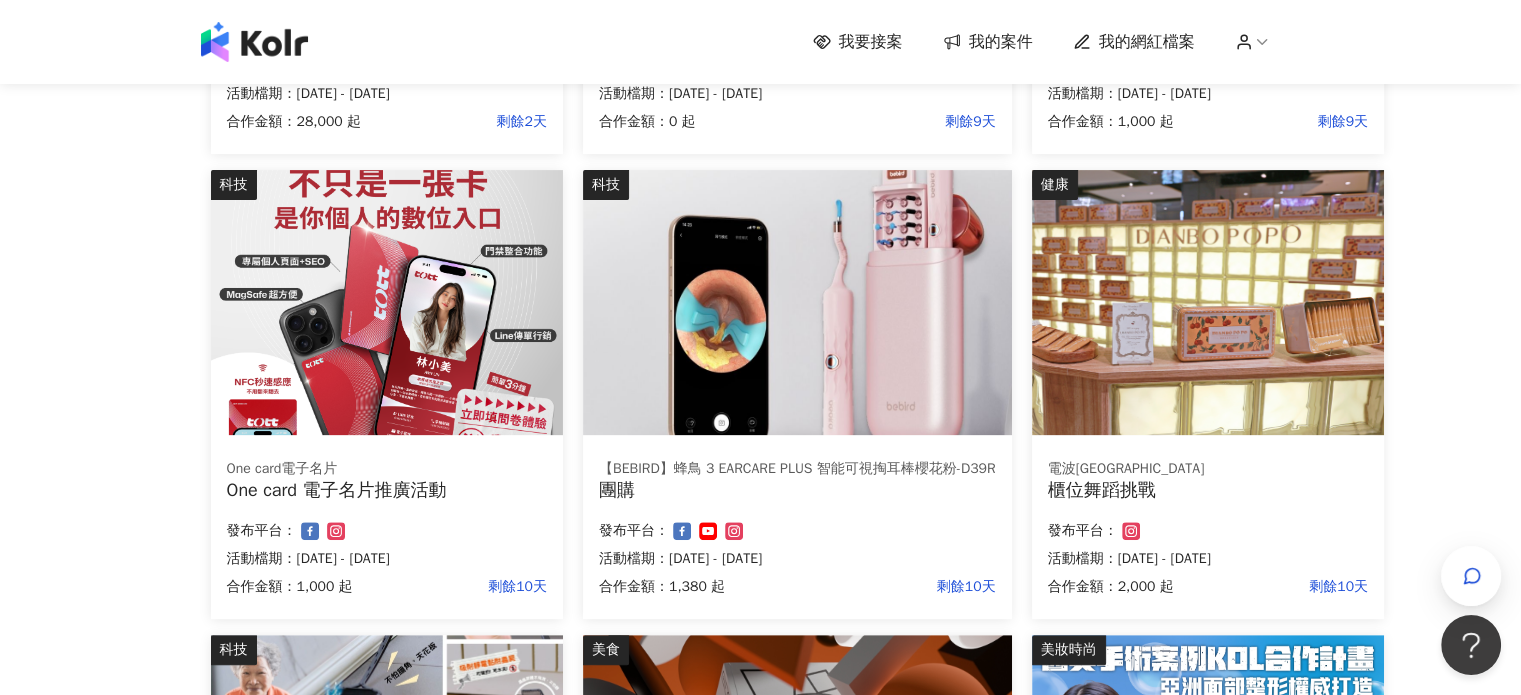 click on "我要接案" at bounding box center (871, 42) 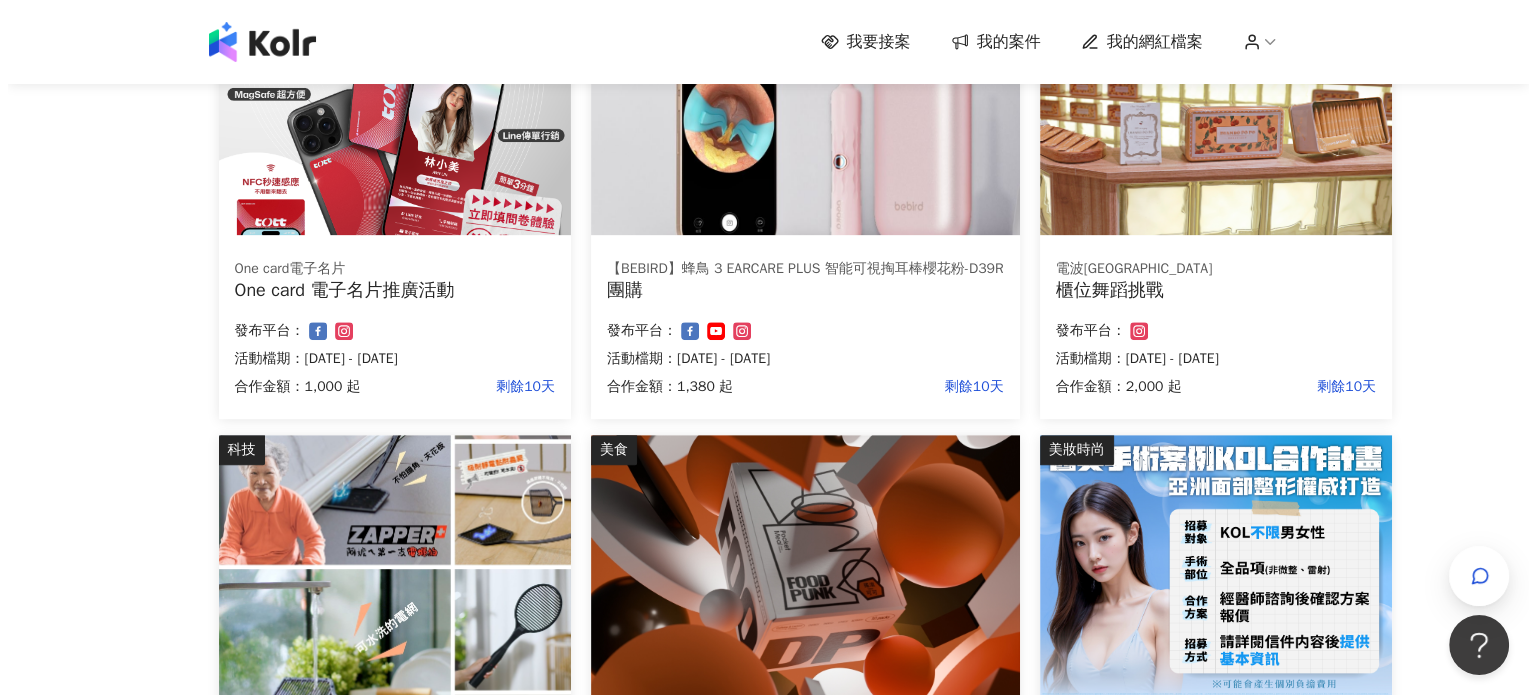 scroll, scrollTop: 600, scrollLeft: 0, axis: vertical 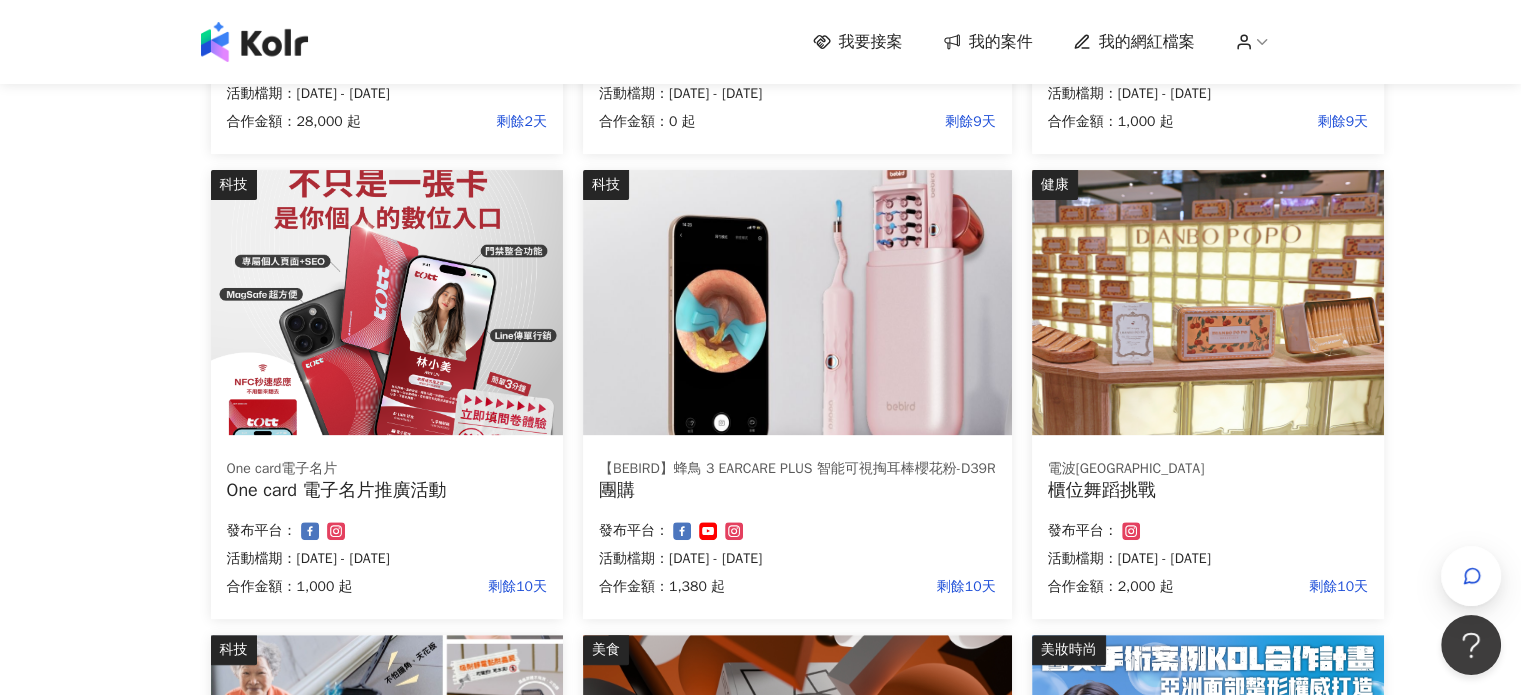 click at bounding box center [1208, 302] 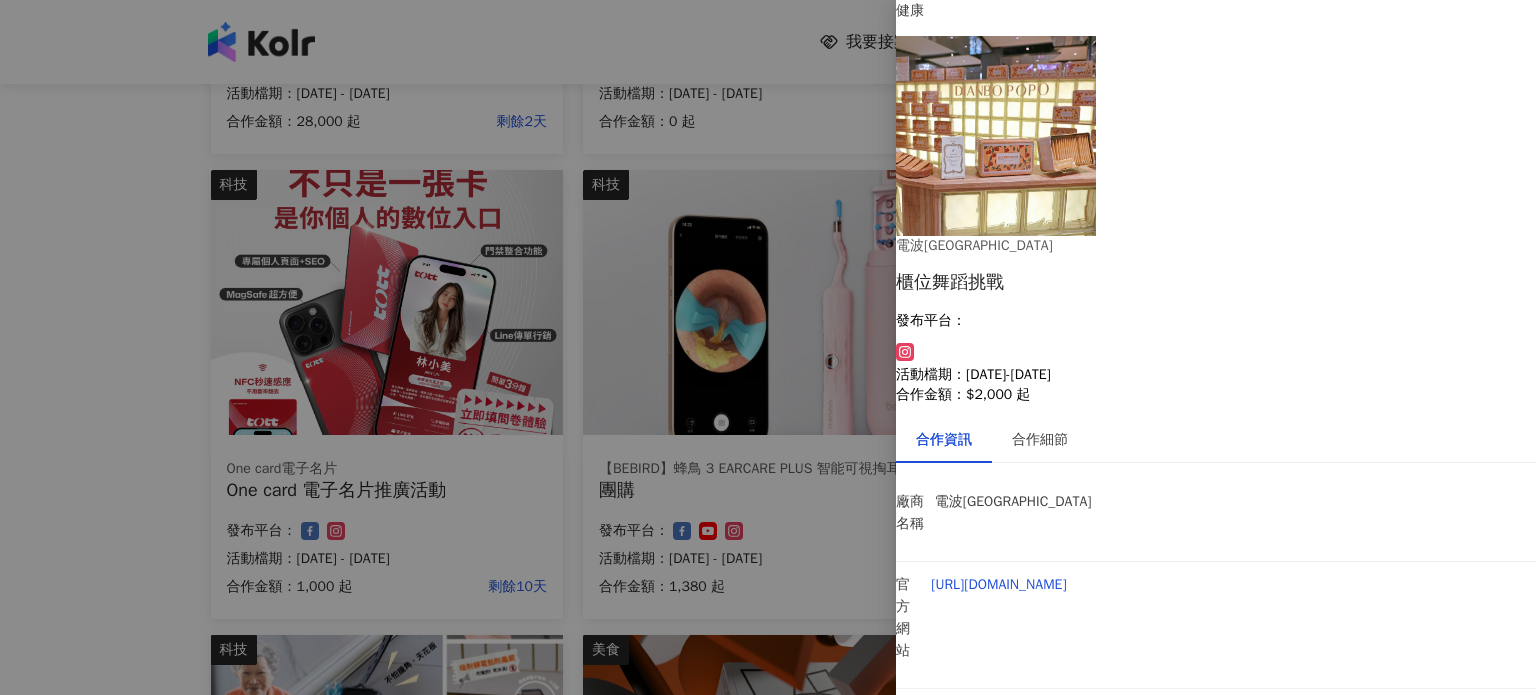 scroll, scrollTop: 28, scrollLeft: 0, axis: vertical 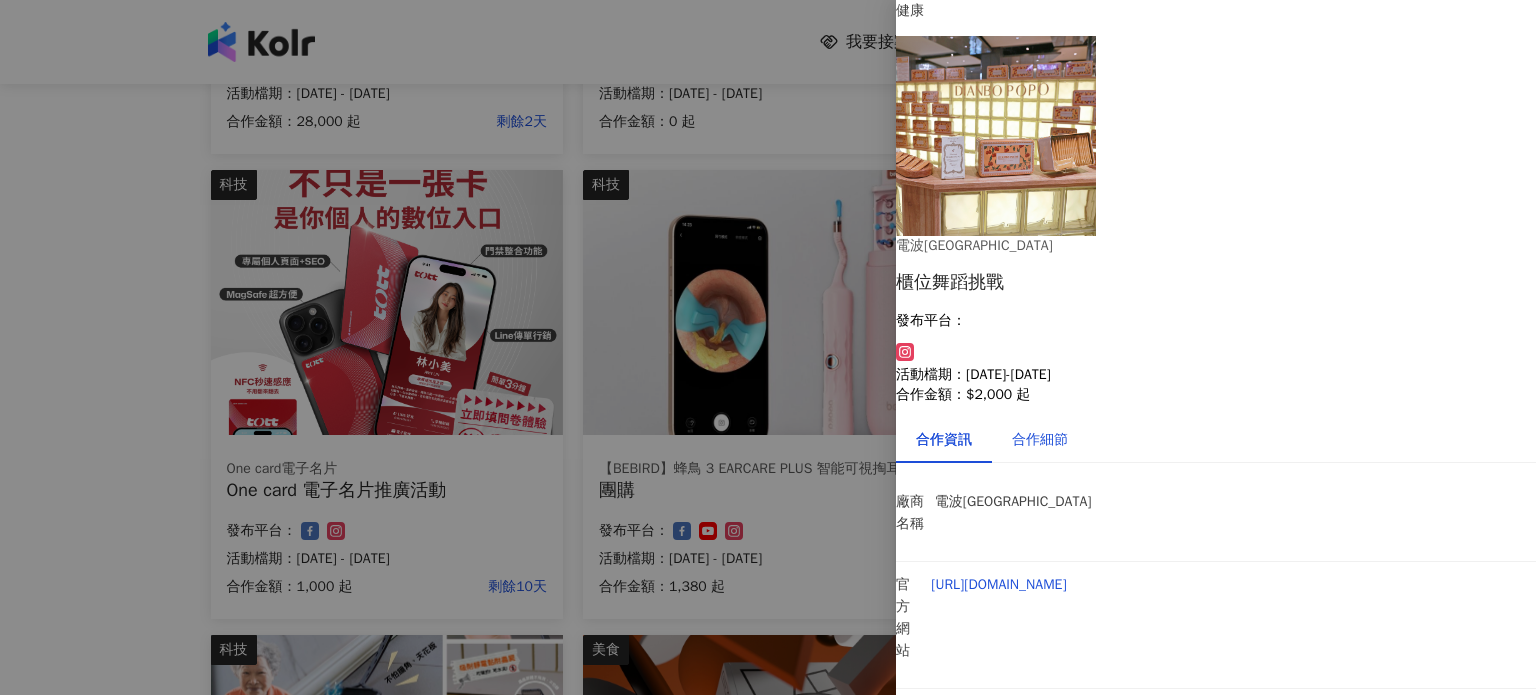 click on "合作細節" at bounding box center [1040, 440] 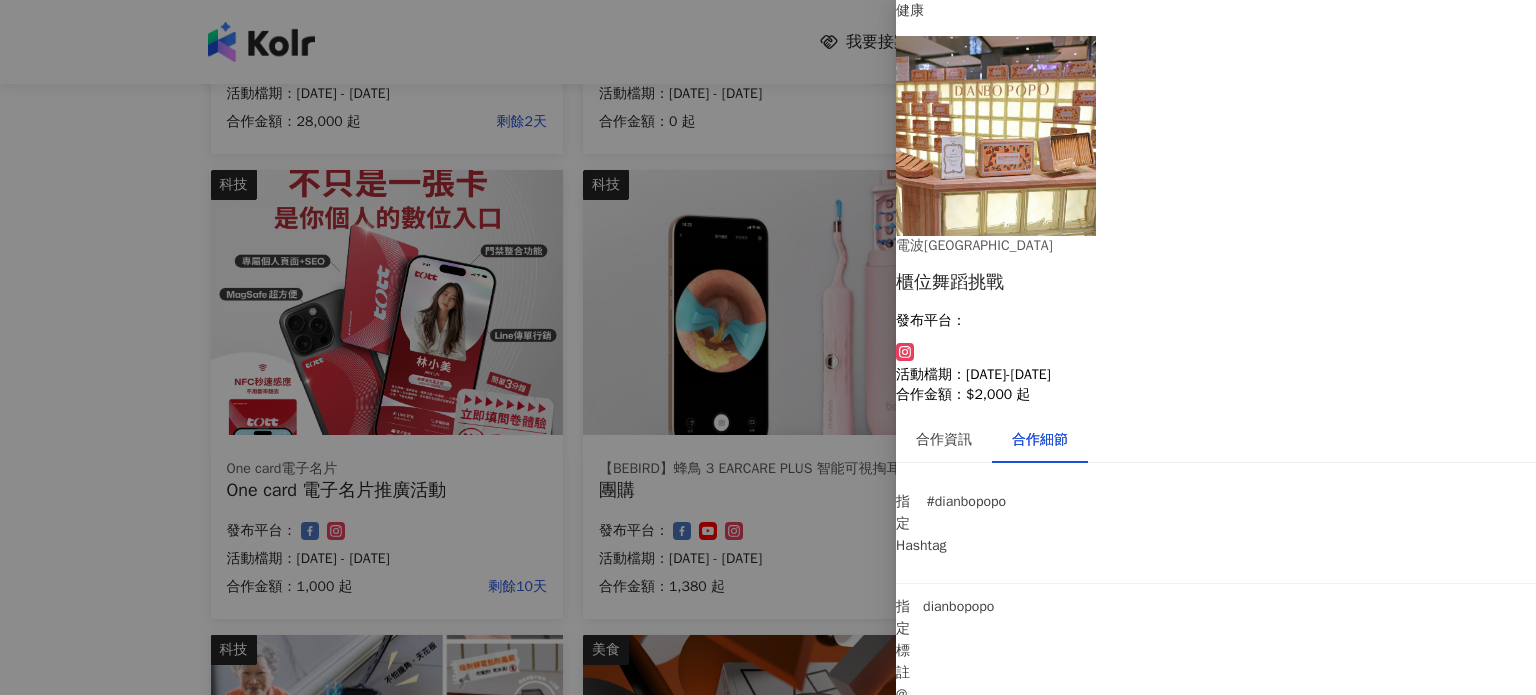 scroll, scrollTop: 276, scrollLeft: 0, axis: vertical 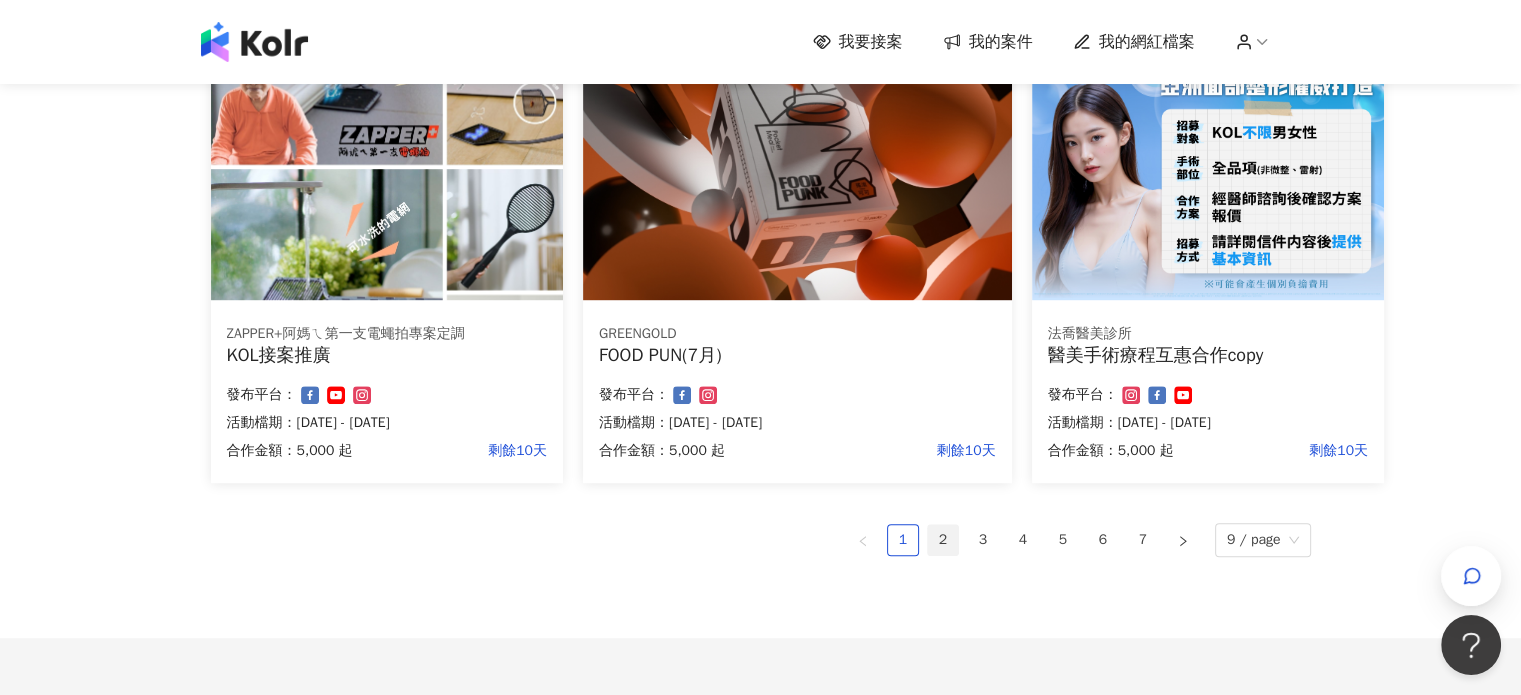 click on "2" at bounding box center [943, 540] 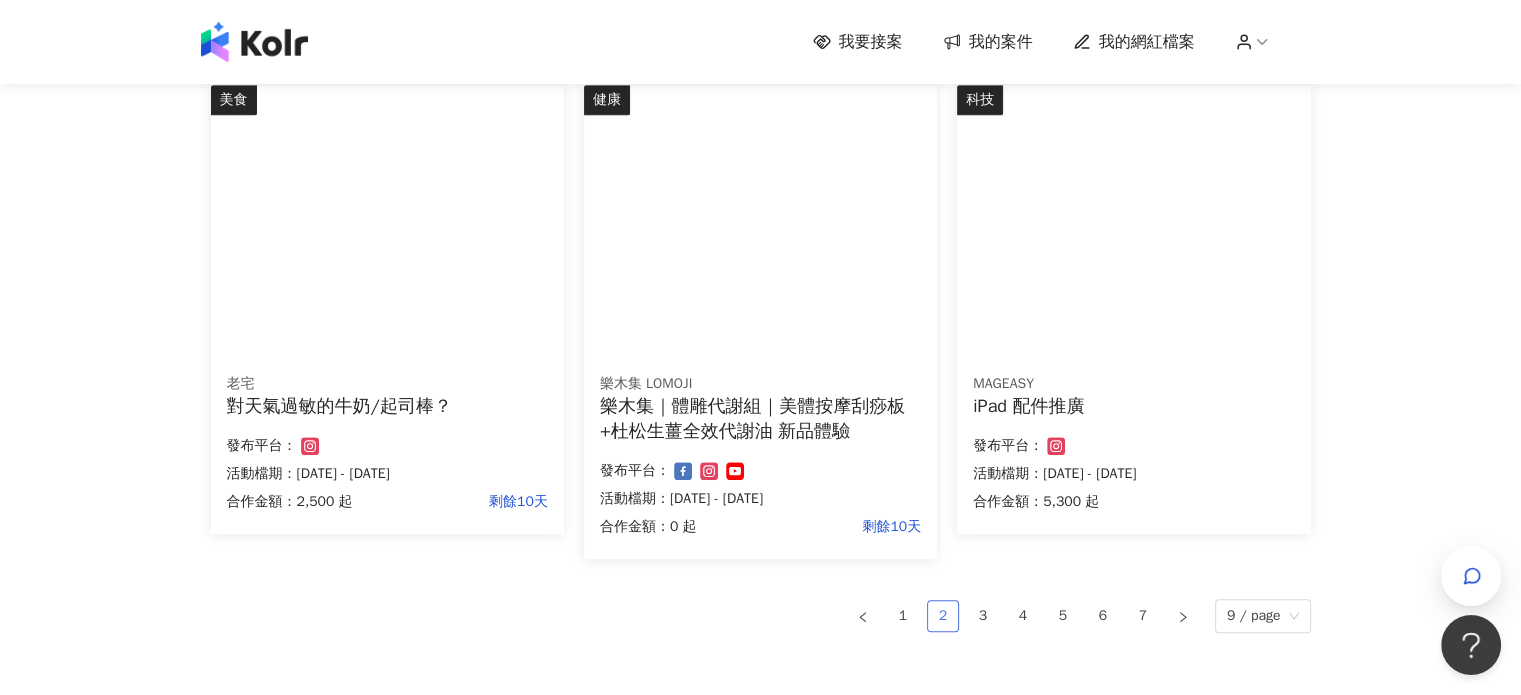 scroll, scrollTop: 1225, scrollLeft: 0, axis: vertical 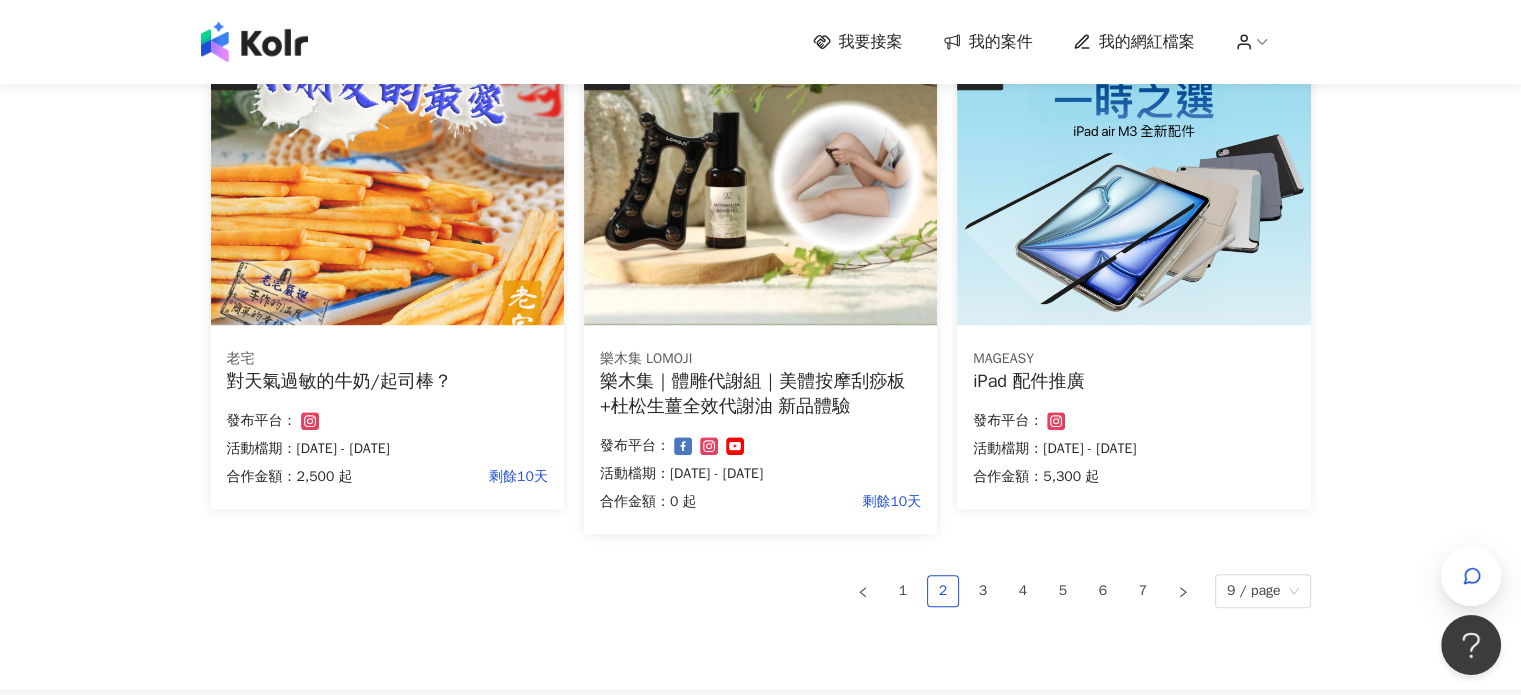 click on "我的網紅檔案" at bounding box center (1147, 42) 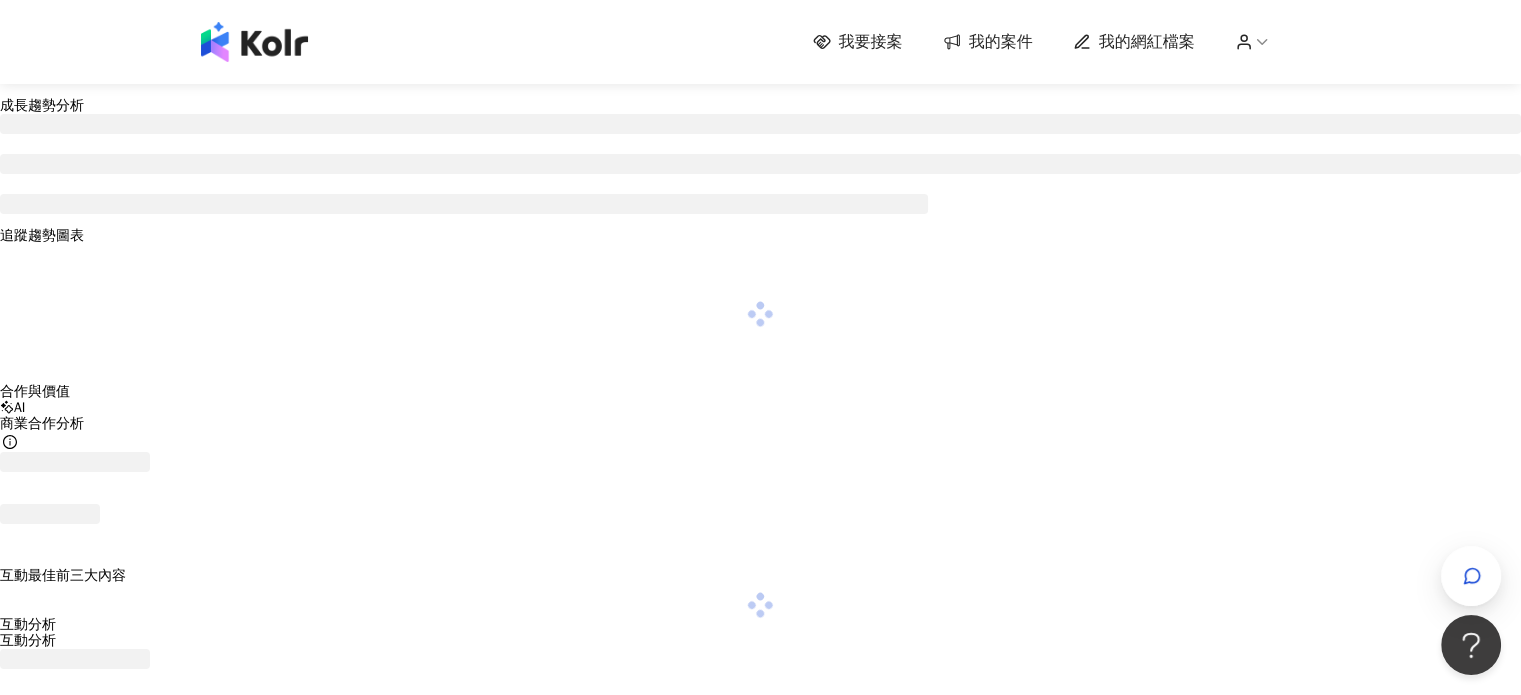 scroll, scrollTop: 0, scrollLeft: 0, axis: both 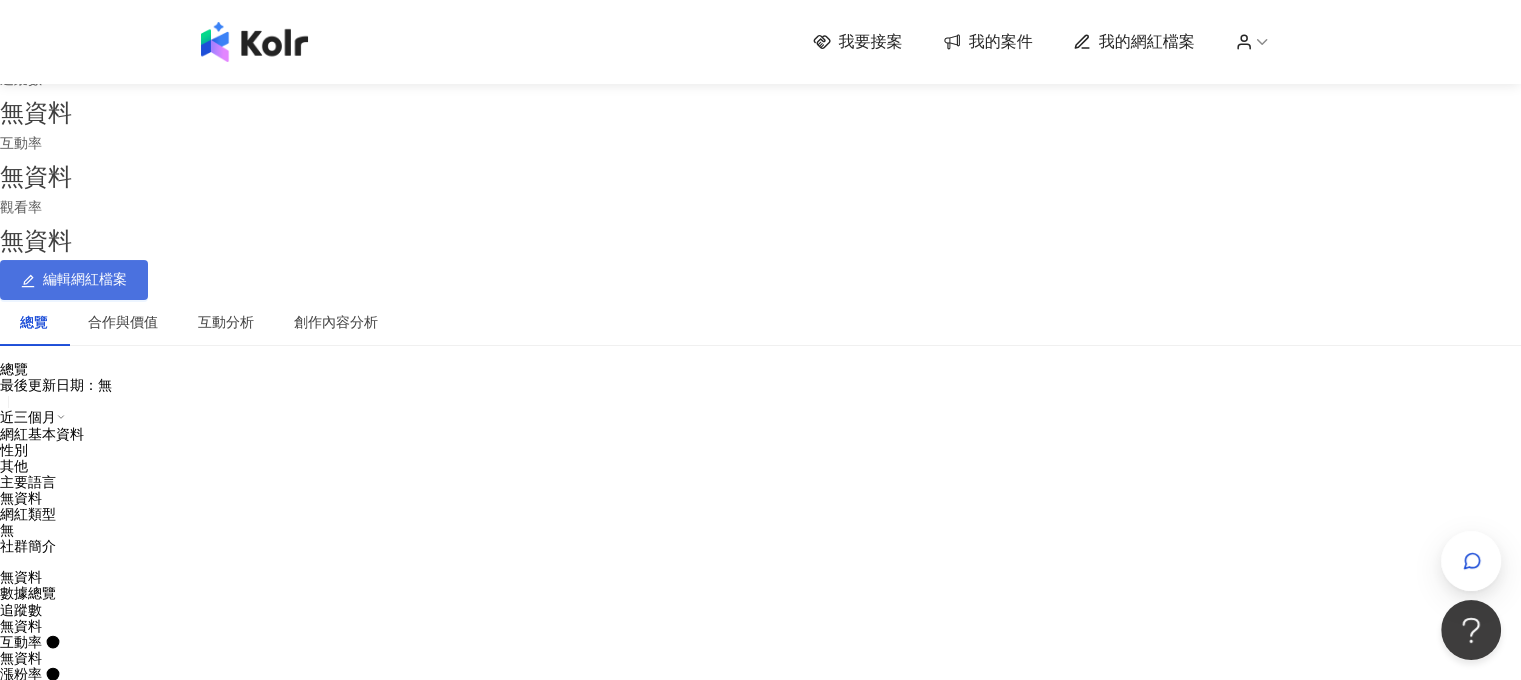 click on "編輯網紅檔案" at bounding box center [85, 280] 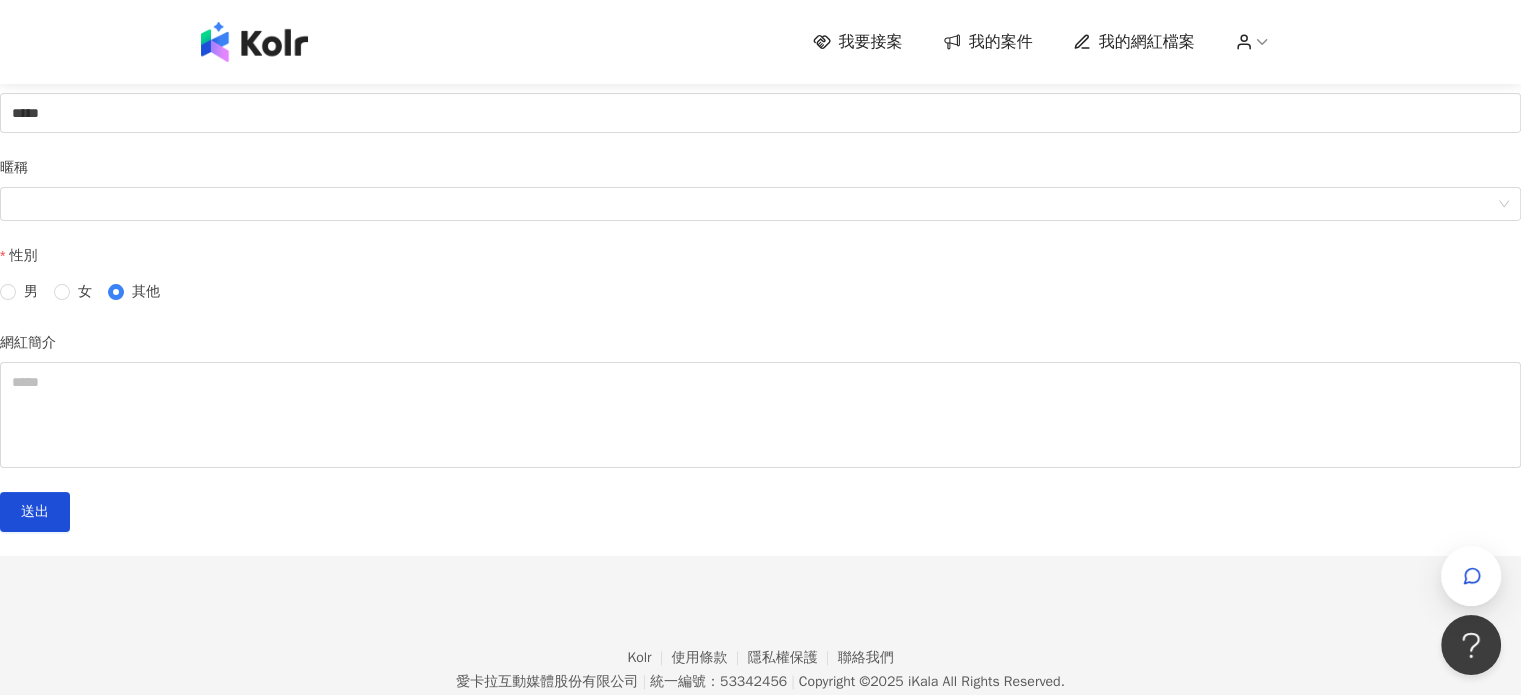 scroll, scrollTop: 200, scrollLeft: 0, axis: vertical 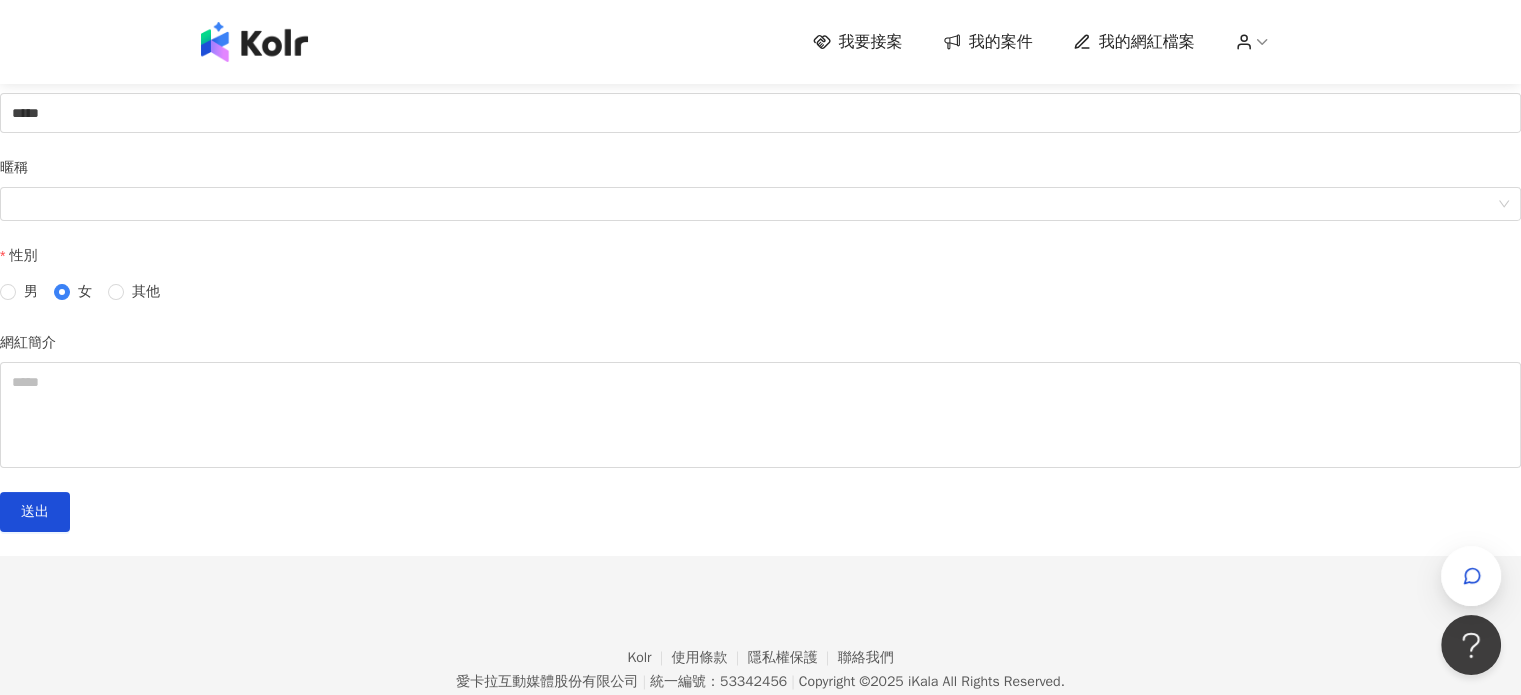click on "合作方式與報價" at bounding box center (165, 23) 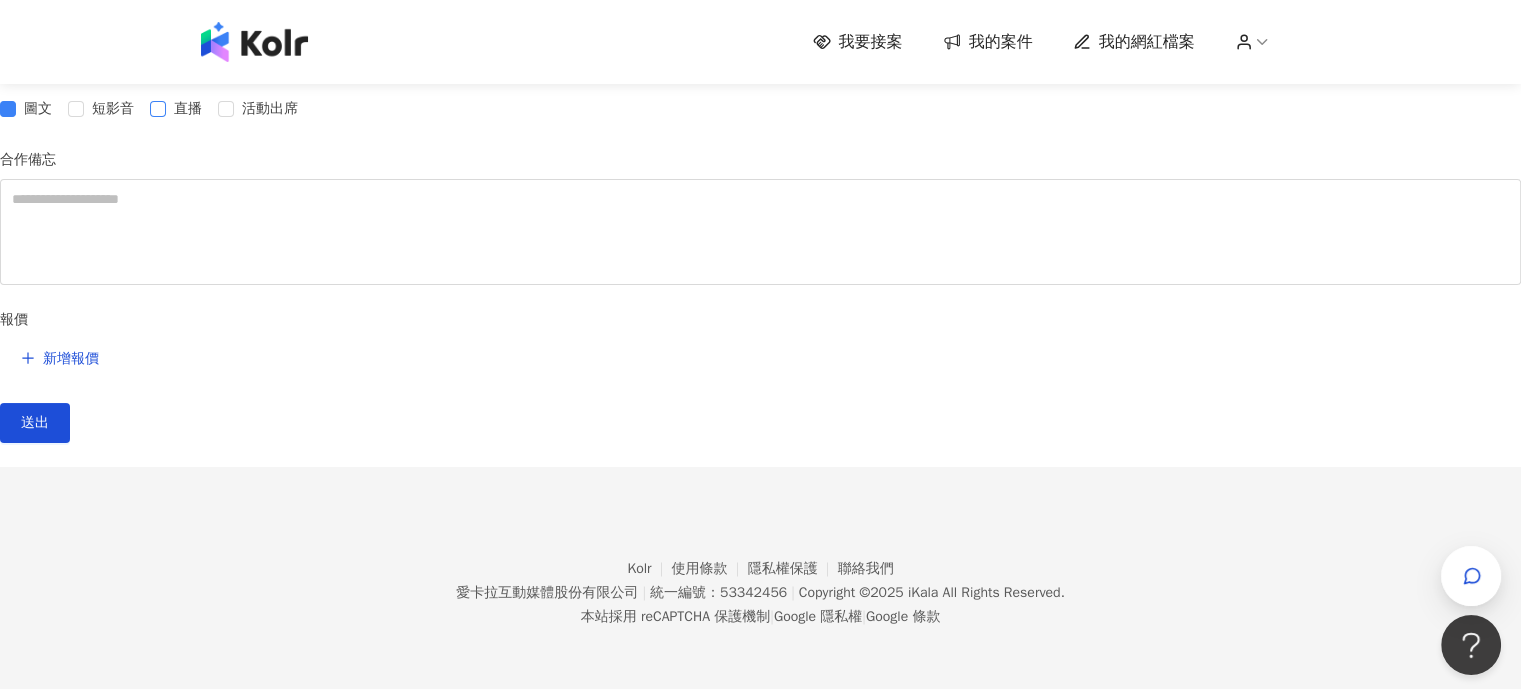 click on "直播" at bounding box center [188, 109] 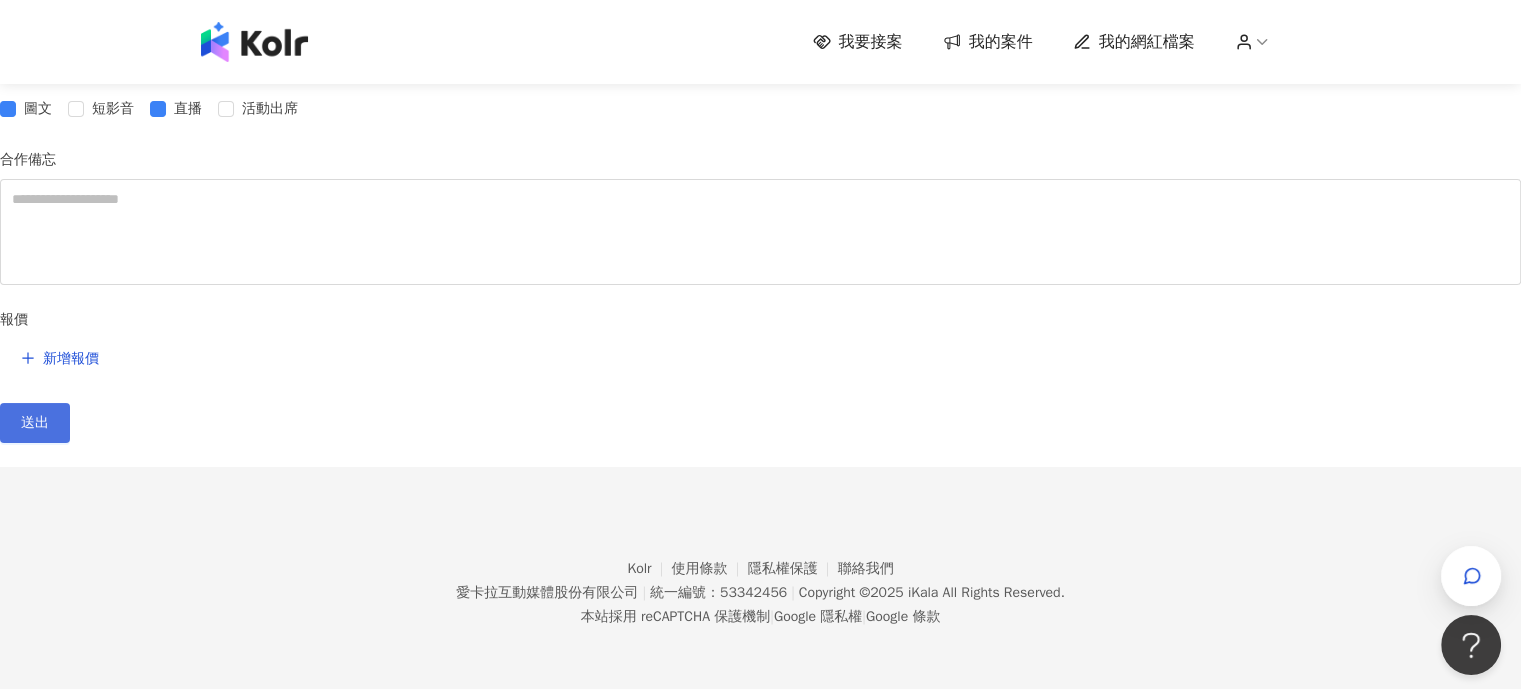 click on "送出" at bounding box center (35, 423) 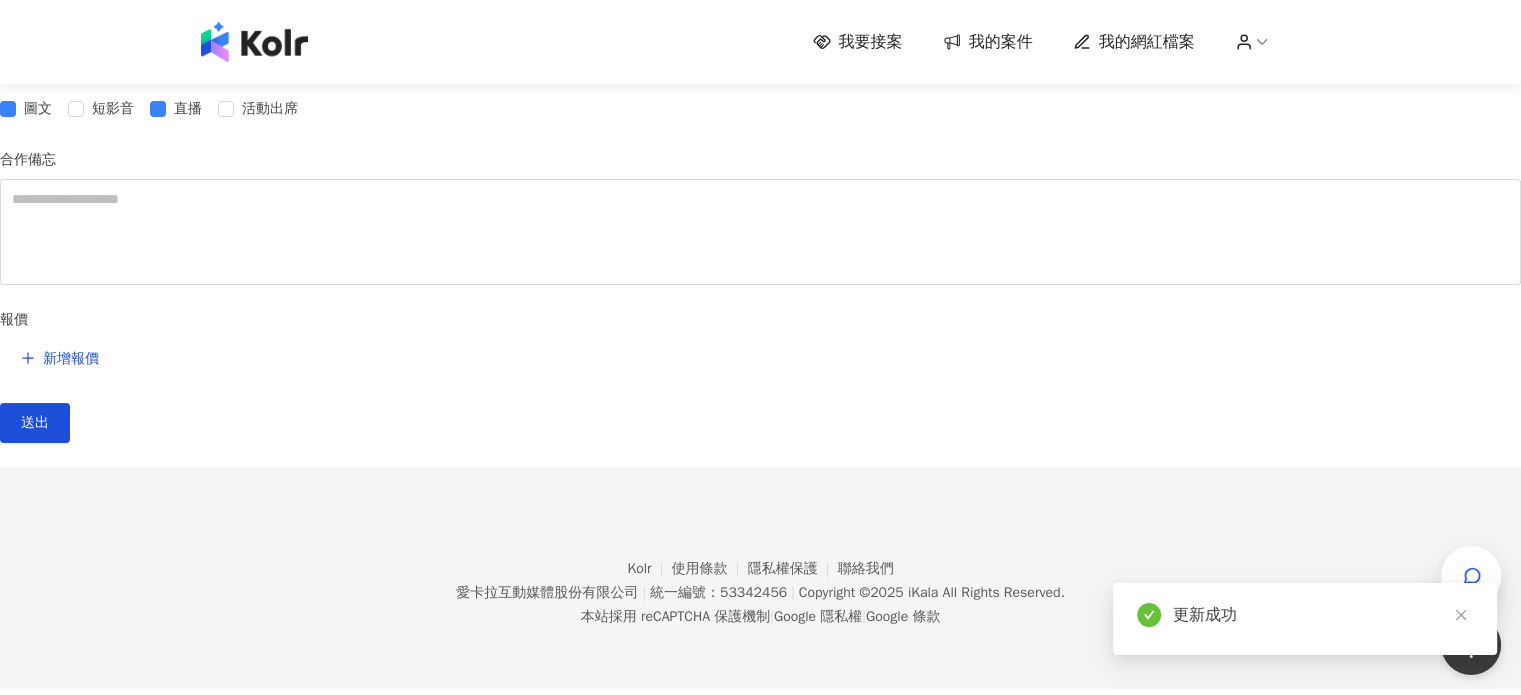 click on "基本資訊" at bounding box center (48, 23) 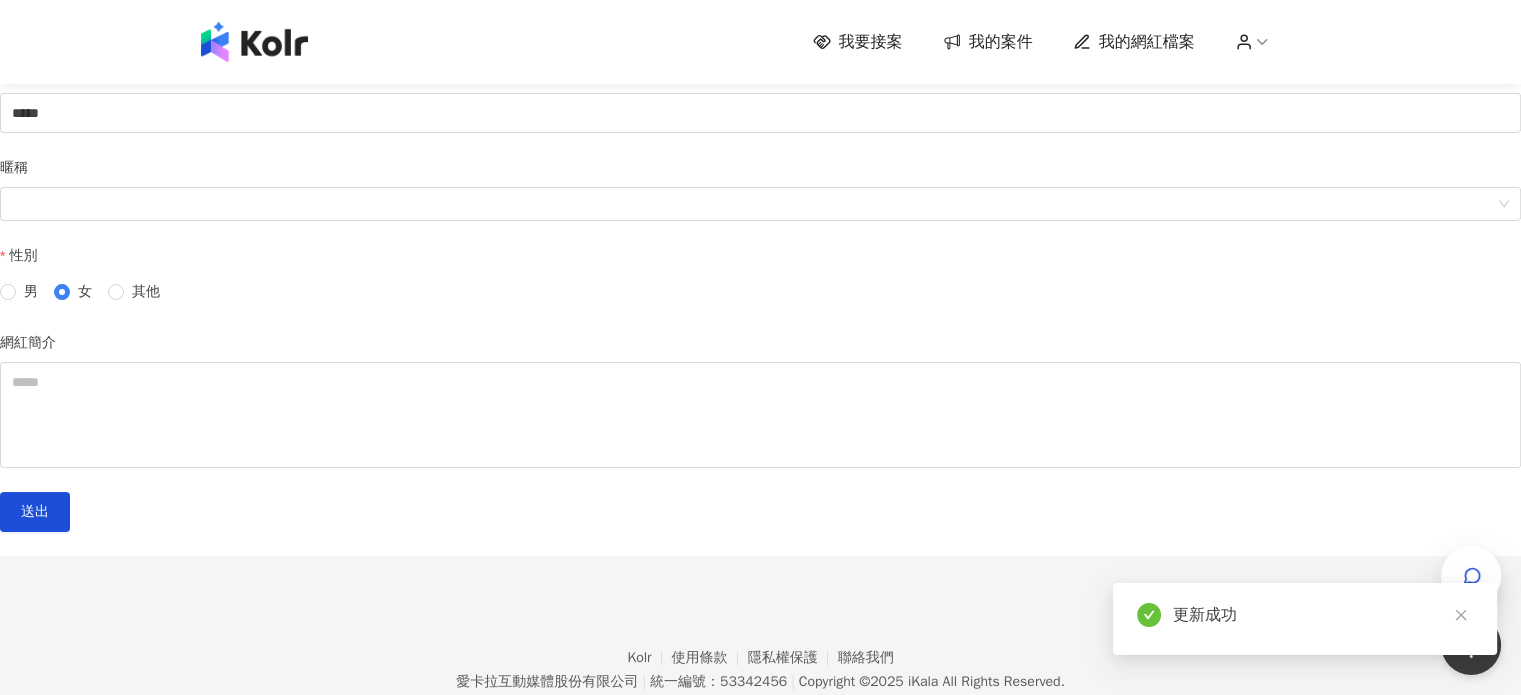 scroll, scrollTop: 200, scrollLeft: 0, axis: vertical 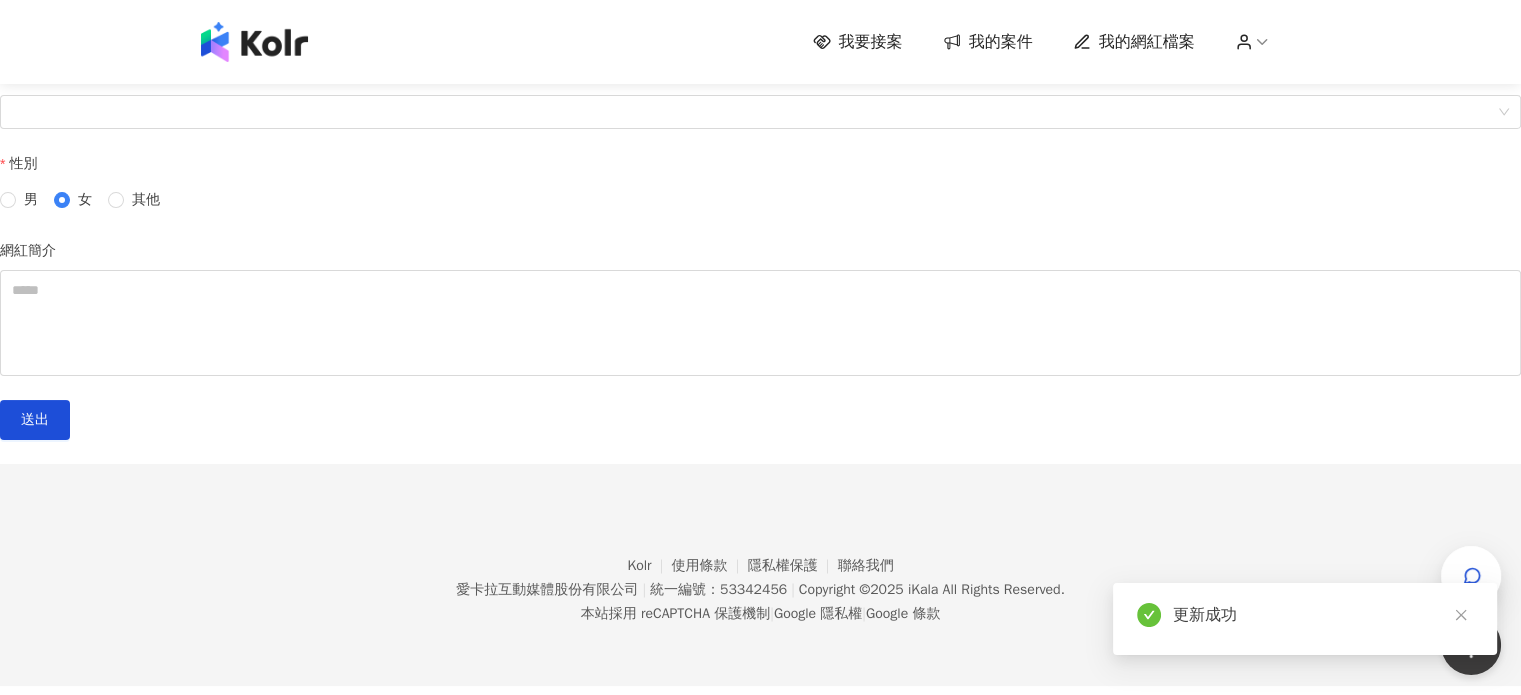 drag, startPoint x: 337, startPoint y: 125, endPoint x: 291, endPoint y: 116, distance: 46.872166 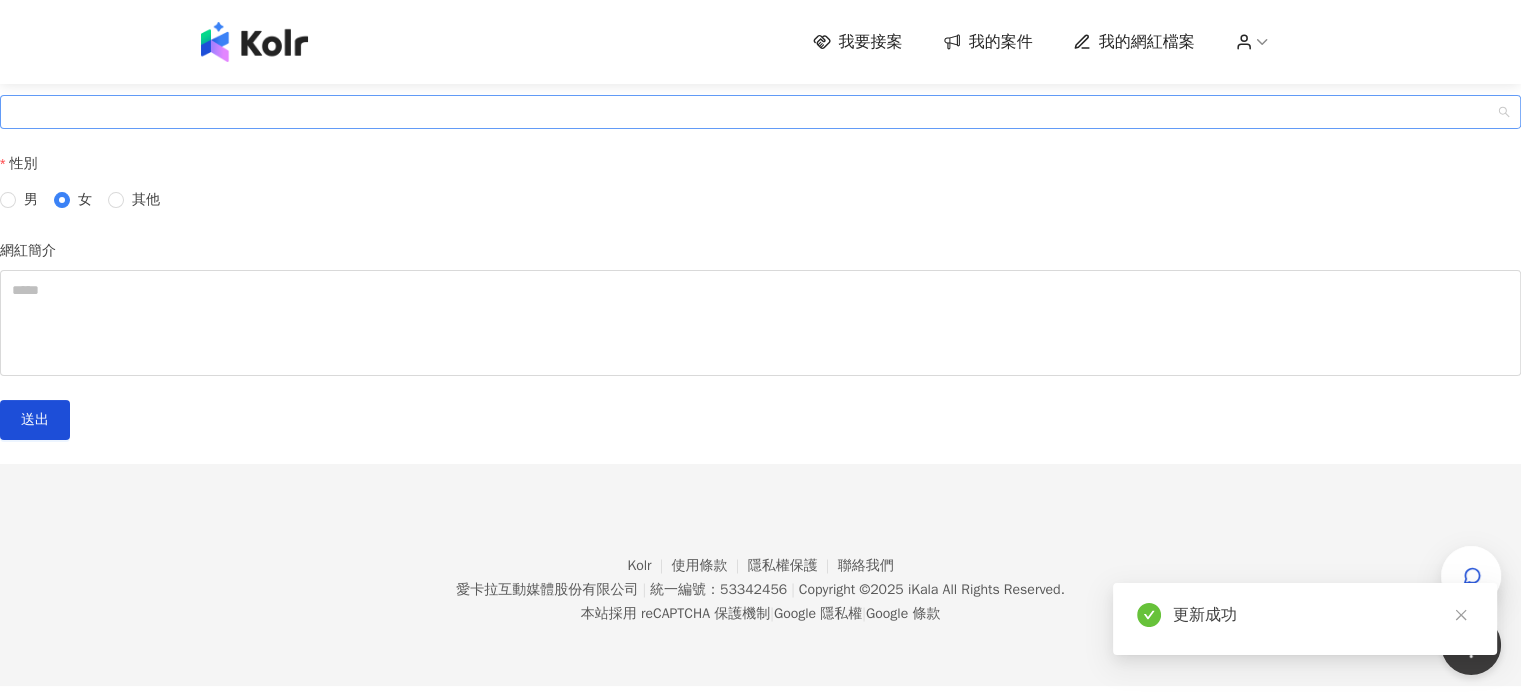 click at bounding box center (750, 112) 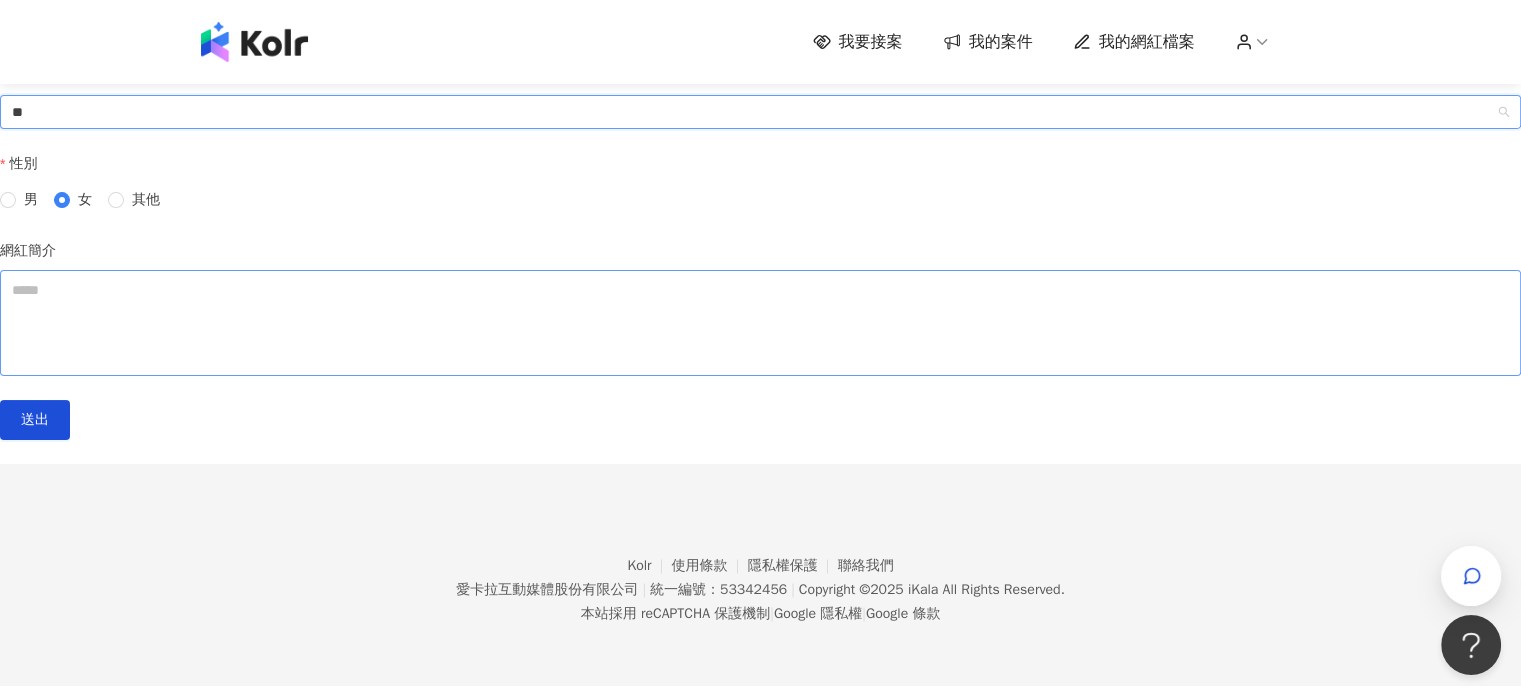 type on "**" 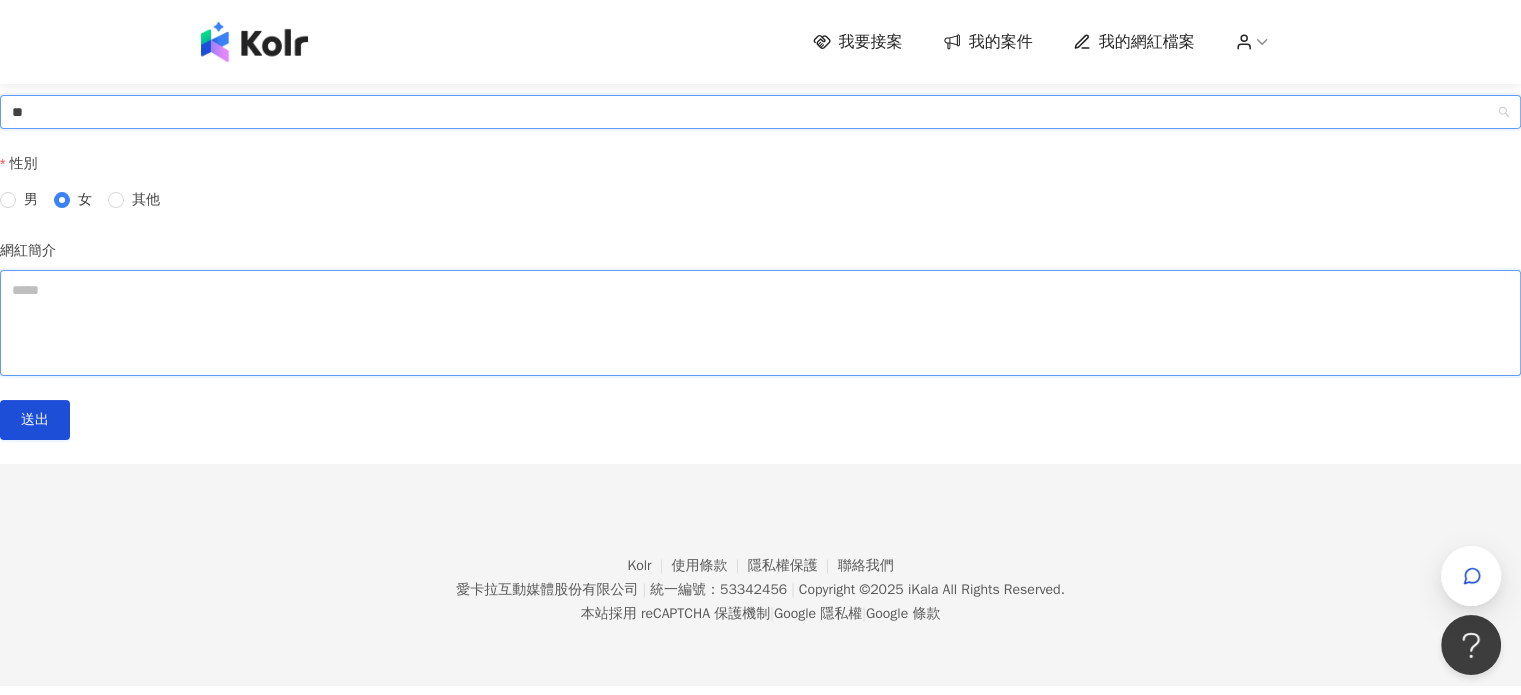 type 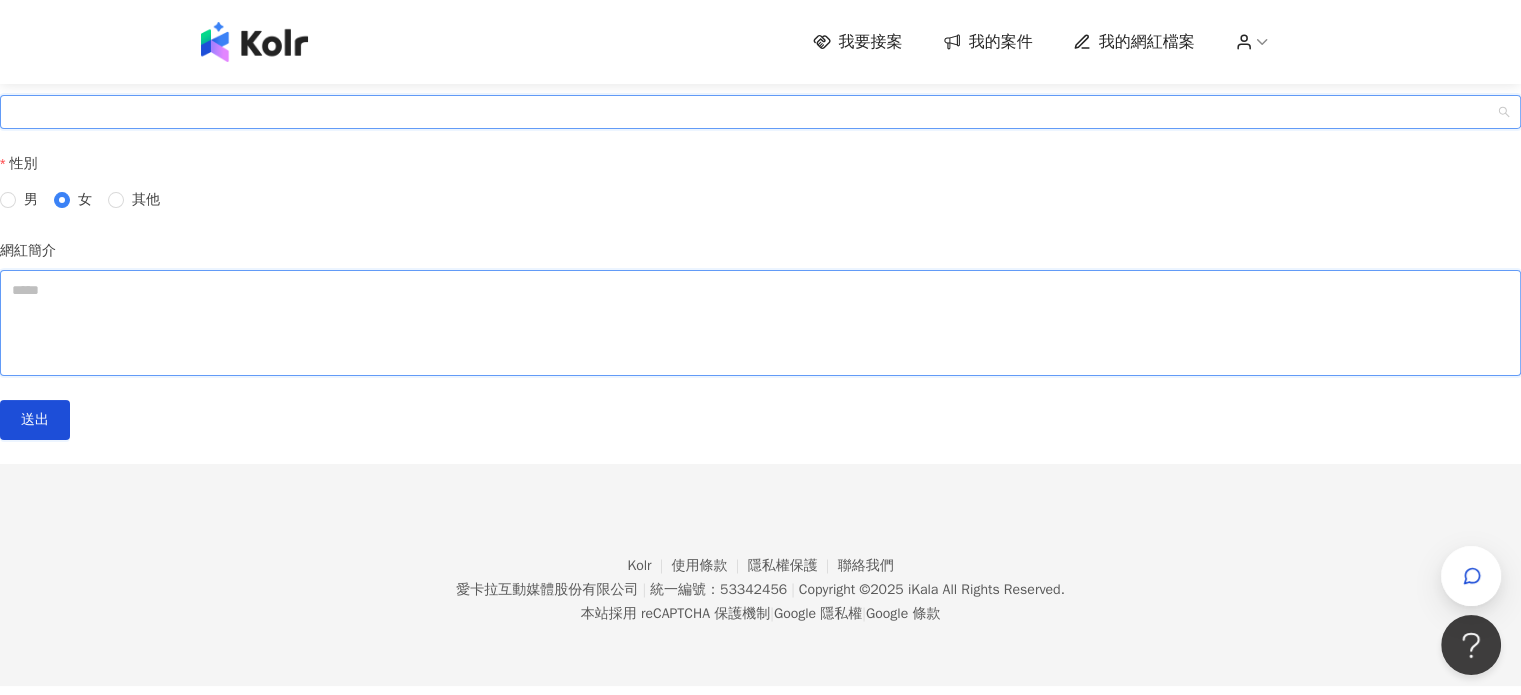 click on "網紅簡介" at bounding box center [760, 323] 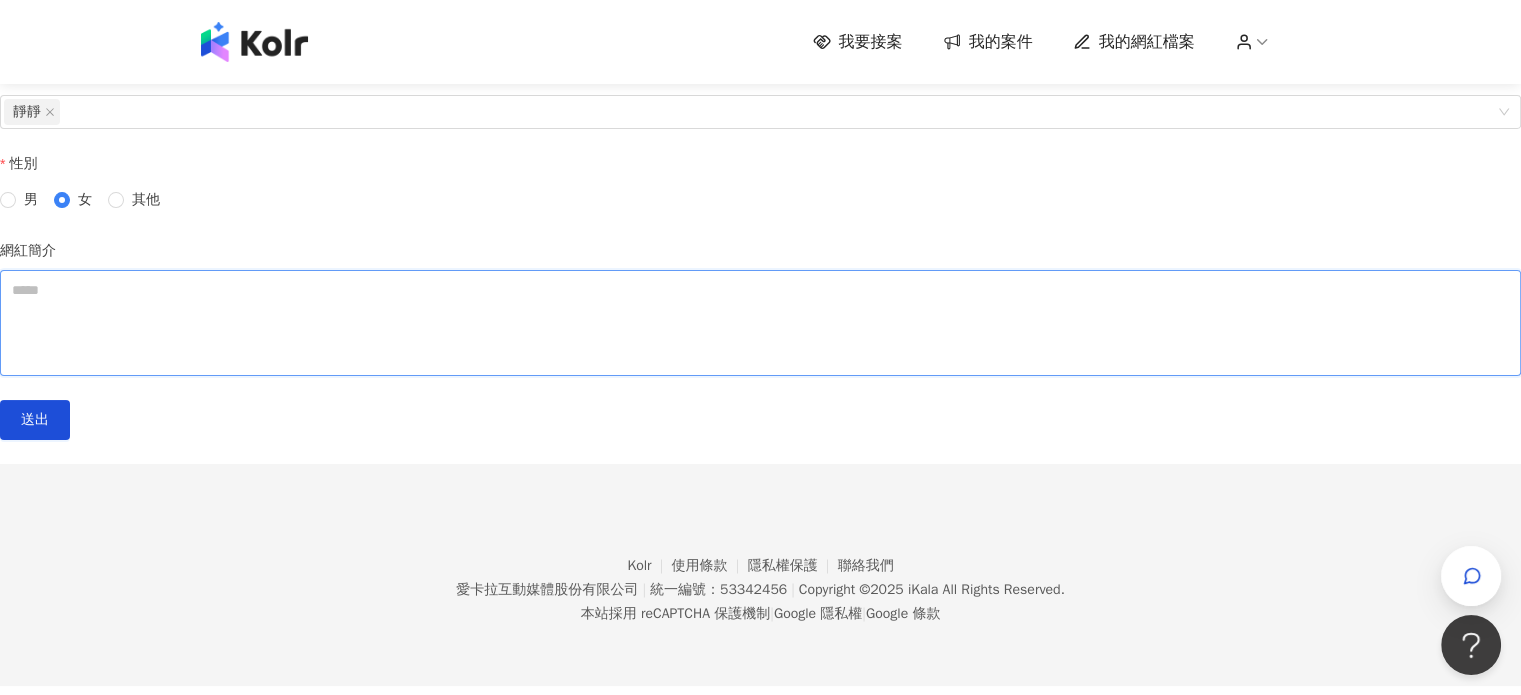 paste on "**********" 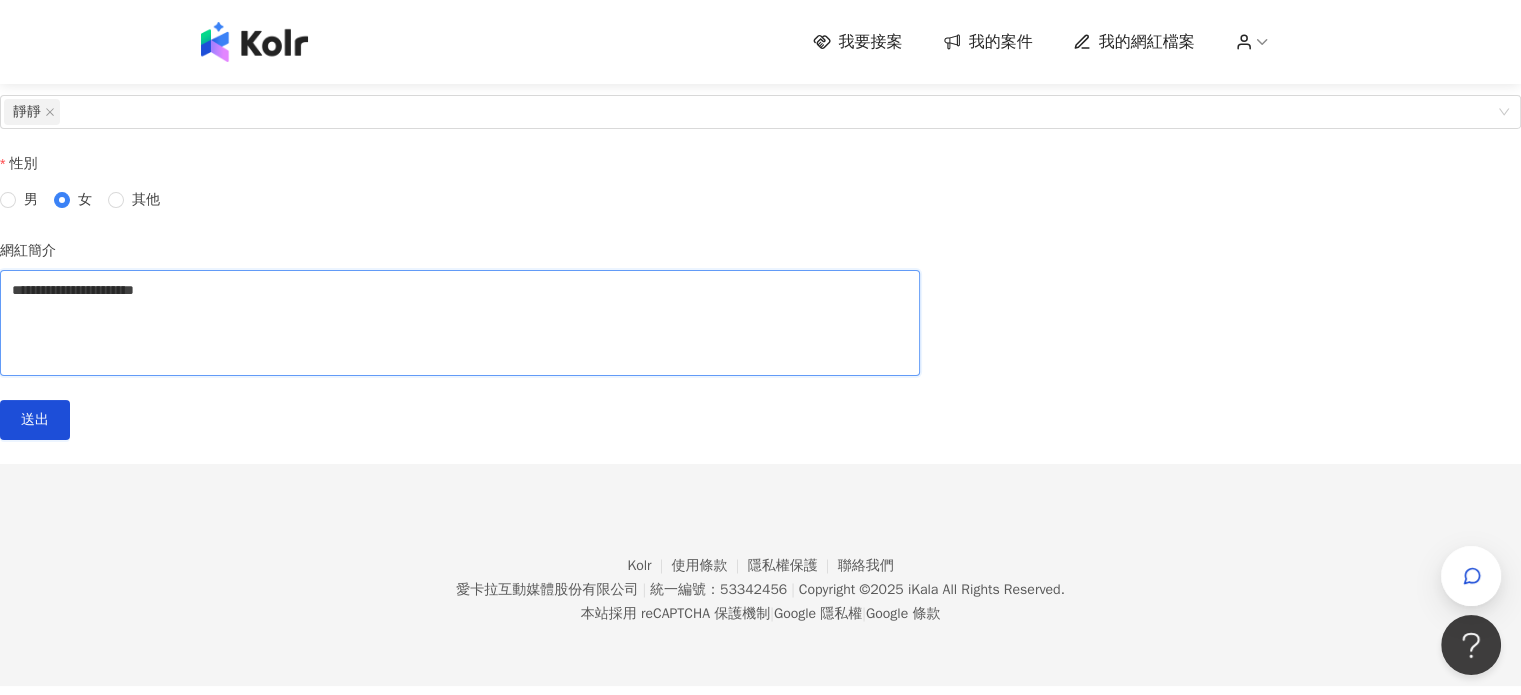 click on "**********" at bounding box center (460, 323) 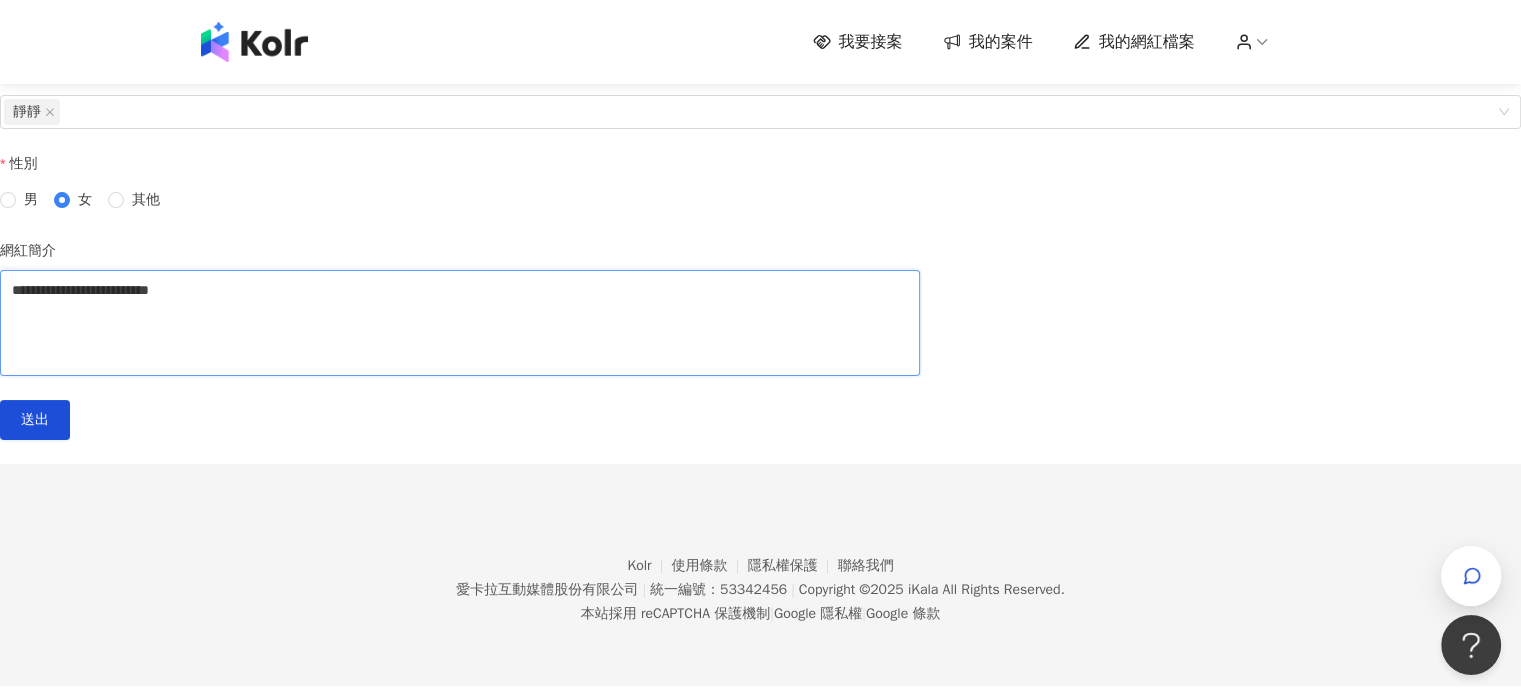 drag, startPoint x: 348, startPoint y: 391, endPoint x: 288, endPoint y: 389, distance: 60.033325 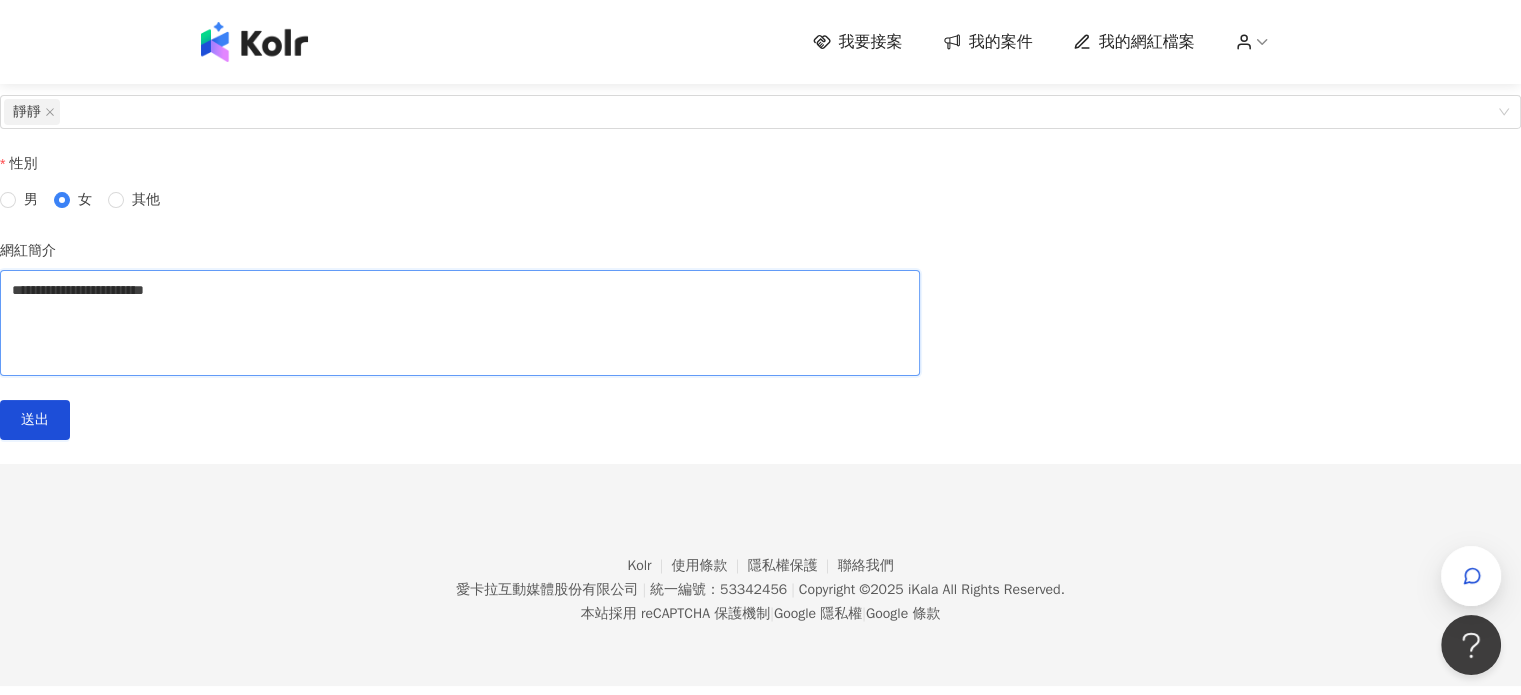 drag, startPoint x: 365, startPoint y: 392, endPoint x: 389, endPoint y: 395, distance: 24.186773 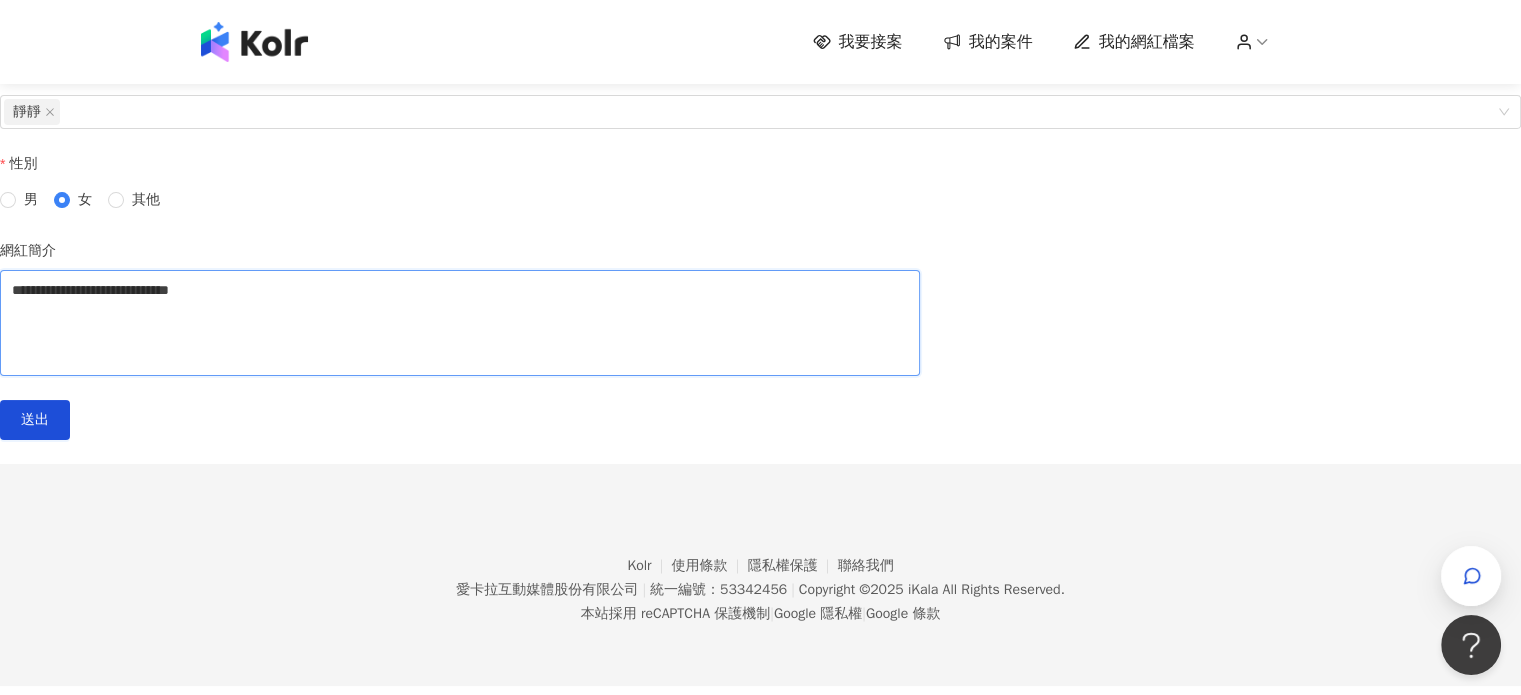 drag, startPoint x: 514, startPoint y: 394, endPoint x: 441, endPoint y: 399, distance: 73.171036 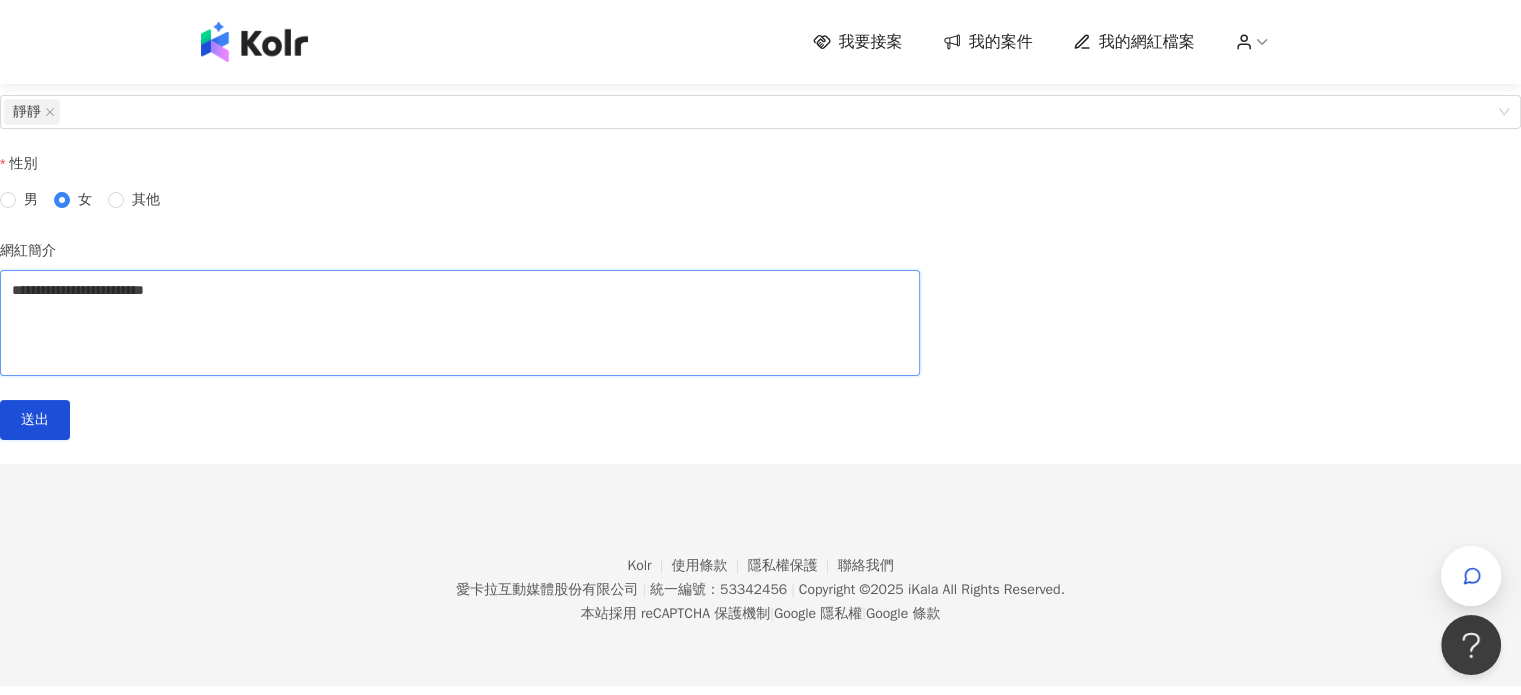 click on "**********" at bounding box center [460, 323] 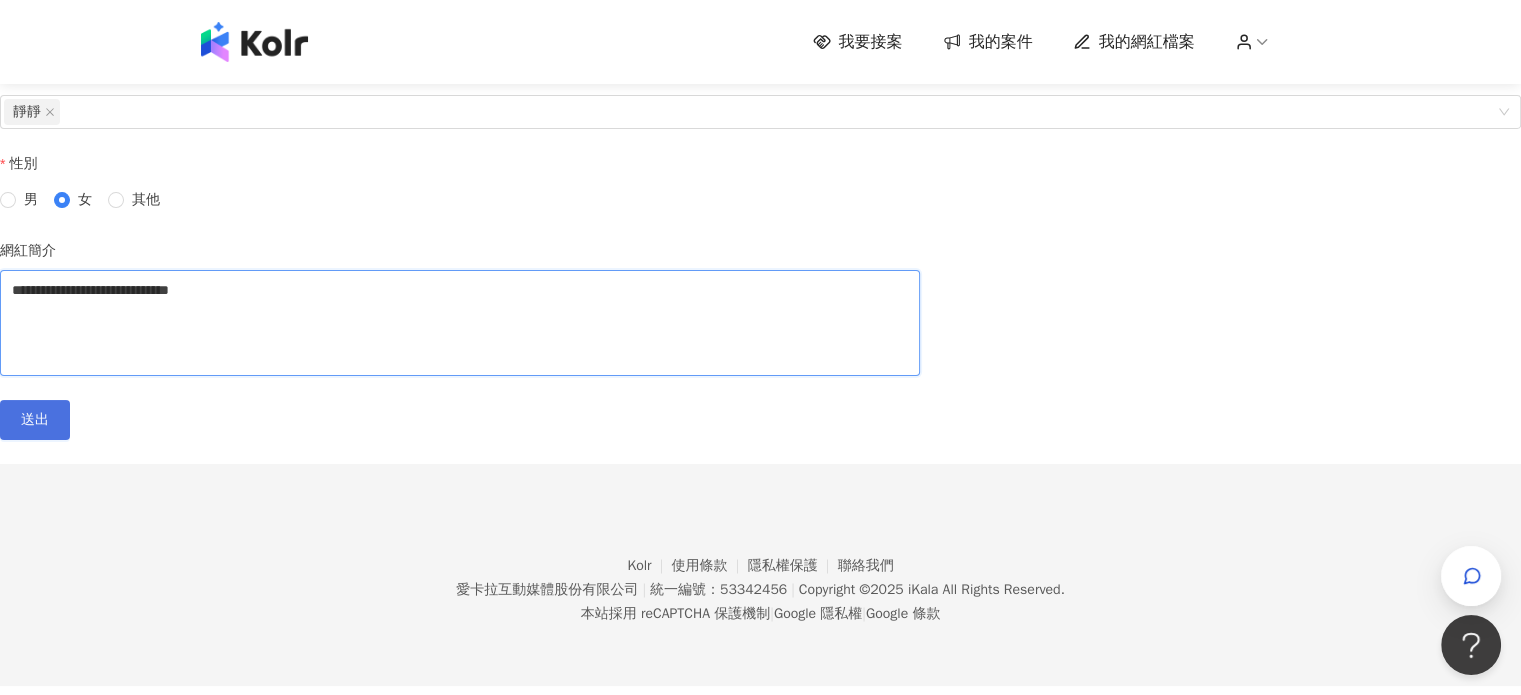 type on "**********" 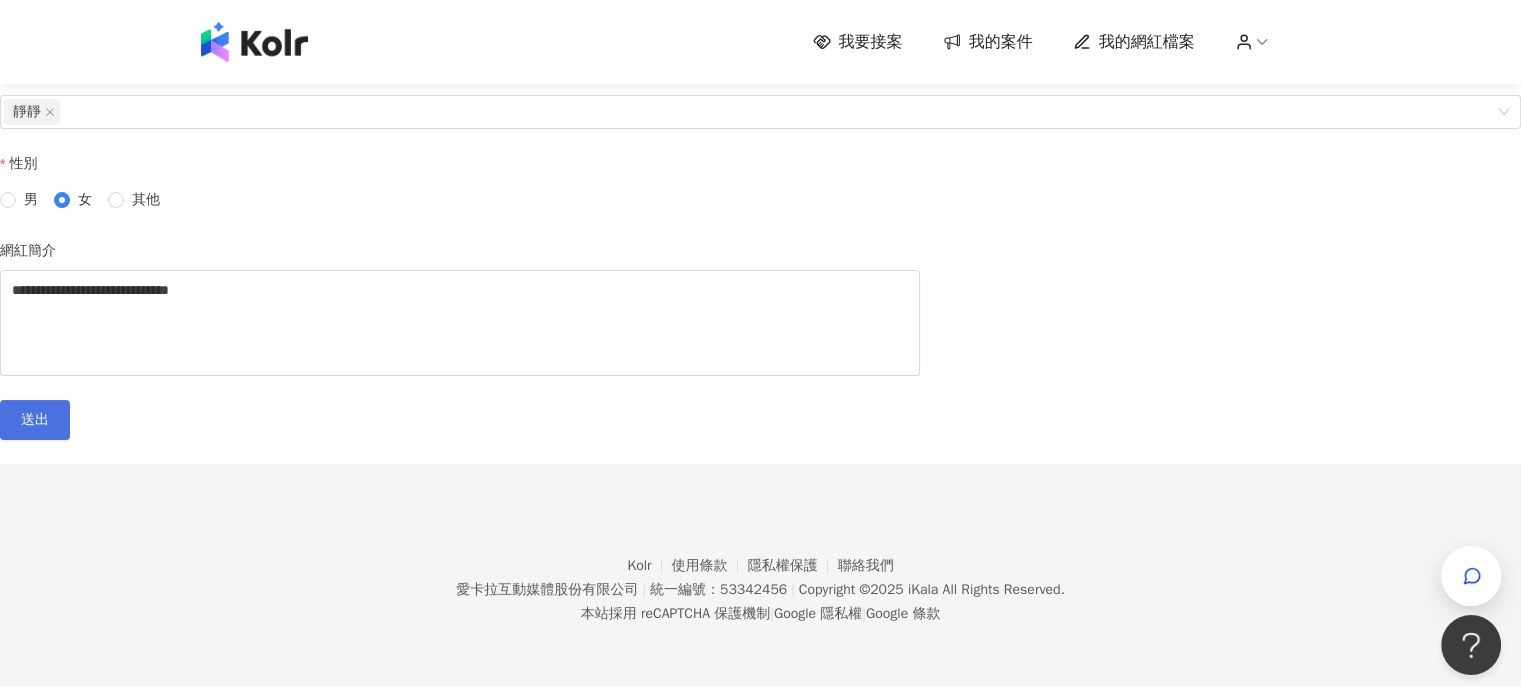 click on "送出" at bounding box center (35, 420) 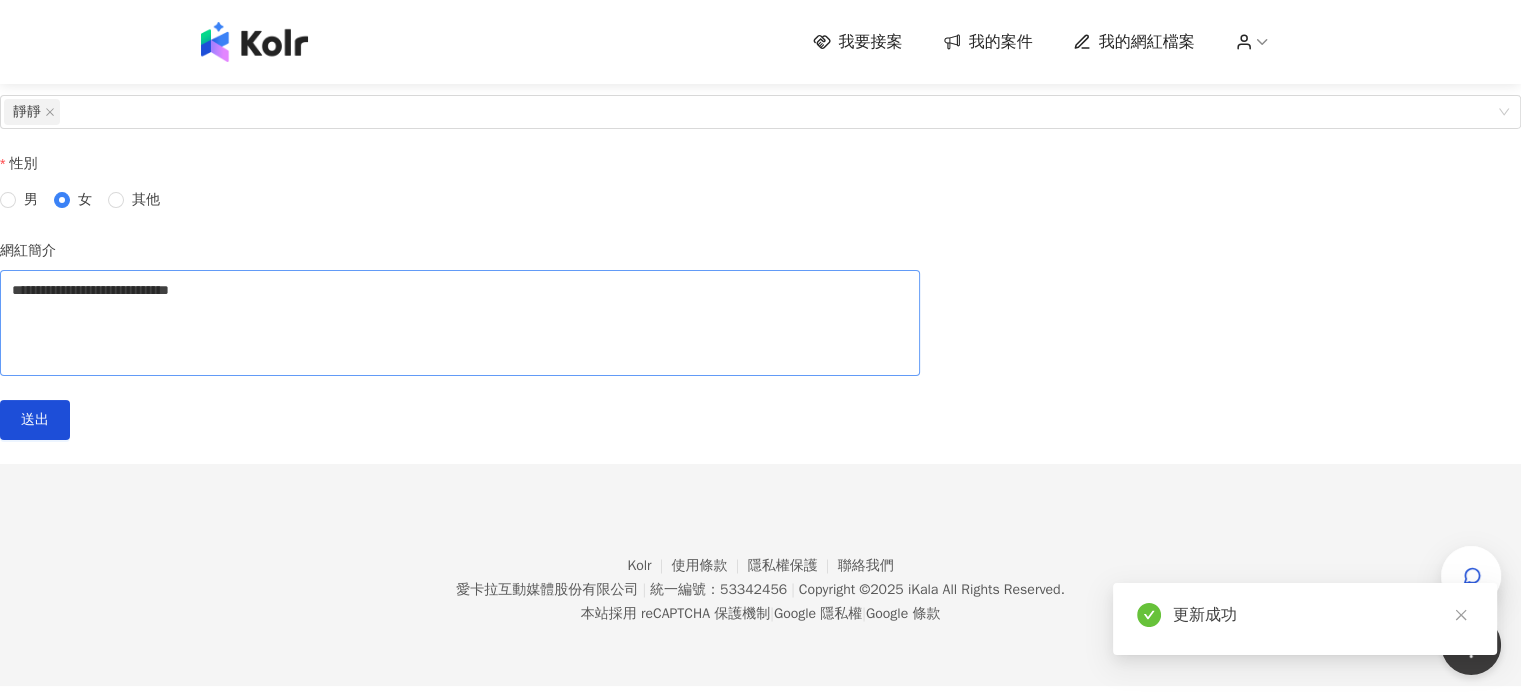 scroll, scrollTop: 0, scrollLeft: 0, axis: both 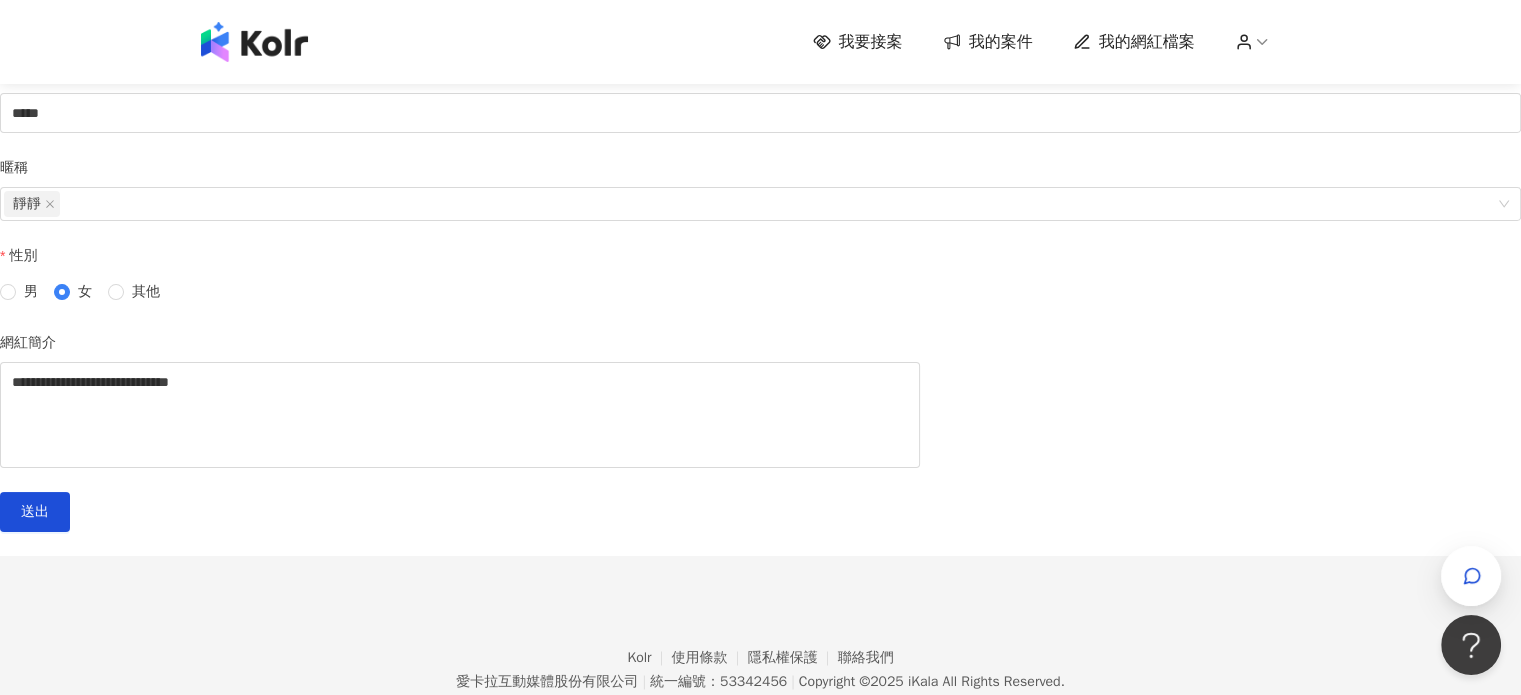 click at bounding box center [254, 42] 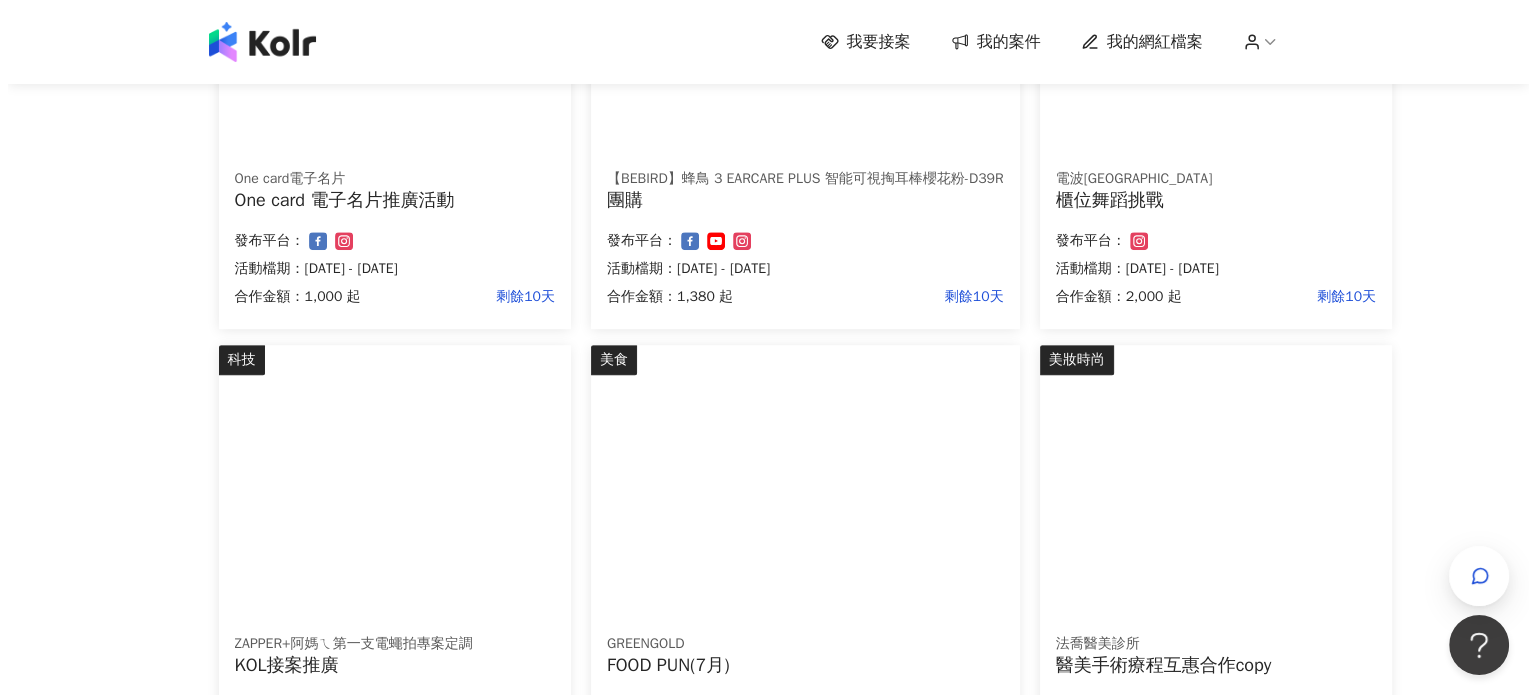 scroll, scrollTop: 1100, scrollLeft: 0, axis: vertical 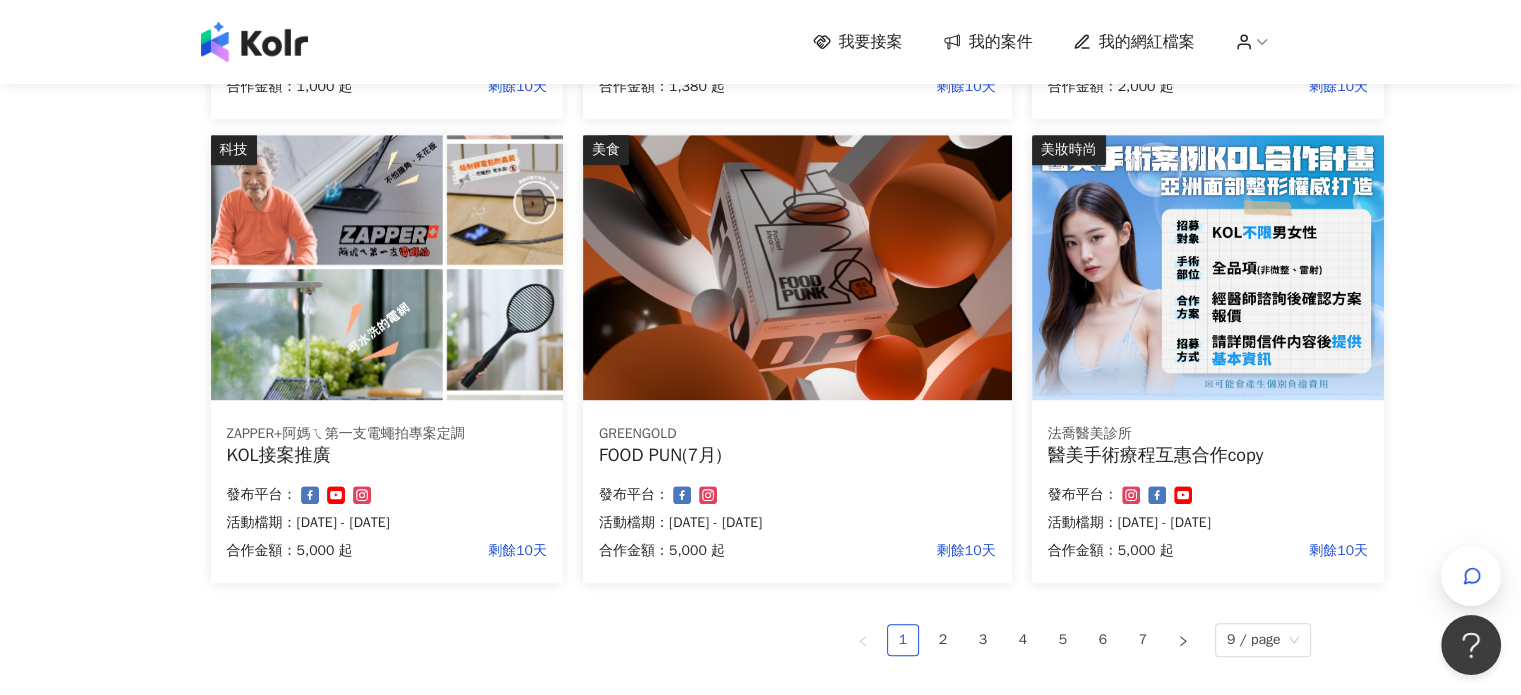 click at bounding box center [797, 267] 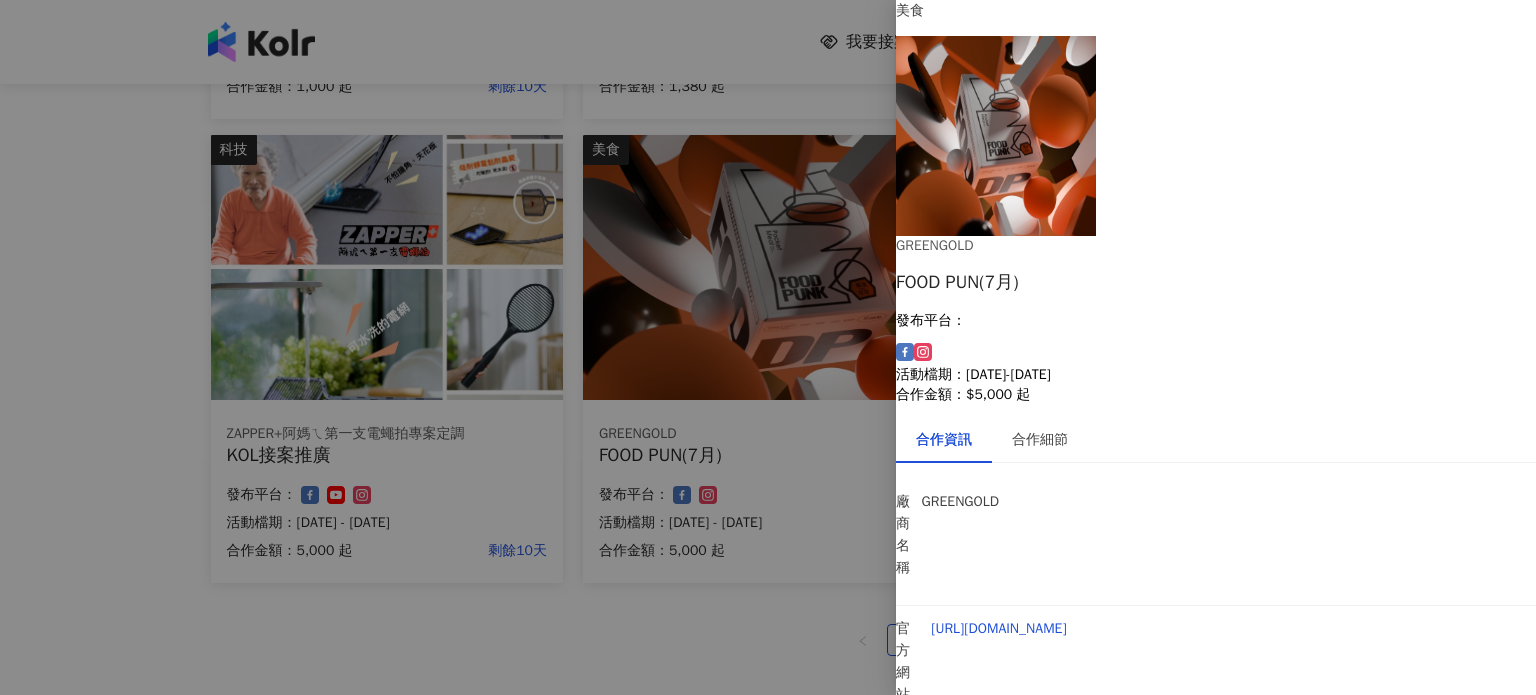 scroll, scrollTop: 303, scrollLeft: 0, axis: vertical 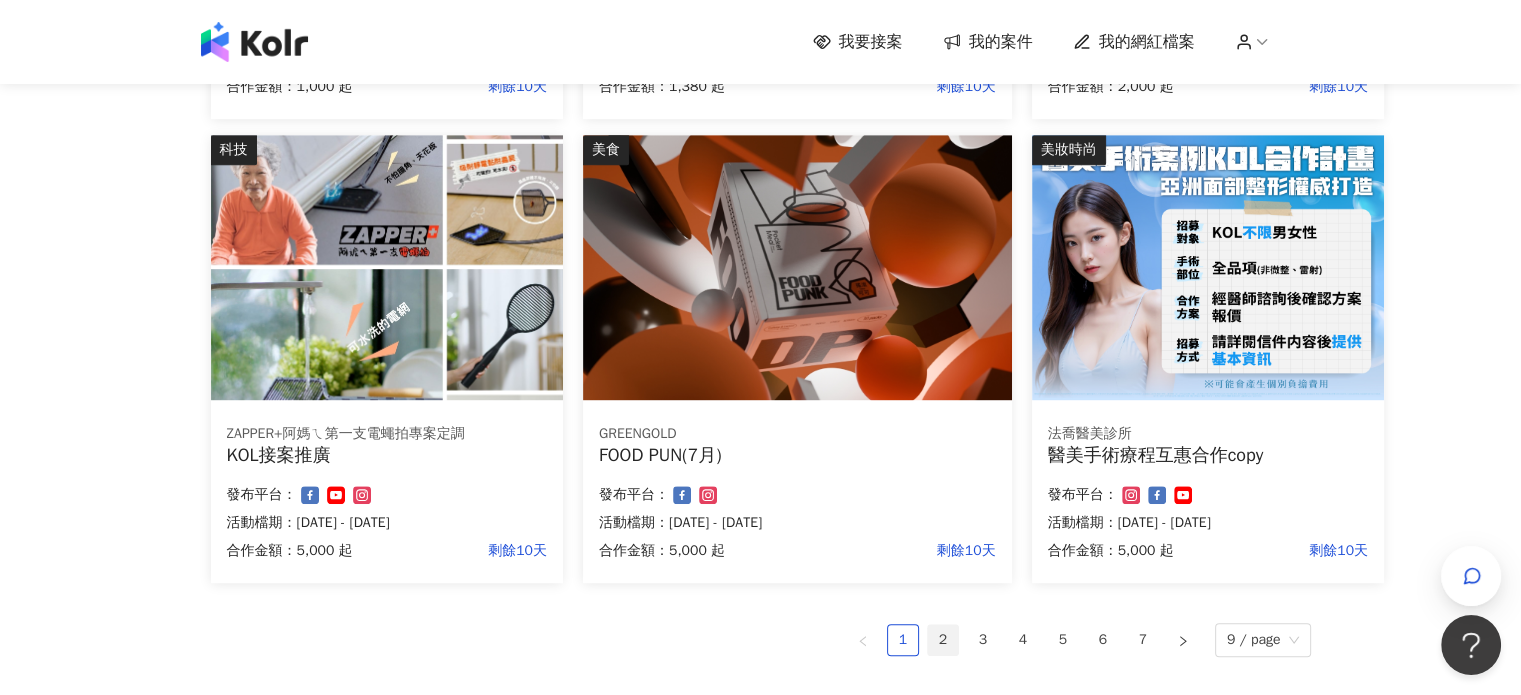 click on "2" at bounding box center [943, 640] 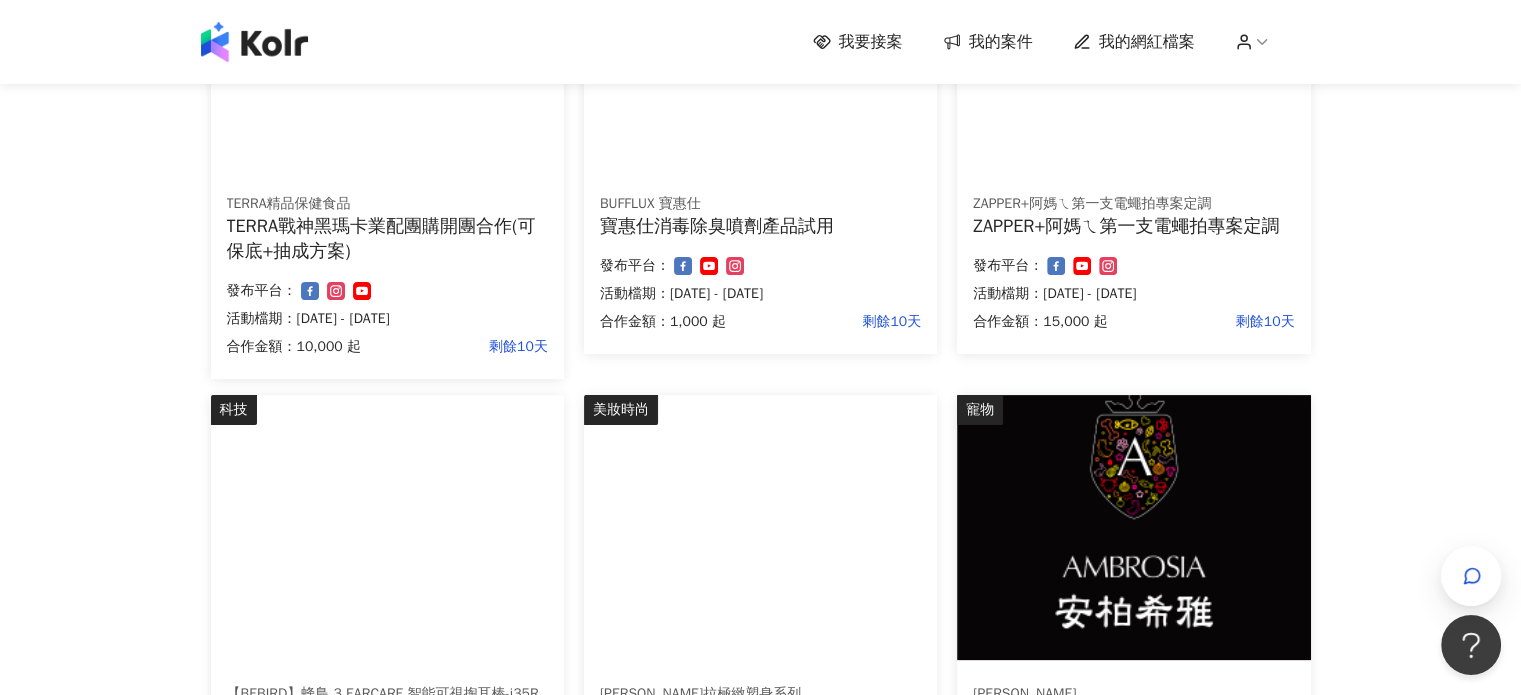 scroll, scrollTop: 0, scrollLeft: 0, axis: both 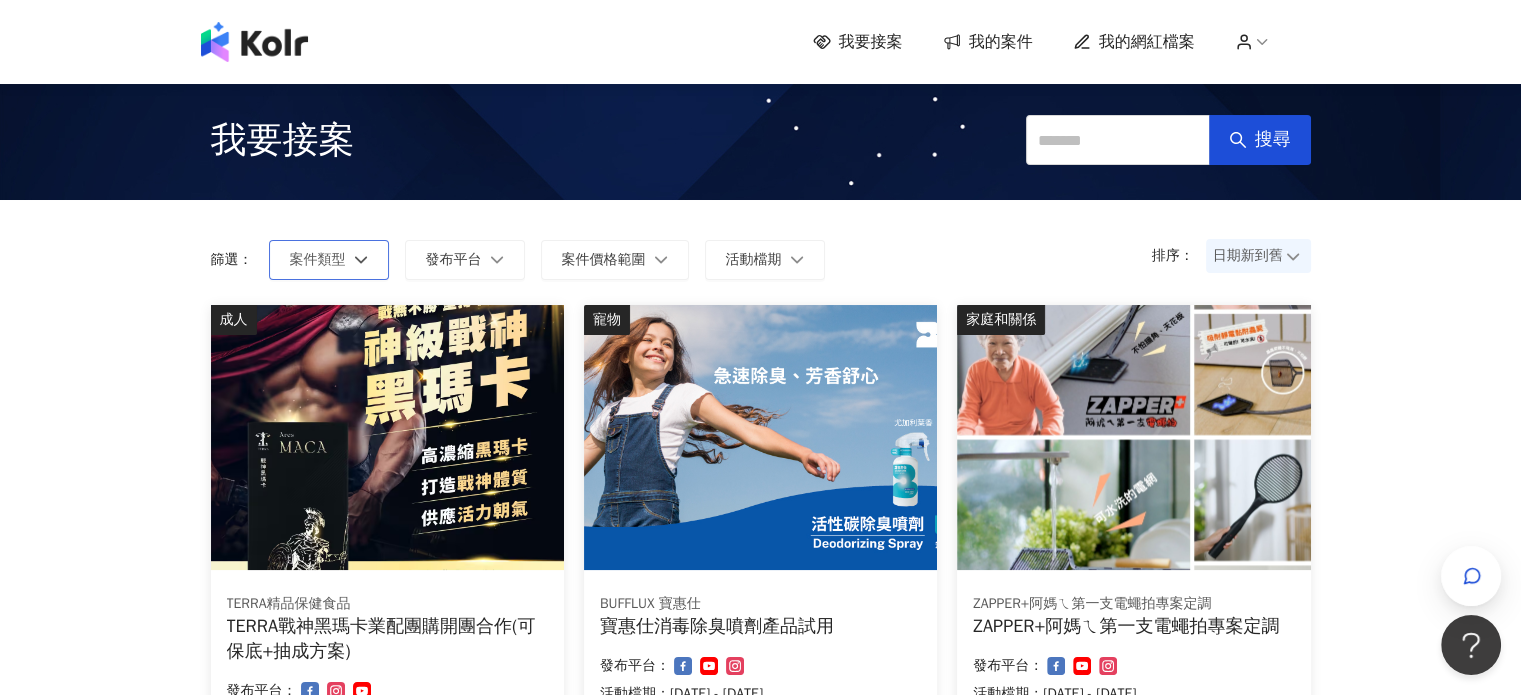 click on "案件類型" at bounding box center (318, 260) 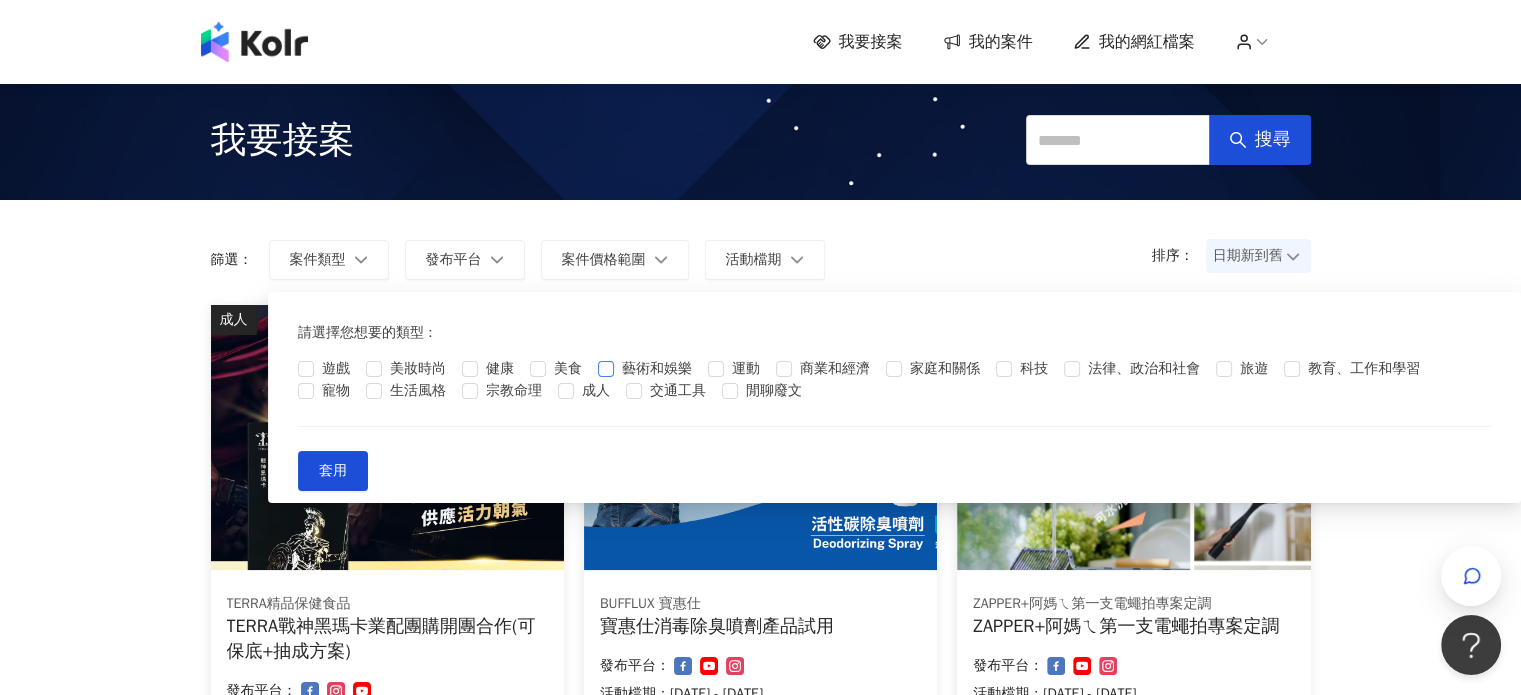 click on "藝術和娛樂" at bounding box center [657, 369] 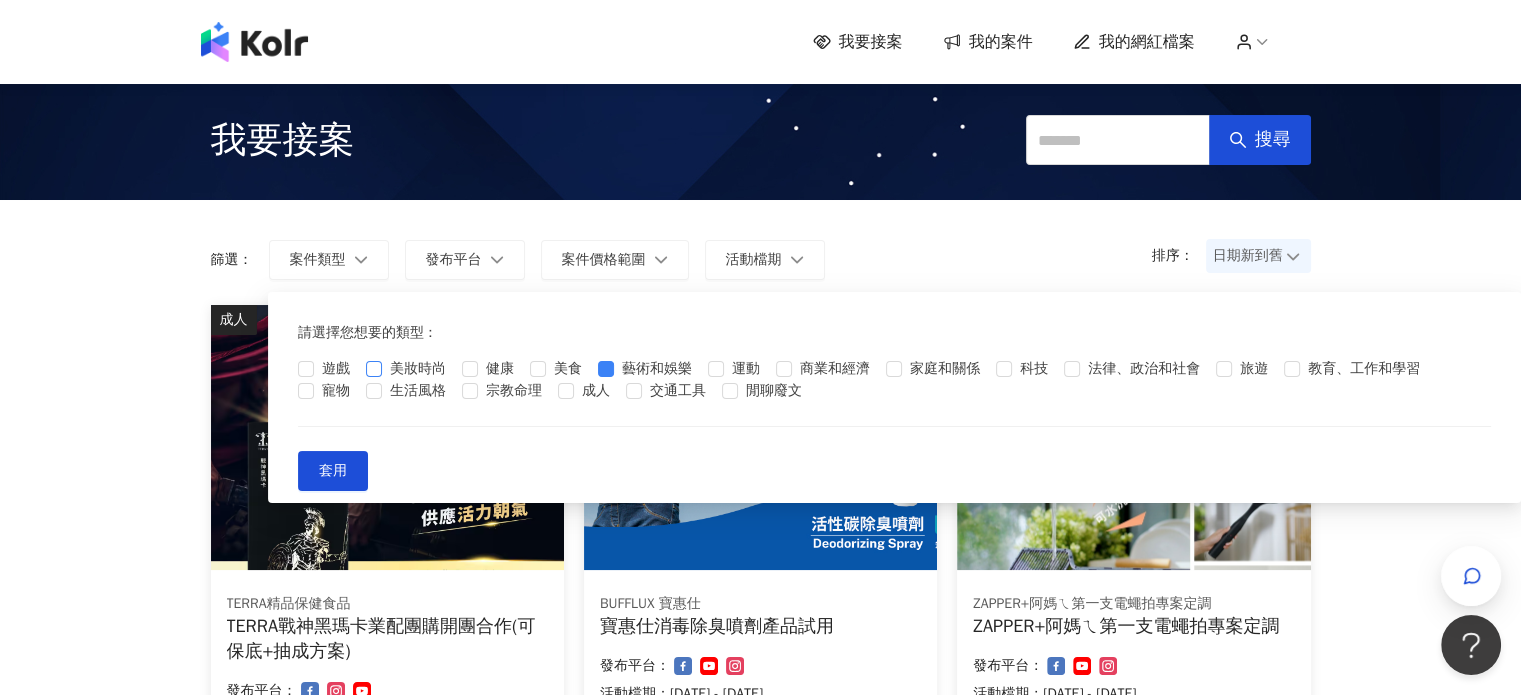 click on "美妝時尚" at bounding box center [418, 369] 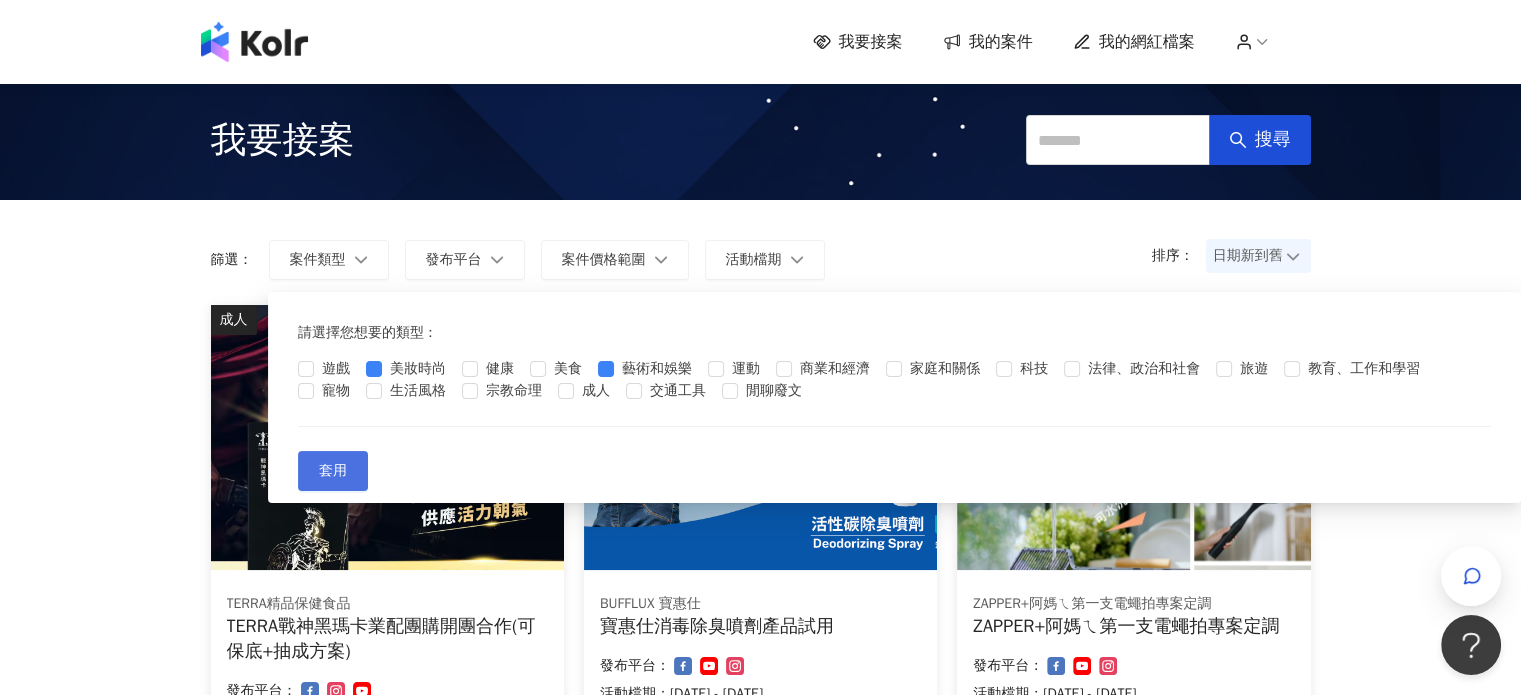 click on "套用" at bounding box center [333, 471] 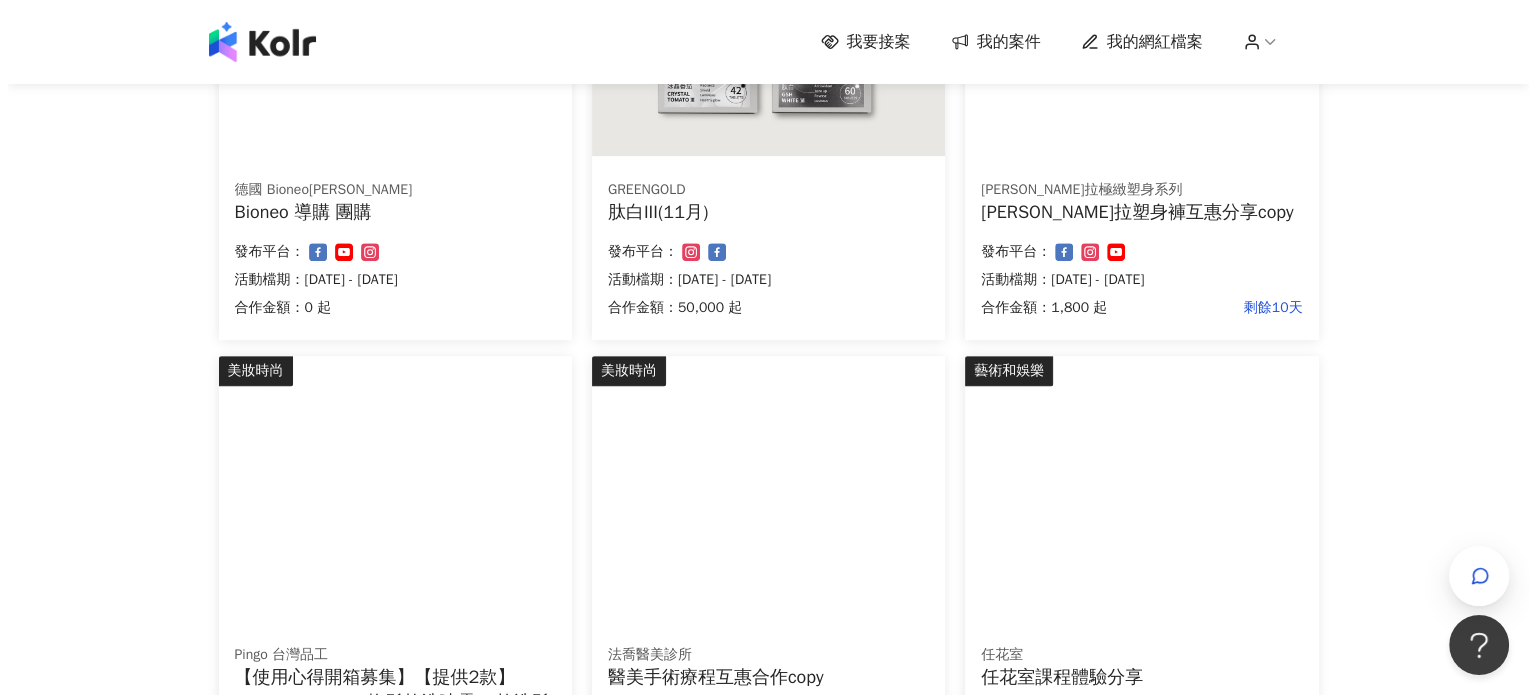 scroll, scrollTop: 1200, scrollLeft: 0, axis: vertical 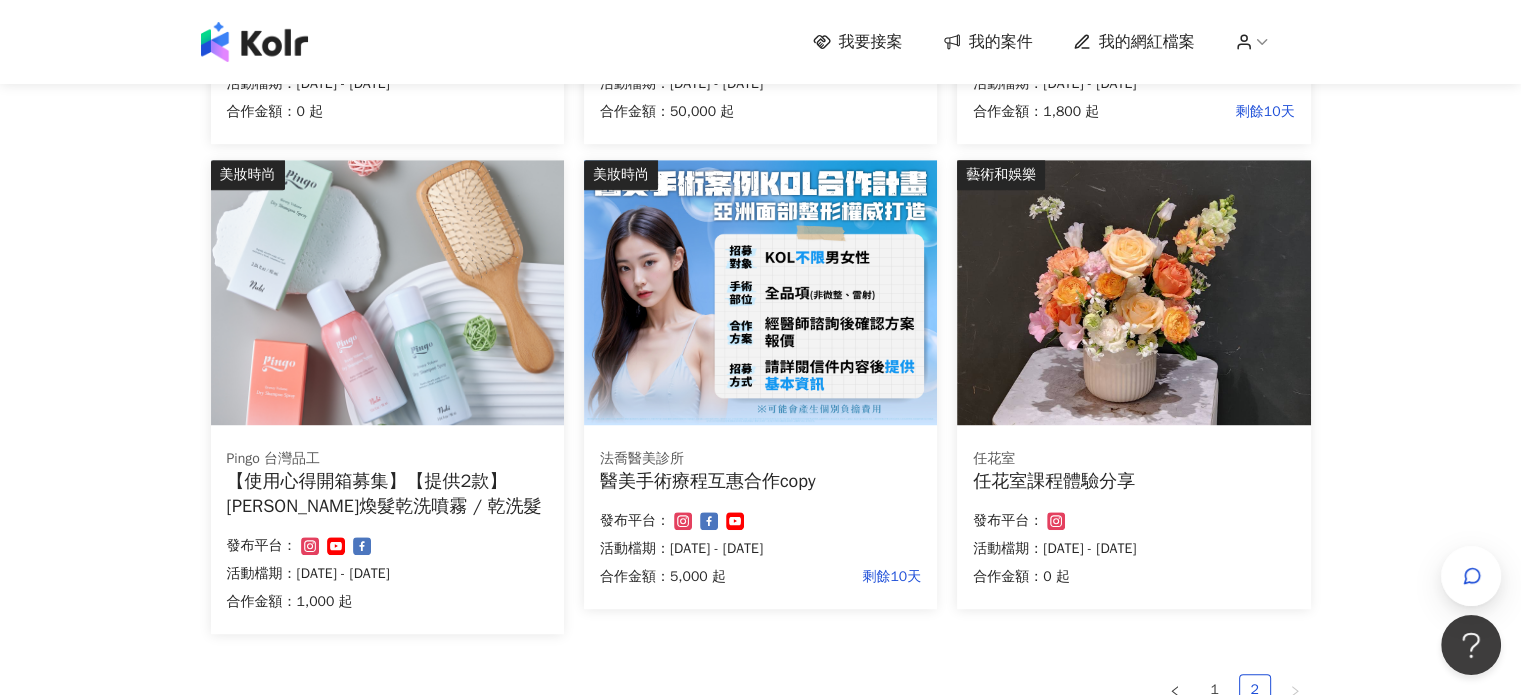 click on "【使用心得開箱募集】【提供2款】[PERSON_NAME]煥髮乾洗噴霧 / 乾洗髮" at bounding box center [387, 494] 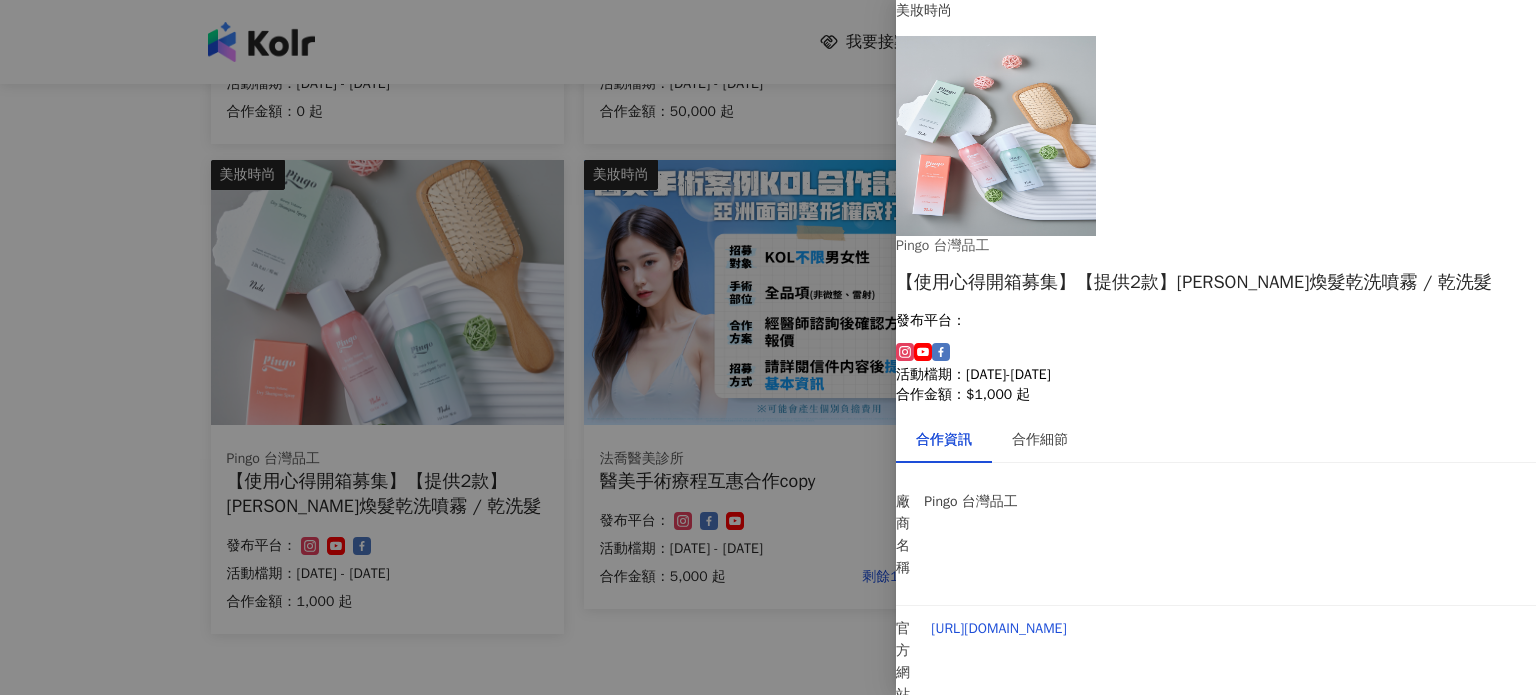 scroll, scrollTop: 146, scrollLeft: 0, axis: vertical 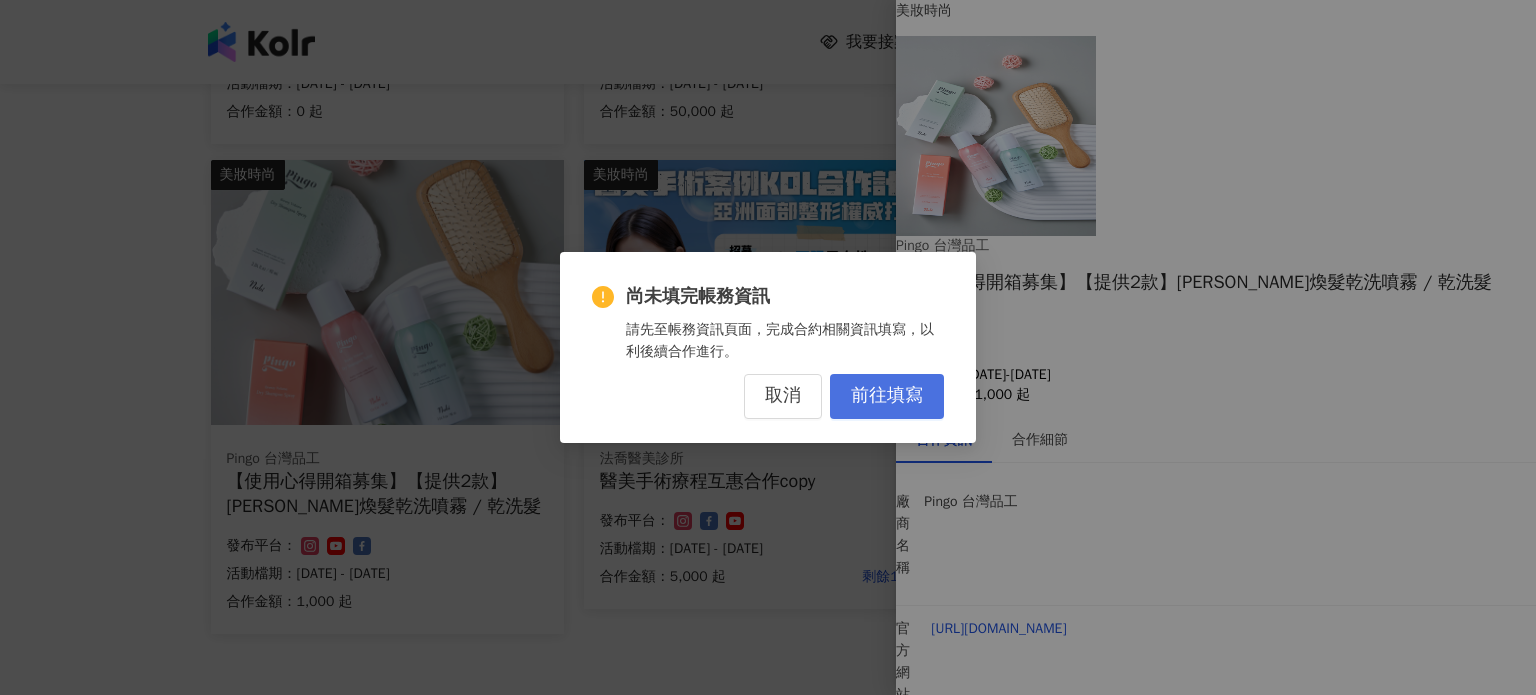 click on "前往填寫" at bounding box center (887, 396) 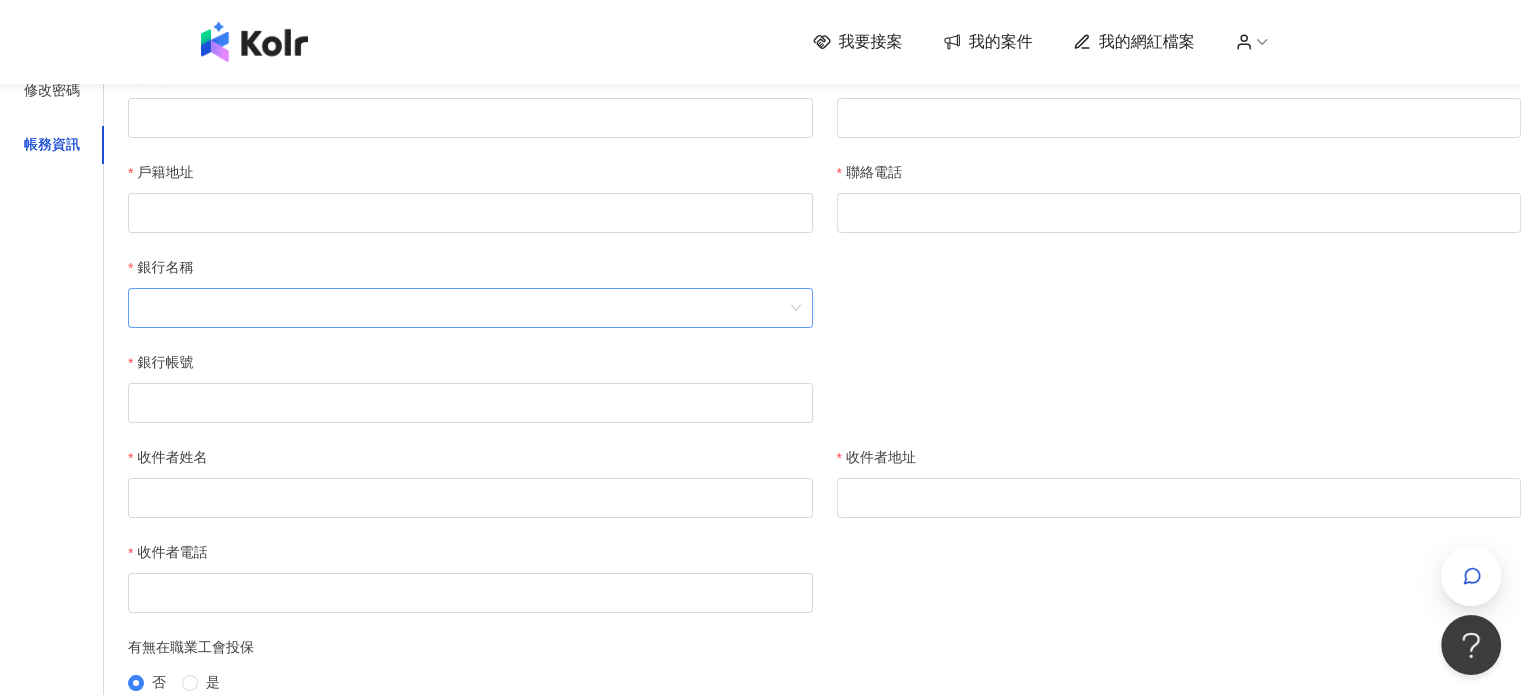 scroll, scrollTop: 300, scrollLeft: 0, axis: vertical 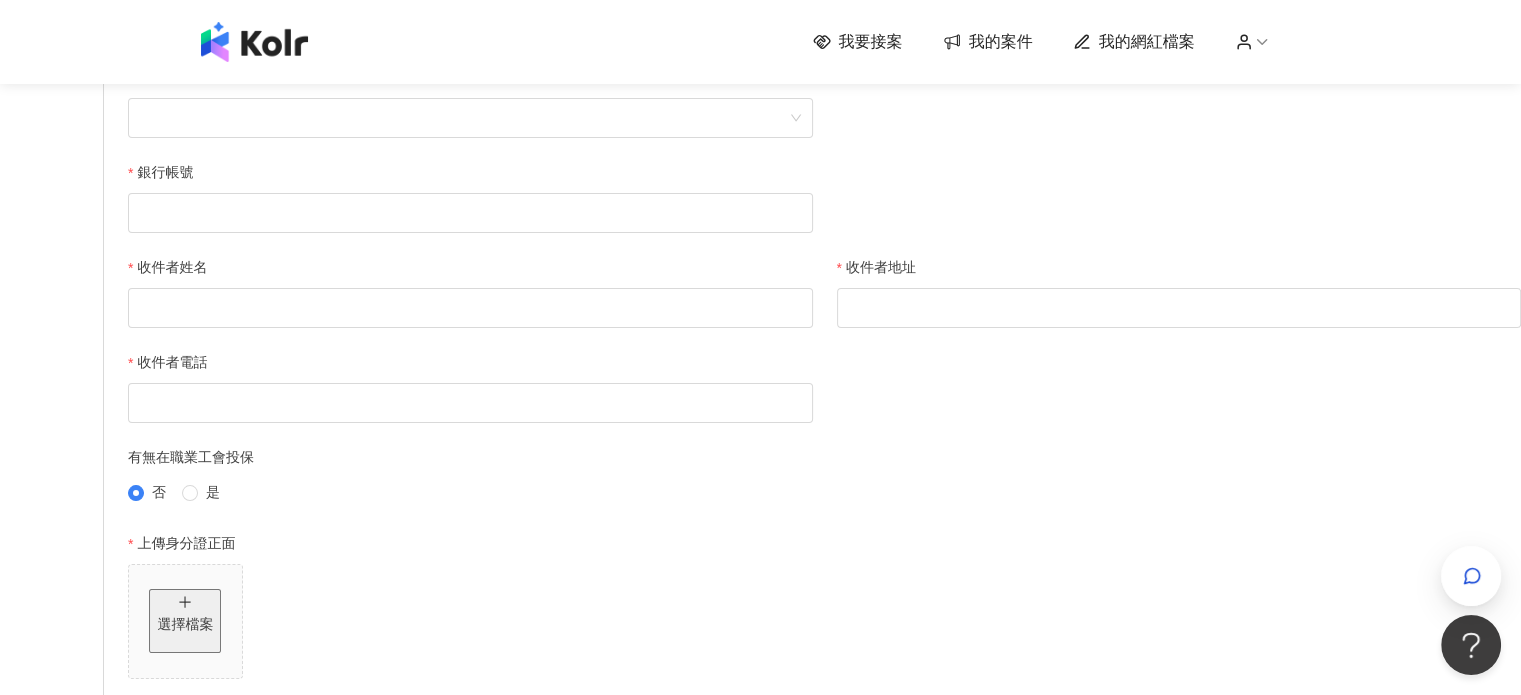 click on "領款人姓名" at bounding box center [470, -72] 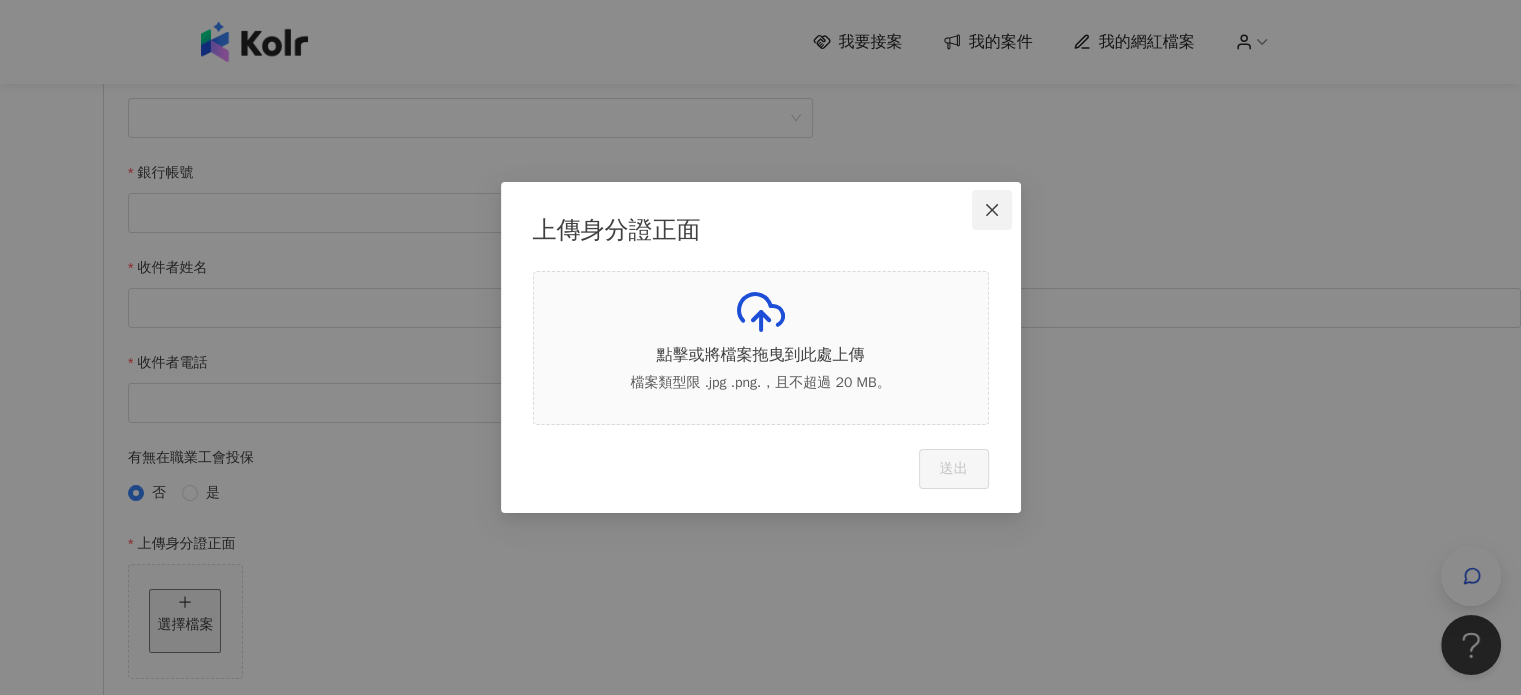 click 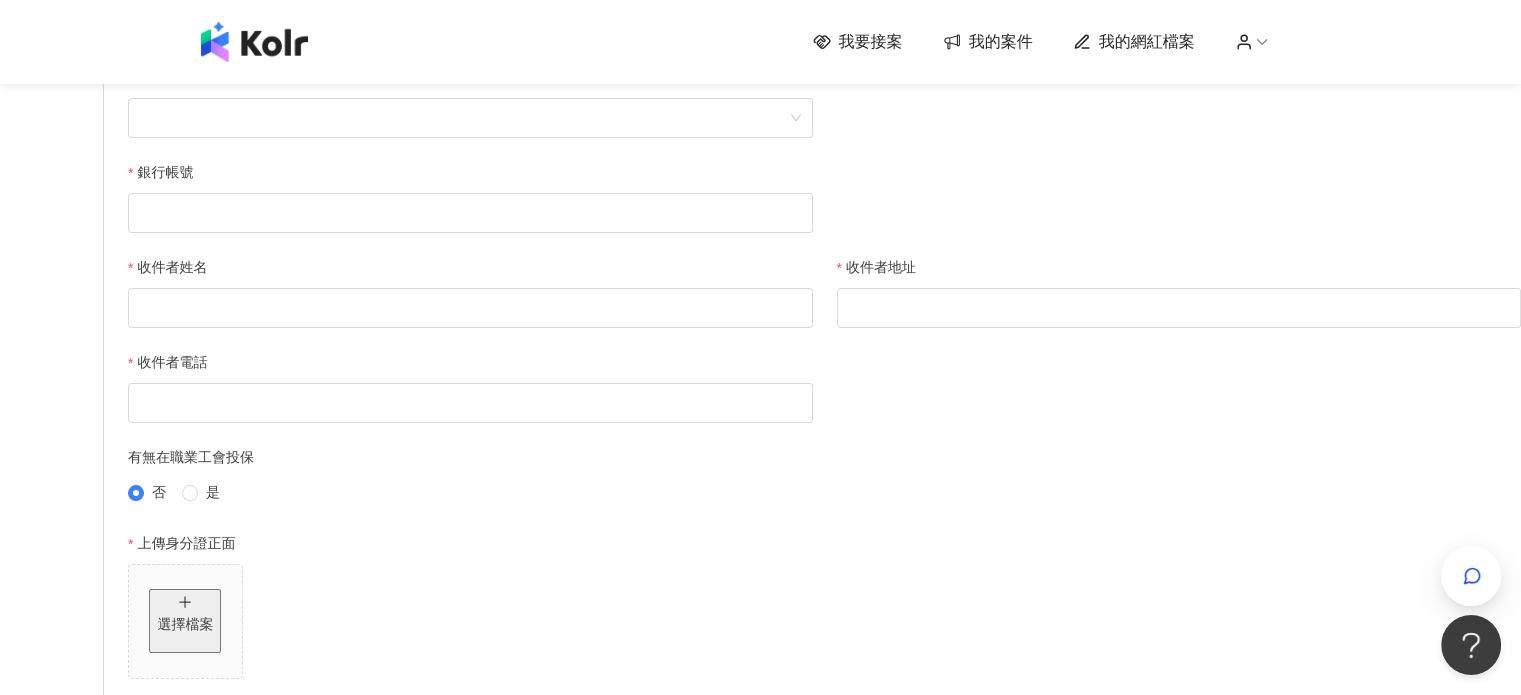 click on "******" at bounding box center (470, 23) 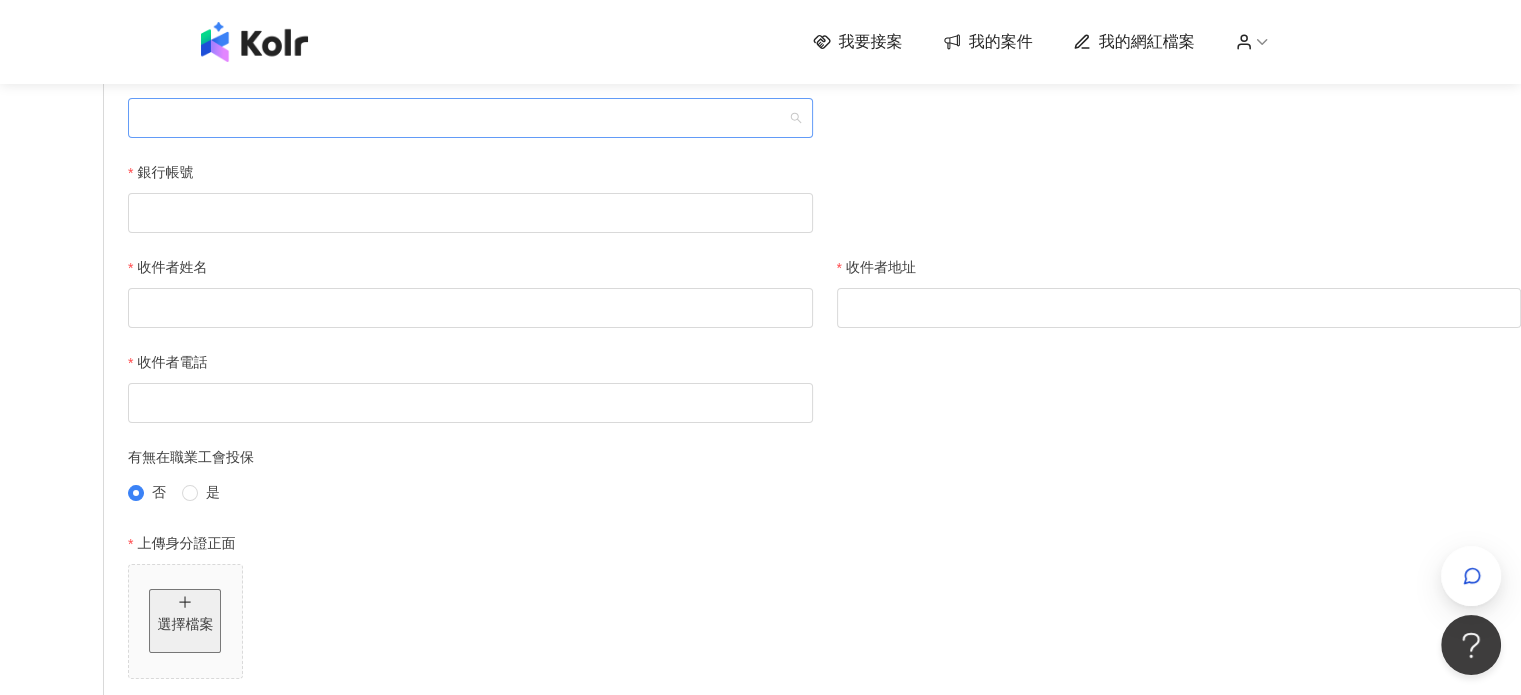click at bounding box center [470, 118] 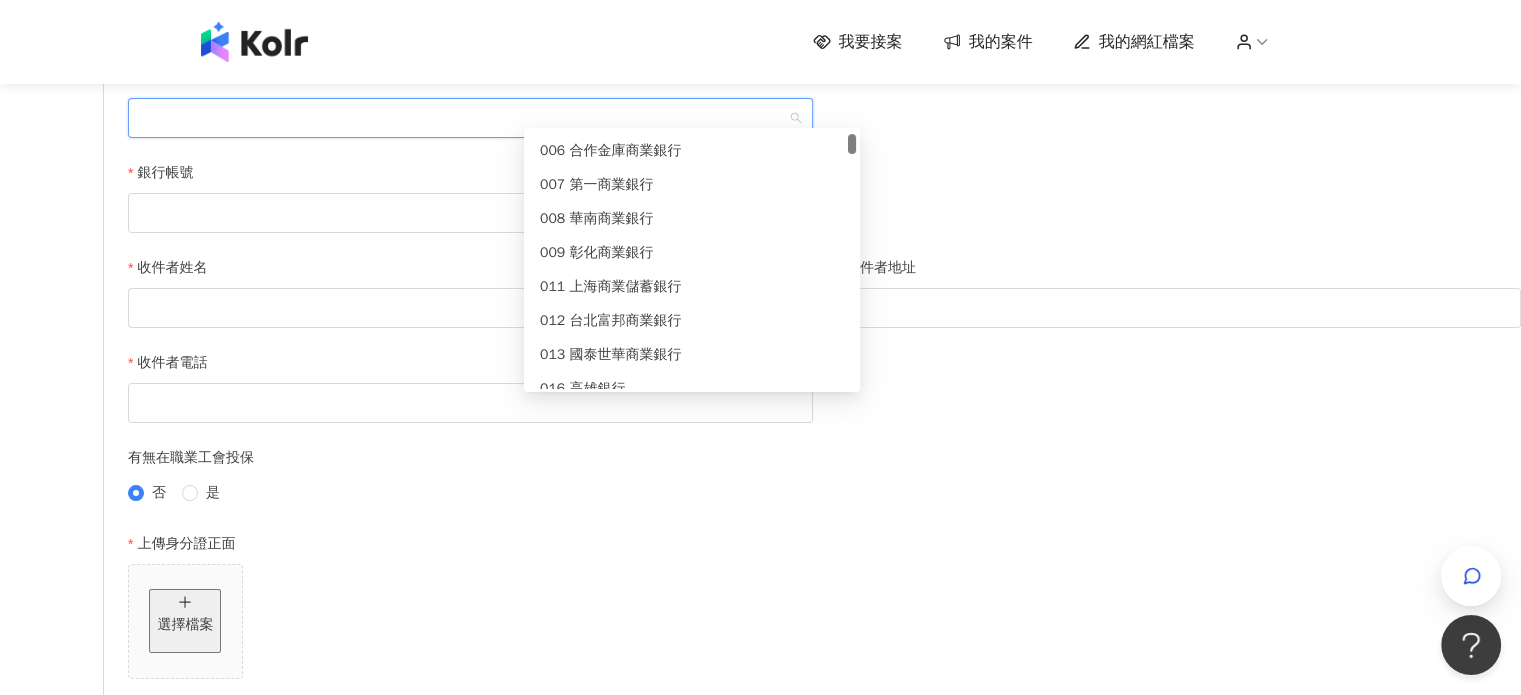 scroll, scrollTop: 200, scrollLeft: 0, axis: vertical 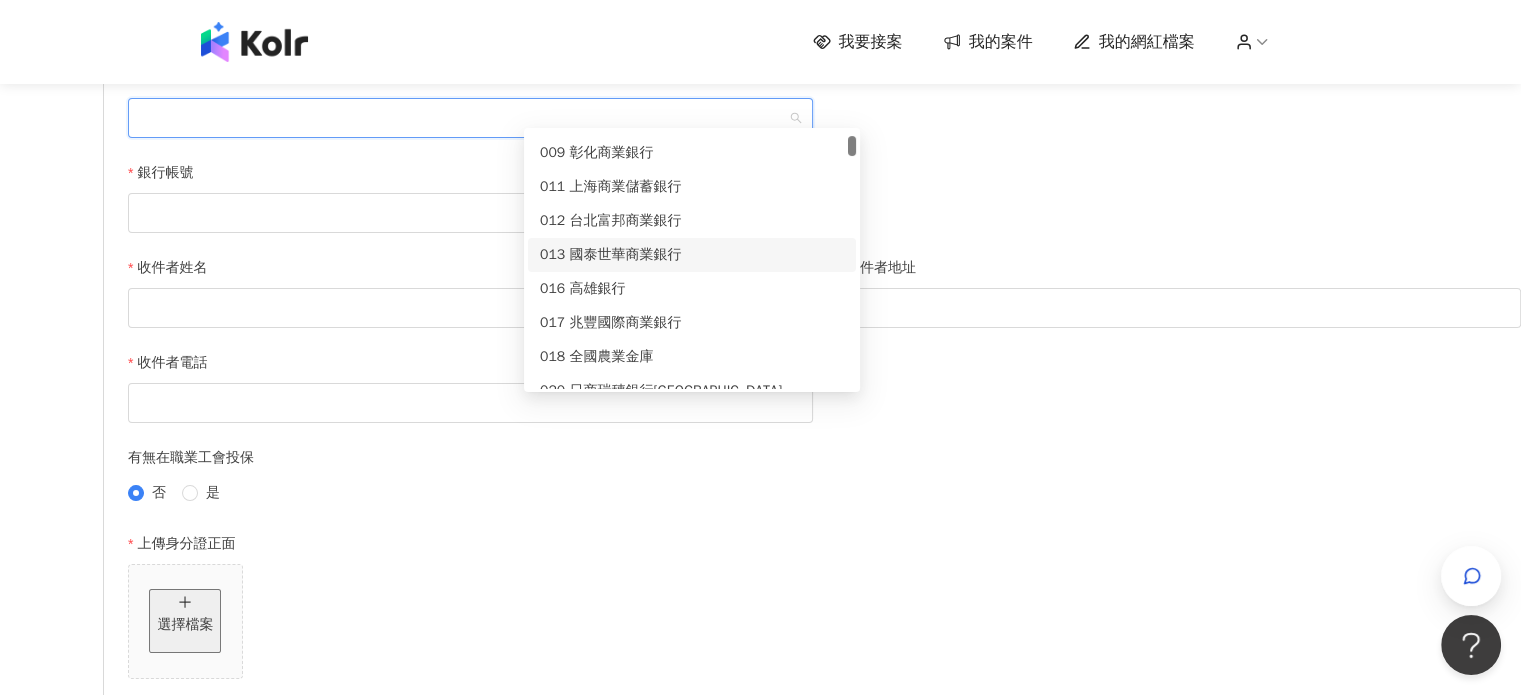 click on "013 國泰世華商業銀行" at bounding box center [692, 255] 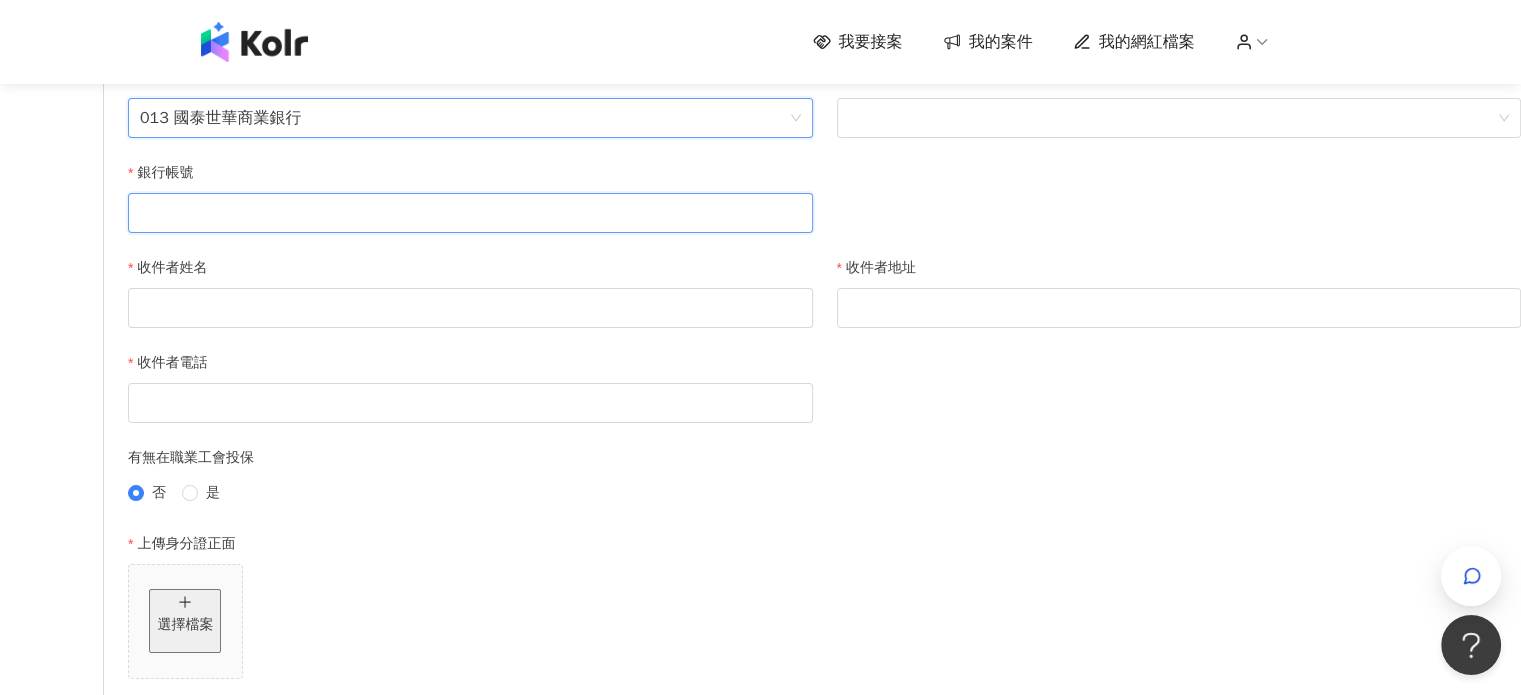 click on "銀行帳號" at bounding box center [470, 213] 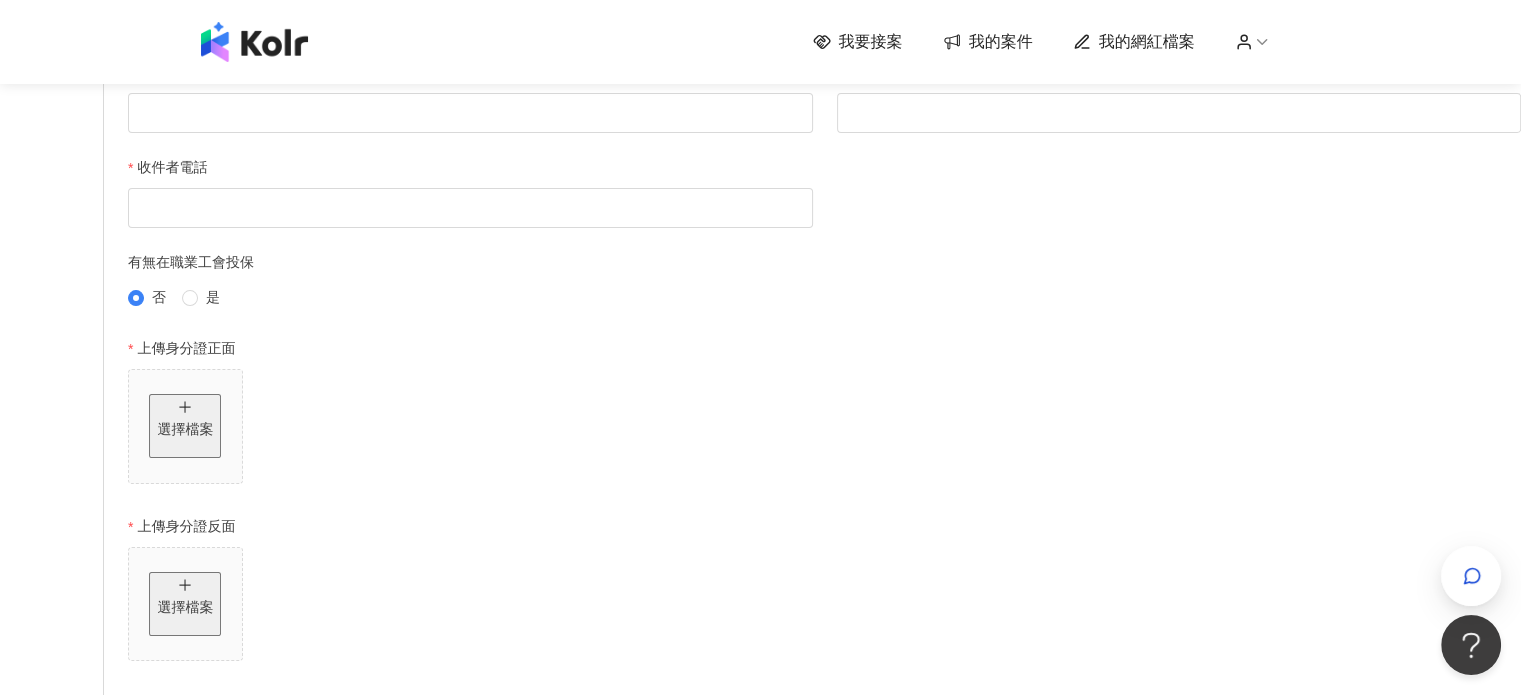 scroll, scrollTop: 500, scrollLeft: 0, axis: vertical 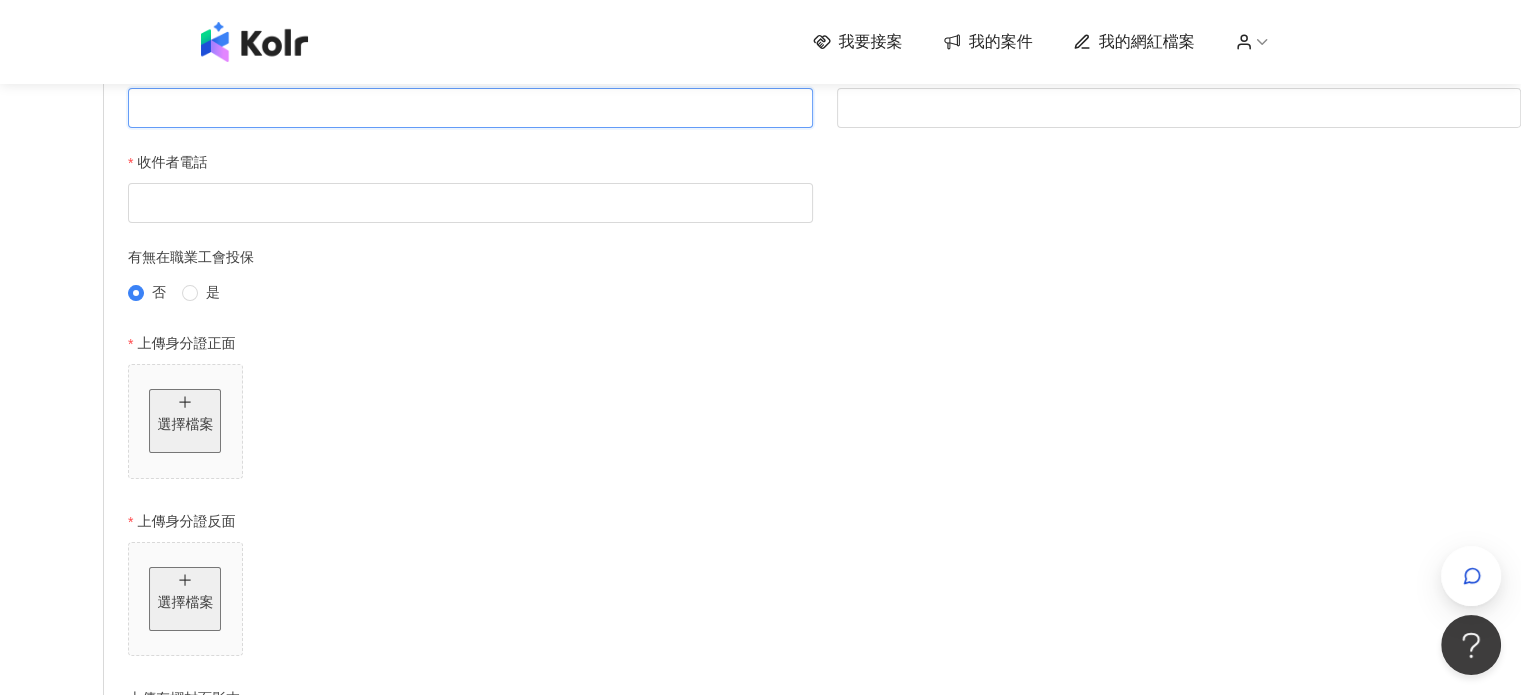 click on "收件者姓名" at bounding box center (470, 108) 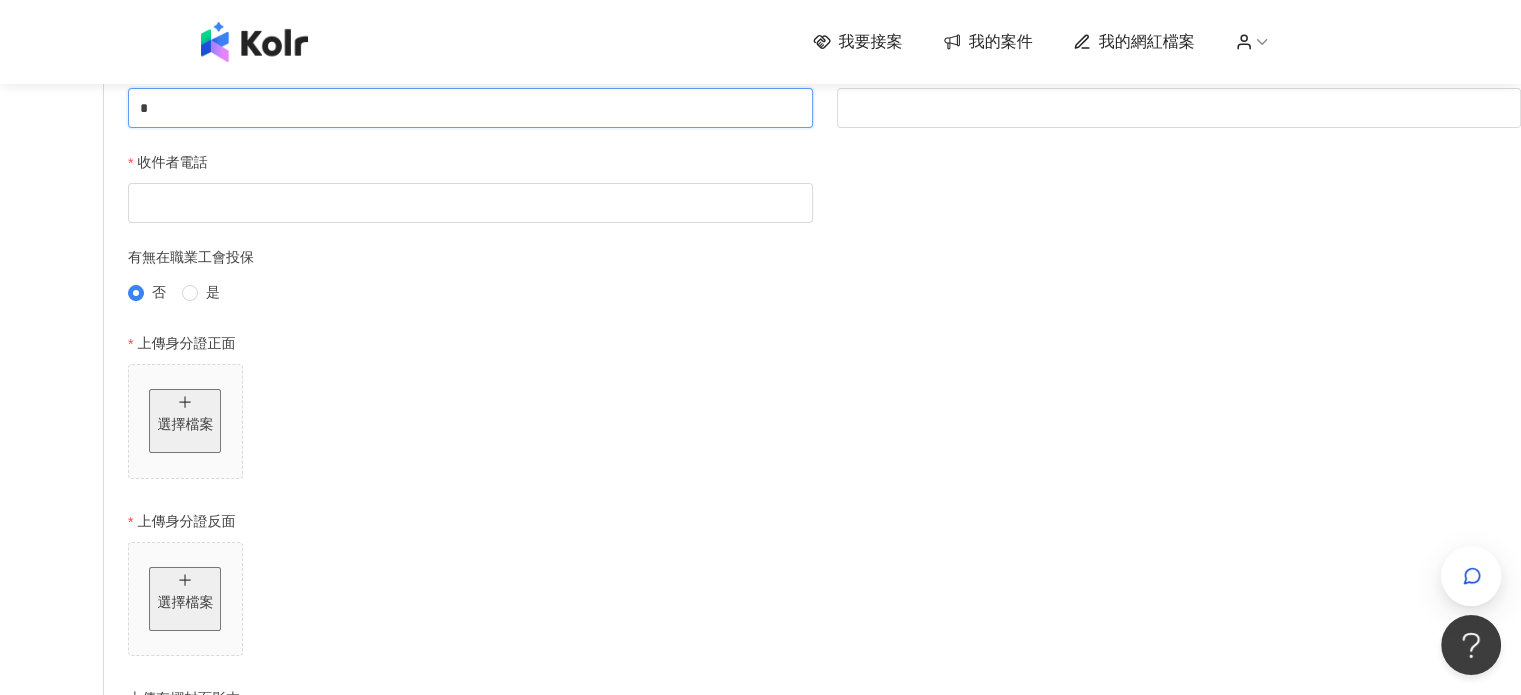 type on "**" 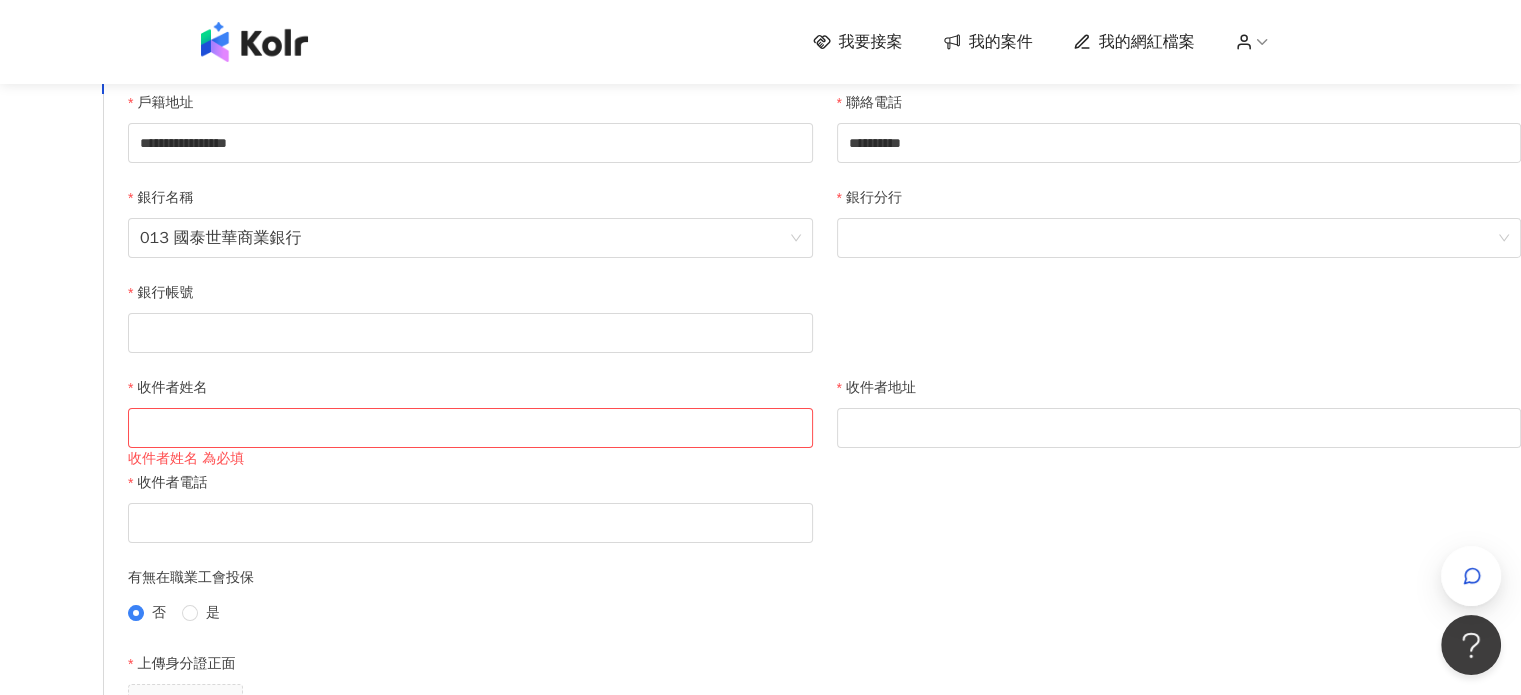 scroll, scrollTop: 184, scrollLeft: 0, axis: vertical 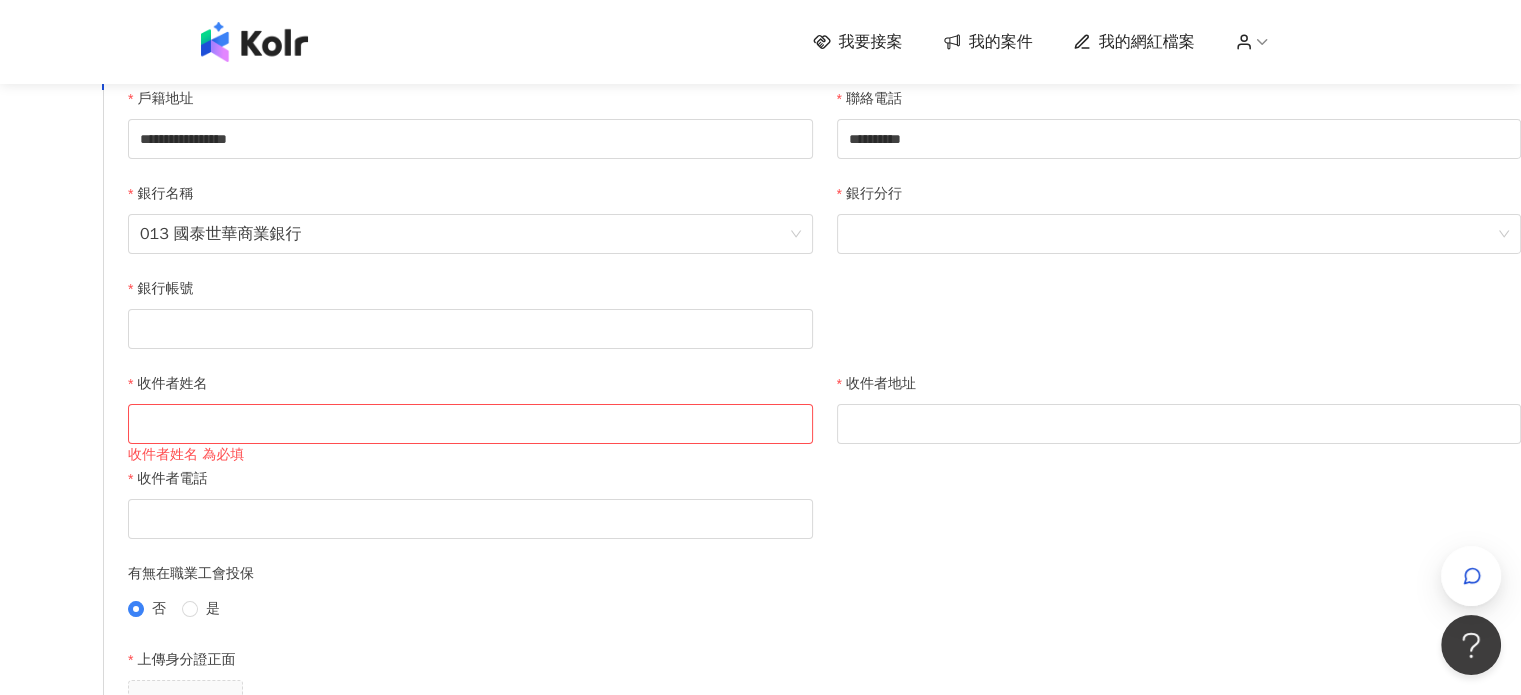 drag, startPoint x: 608, startPoint y: 332, endPoint x: 527, endPoint y: 332, distance: 81 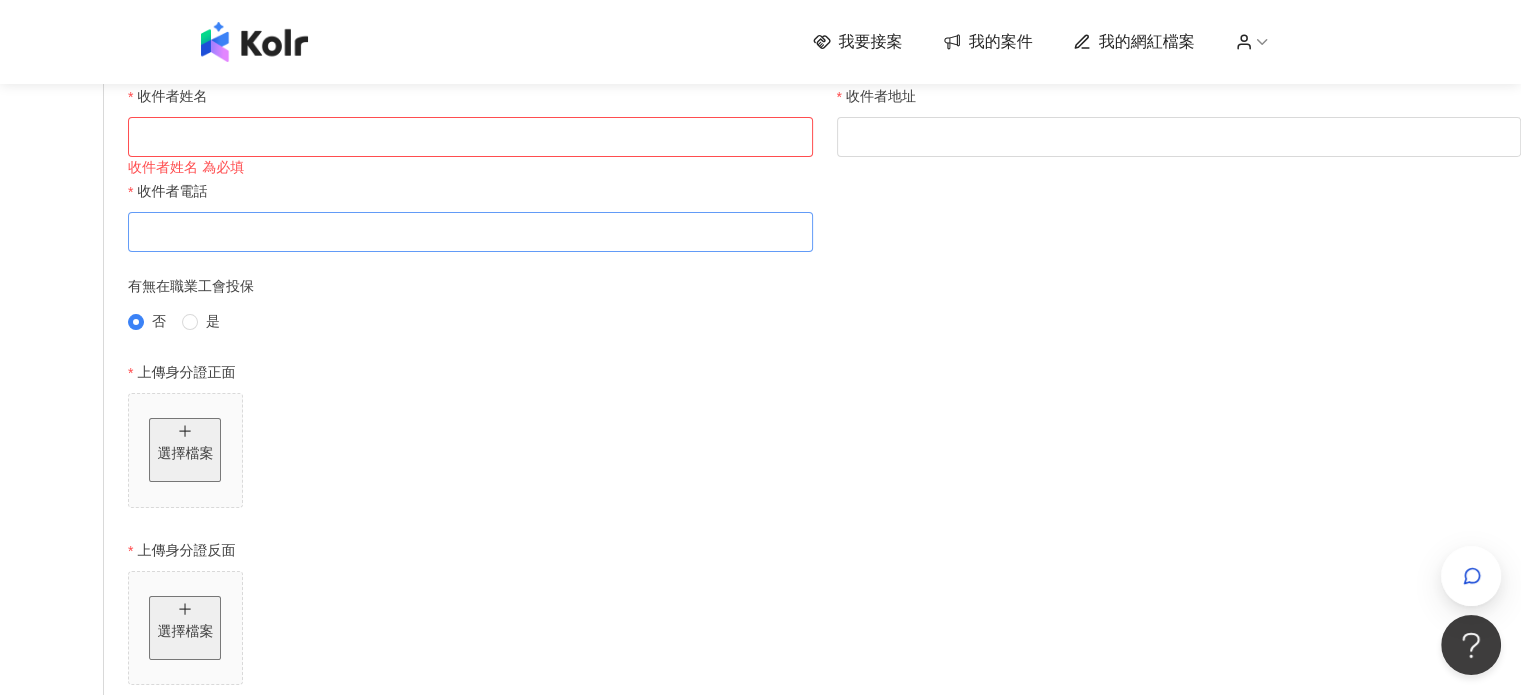 scroll, scrollTop: 484, scrollLeft: 0, axis: vertical 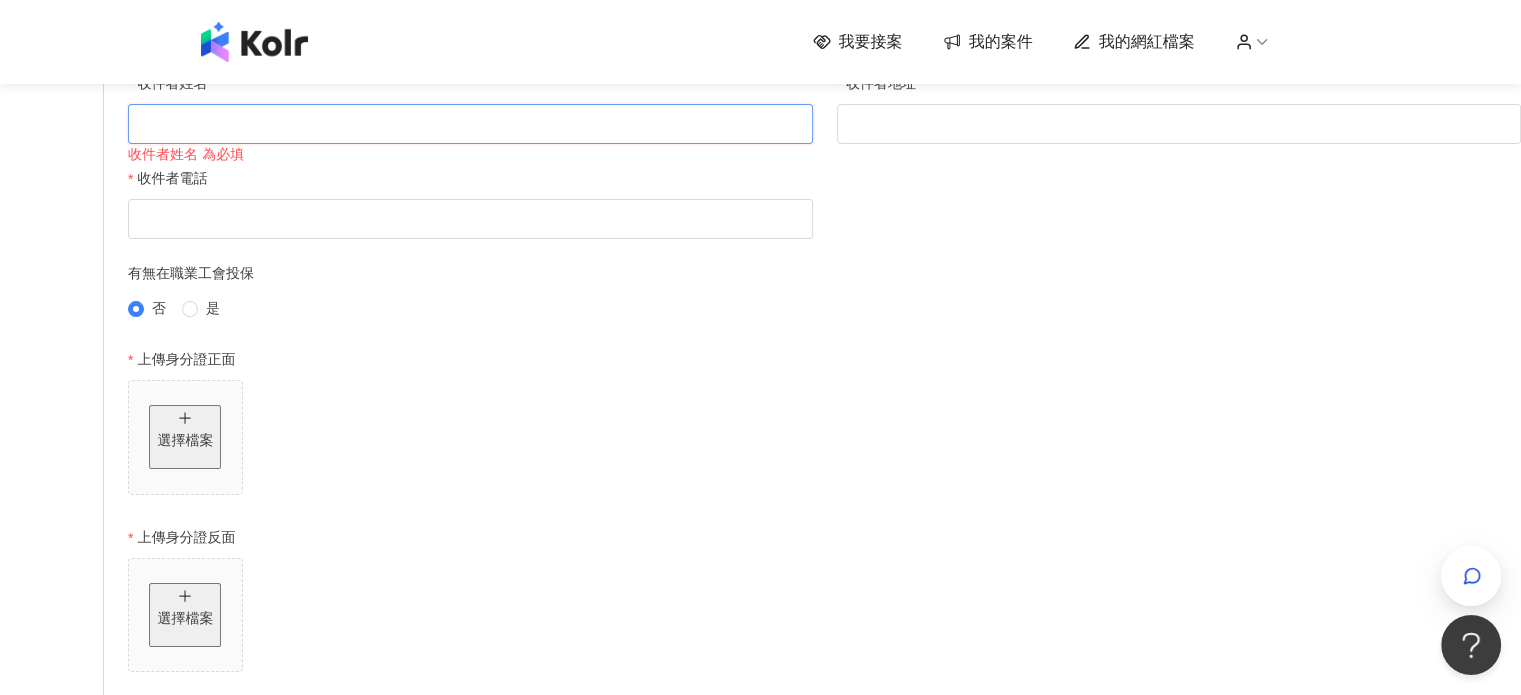 click on "收件者姓名" at bounding box center [470, 124] 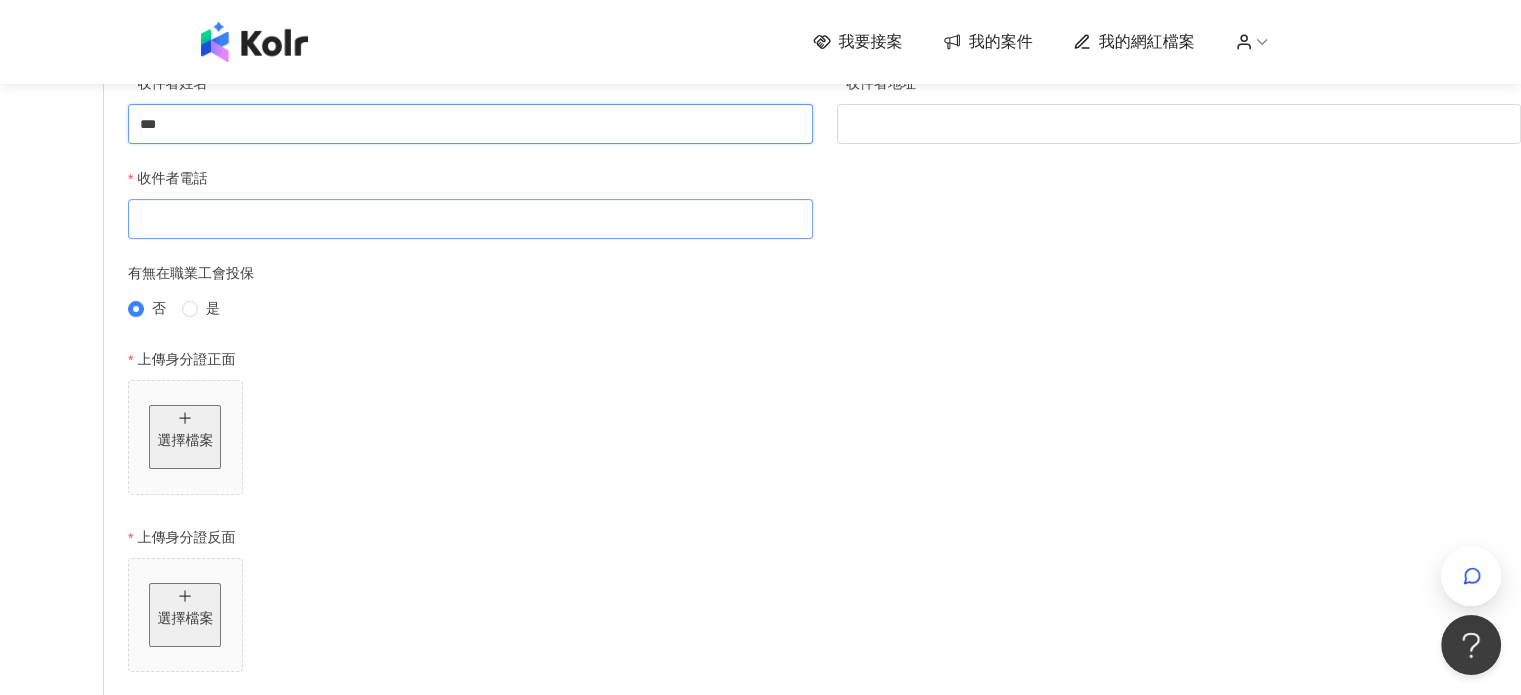 type on "***" 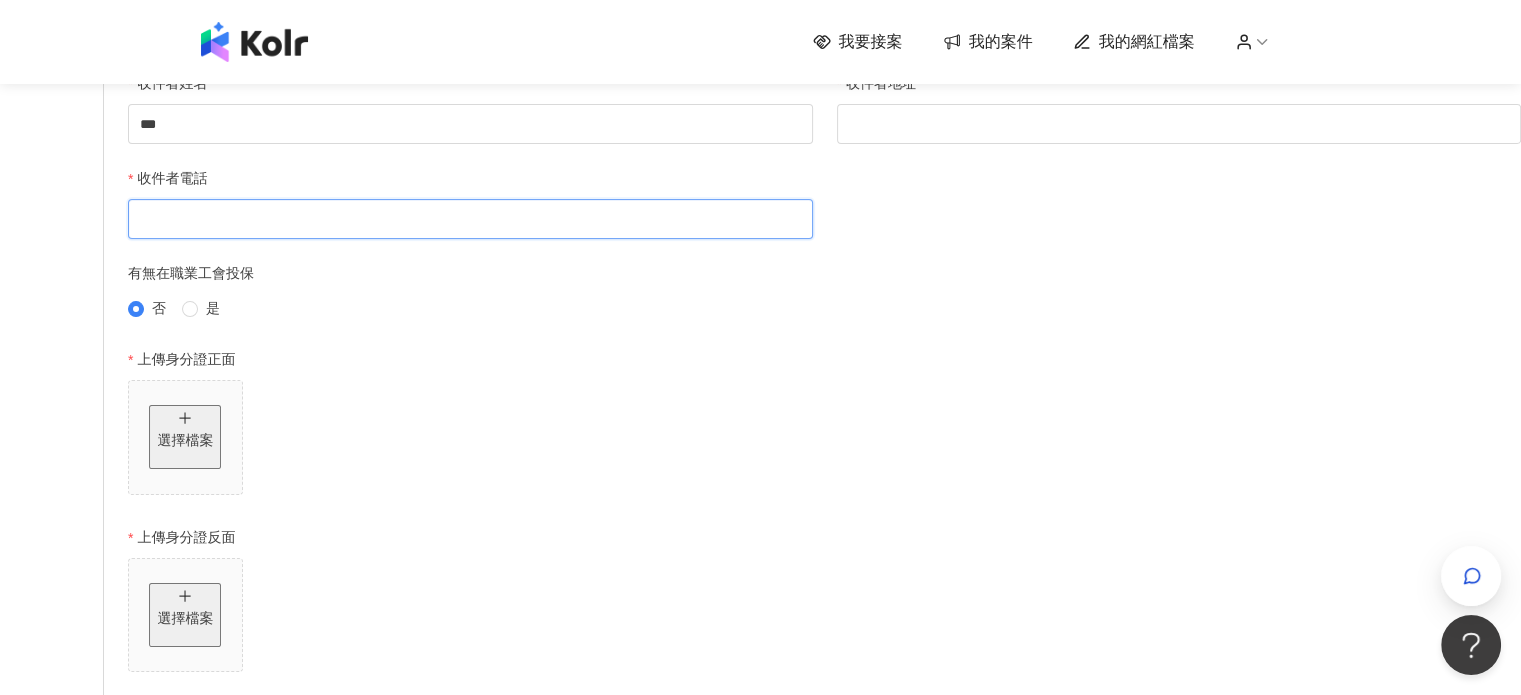 click on "收件者電話" at bounding box center (470, 219) 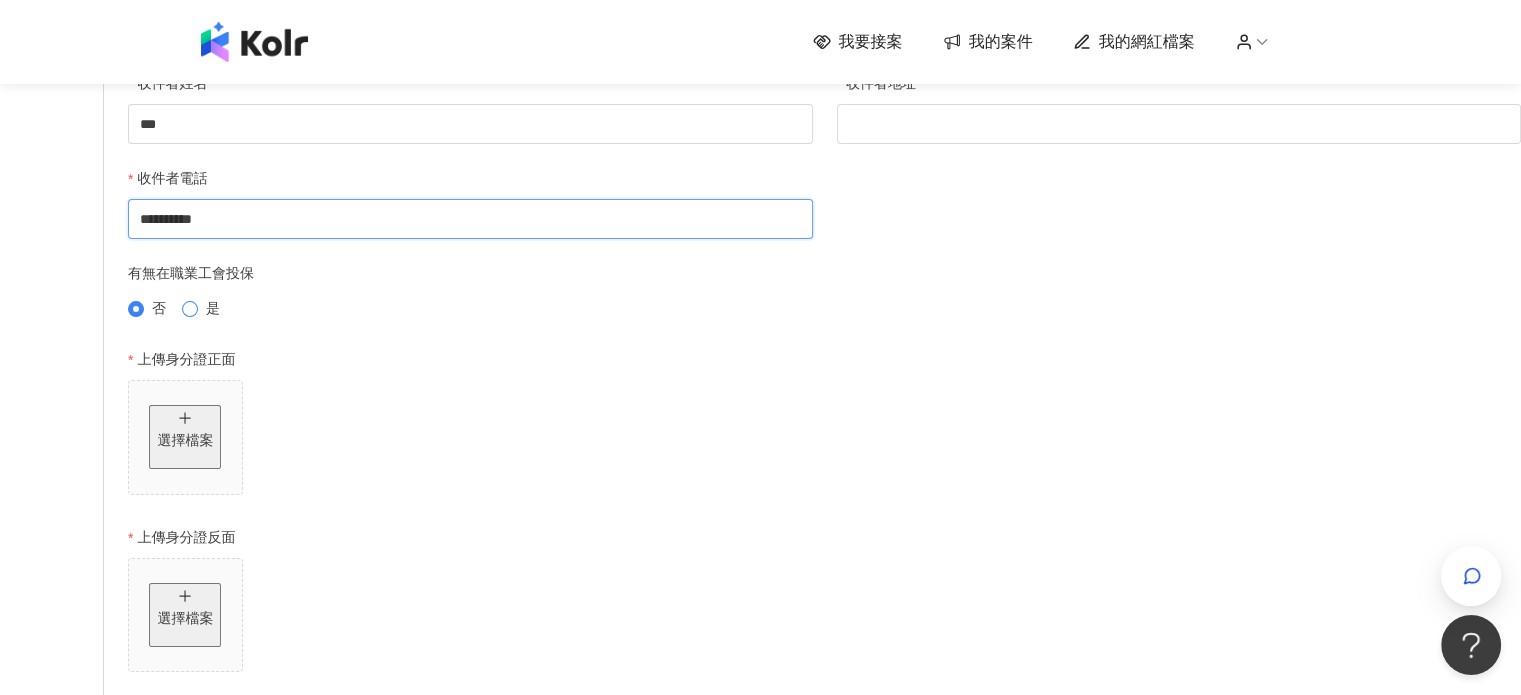 type on "**********" 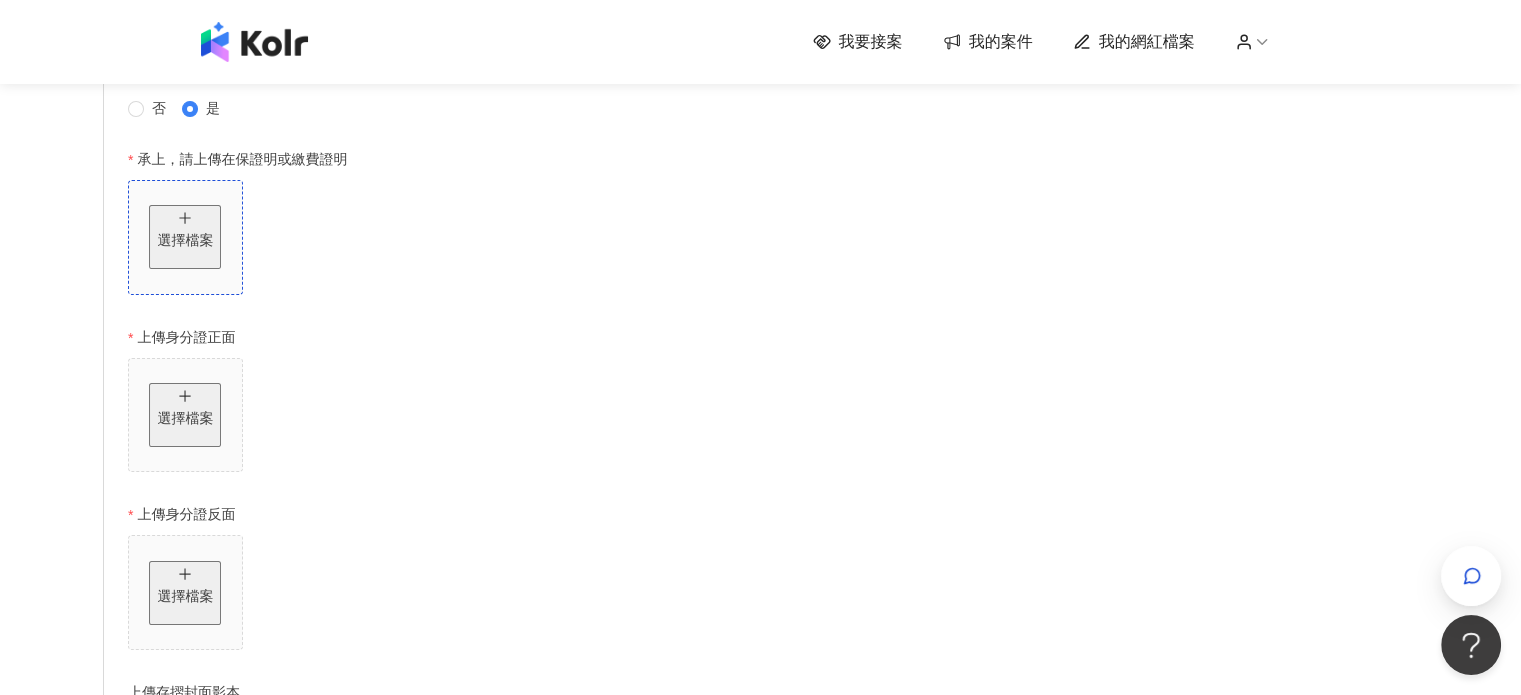 scroll, scrollTop: 984, scrollLeft: 0, axis: vertical 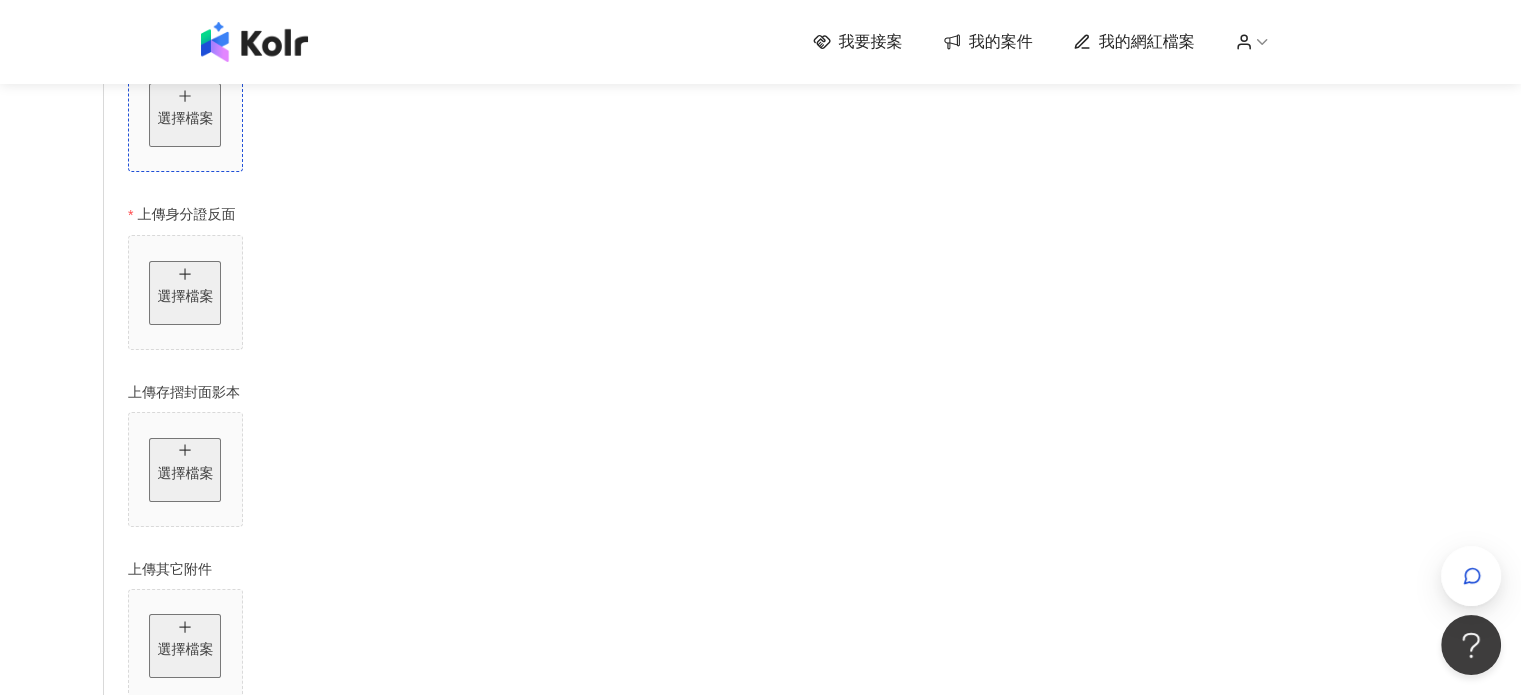 click on "選擇檔案" at bounding box center [185, 115] 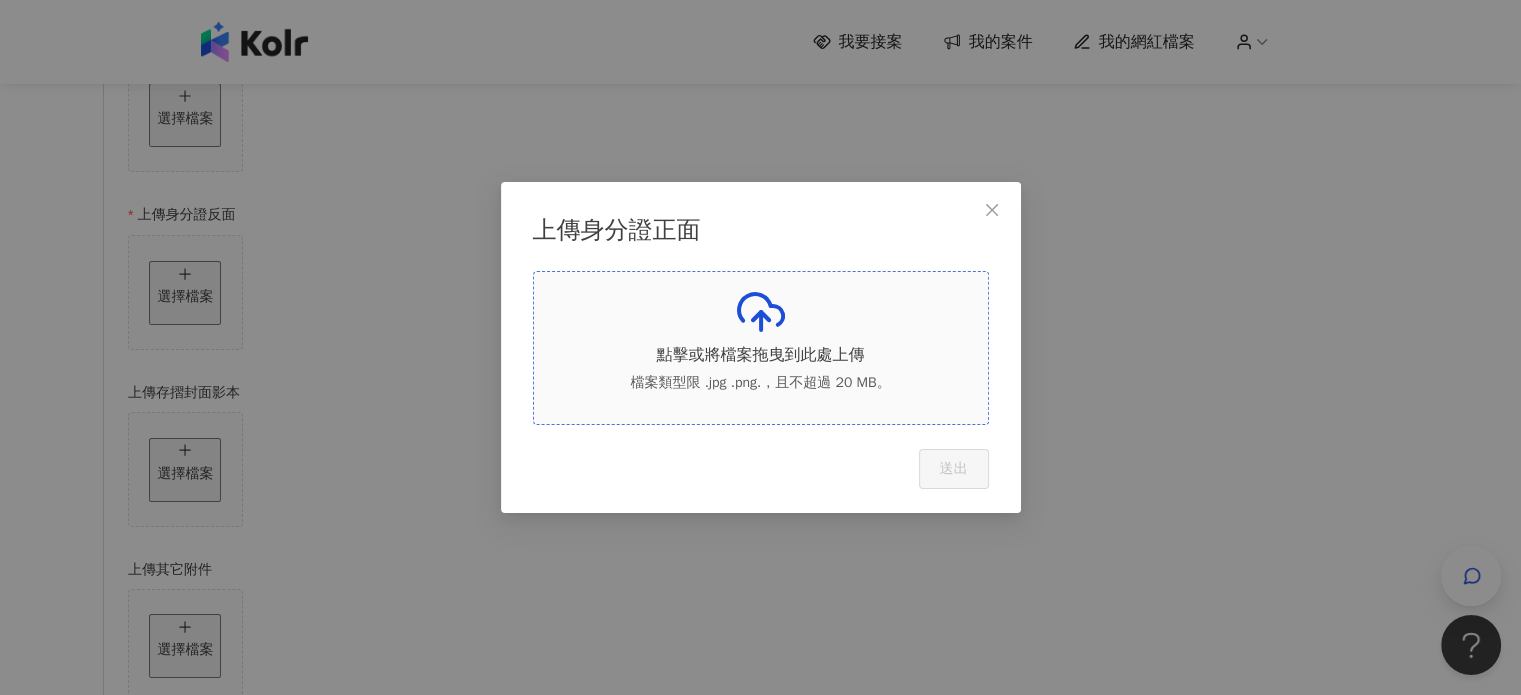 click on "點擊或將檔案拖曳到此處上傳 檔案類型限 .jpg .png.，且不超過 20 MB。" at bounding box center [761, 348] 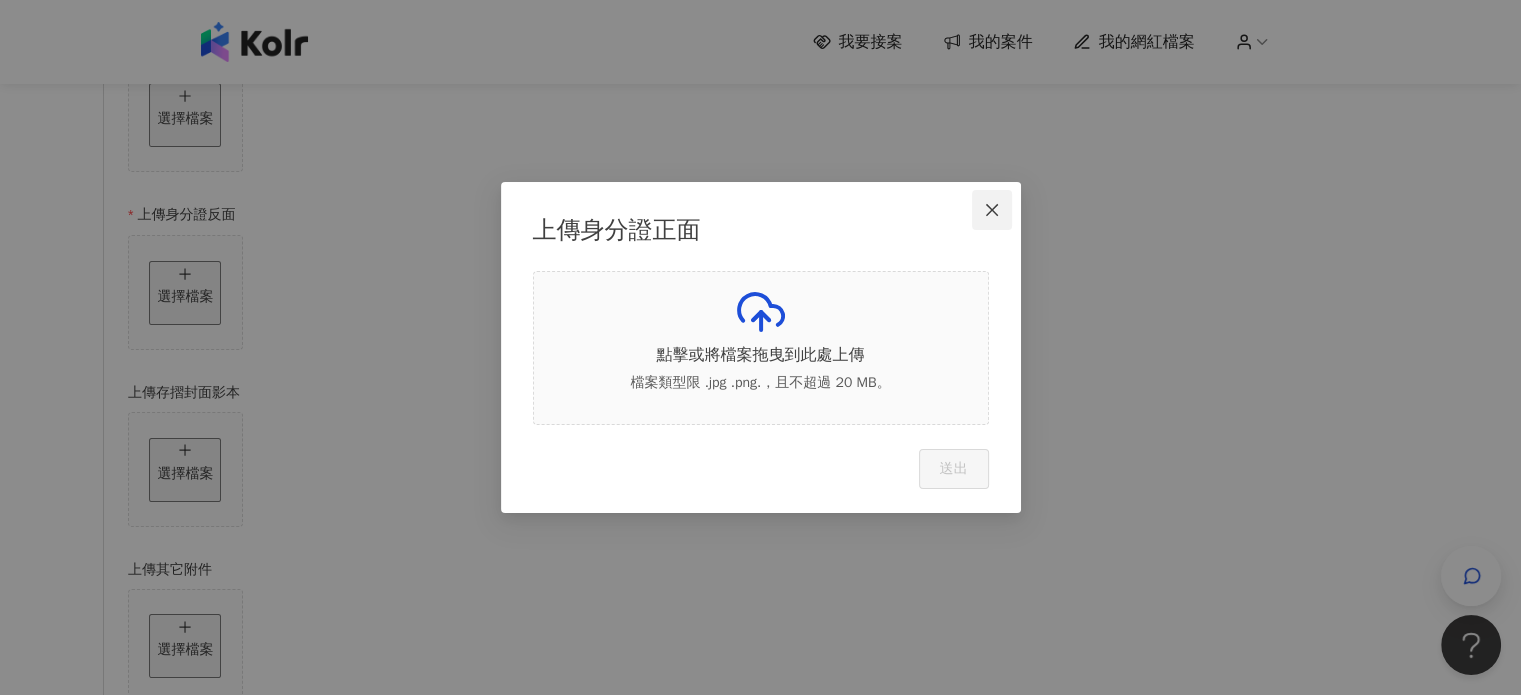 click at bounding box center [992, 210] 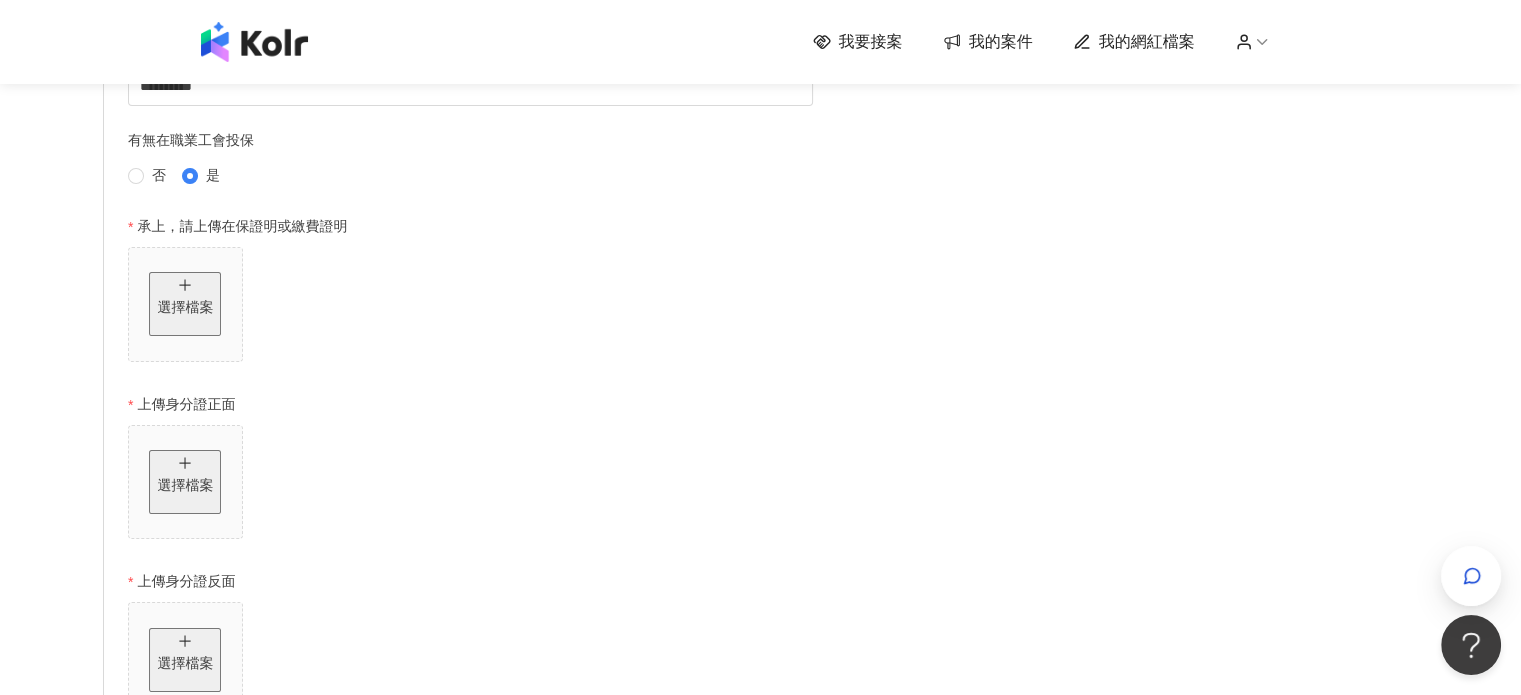 scroll, scrollTop: 584, scrollLeft: 0, axis: vertical 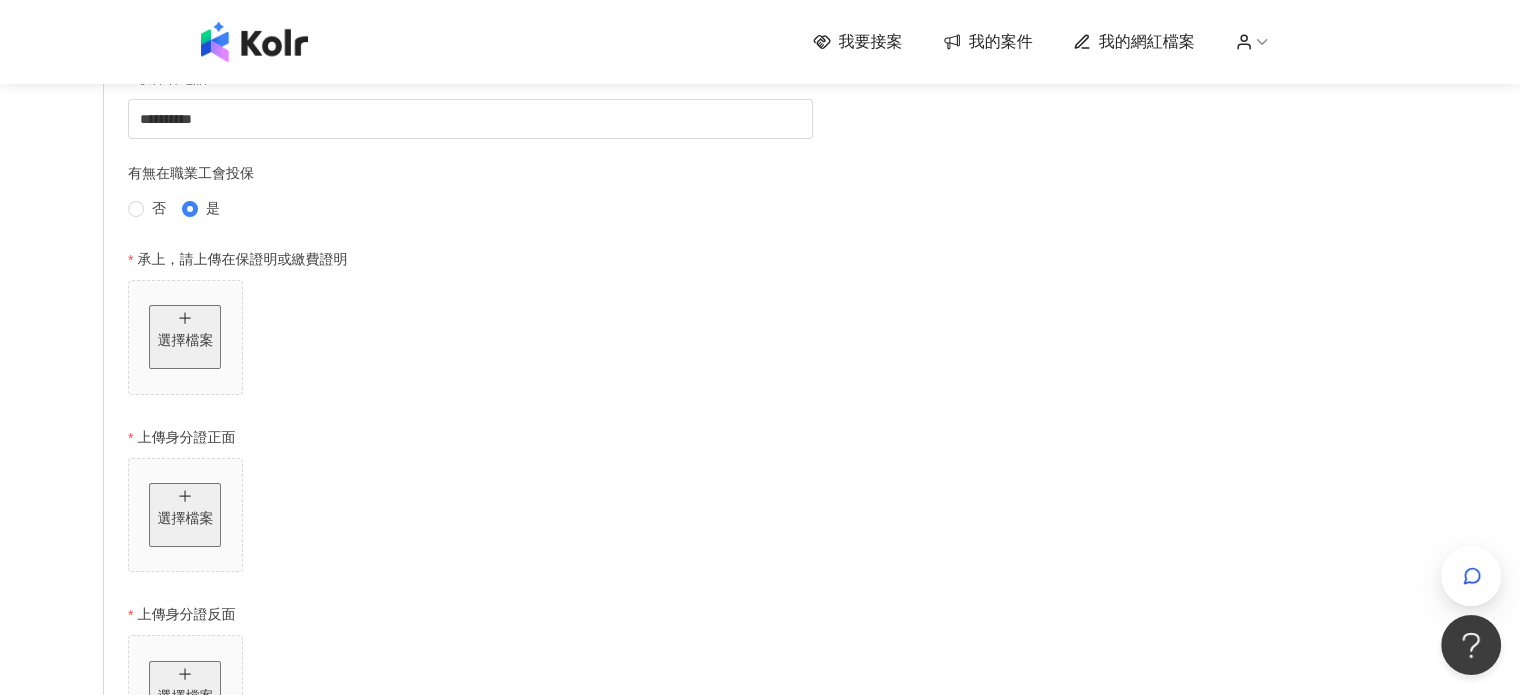 click on "收件者地址" at bounding box center [1179, 24] 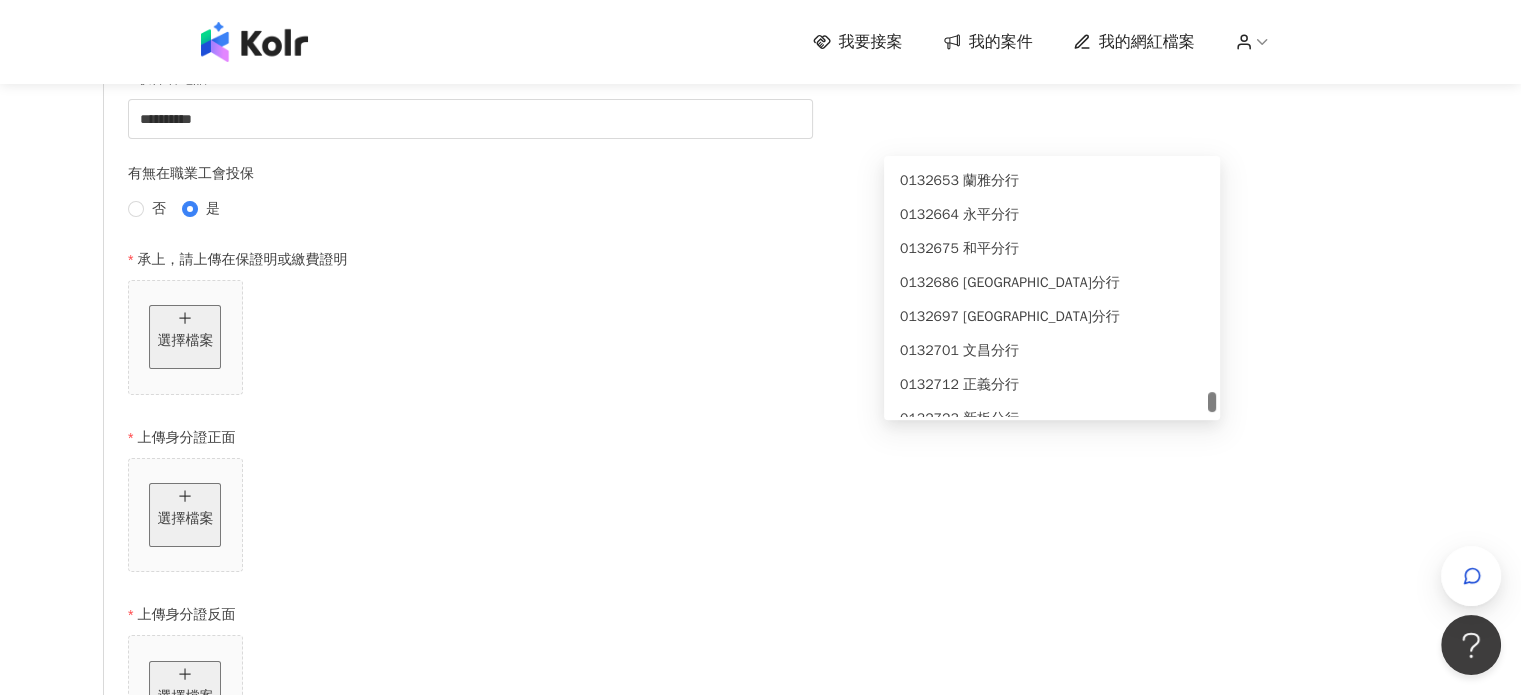 scroll, scrollTop: 5388, scrollLeft: 0, axis: vertical 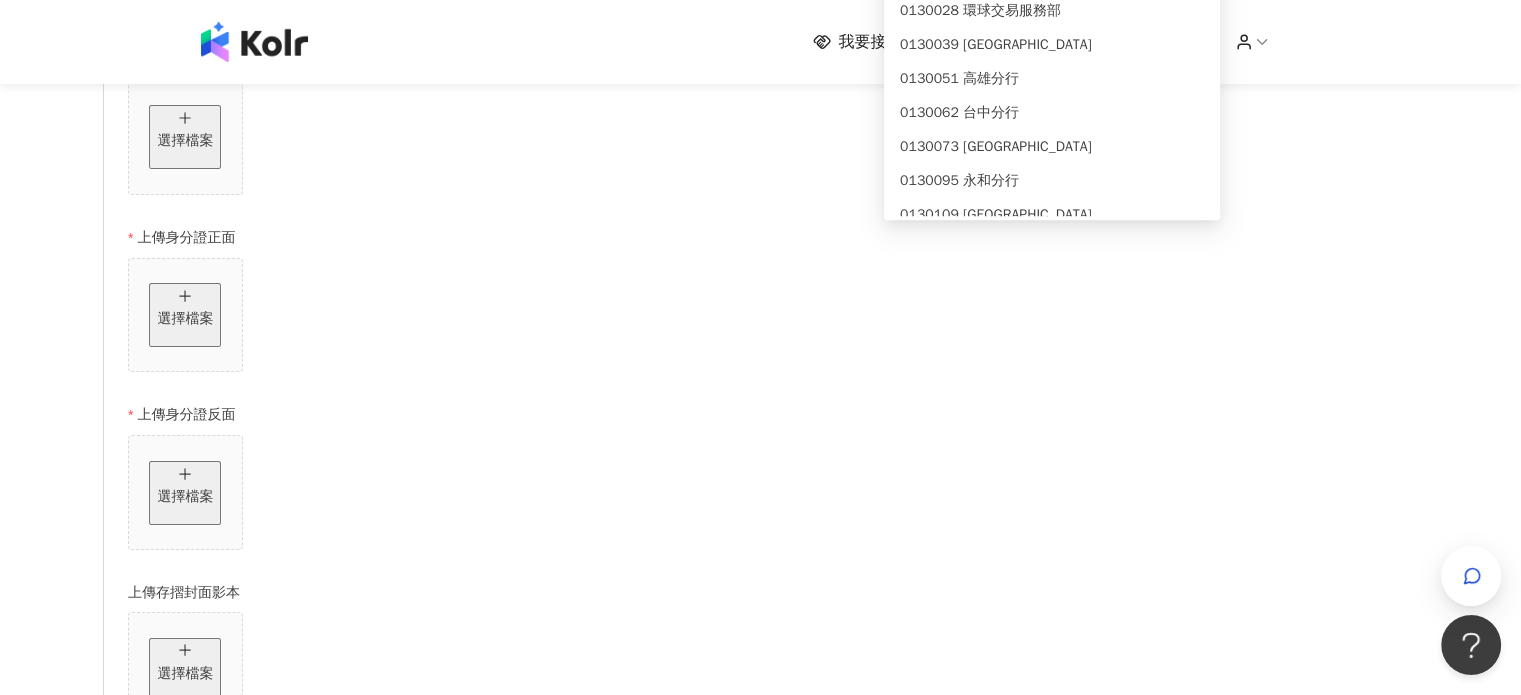 drag, startPoint x: 1208, startPoint y: 207, endPoint x: 1204, endPoint y: -62, distance: 269.02972 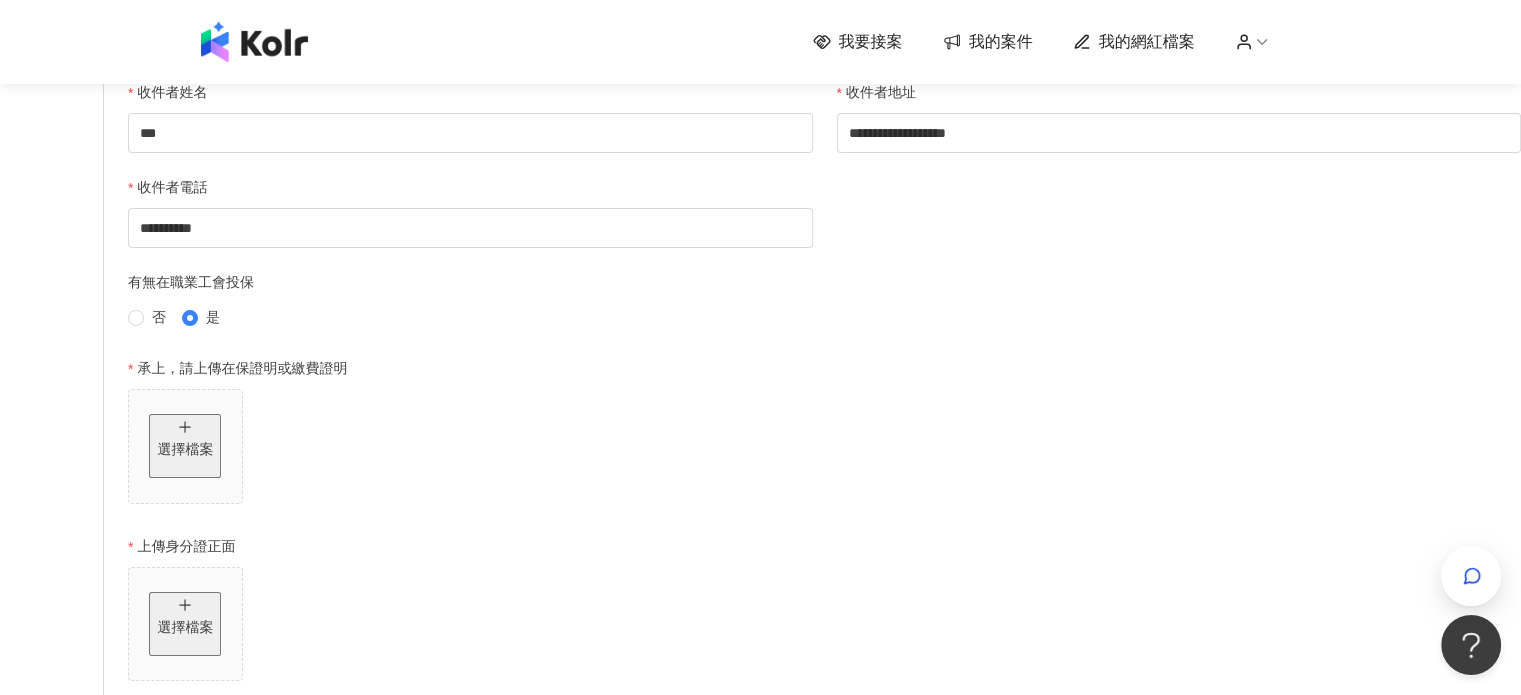 scroll, scrollTop: 480, scrollLeft: 0, axis: vertical 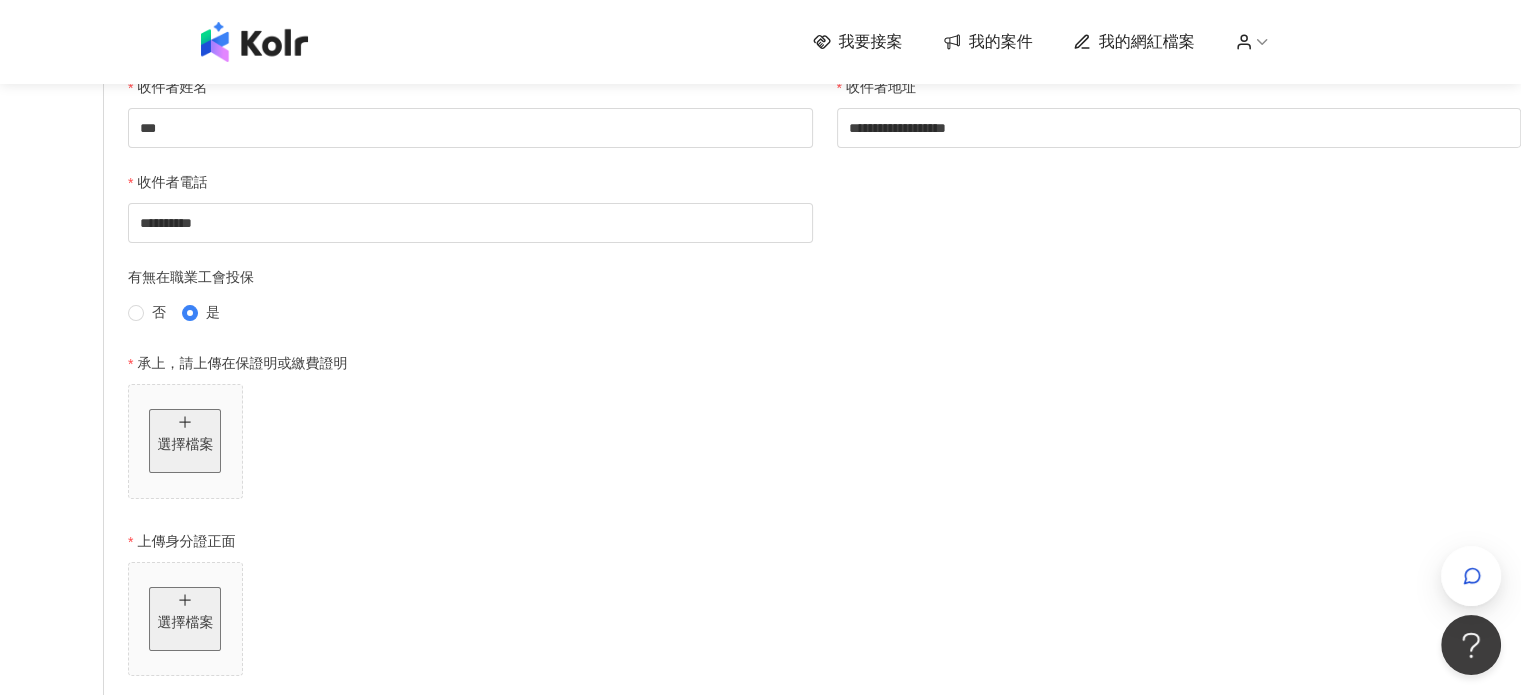 click at bounding box center [1179, -62] 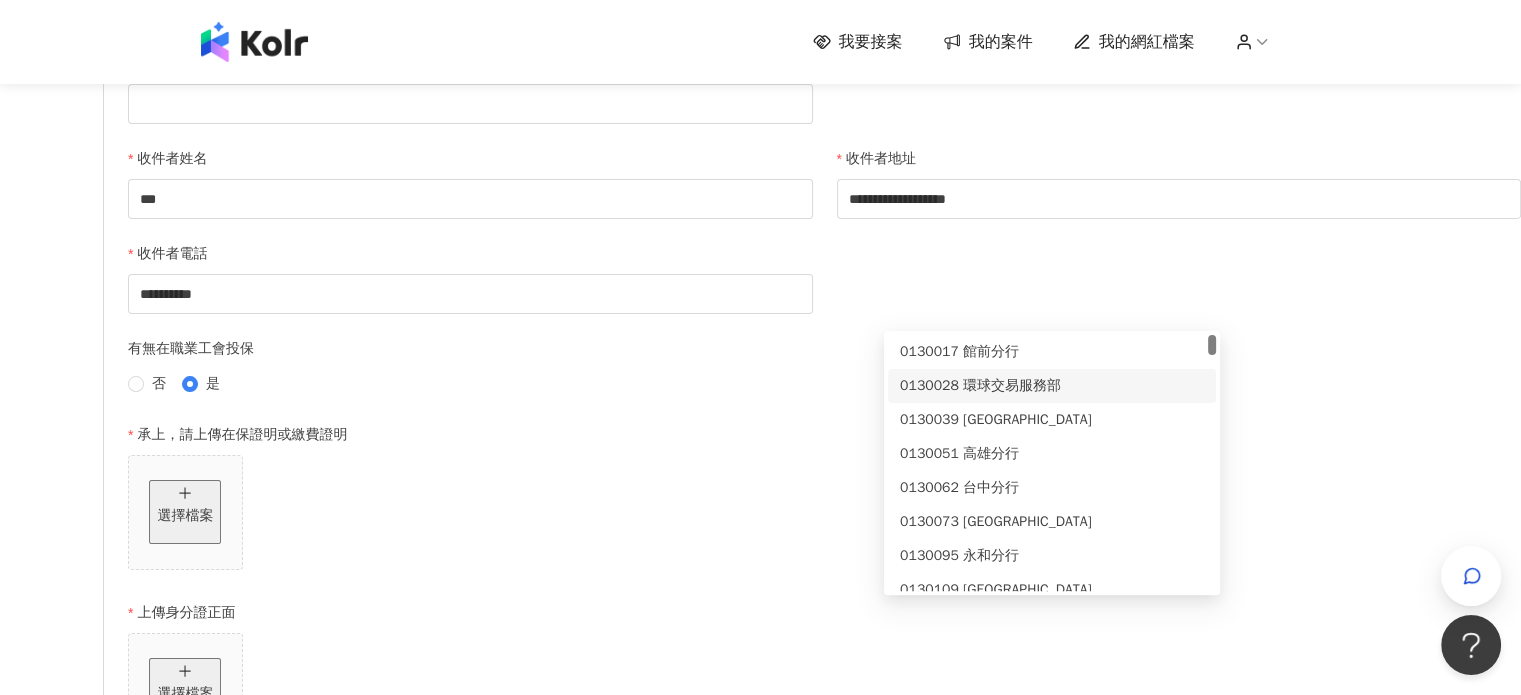 scroll, scrollTop: 380, scrollLeft: 0, axis: vertical 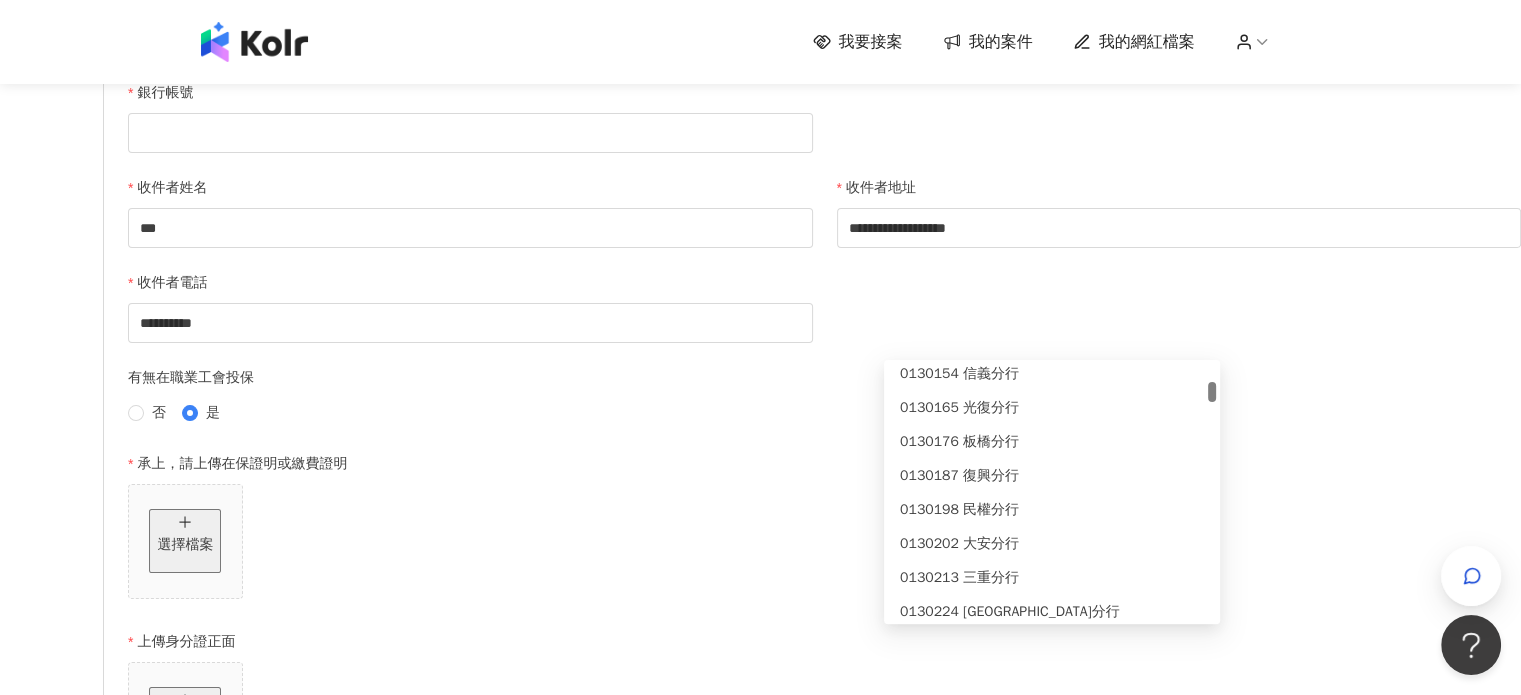 click at bounding box center [1212, 392] 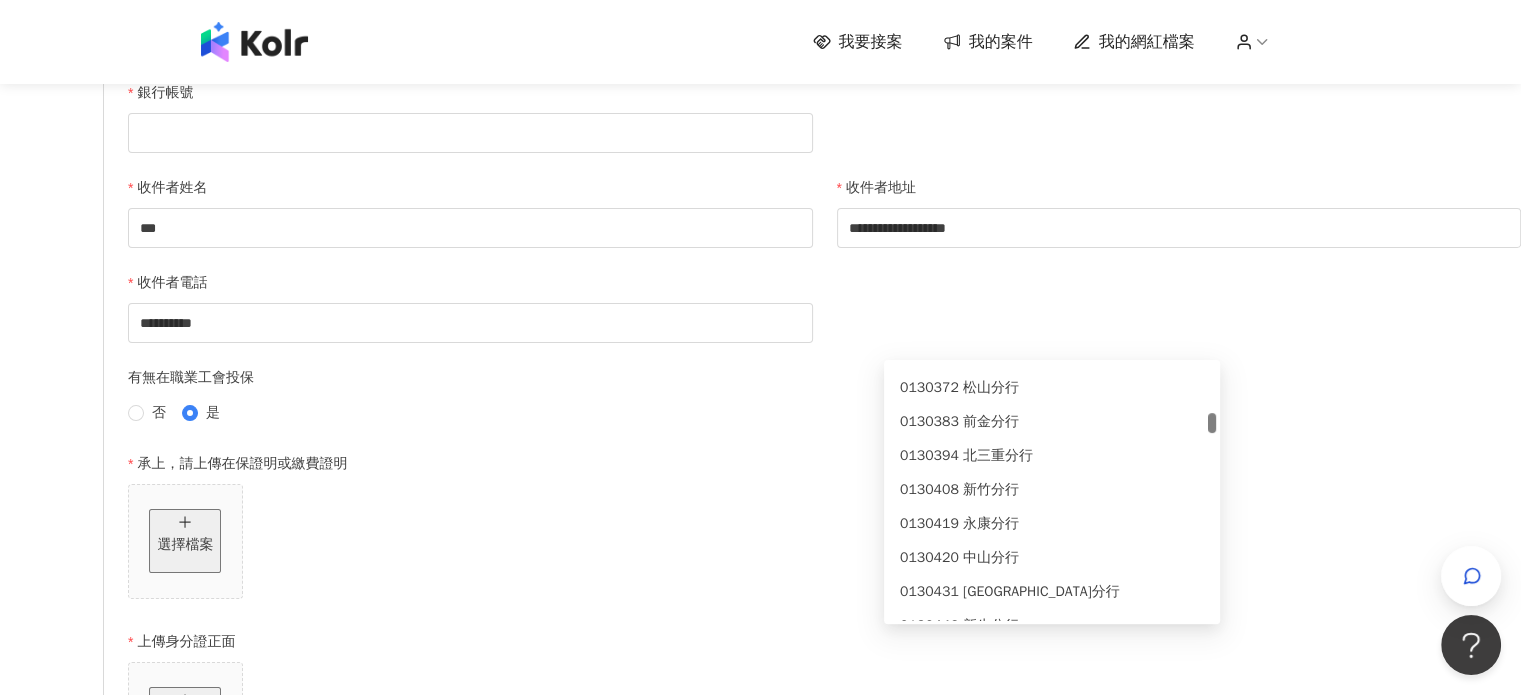 scroll, scrollTop: 1215, scrollLeft: 0, axis: vertical 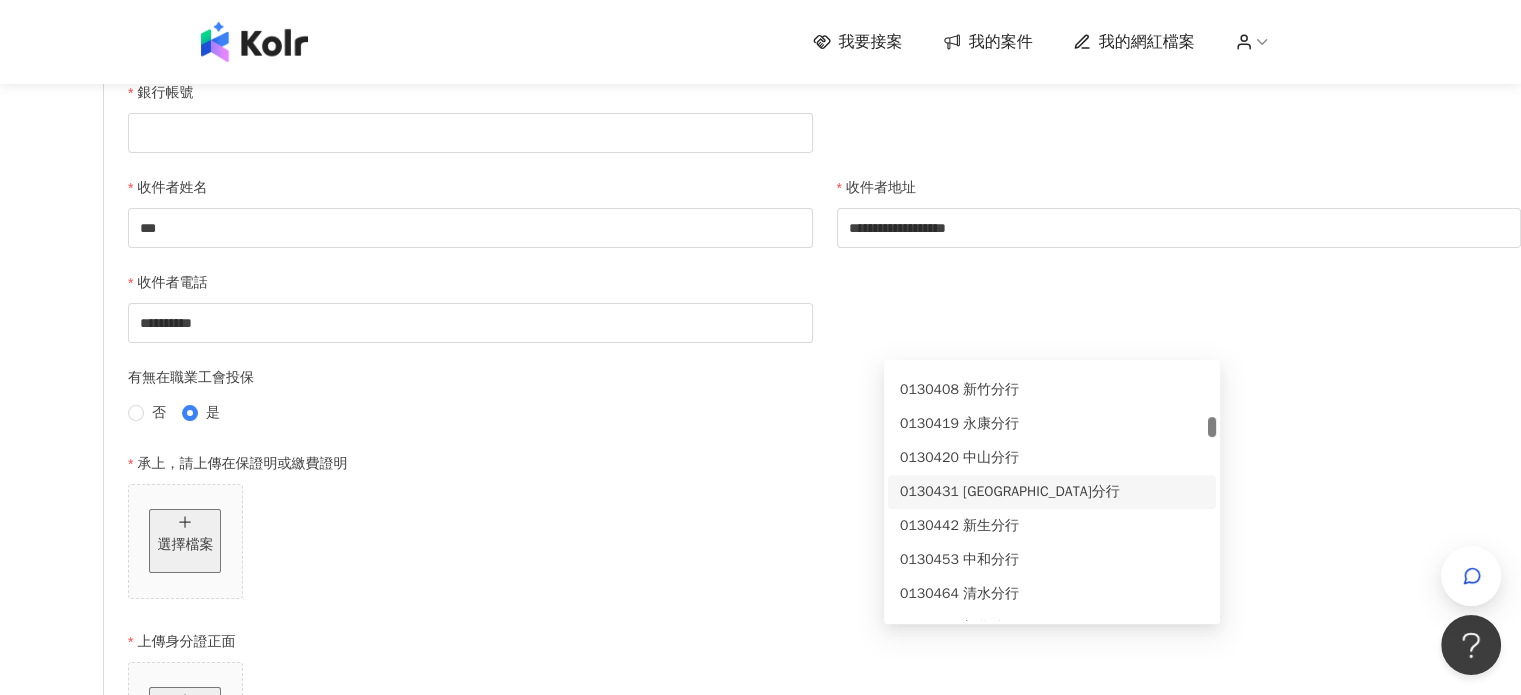 click on "0130431 [GEOGRAPHIC_DATA]分行" at bounding box center [1052, 492] 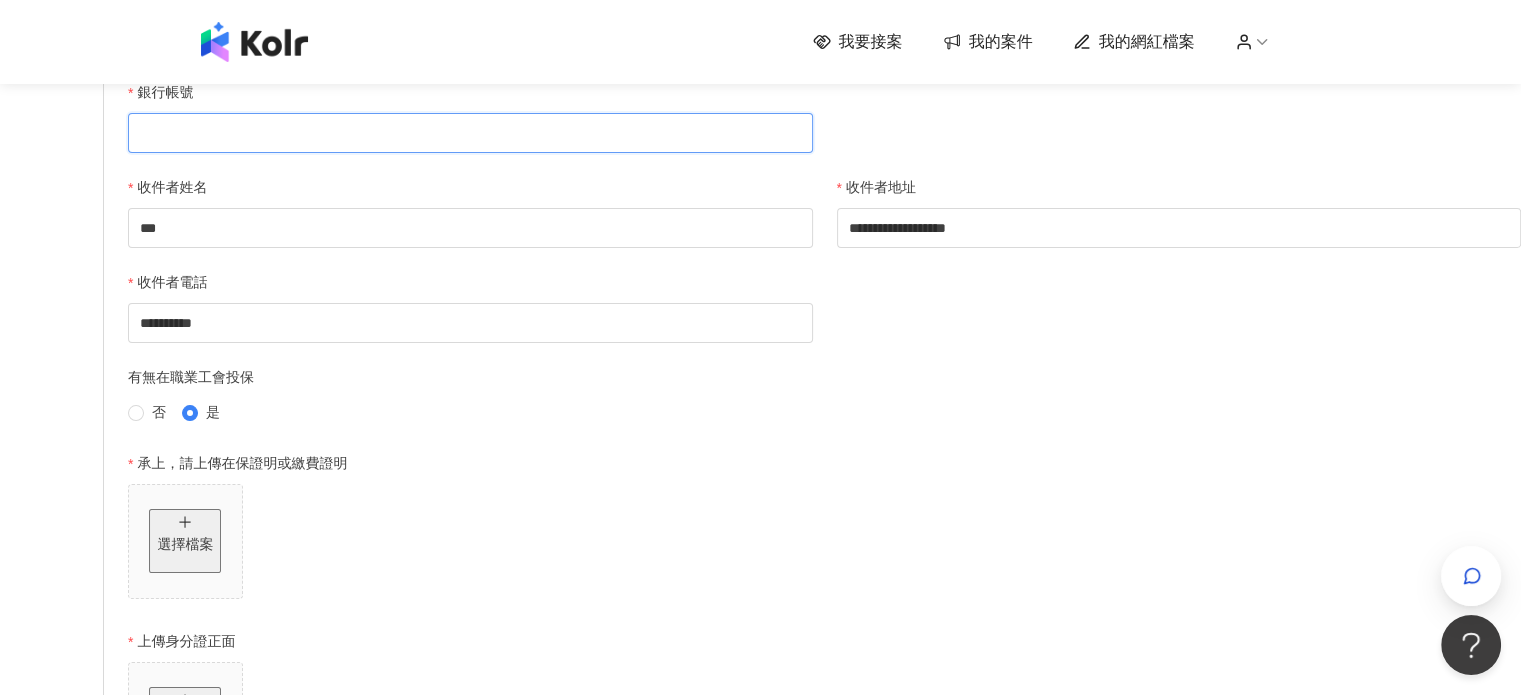 click on "銀行帳號" at bounding box center (470, 133) 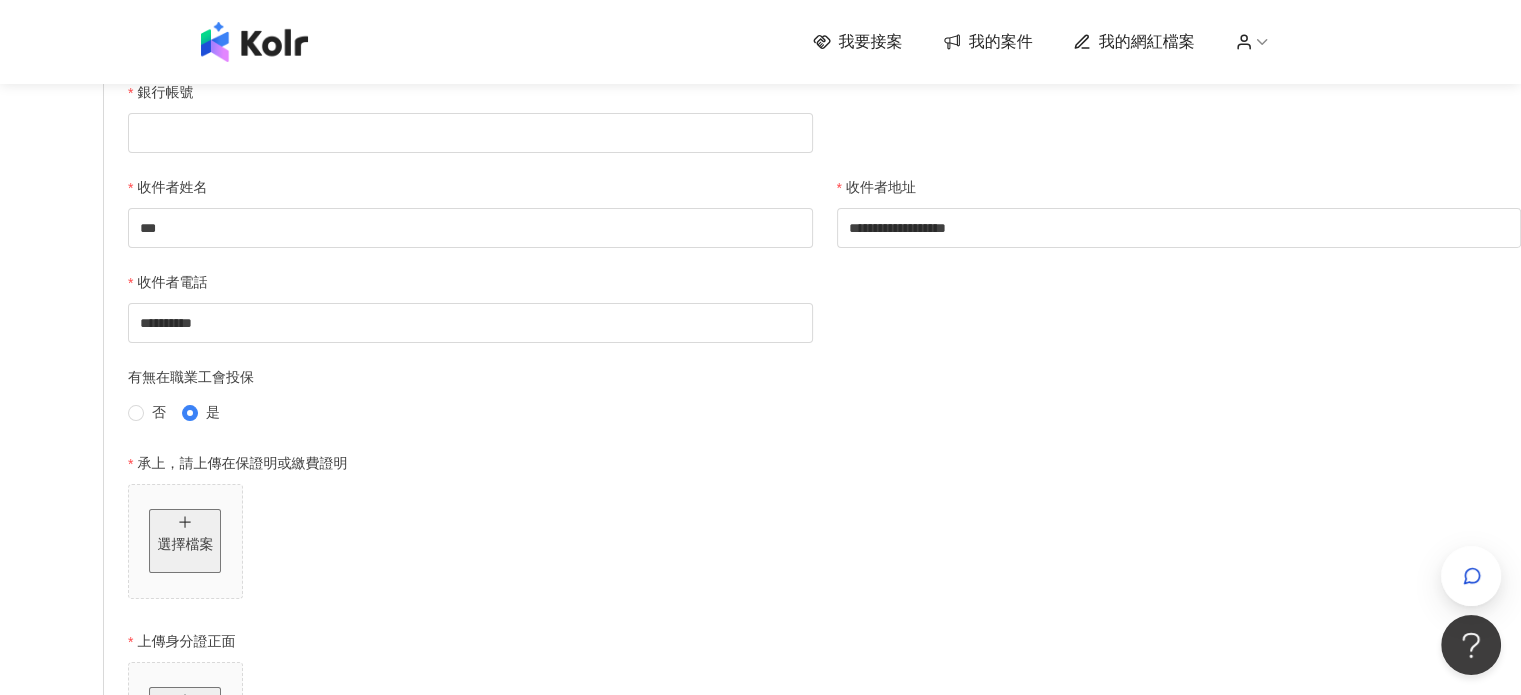 click on "**********" at bounding box center [760, 512] 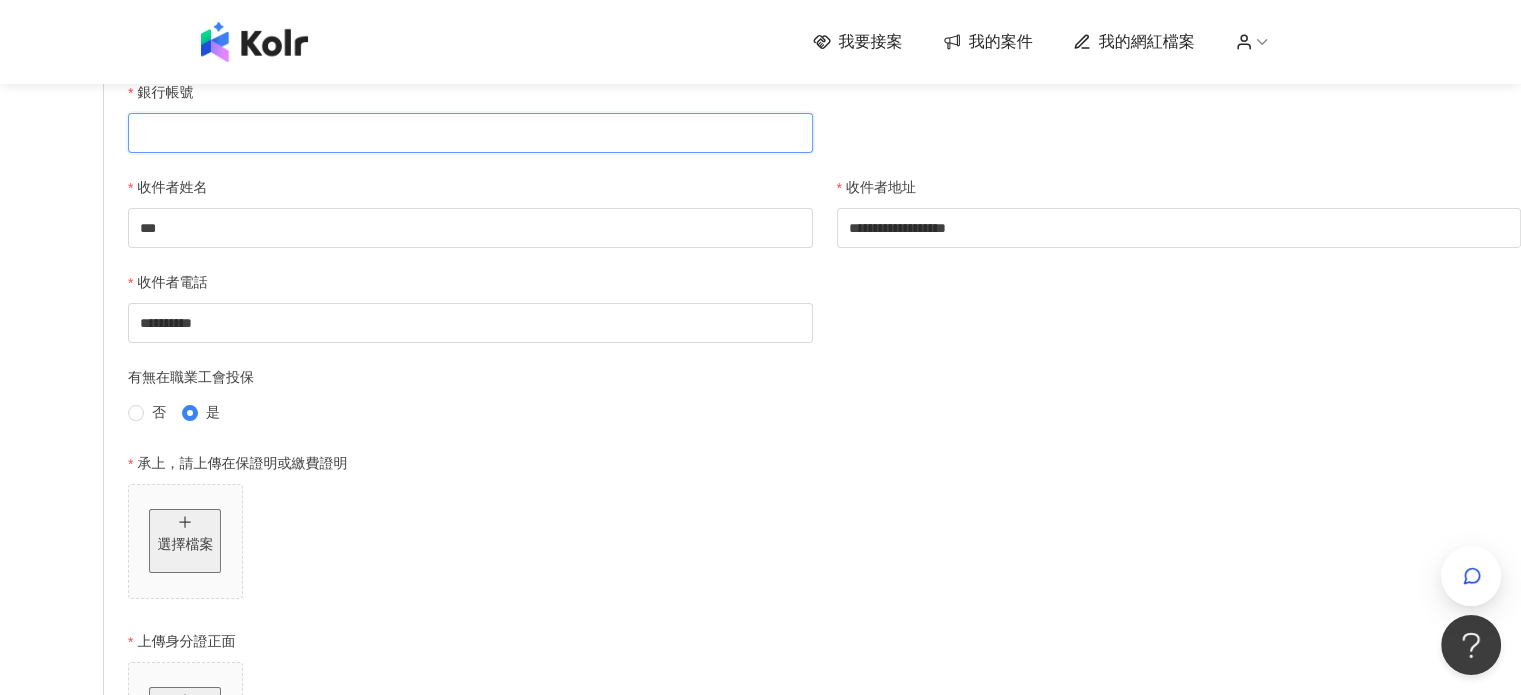 click on "銀行帳號" at bounding box center (470, 133) 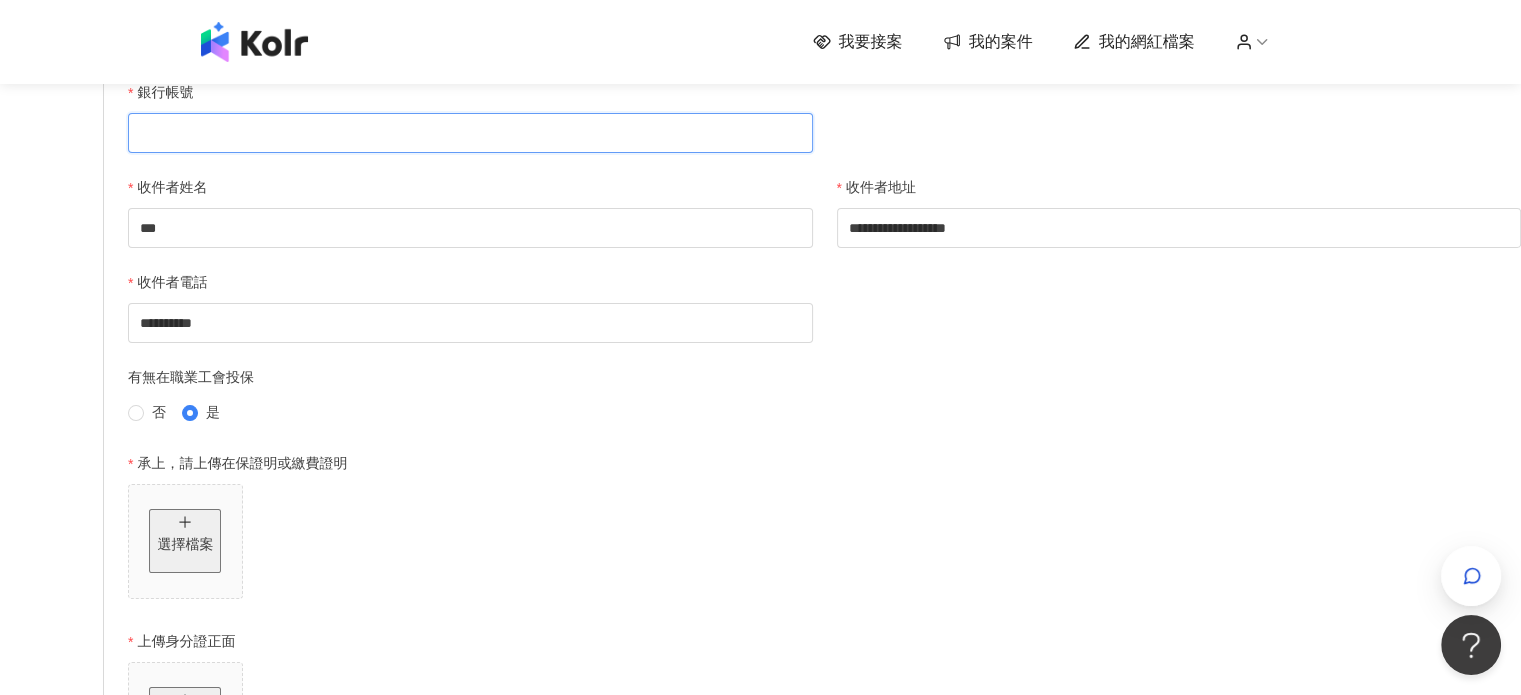 paste on "**********" 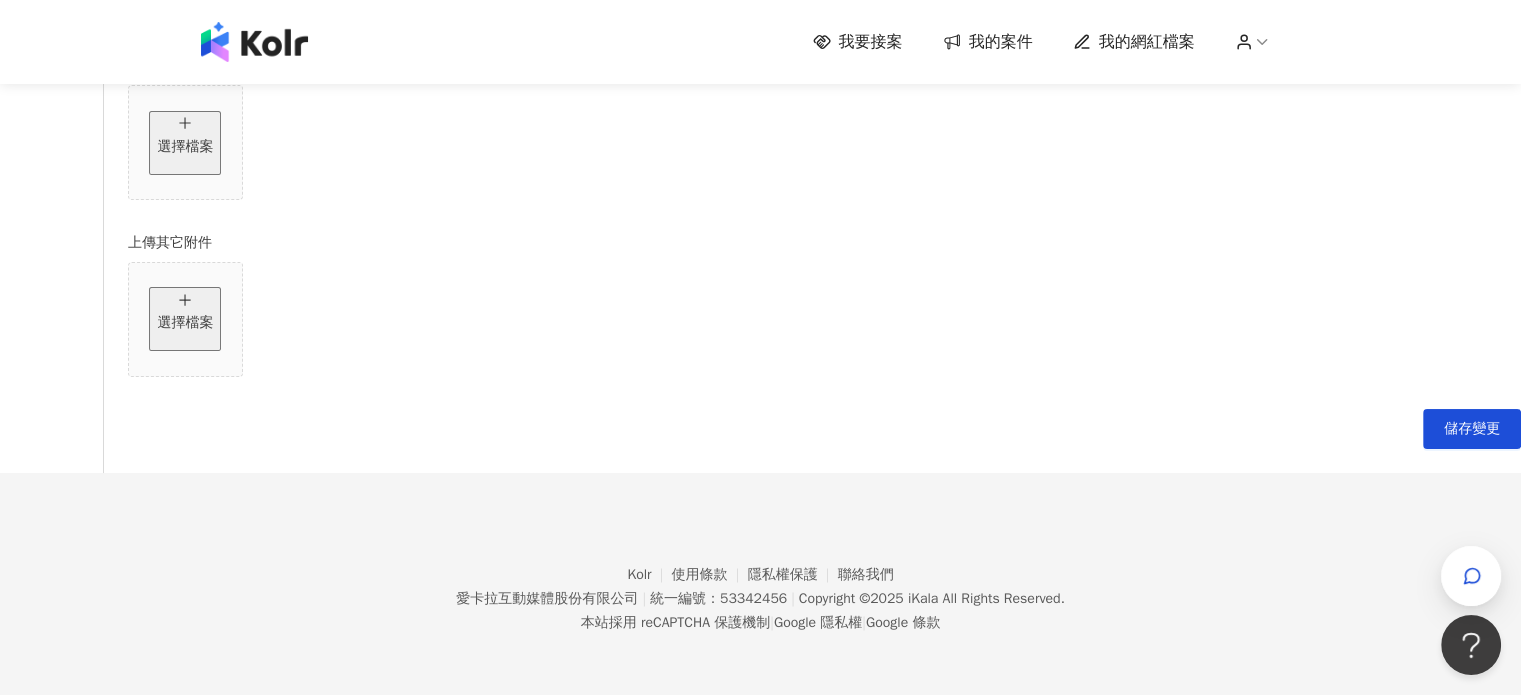 scroll, scrollTop: 1680, scrollLeft: 0, axis: vertical 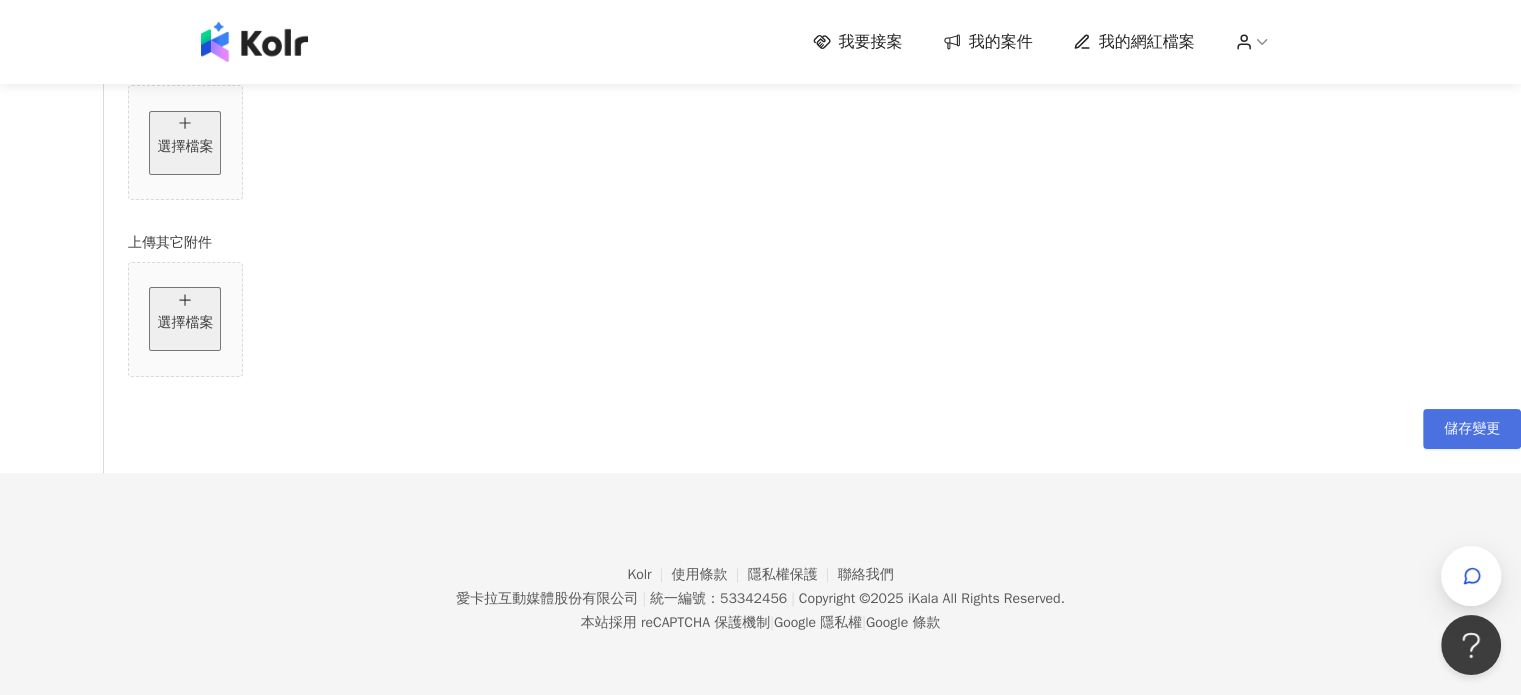 type on "**********" 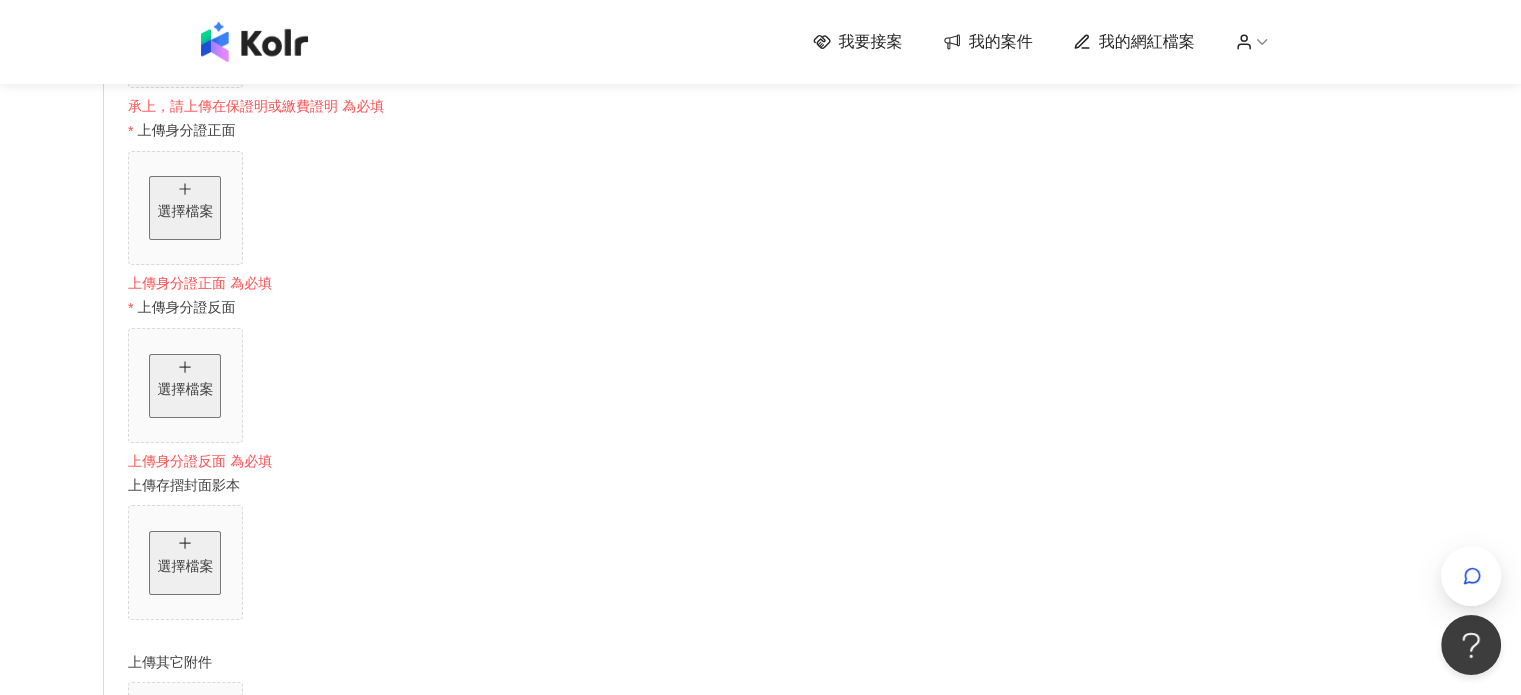 scroll, scrollTop: 780, scrollLeft: 0, axis: vertical 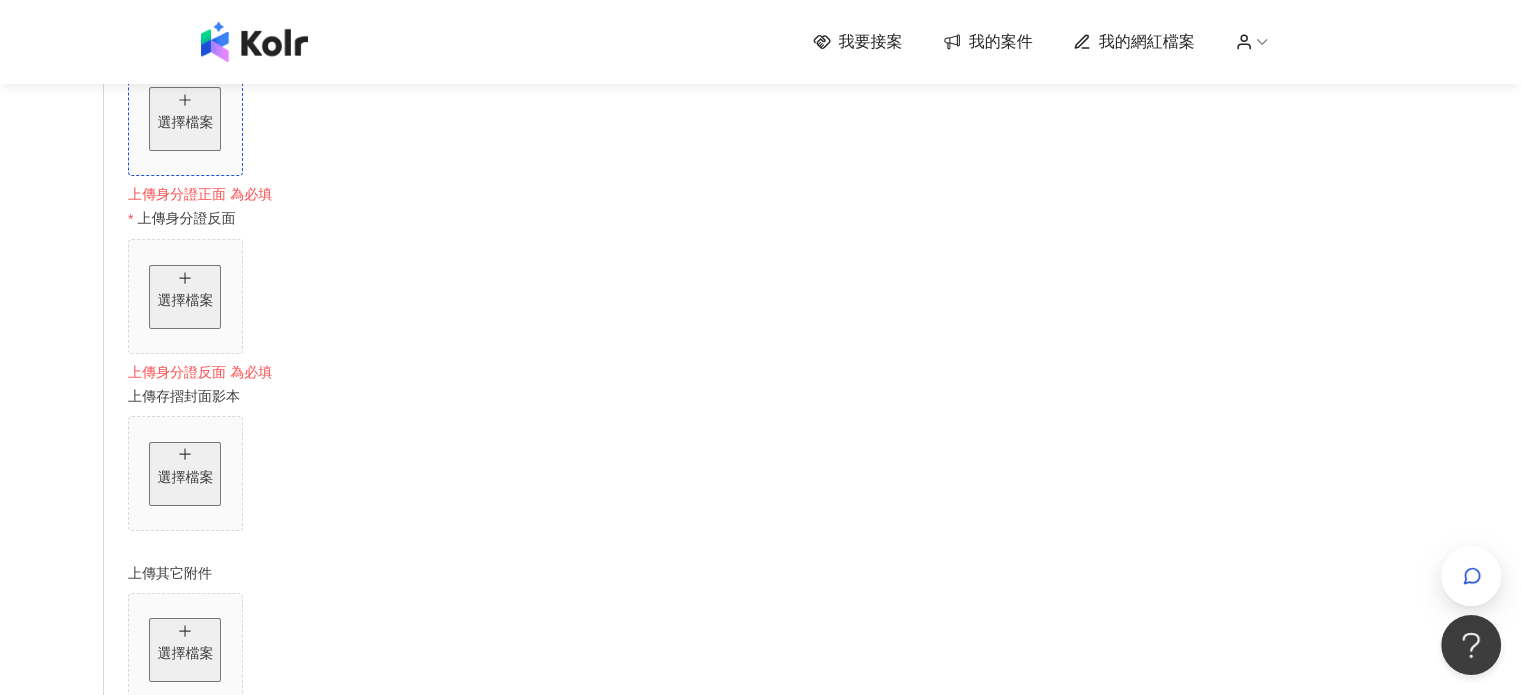 click on "選擇檔案" at bounding box center [185, 123] 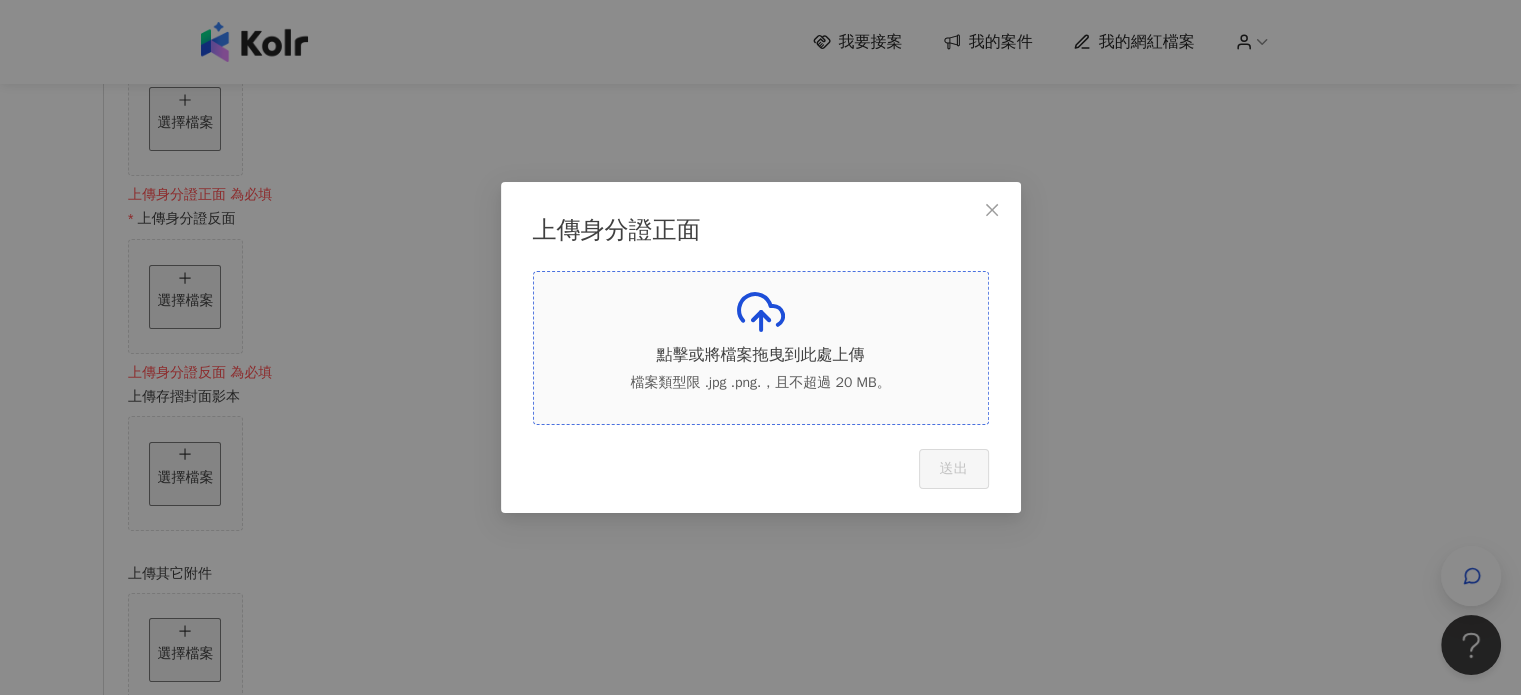 click on "點擊或將檔案拖曳到此處上傳 檔案類型限 .jpg .png.，且不超過 20 MB。" at bounding box center (761, 348) 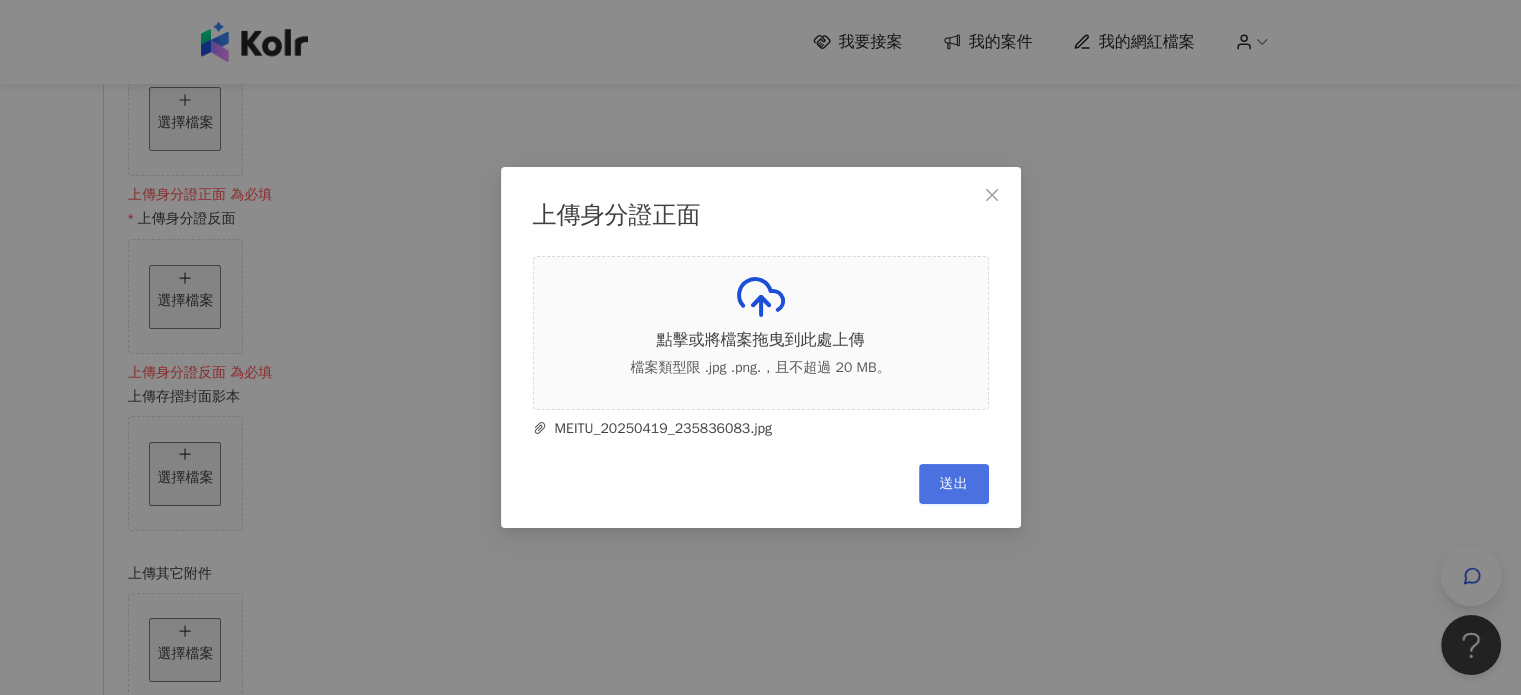 click on "送出" at bounding box center (954, 484) 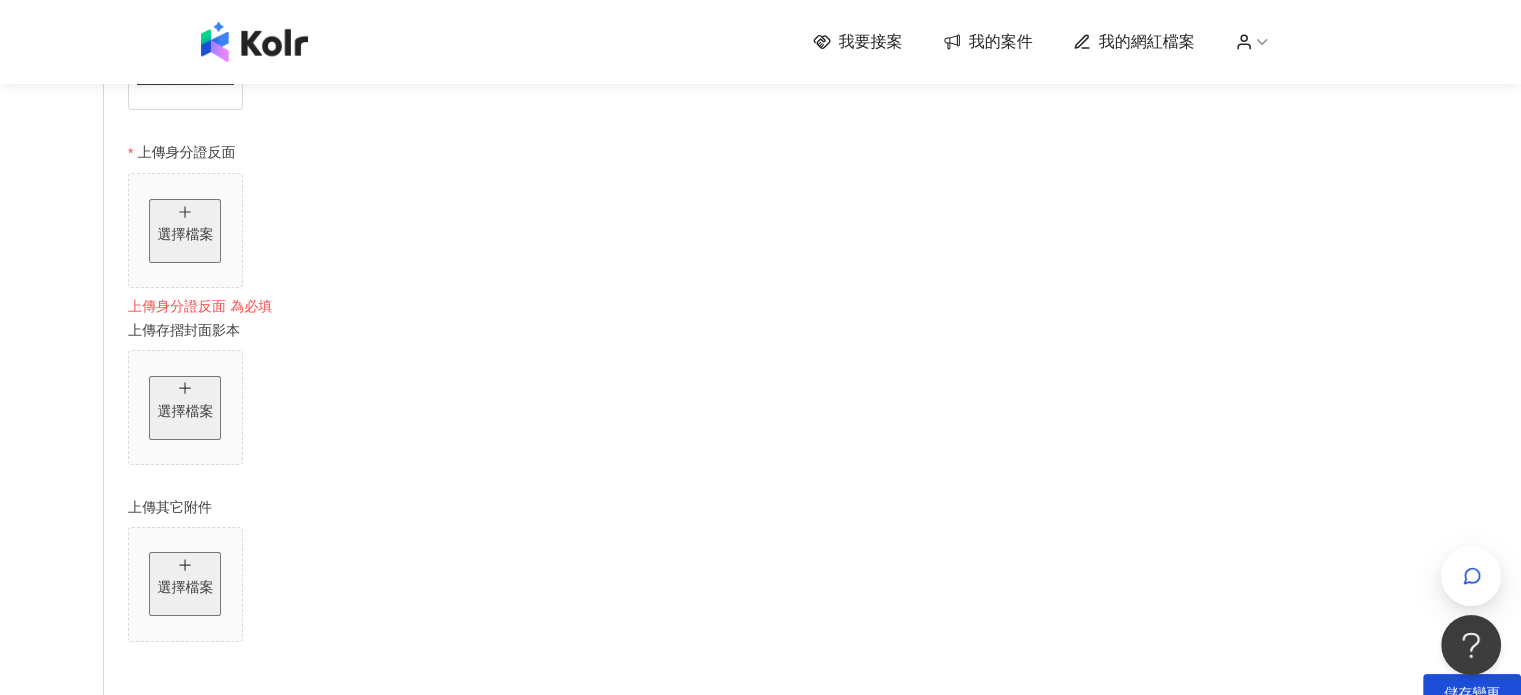 scroll, scrollTop: 1080, scrollLeft: 0, axis: vertical 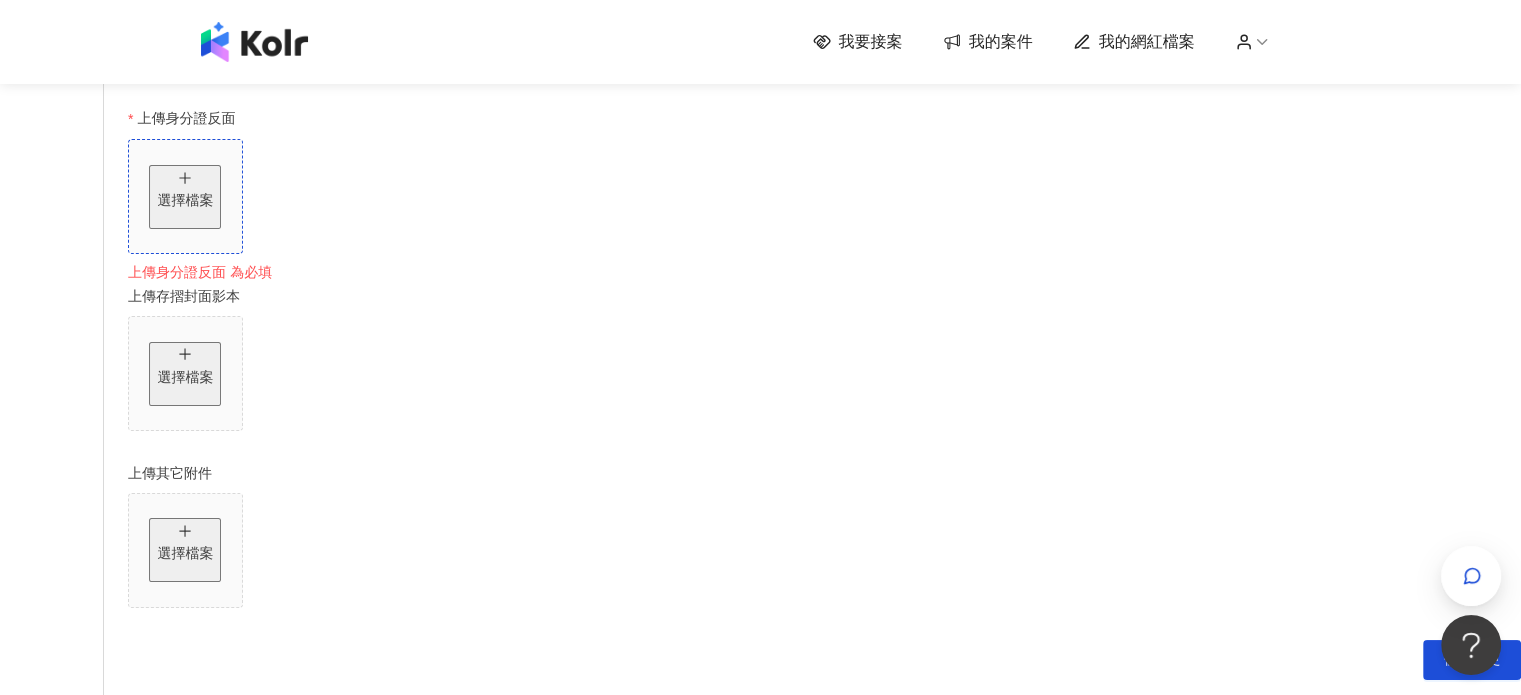 click on "選擇檔案" at bounding box center (185, 201) 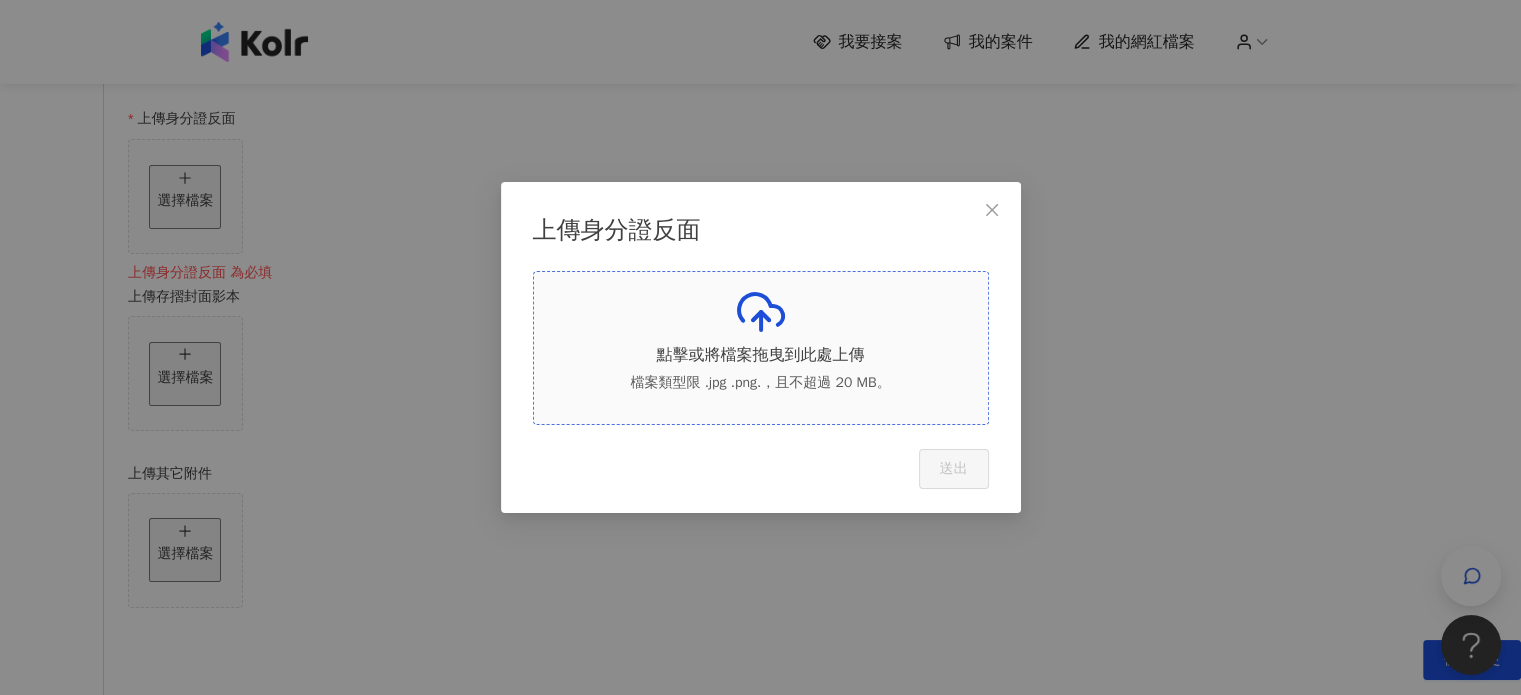 click on "點擊或將檔案拖曳到此處上傳 檔案類型限 .jpg .png.，且不超過 20 MB。" at bounding box center (761, 348) 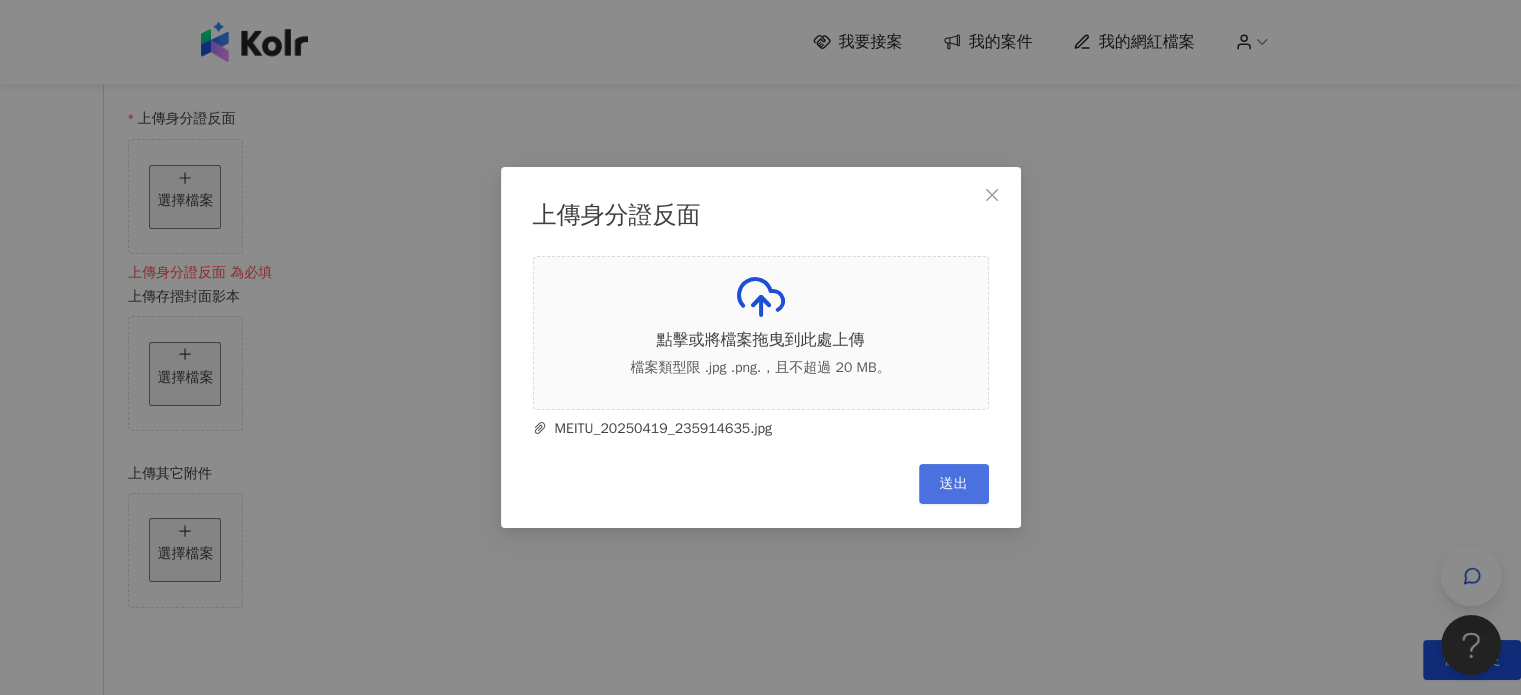 click on "送出" at bounding box center [954, 484] 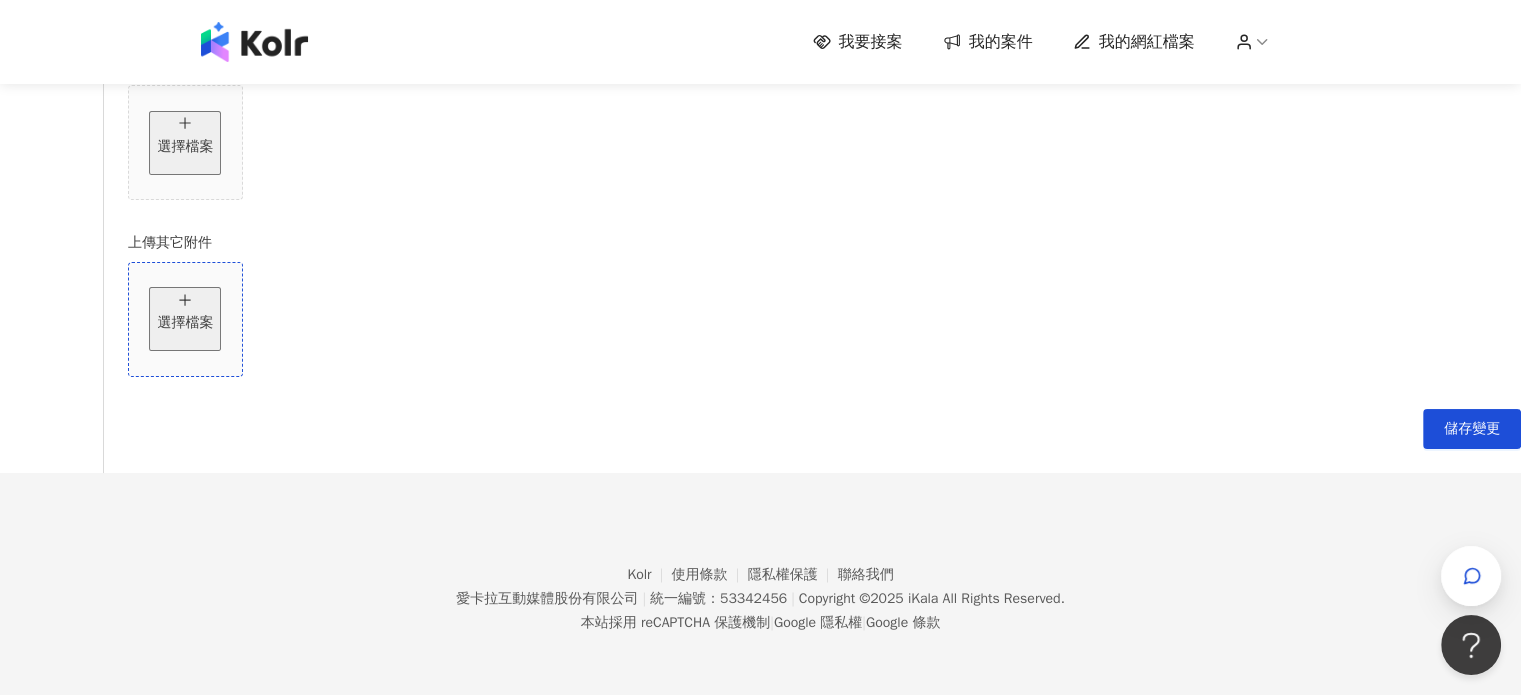 scroll, scrollTop: 1480, scrollLeft: 0, axis: vertical 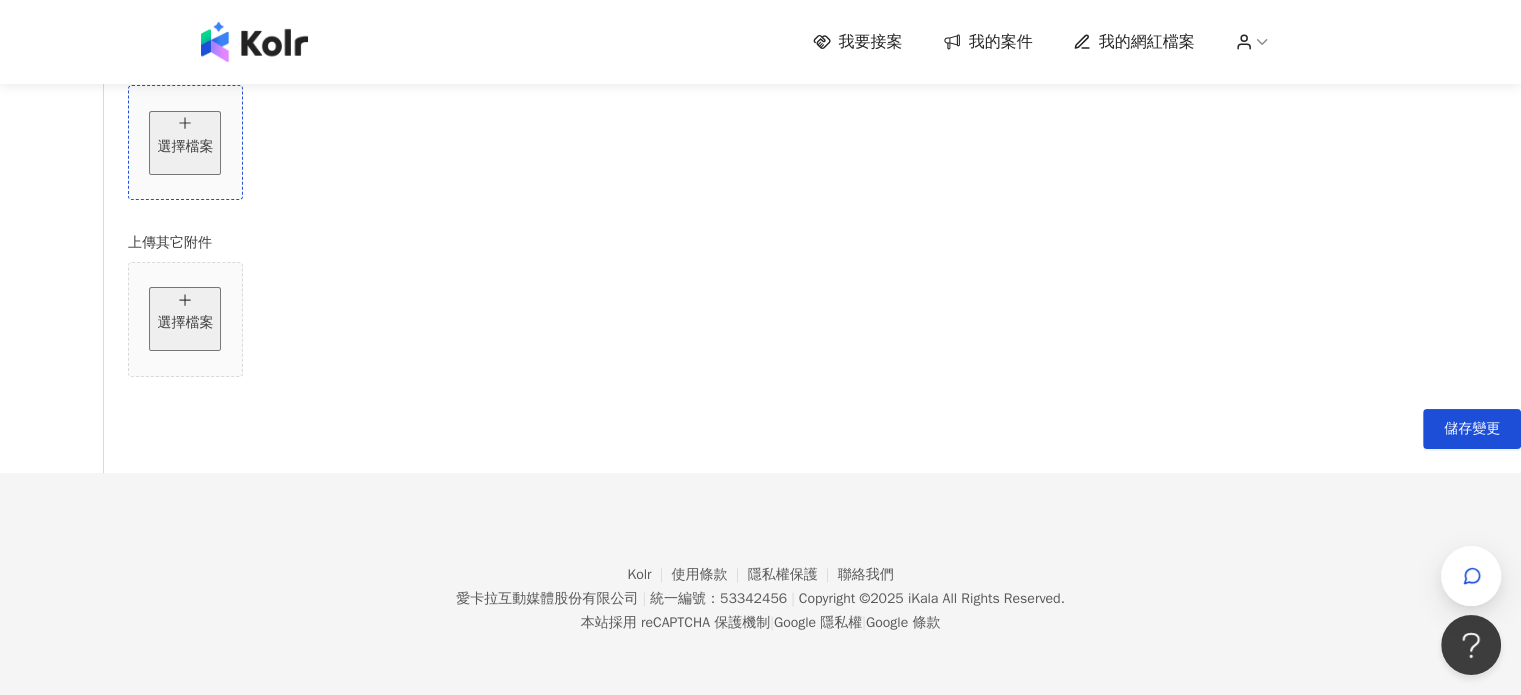 click on "選擇檔案" at bounding box center [185, 147] 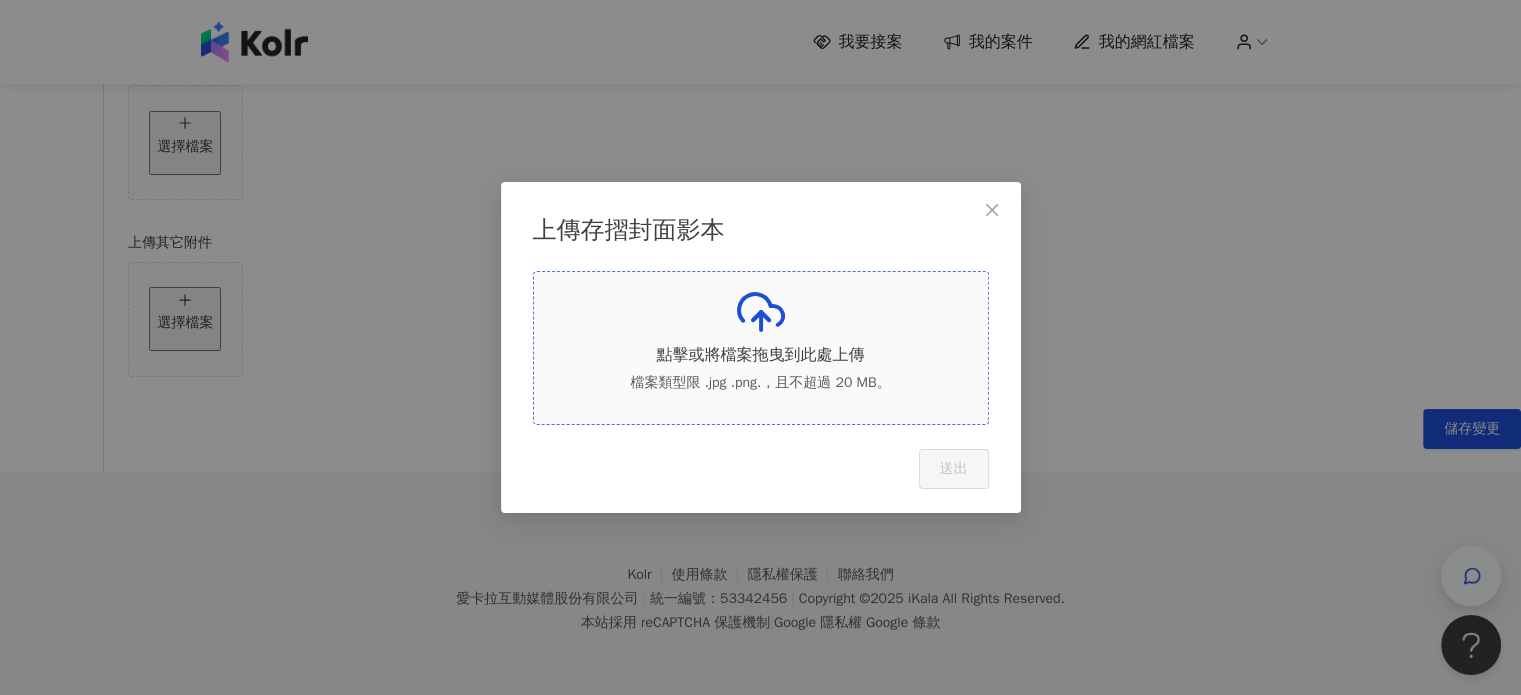 click on "點擊或將檔案拖曳到此處上傳 檔案類型限 .jpg .png.，且不超過 20 MB。" at bounding box center [761, 348] 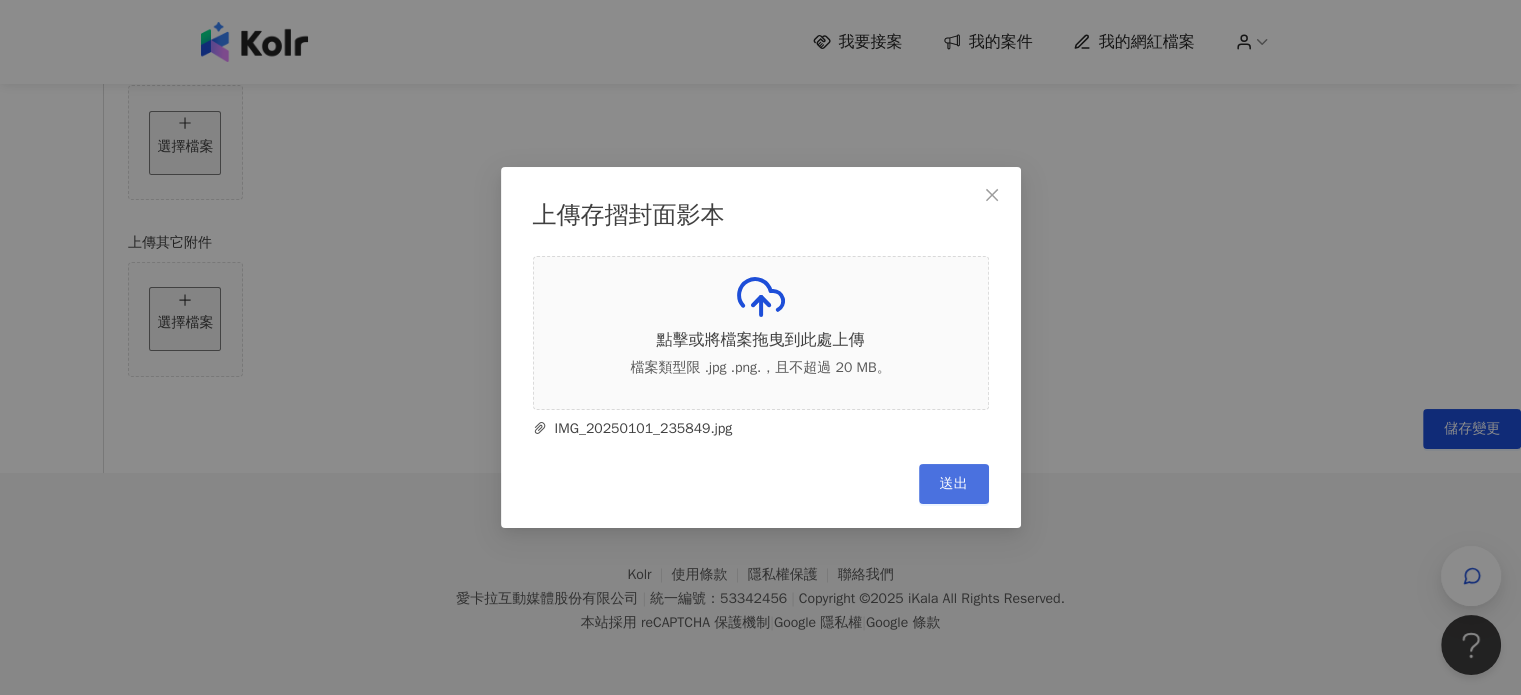 click on "送出" at bounding box center (954, 484) 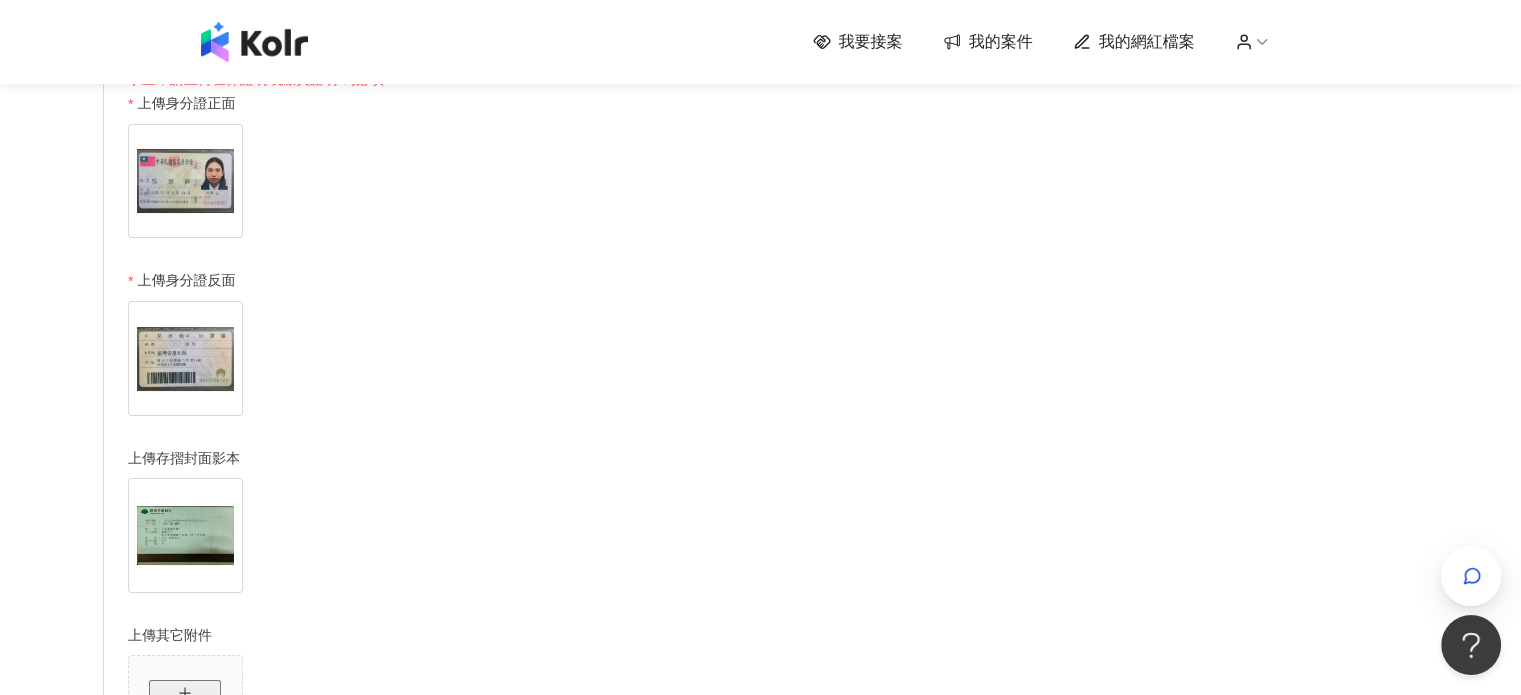 scroll, scrollTop: 780, scrollLeft: 0, axis: vertical 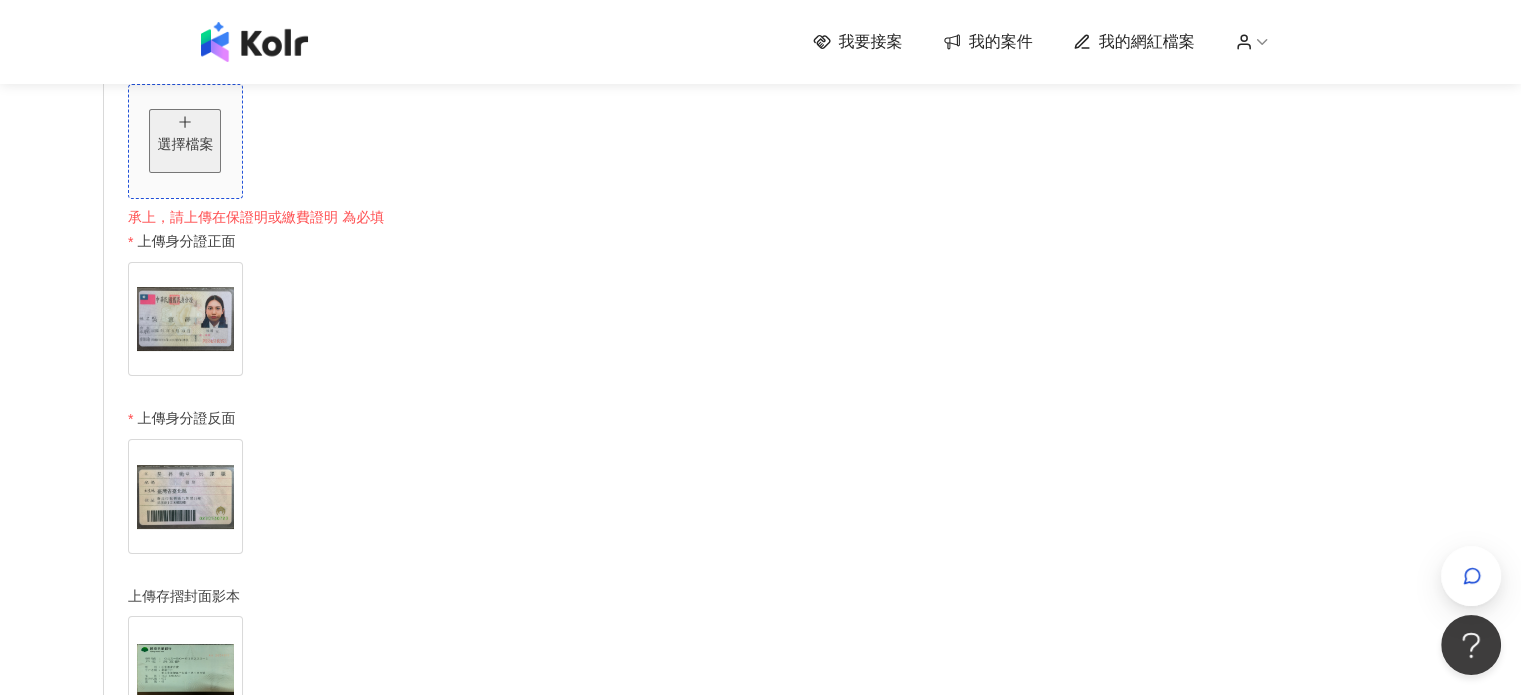 click on "選擇檔案" at bounding box center (185, 145) 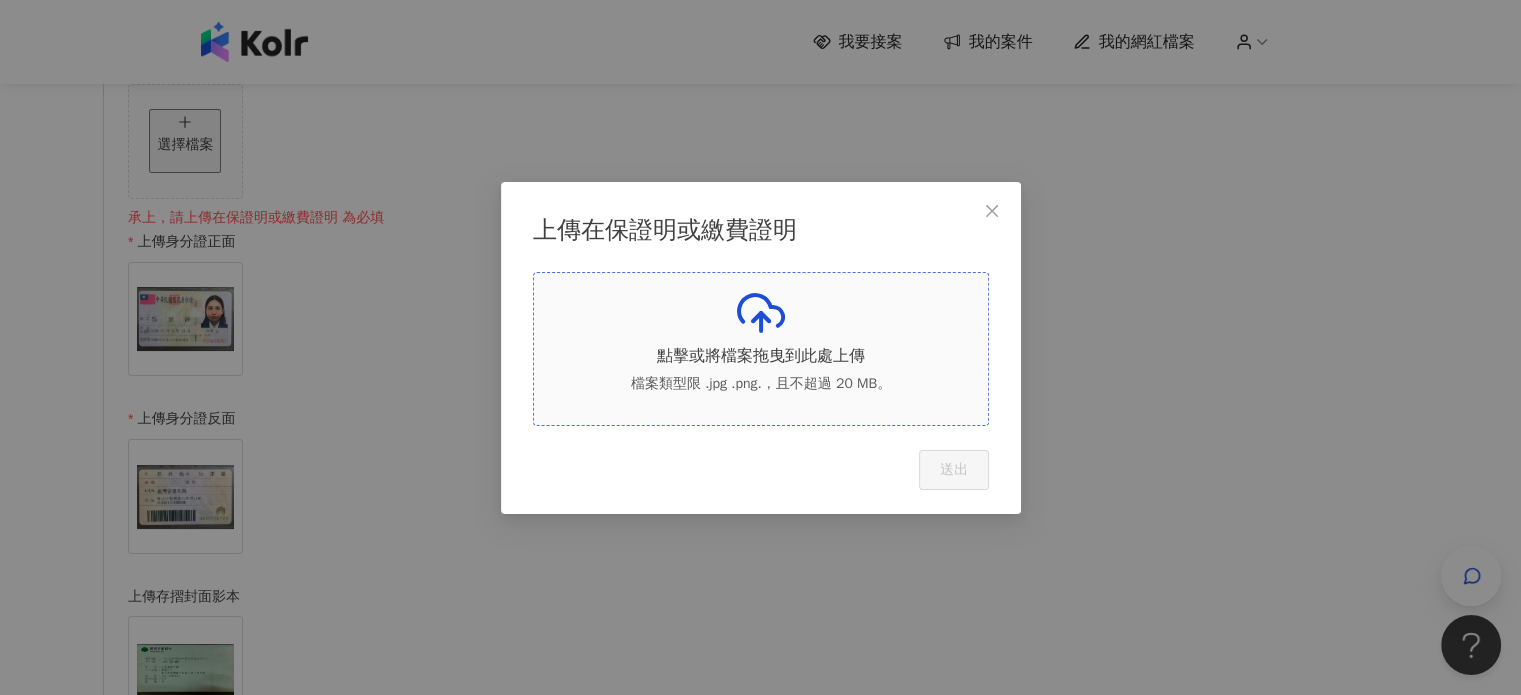 click on "檔案類型限 .jpg .png.，且不超過 20 MB。" at bounding box center [761, 383] 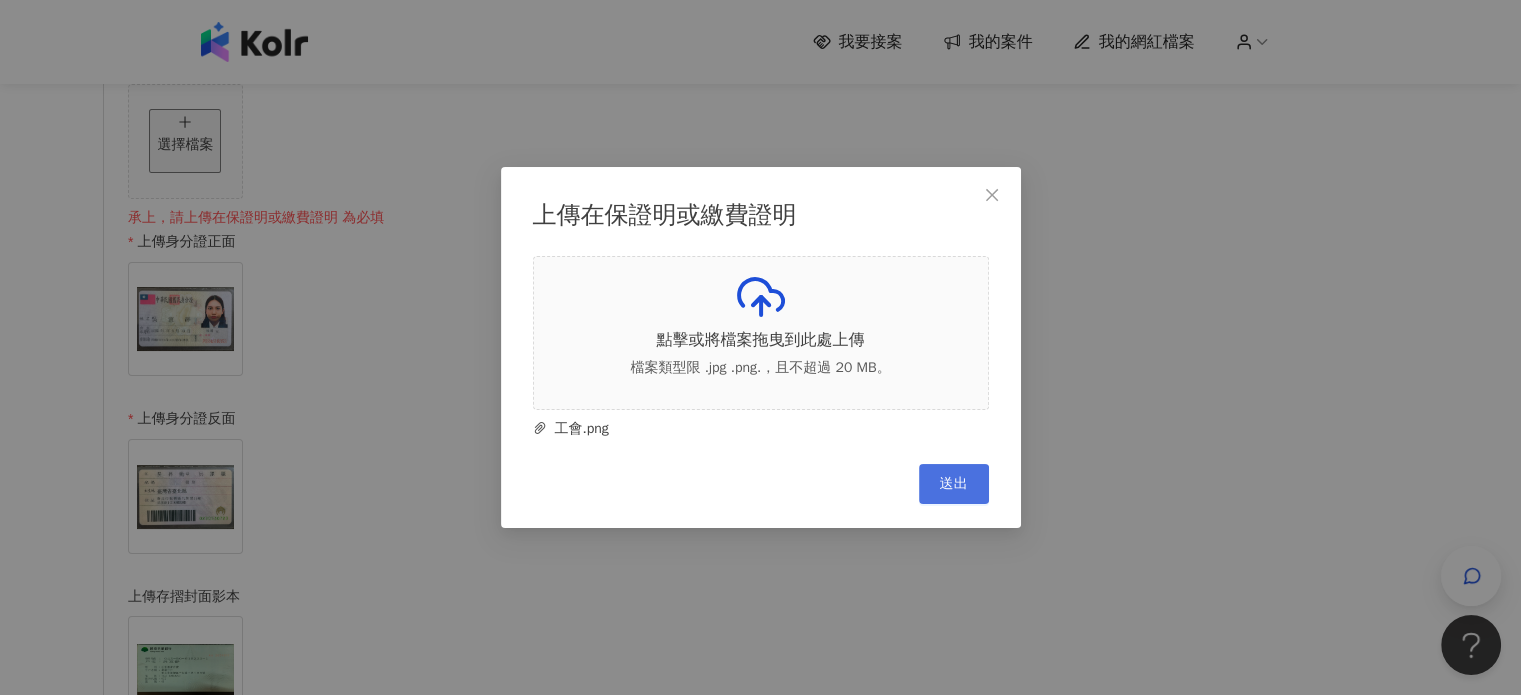 click on "送出" at bounding box center [954, 484] 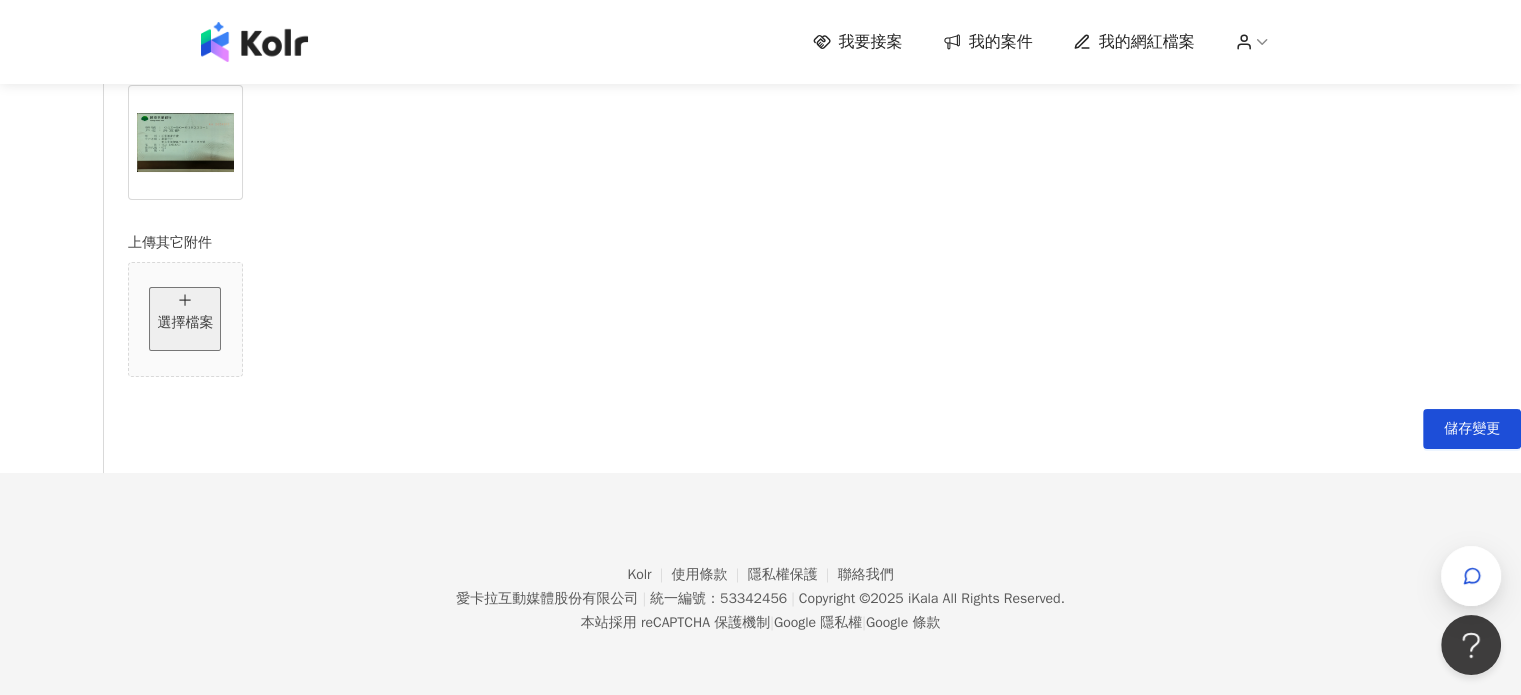 scroll, scrollTop: 1580, scrollLeft: 0, axis: vertical 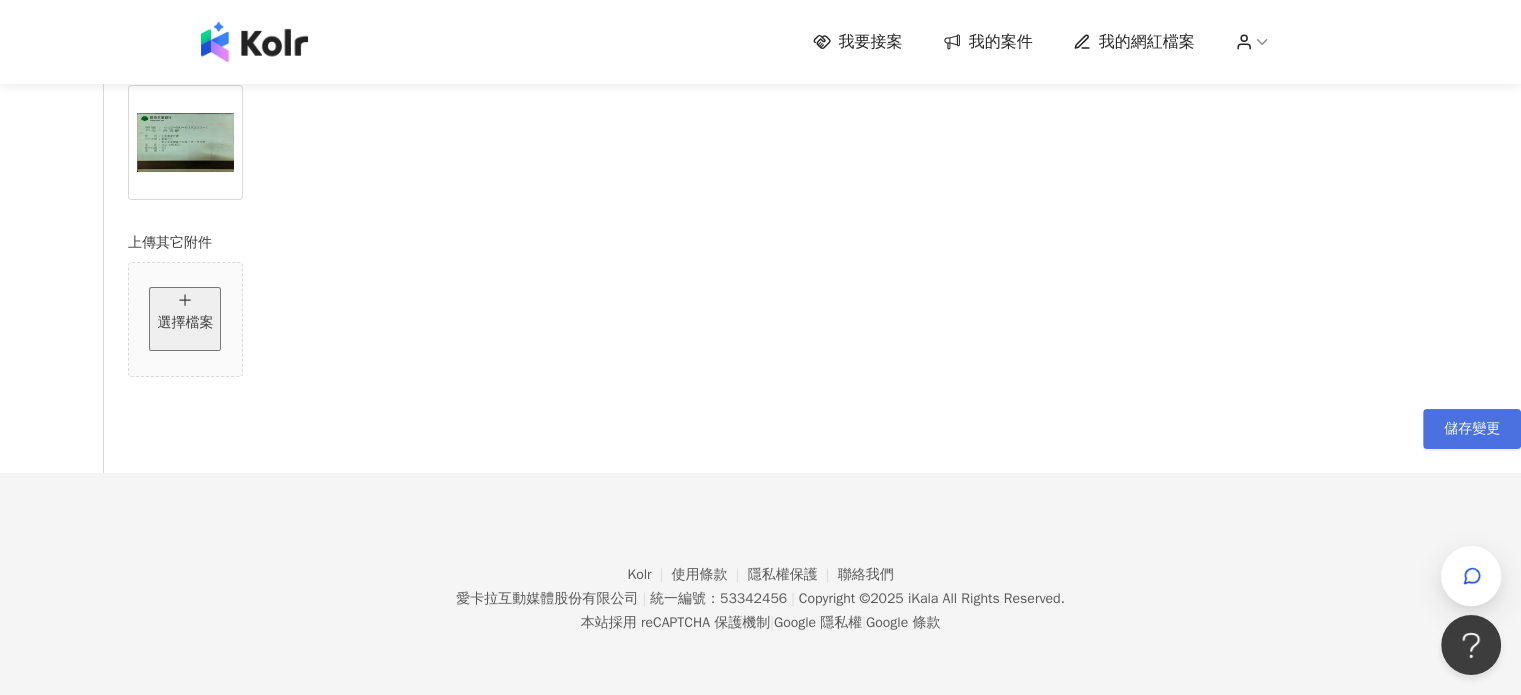 click on "儲存變更" at bounding box center [1472, 429] 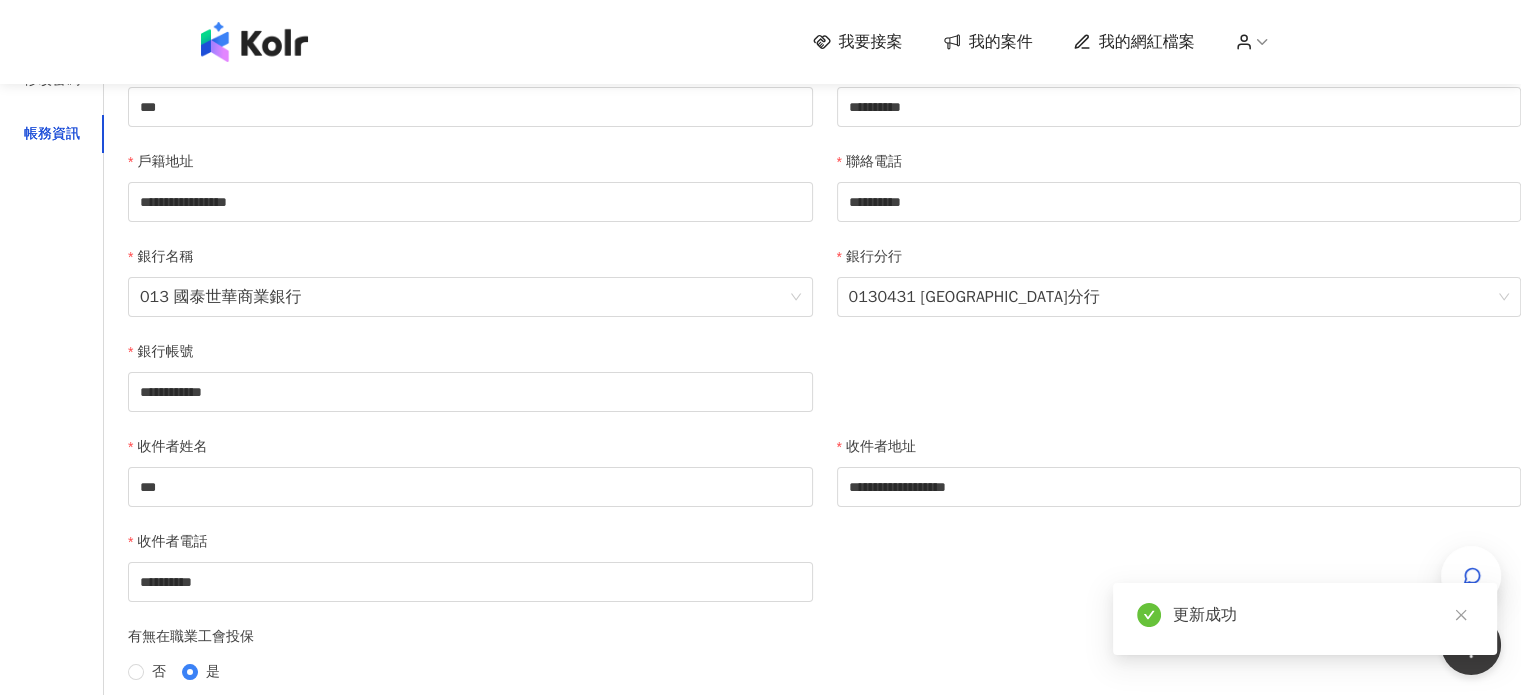 scroll, scrollTop: 0, scrollLeft: 0, axis: both 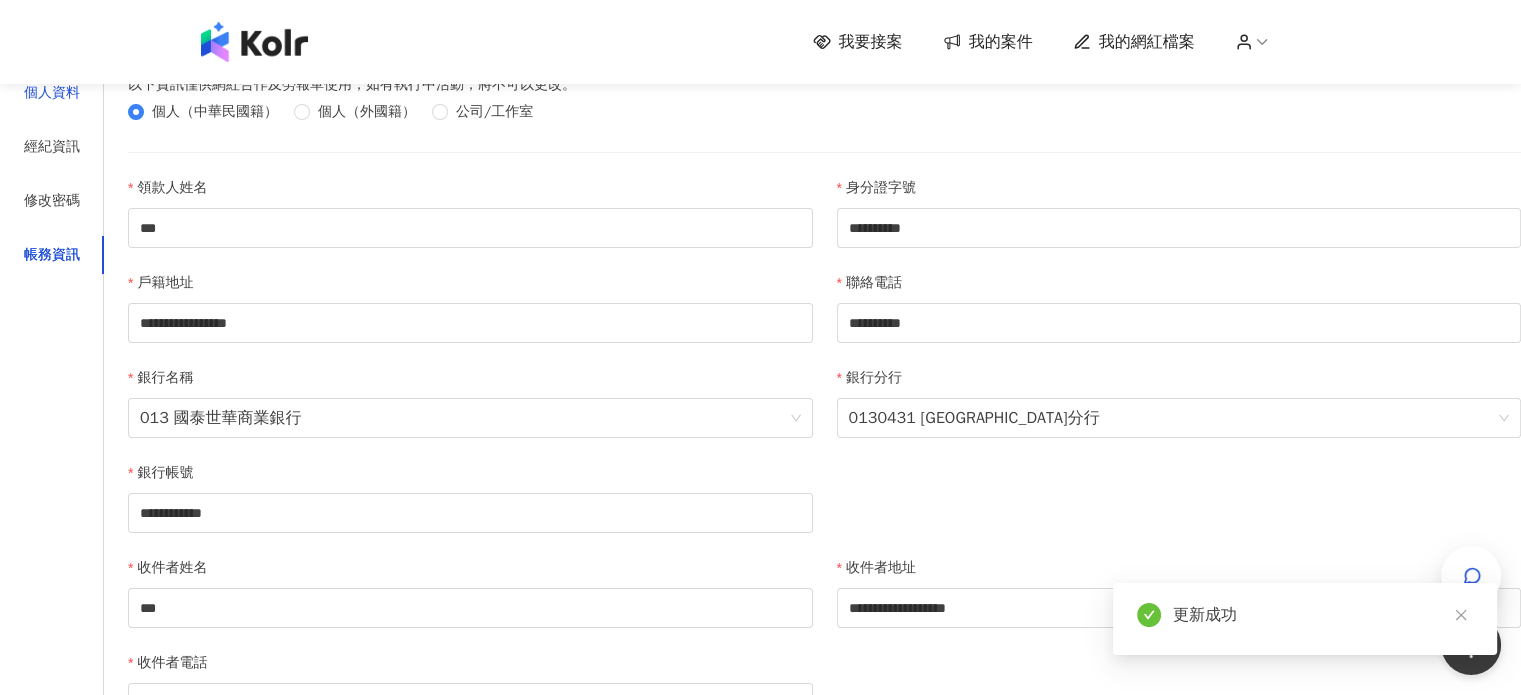 click on "個人資料" at bounding box center (52, 93) 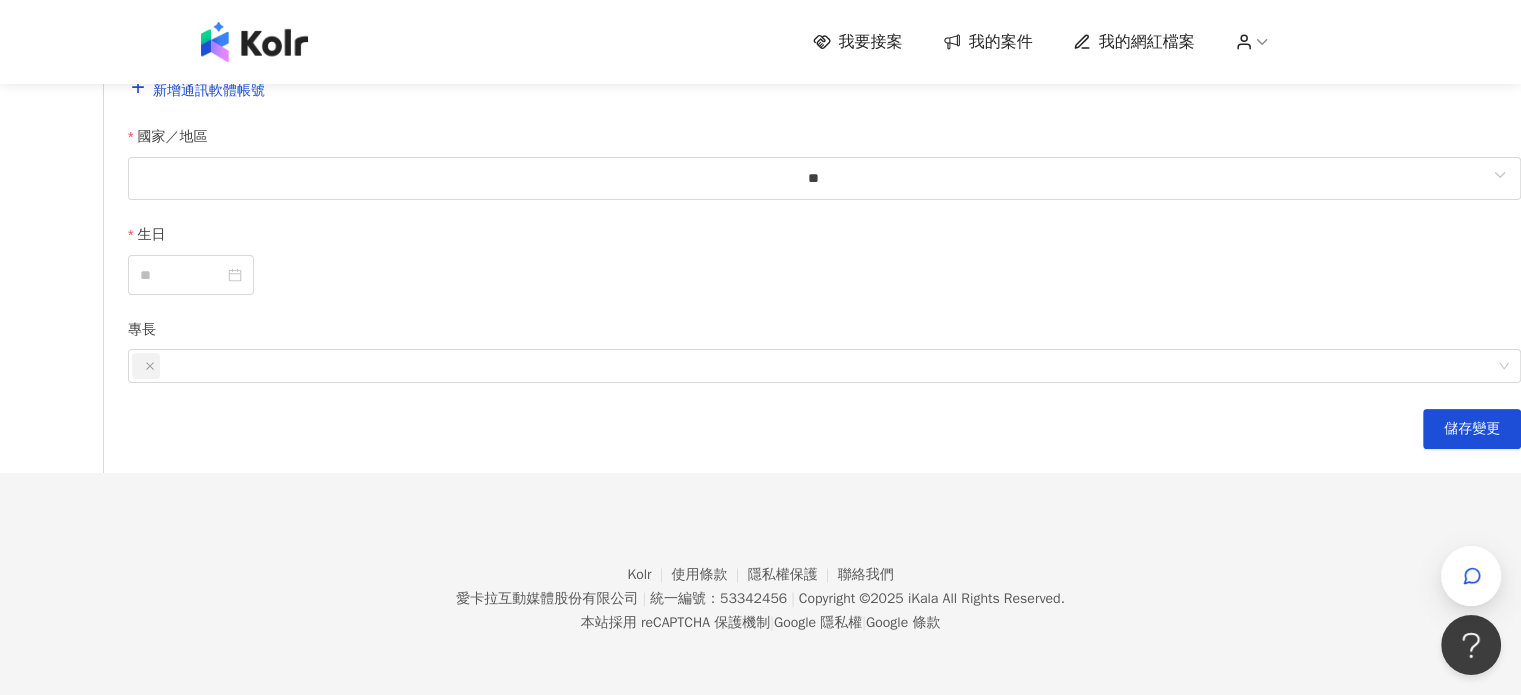scroll, scrollTop: 800, scrollLeft: 0, axis: vertical 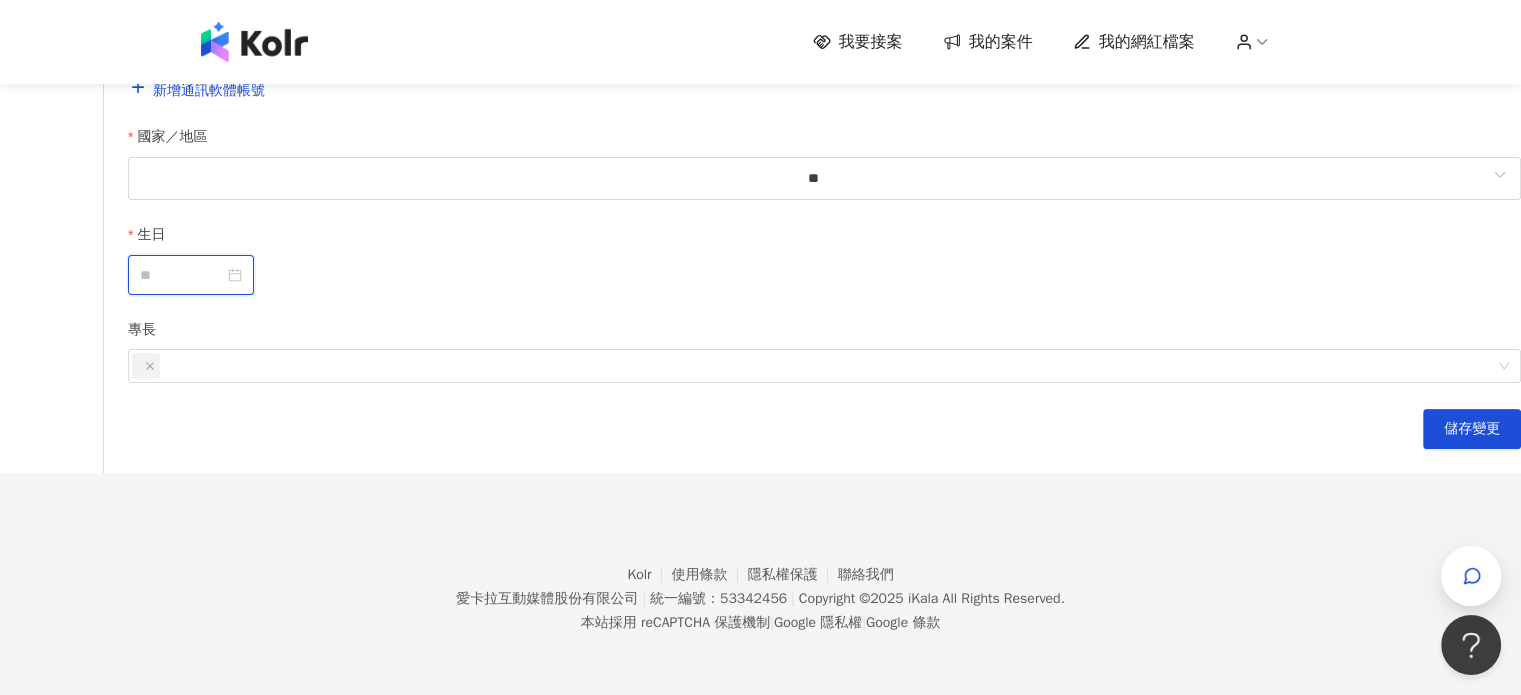 click on "生日" at bounding box center (182, 275) 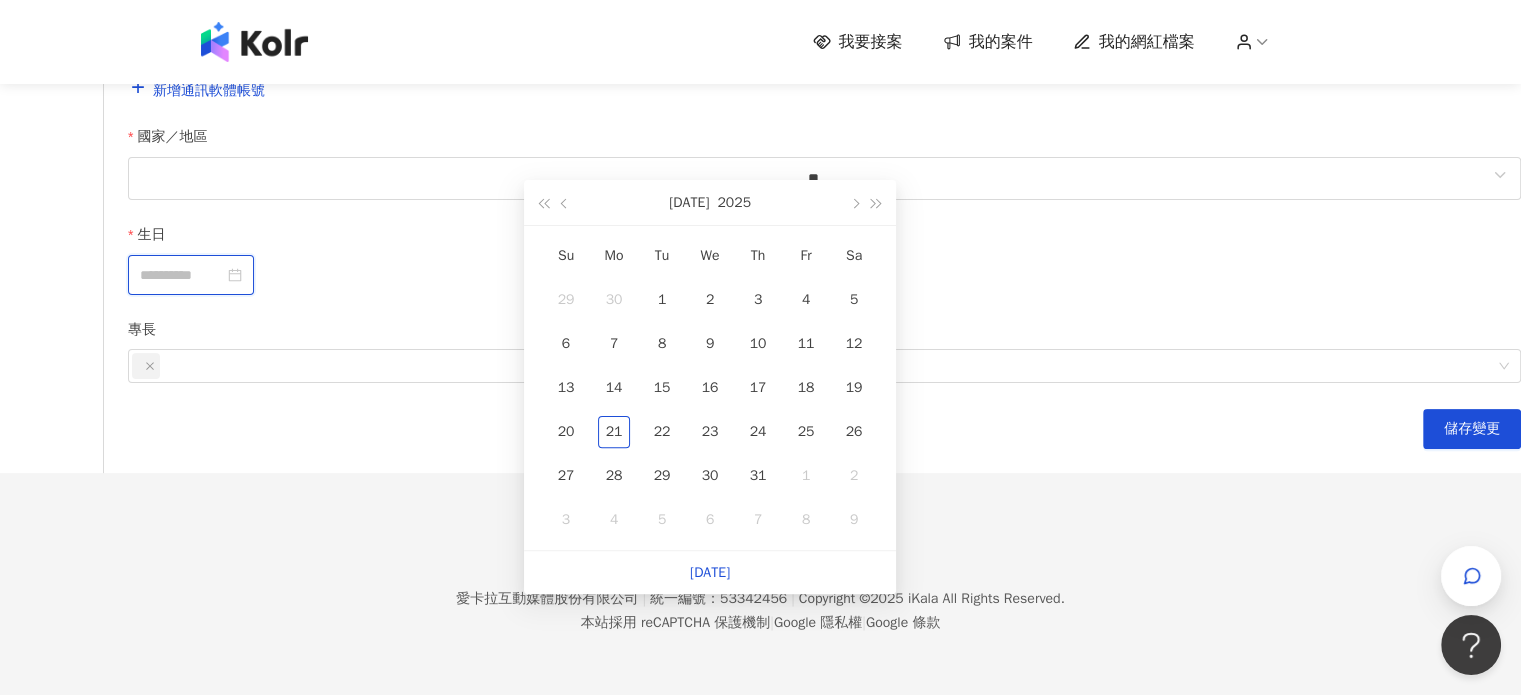 type on "**********" 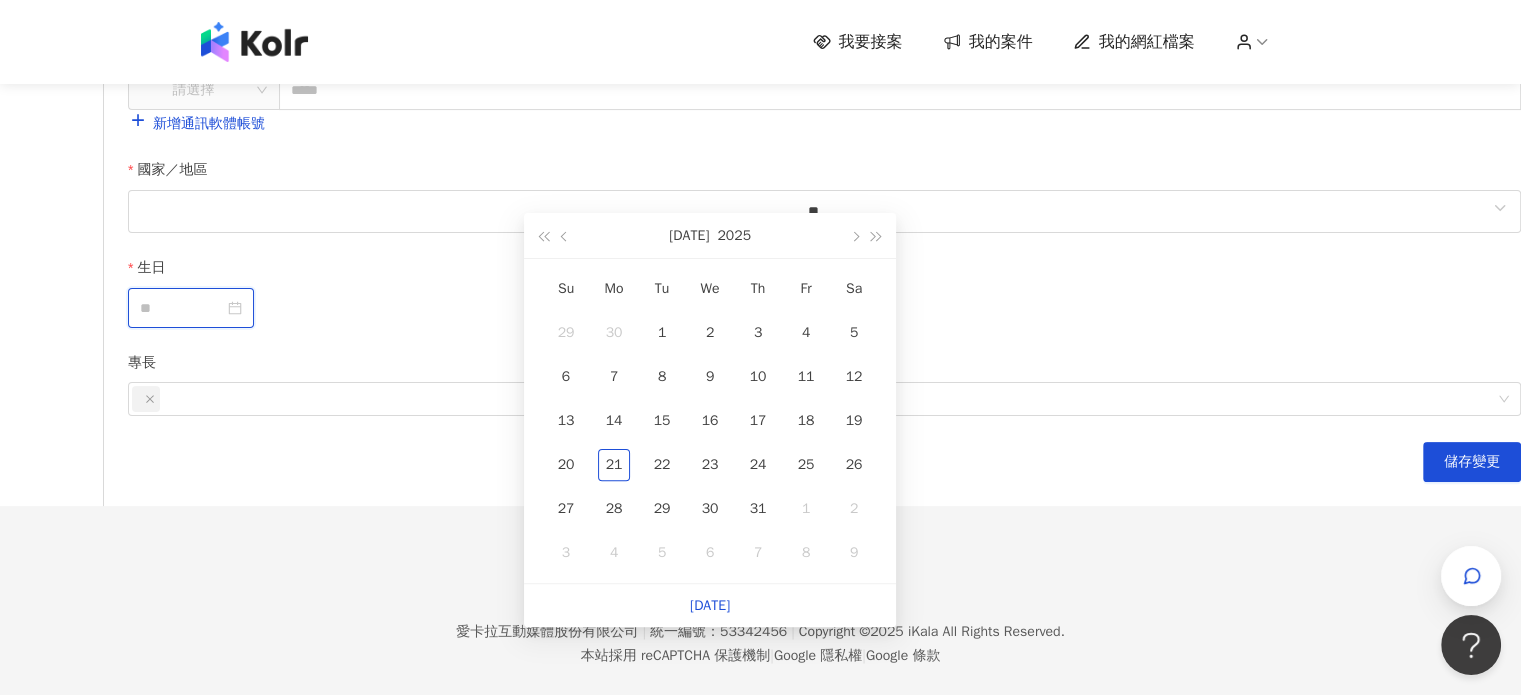 scroll, scrollTop: 500, scrollLeft: 0, axis: vertical 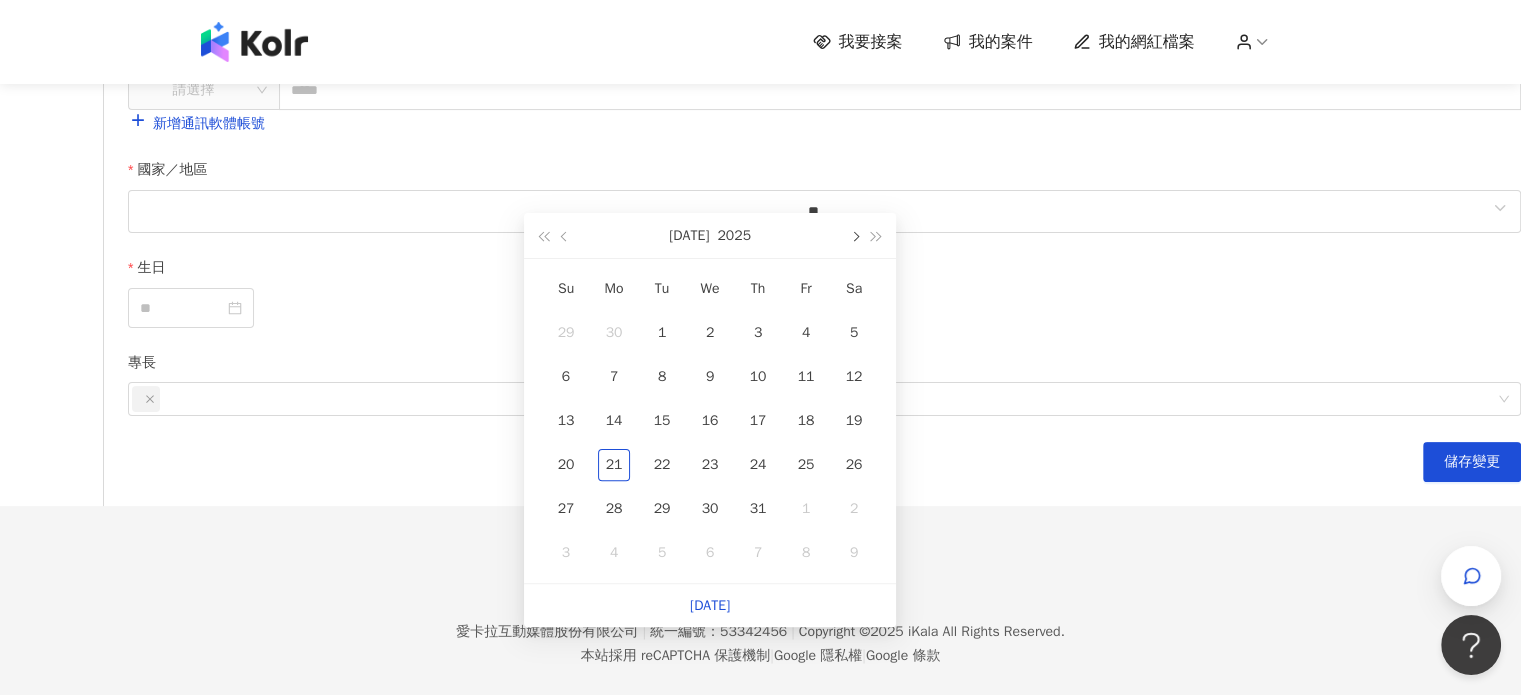 click at bounding box center (854, 235) 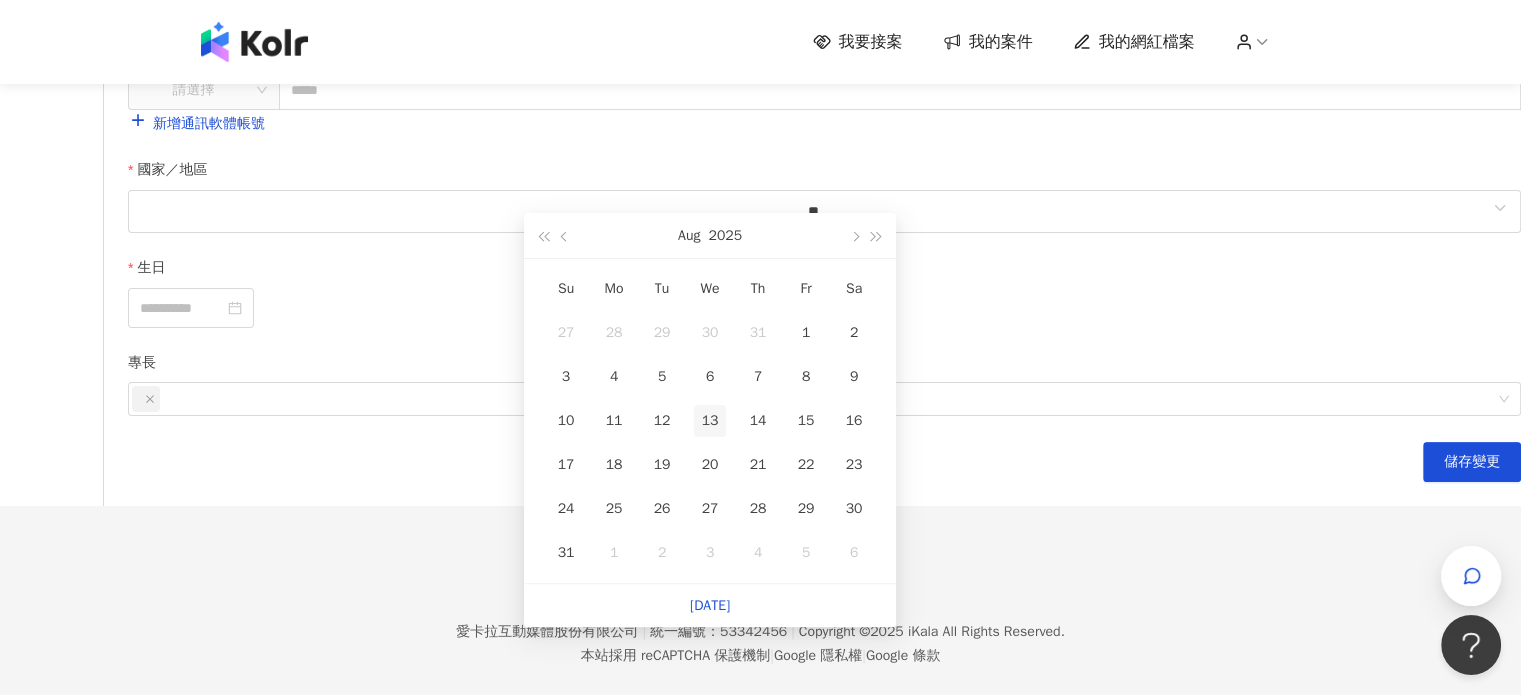 click on "13" at bounding box center [710, 421] 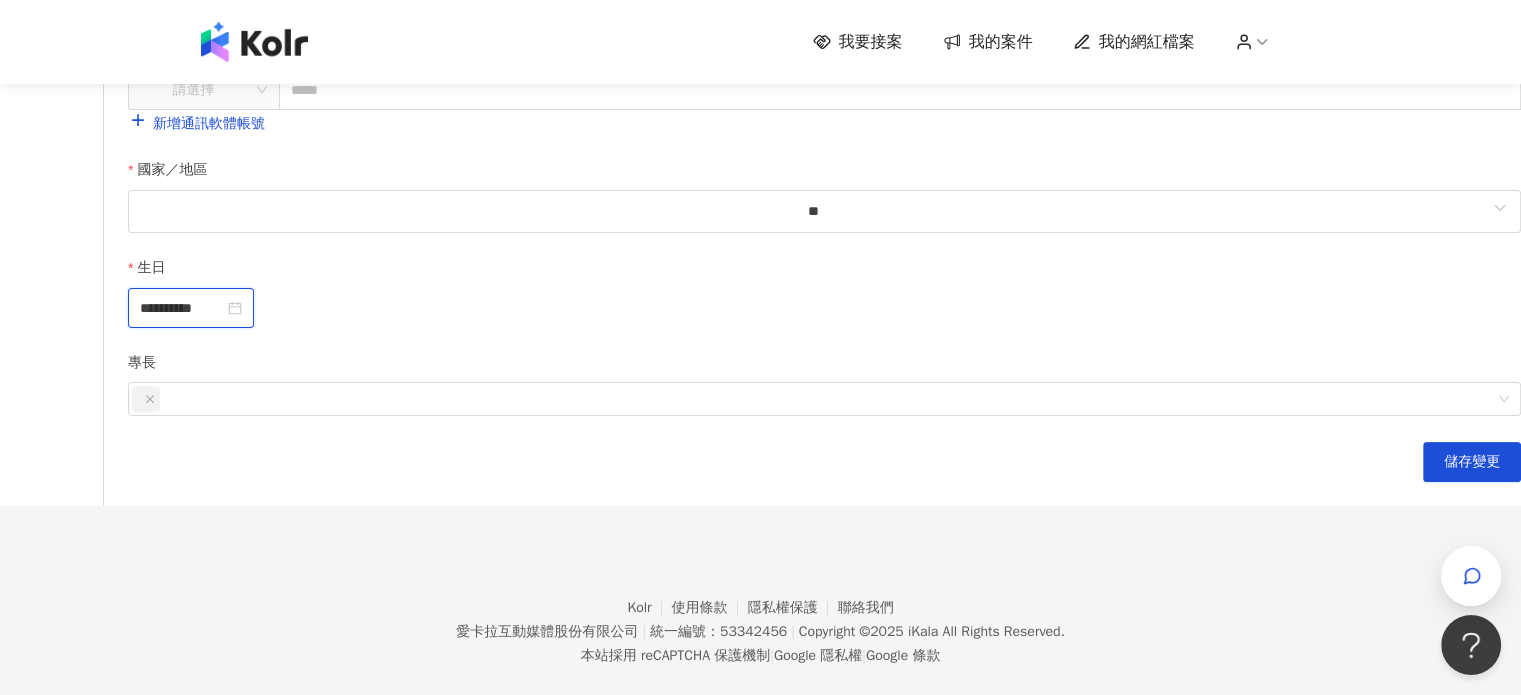 click on "**********" at bounding box center [182, 308] 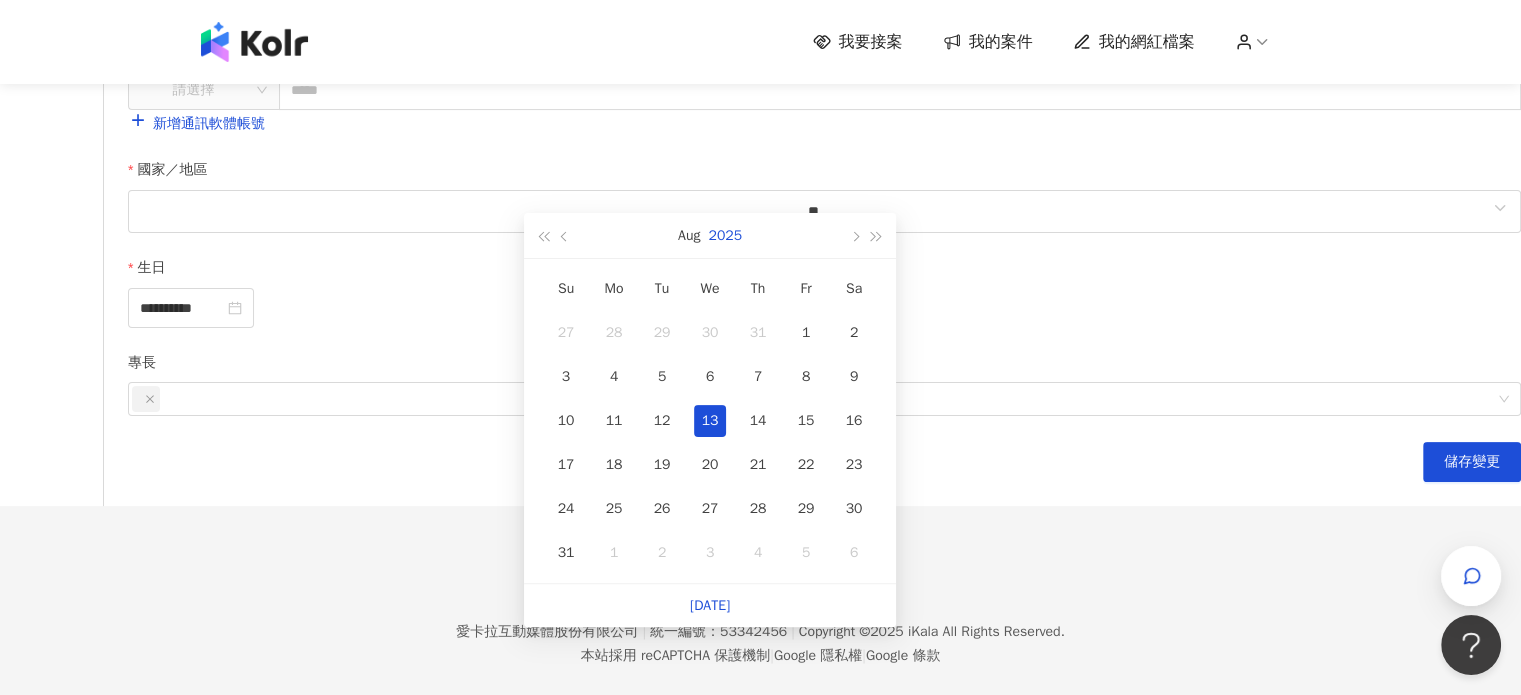 click on "2025" at bounding box center [725, 235] 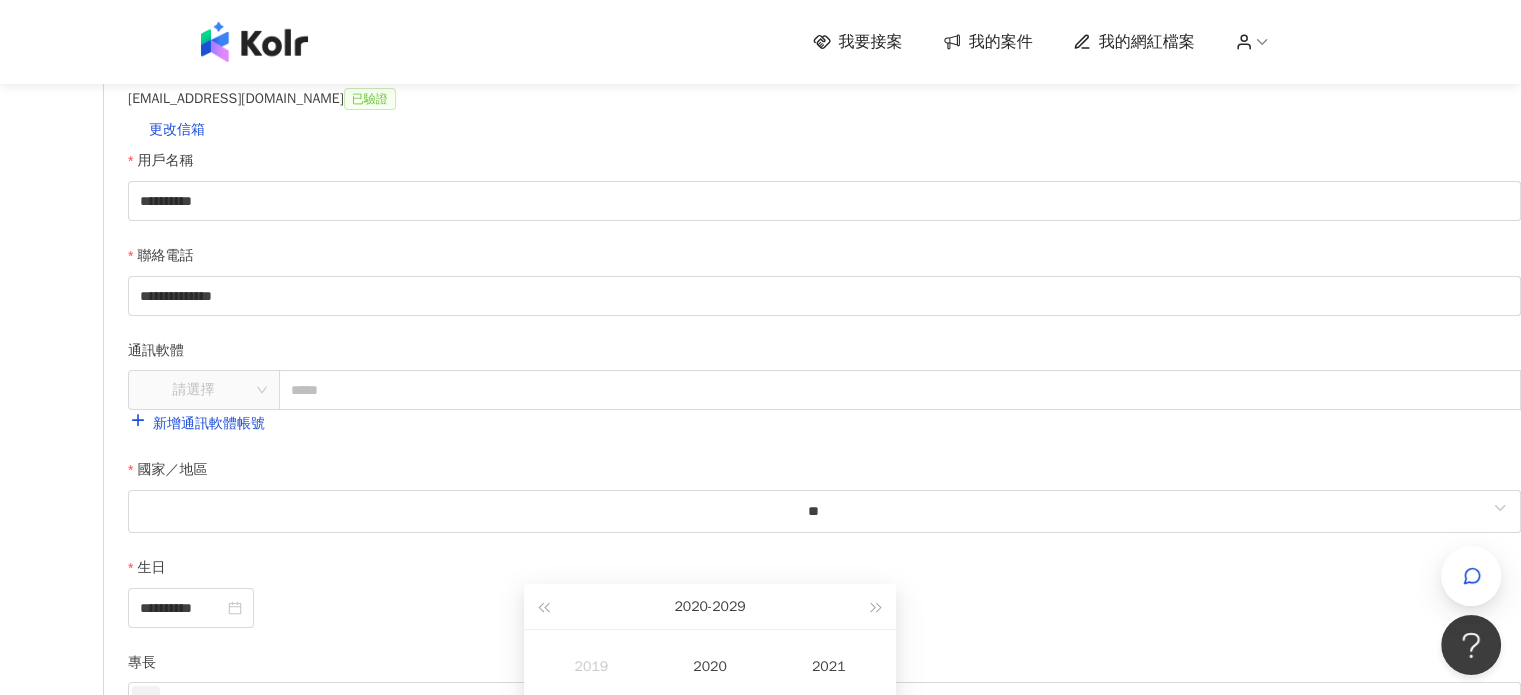 scroll, scrollTop: 600, scrollLeft: 0, axis: vertical 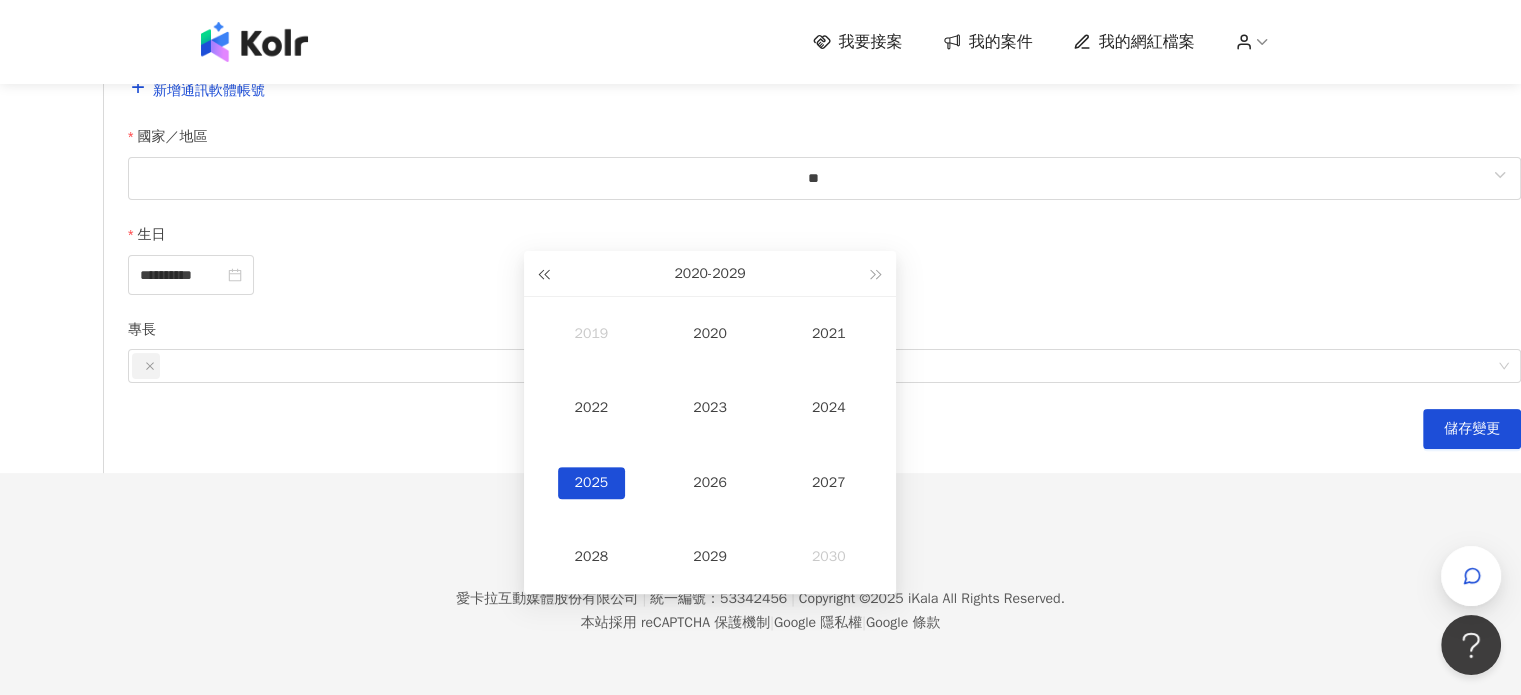 click at bounding box center (543, 273) 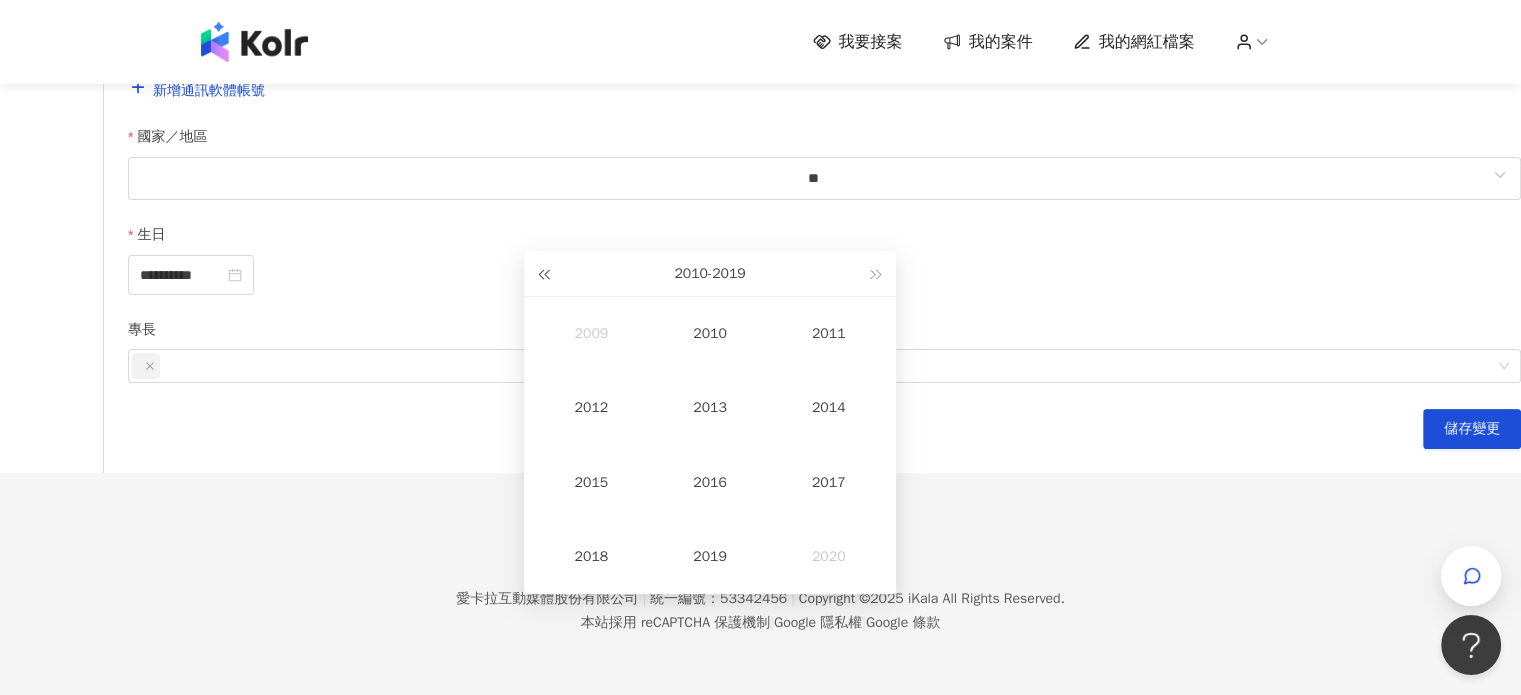 click at bounding box center [543, 273] 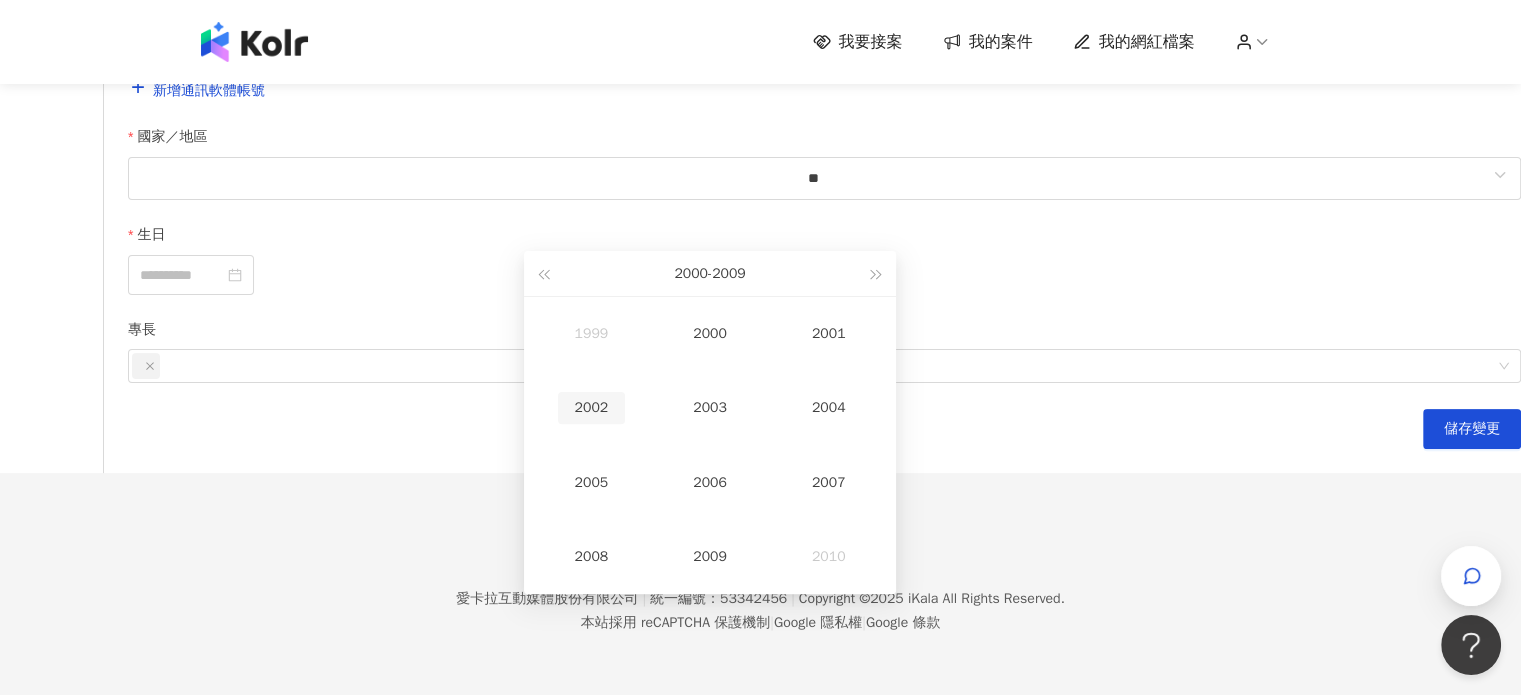 click on "2002" at bounding box center [592, 408] 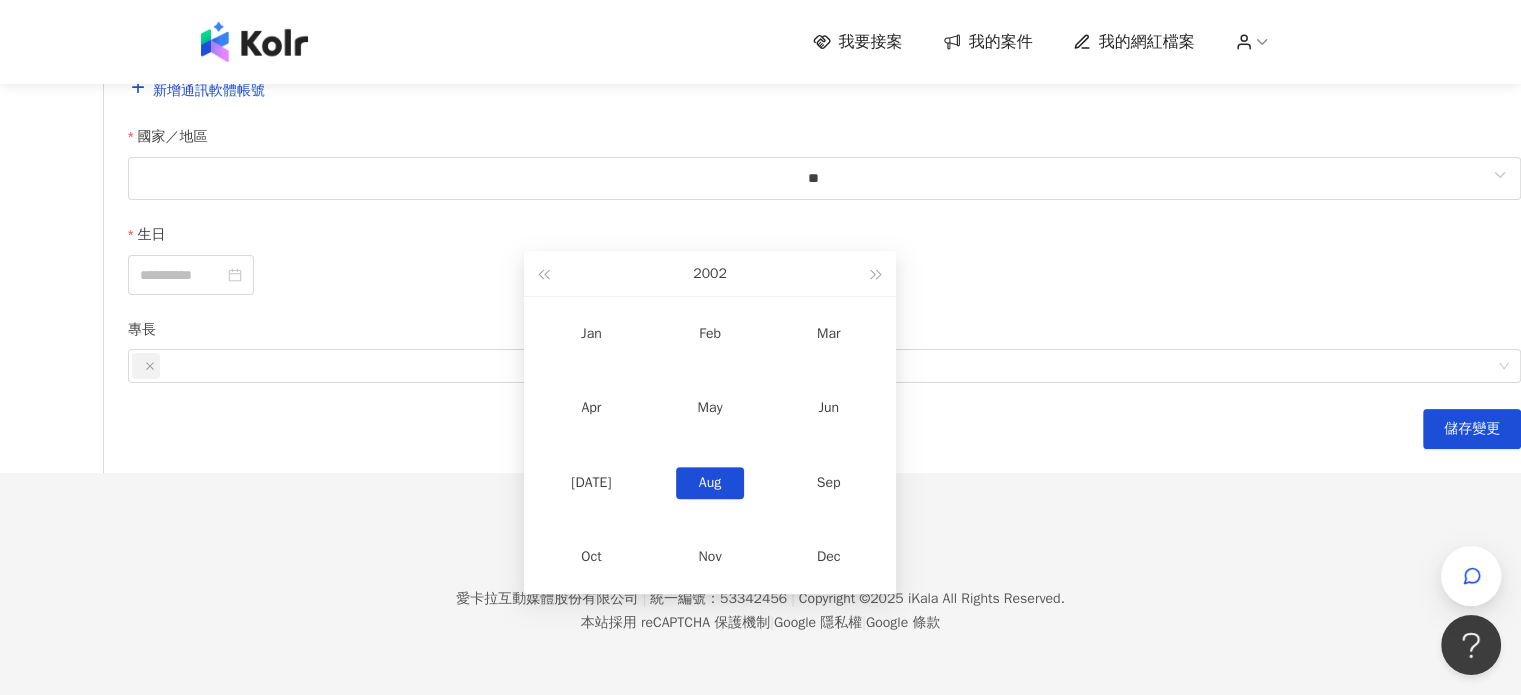 click on "Aug" at bounding box center (710, 483) 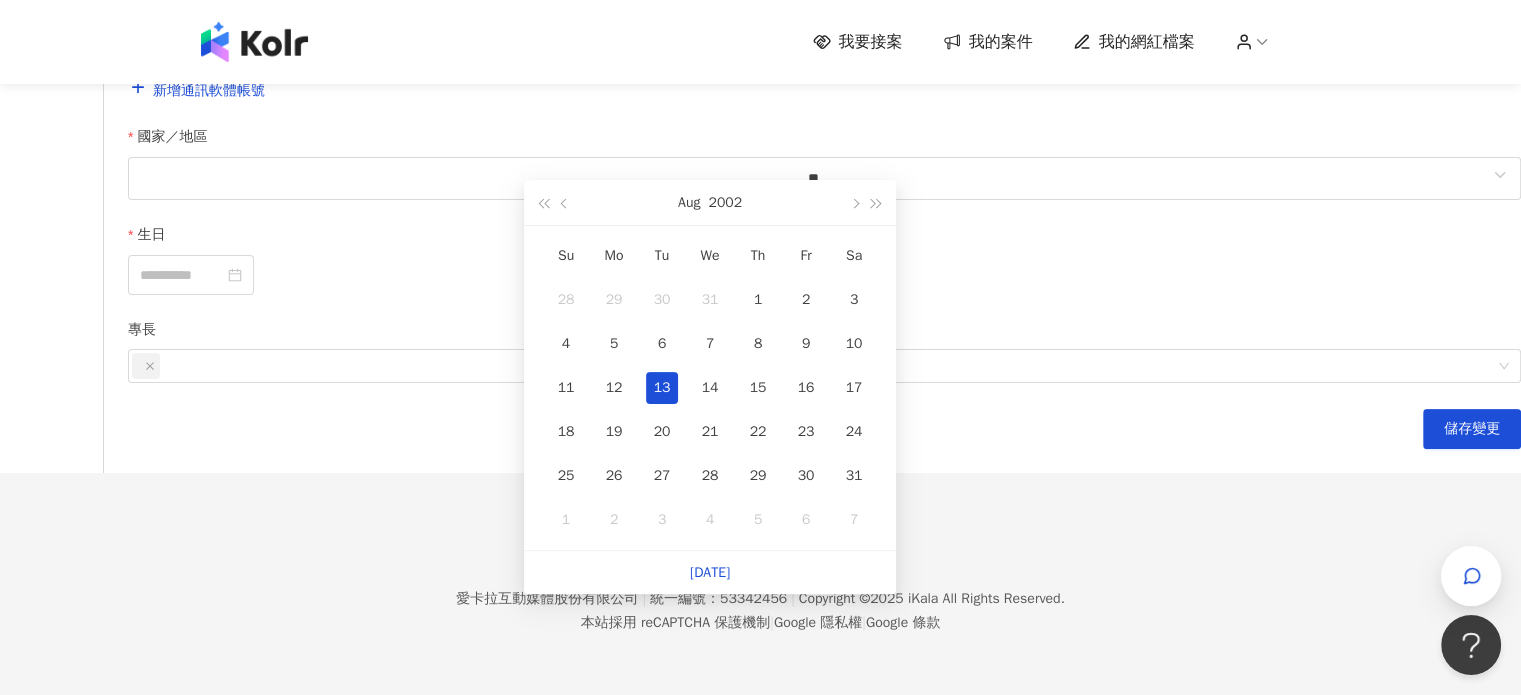 click on "13" at bounding box center [662, 388] 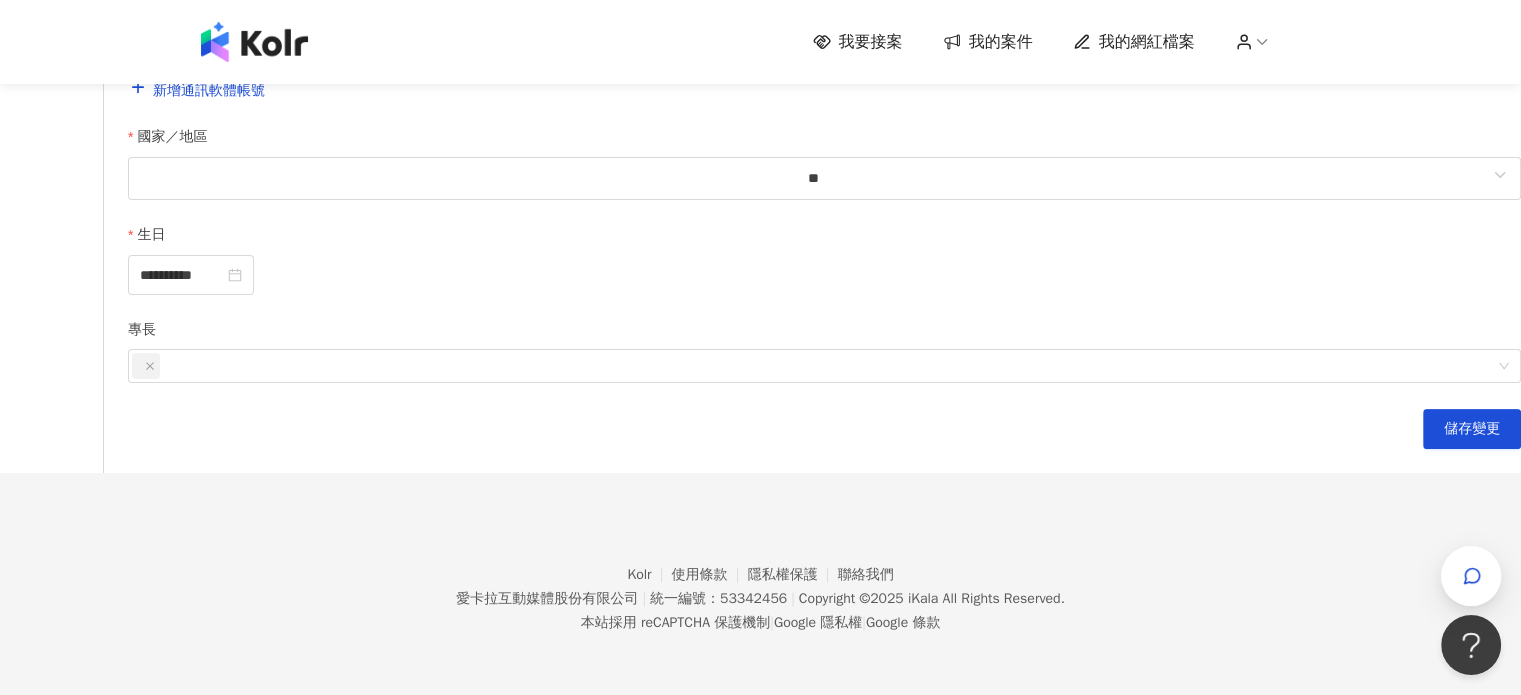 scroll, scrollTop: 800, scrollLeft: 0, axis: vertical 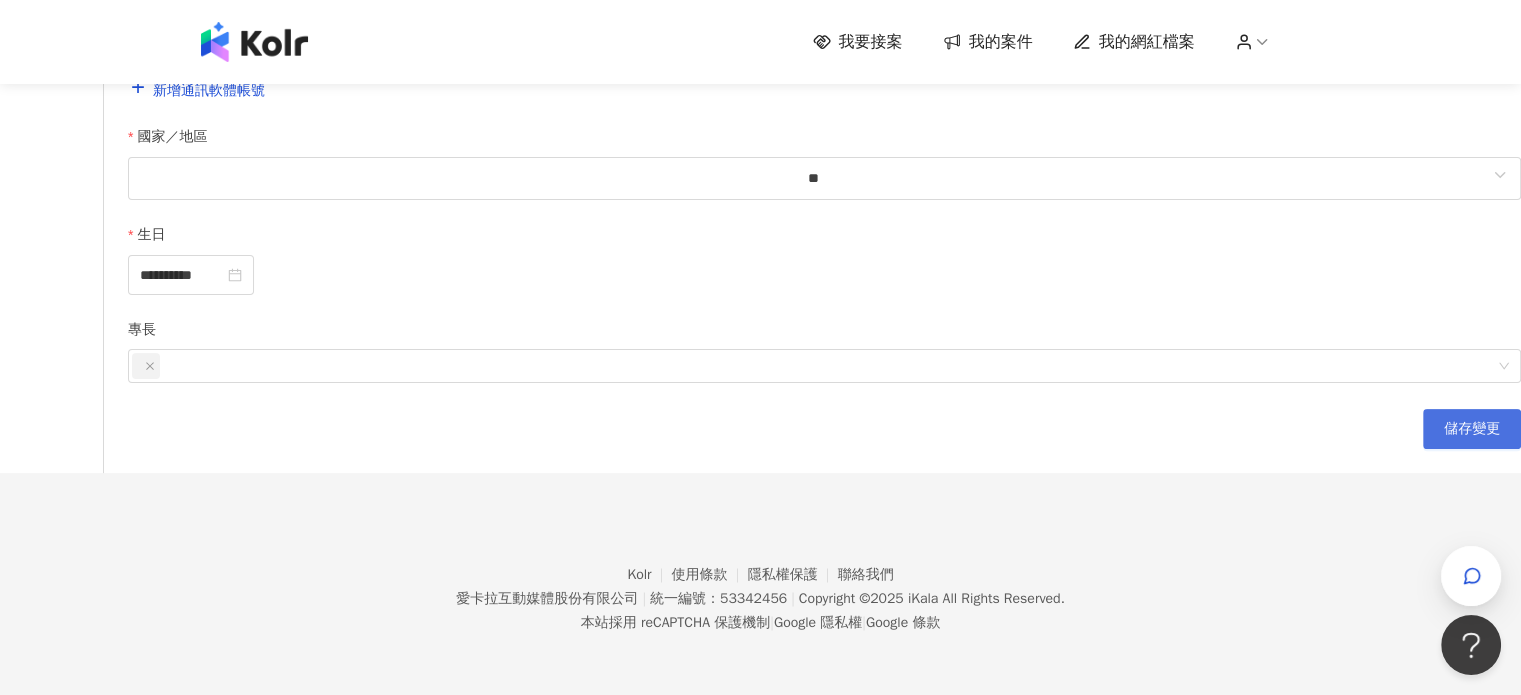 click on "儲存變更" at bounding box center (1472, 429) 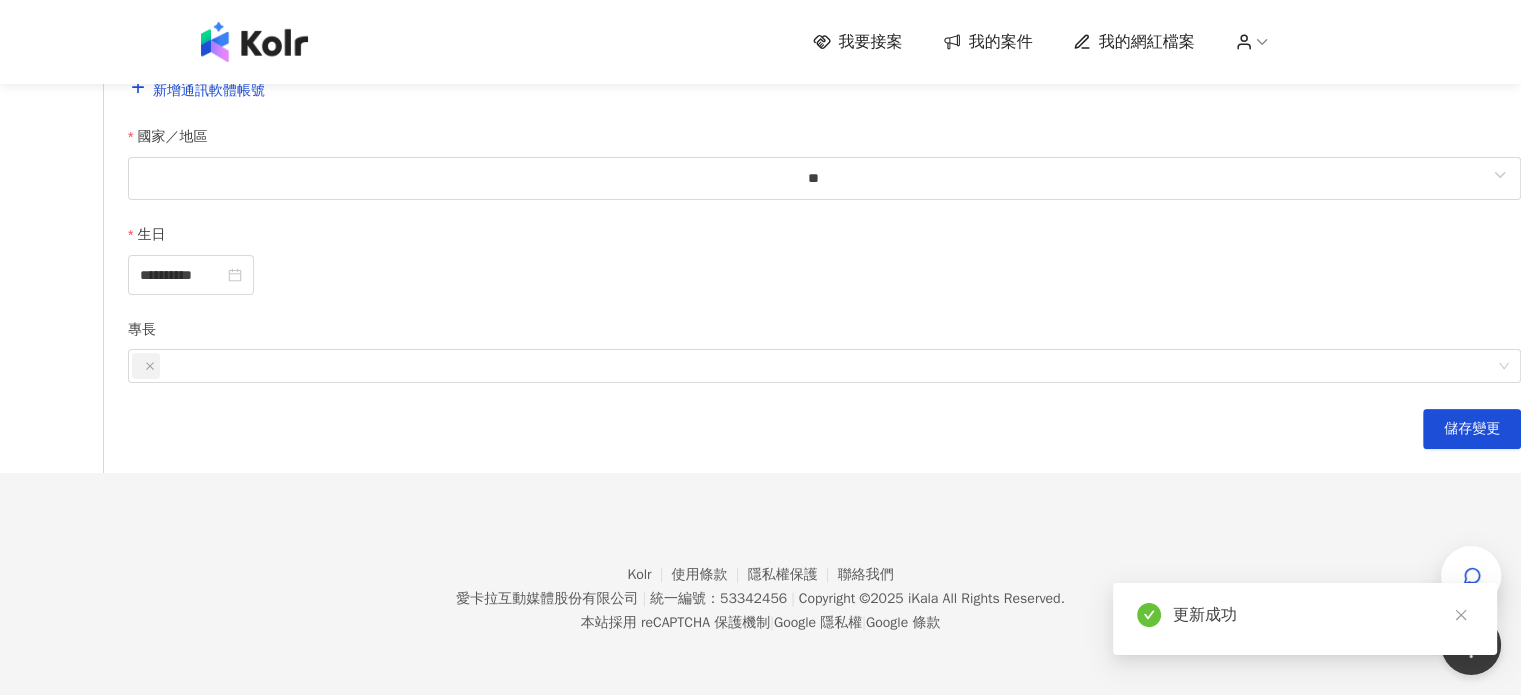 scroll, scrollTop: 300, scrollLeft: 0, axis: vertical 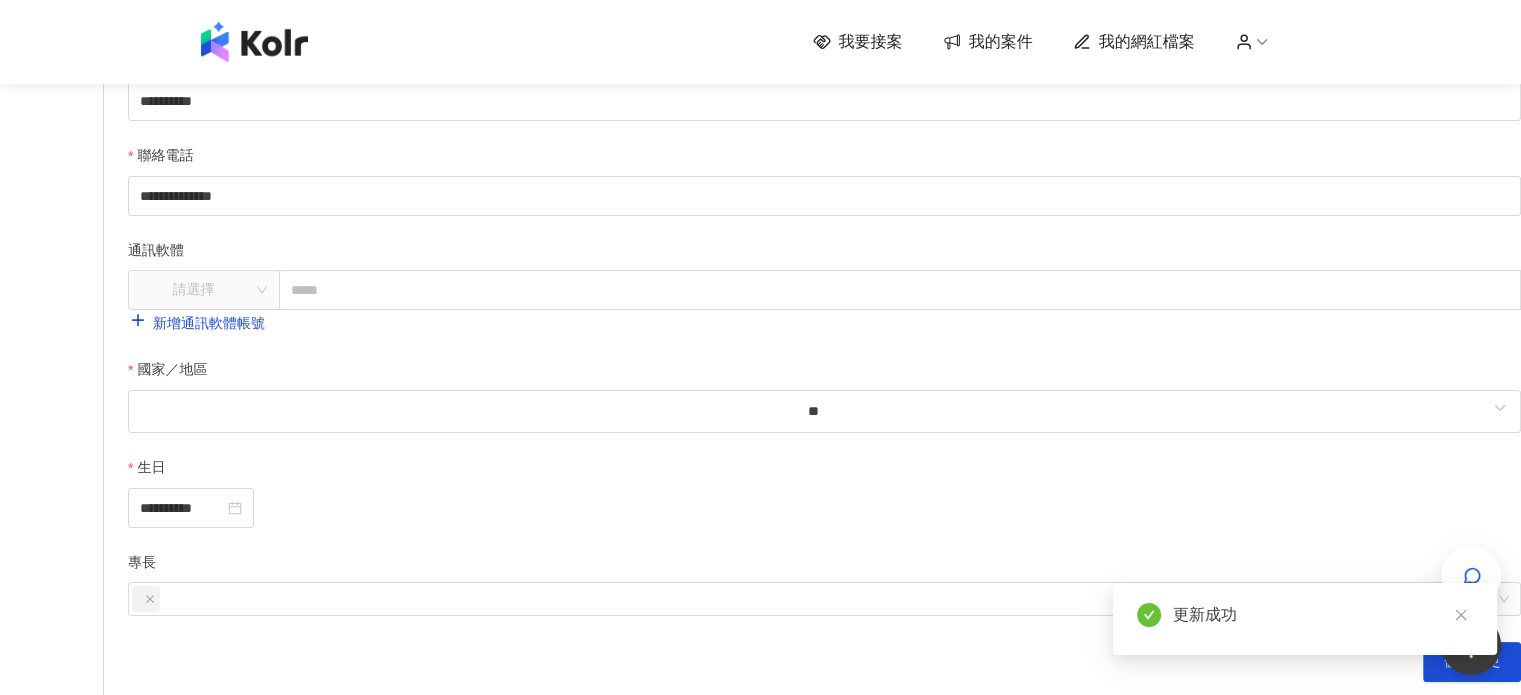click at bounding box center [254, 42] 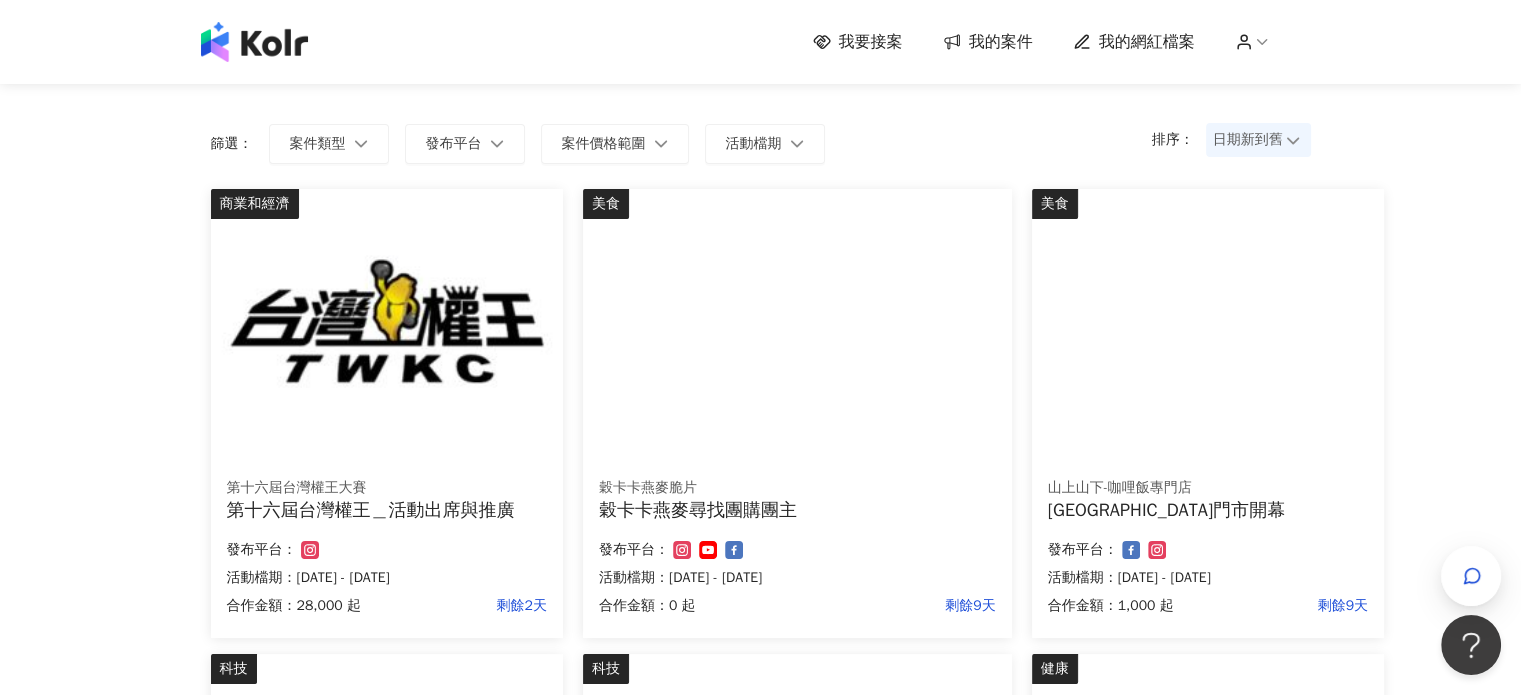 scroll, scrollTop: 0, scrollLeft: 0, axis: both 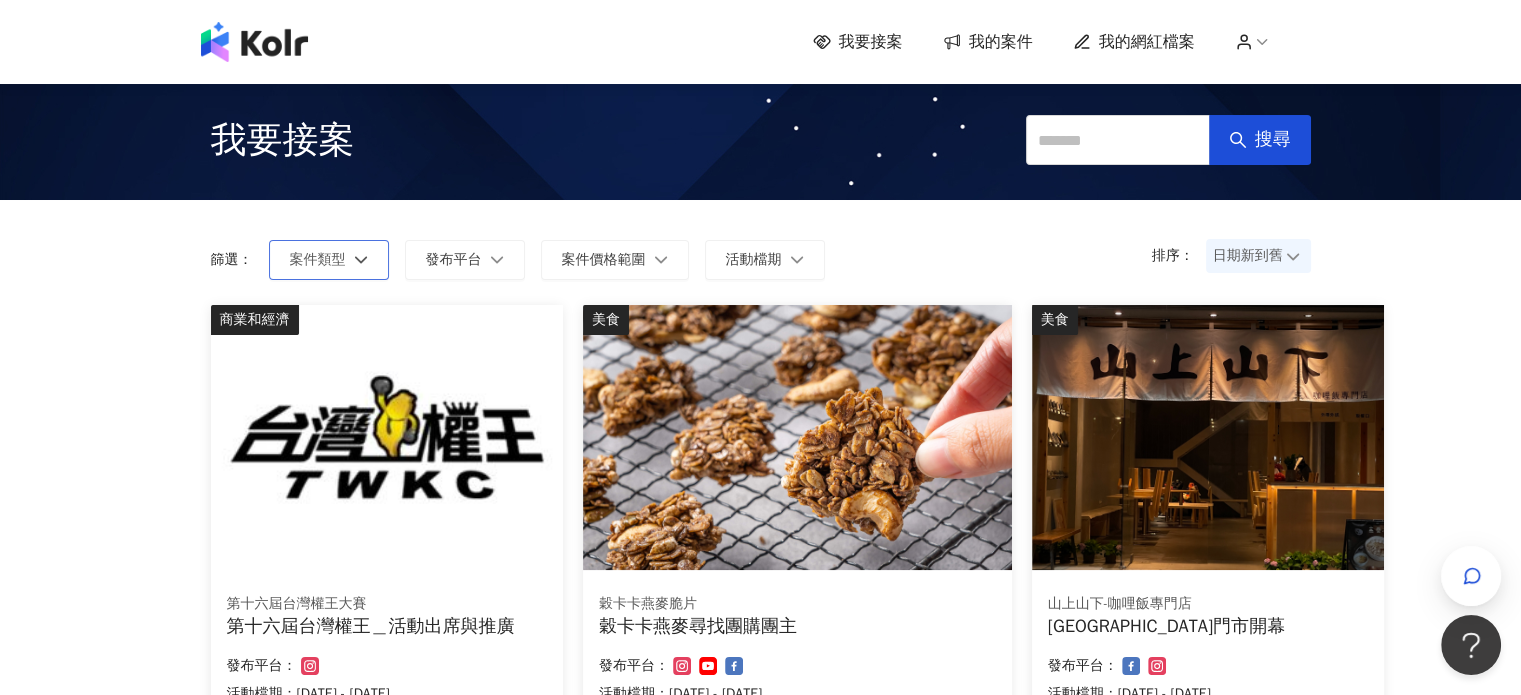 click 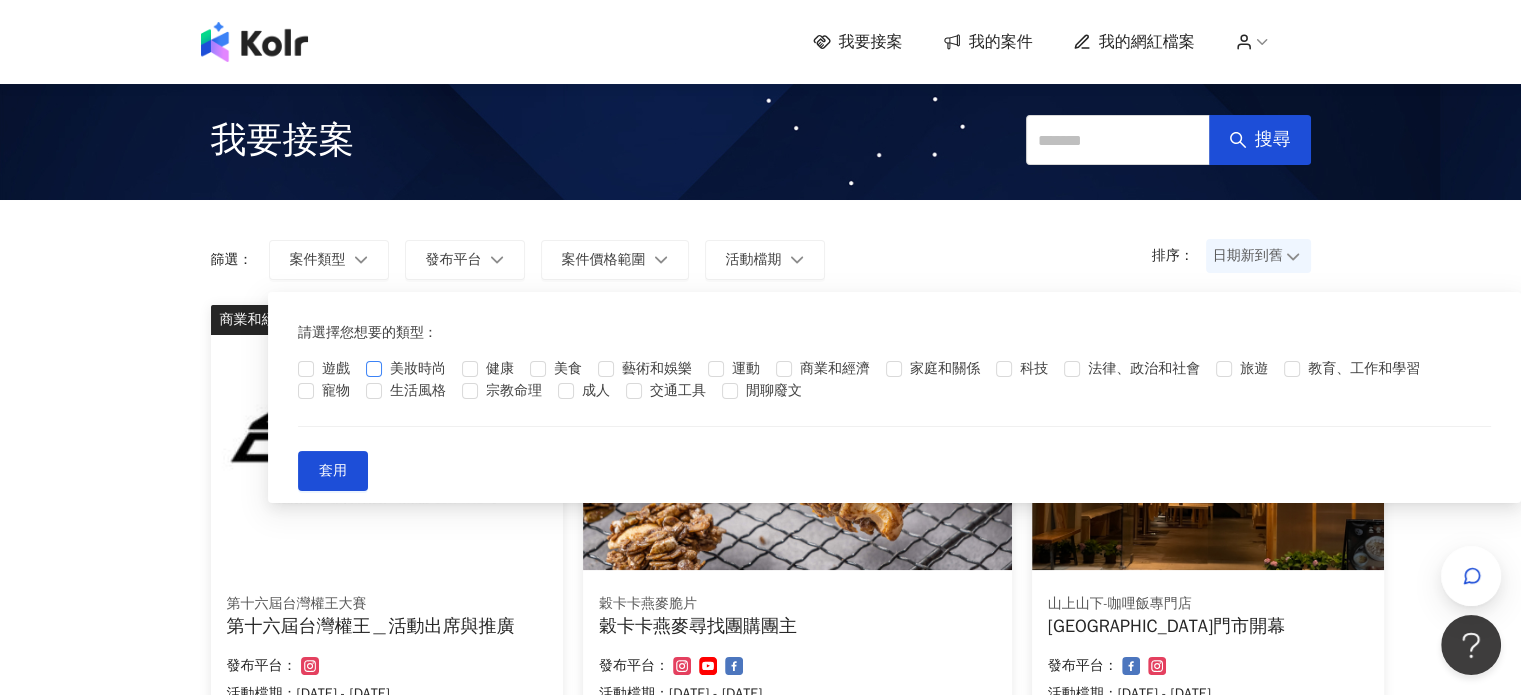 click on "美妝時尚" at bounding box center (418, 369) 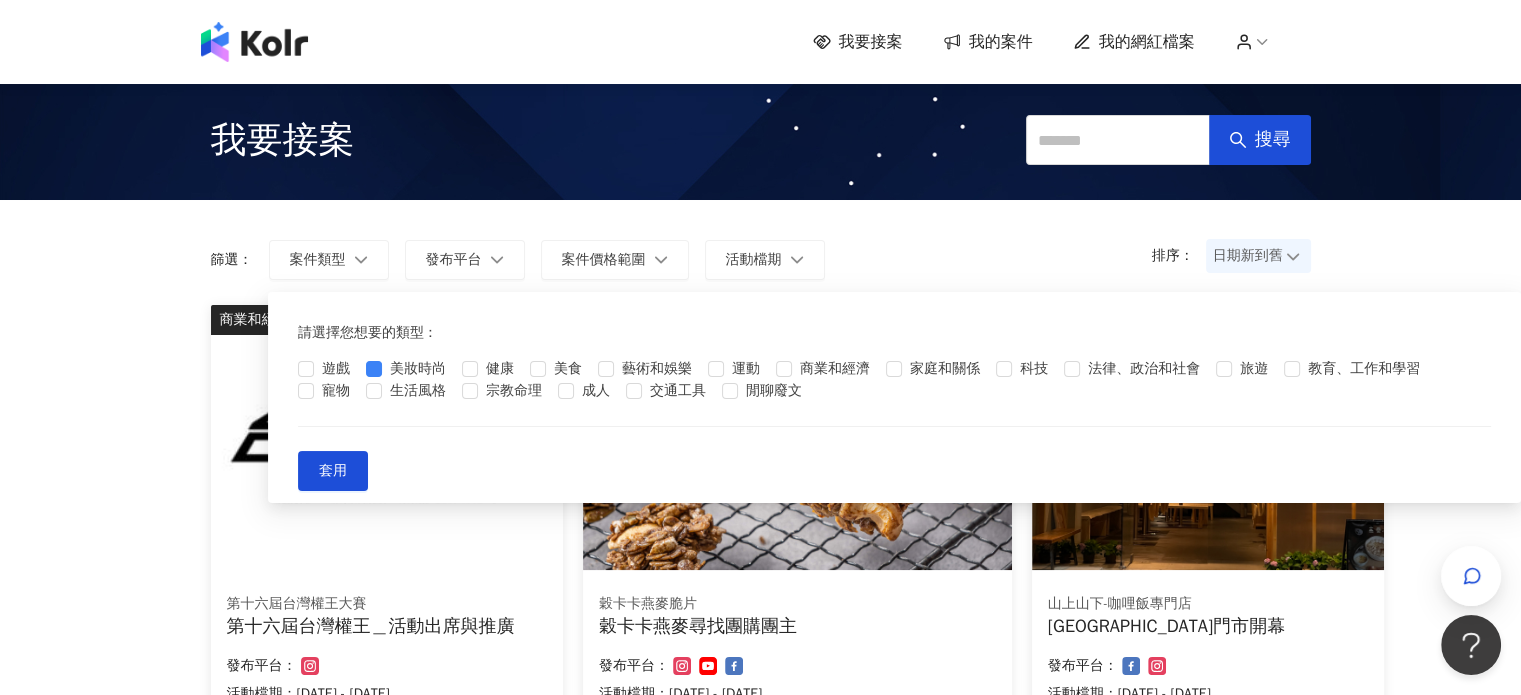 click on "遊戲 美妝時尚 健康 美食 藝術和娛樂 運動 商業和經濟 家庭和關係 科技 法律、政治和社會 旅遊 教育、工作和學習 寵物 生活風格 宗教命理 成人 交通工具 閒聊廢文" at bounding box center (894, 380) 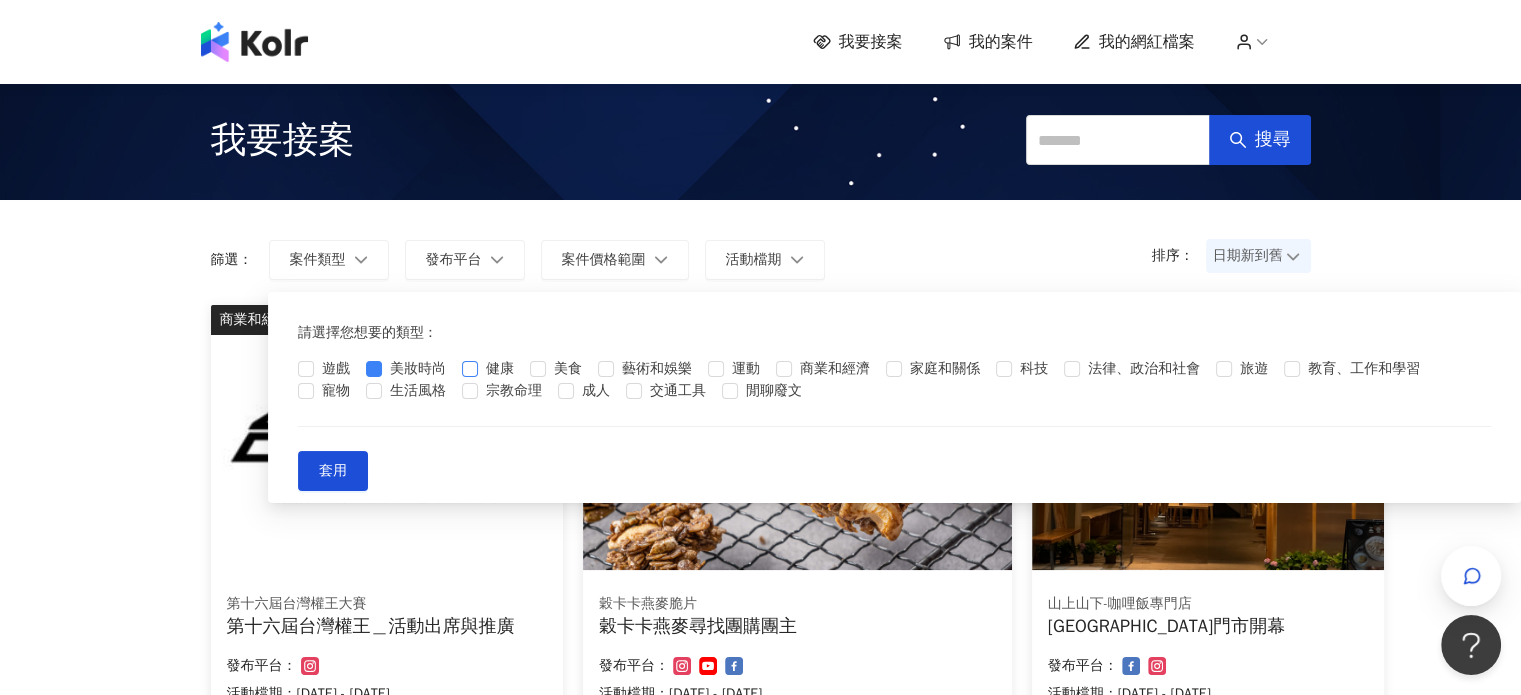 click on "健康" at bounding box center (500, 369) 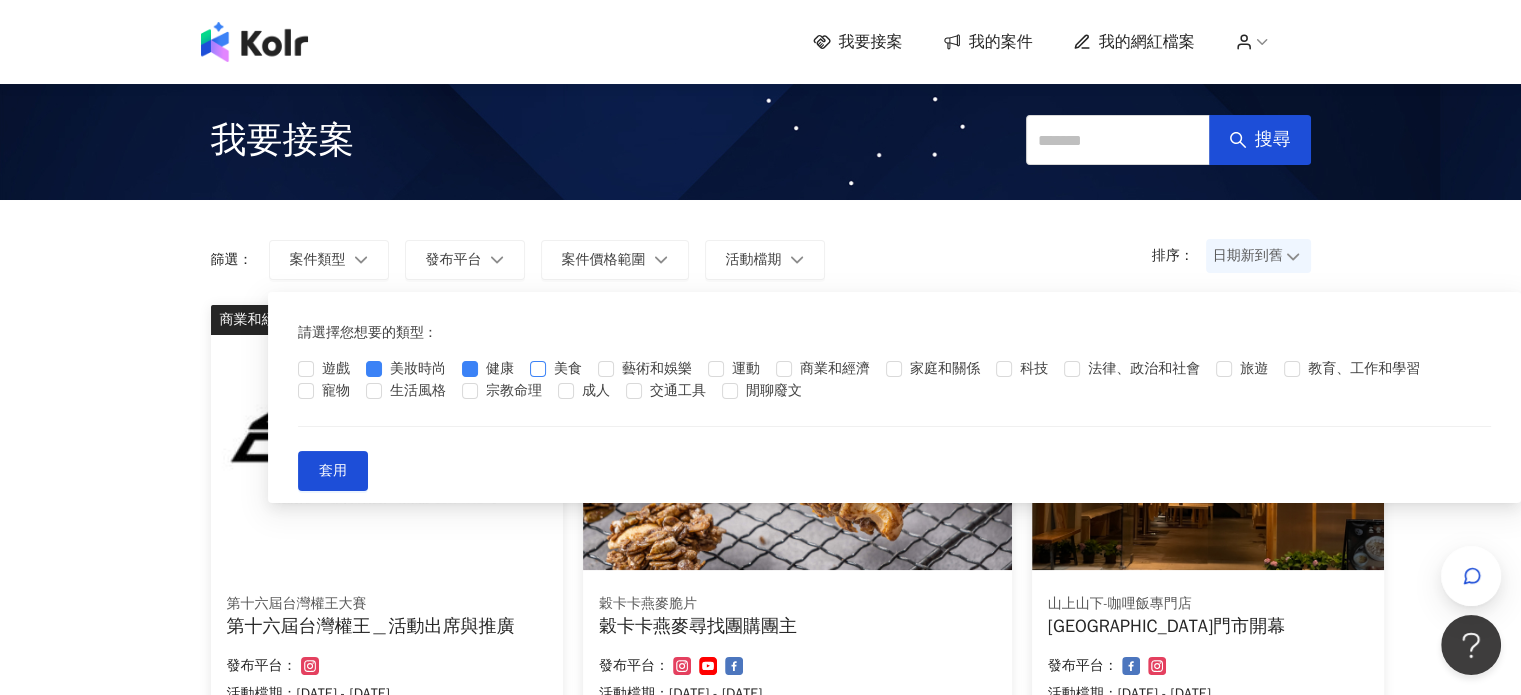 click on "美食" at bounding box center [568, 369] 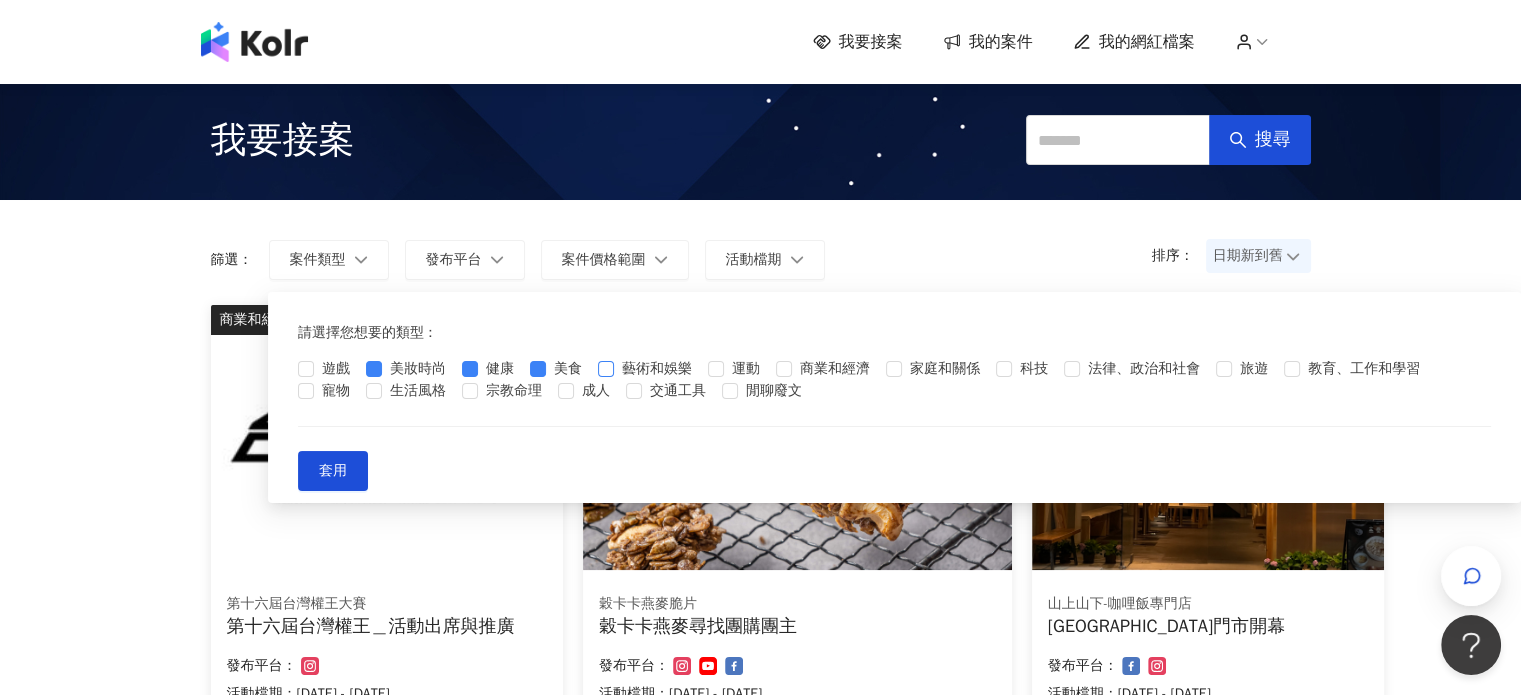 click on "藝術和娛樂" at bounding box center [657, 369] 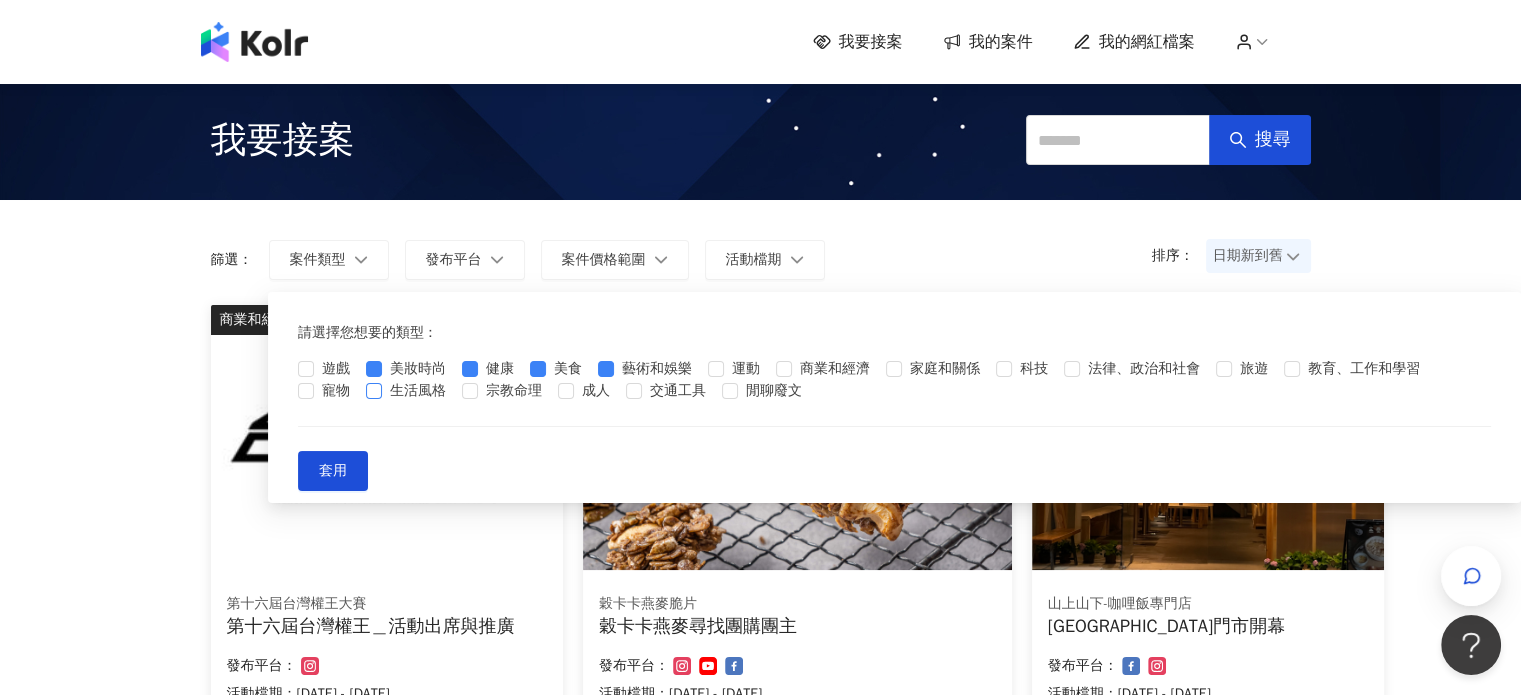 click on "生活風格" at bounding box center (410, 391) 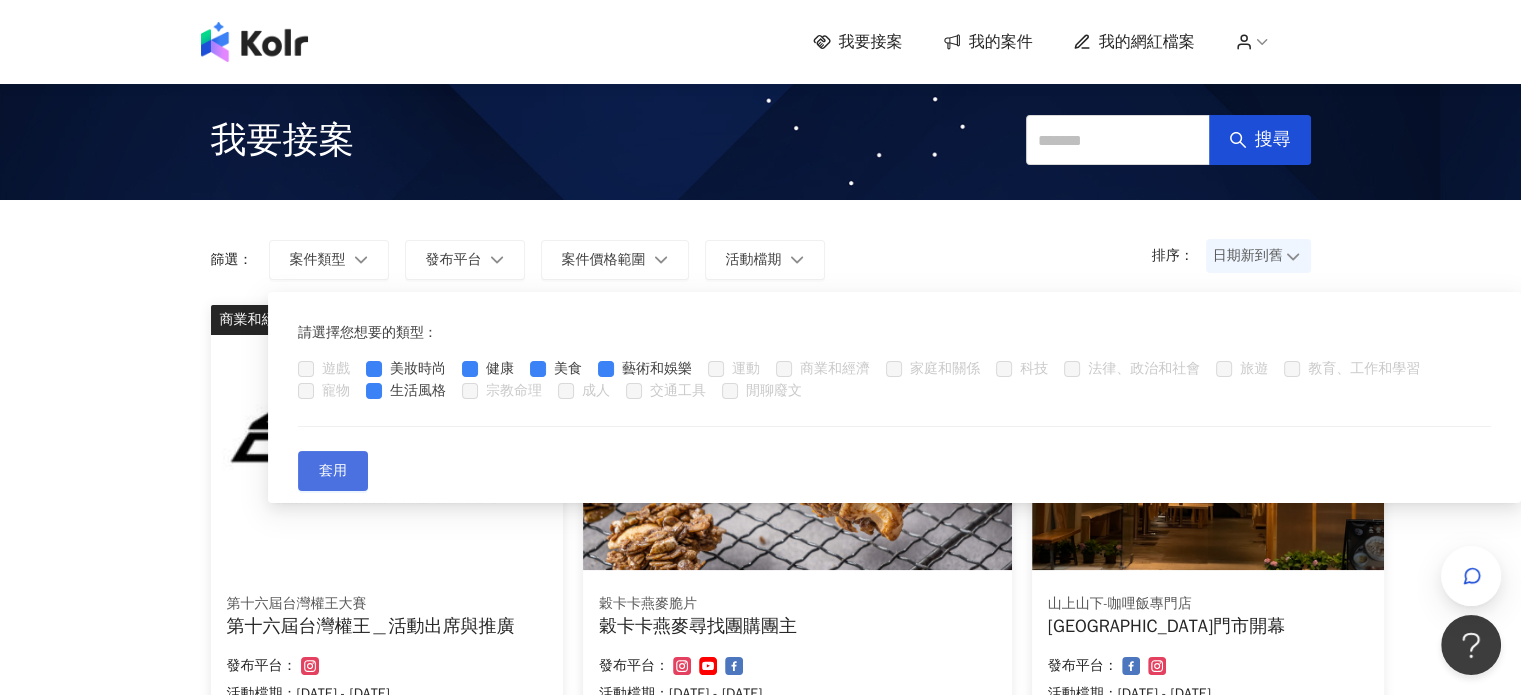 click on "套用" at bounding box center (333, 471) 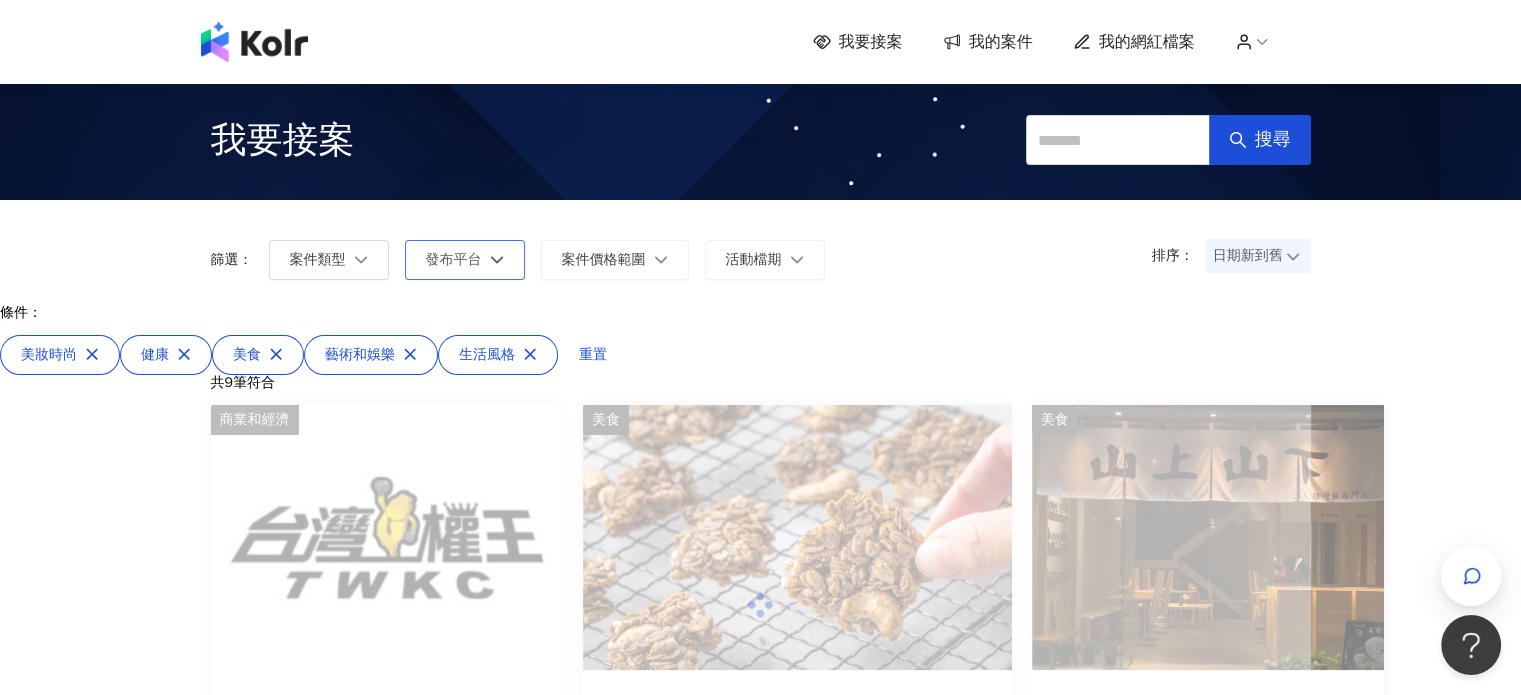 click on "發布平台" at bounding box center (454, 260) 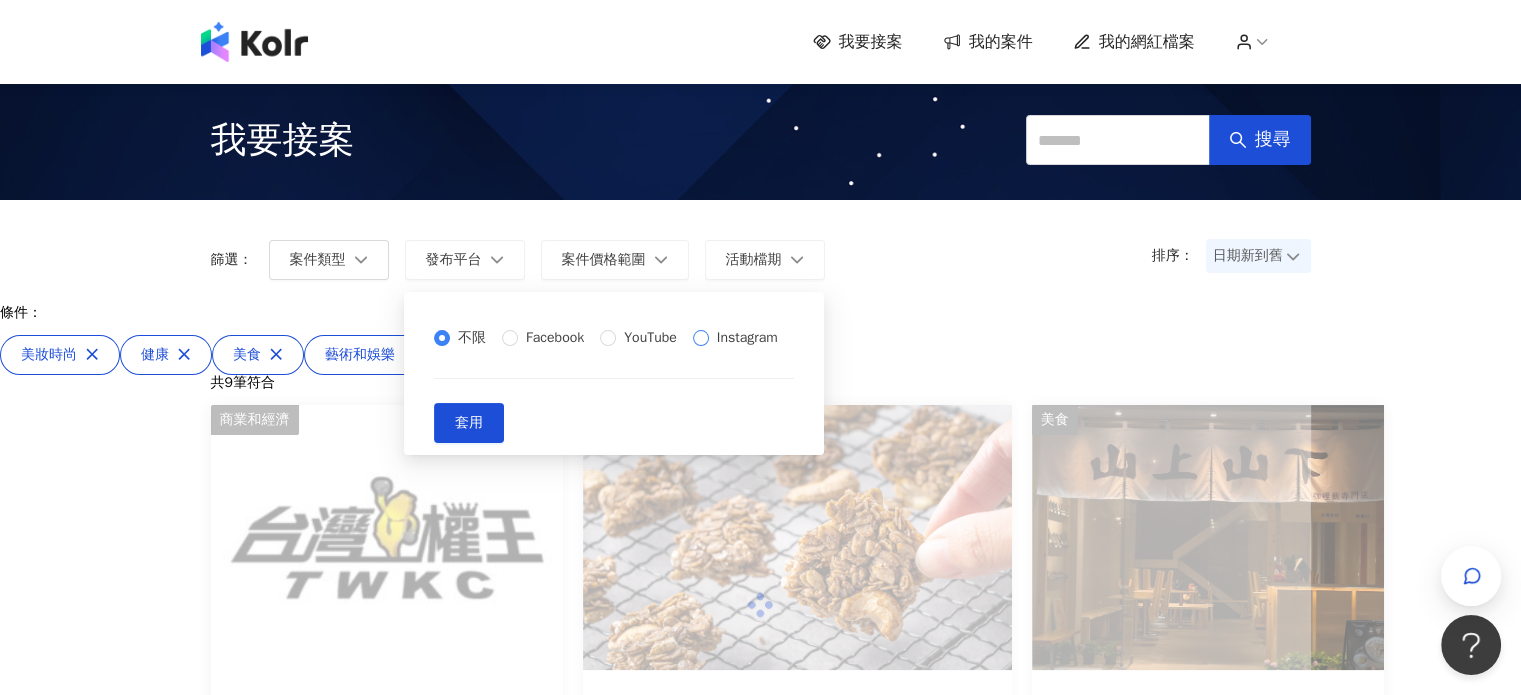 click on "Instagram" at bounding box center [747, 338] 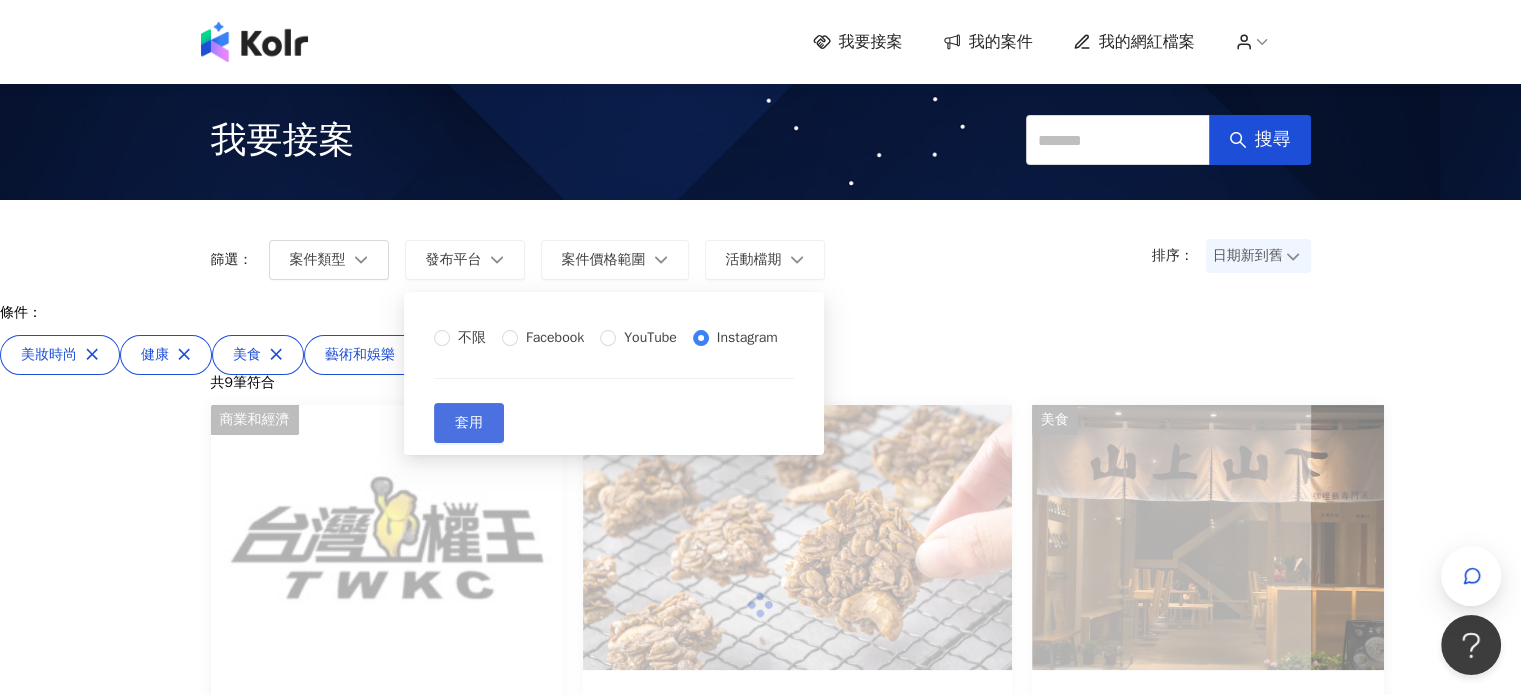 click on "套用" at bounding box center (469, 423) 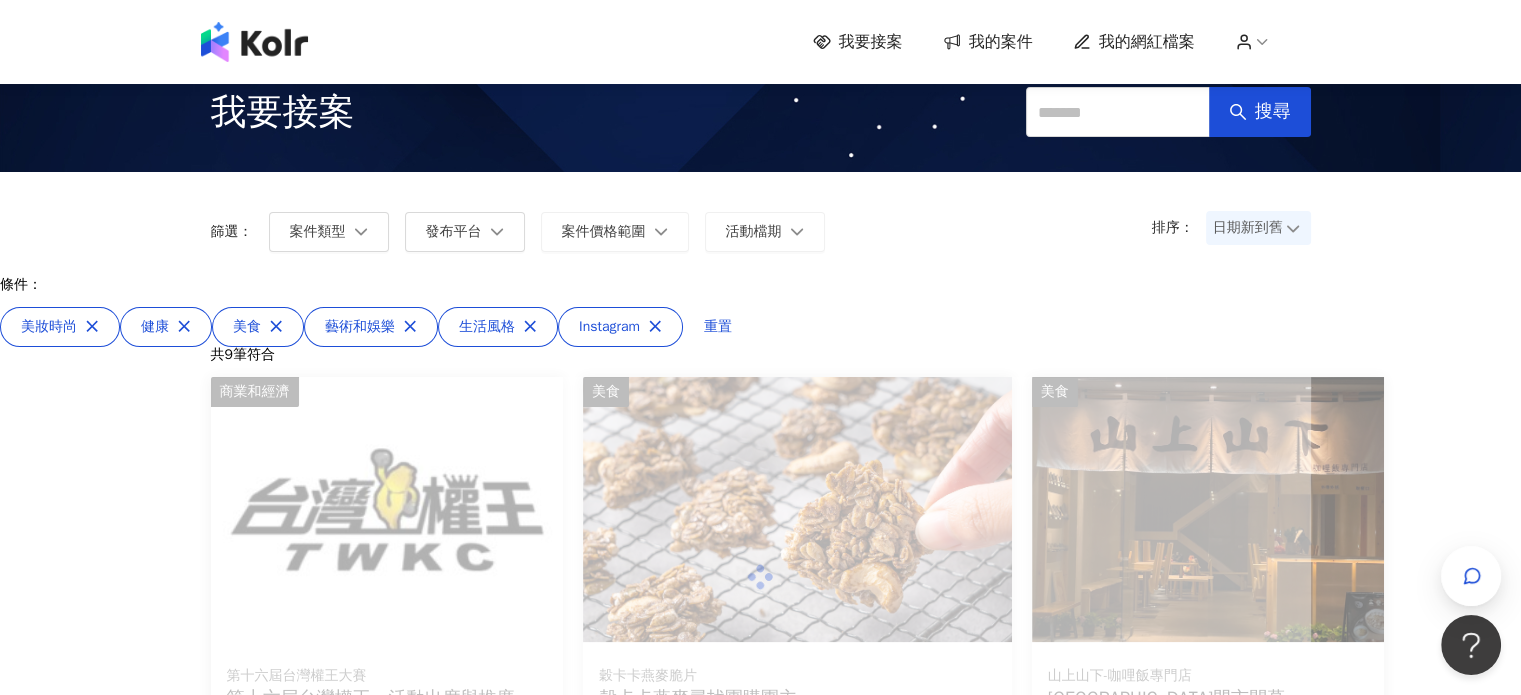 scroll, scrollTop: 0, scrollLeft: 0, axis: both 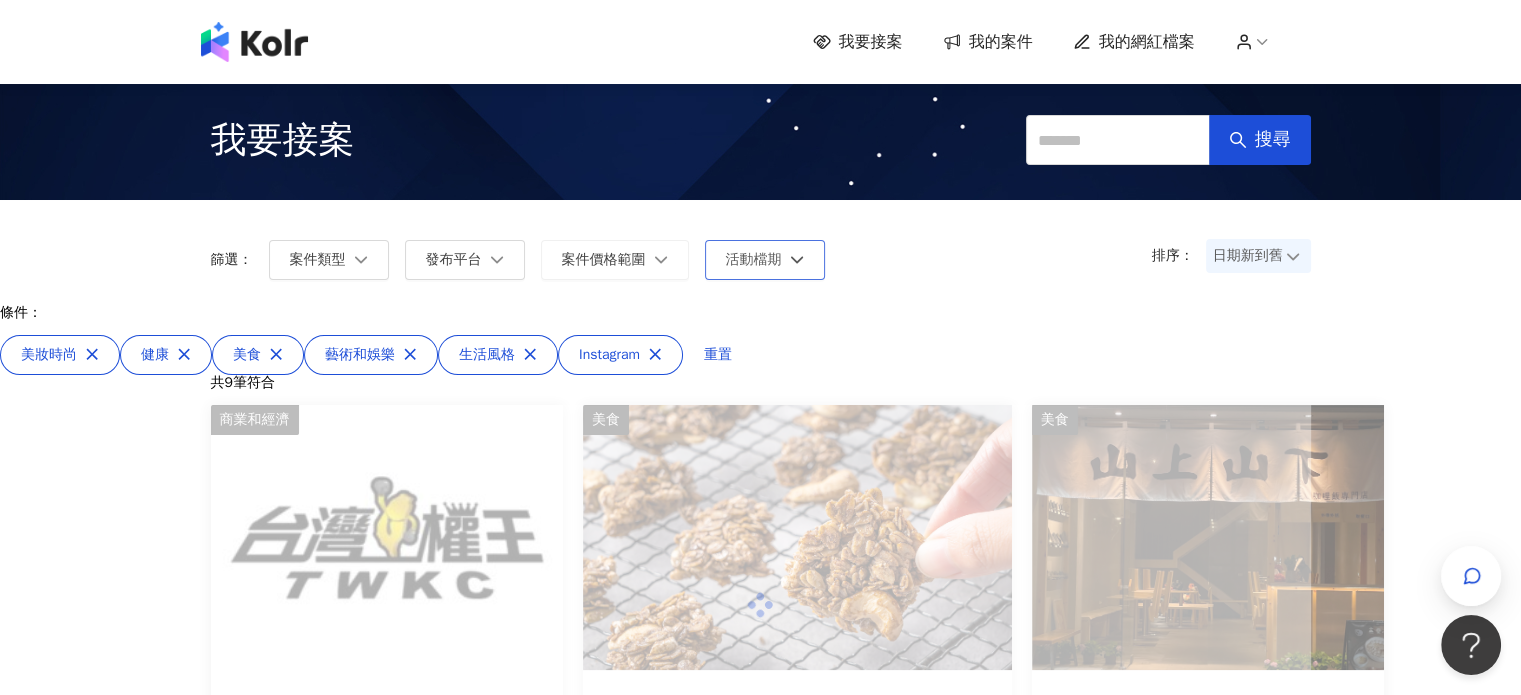 click on "活動檔期" at bounding box center [765, 260] 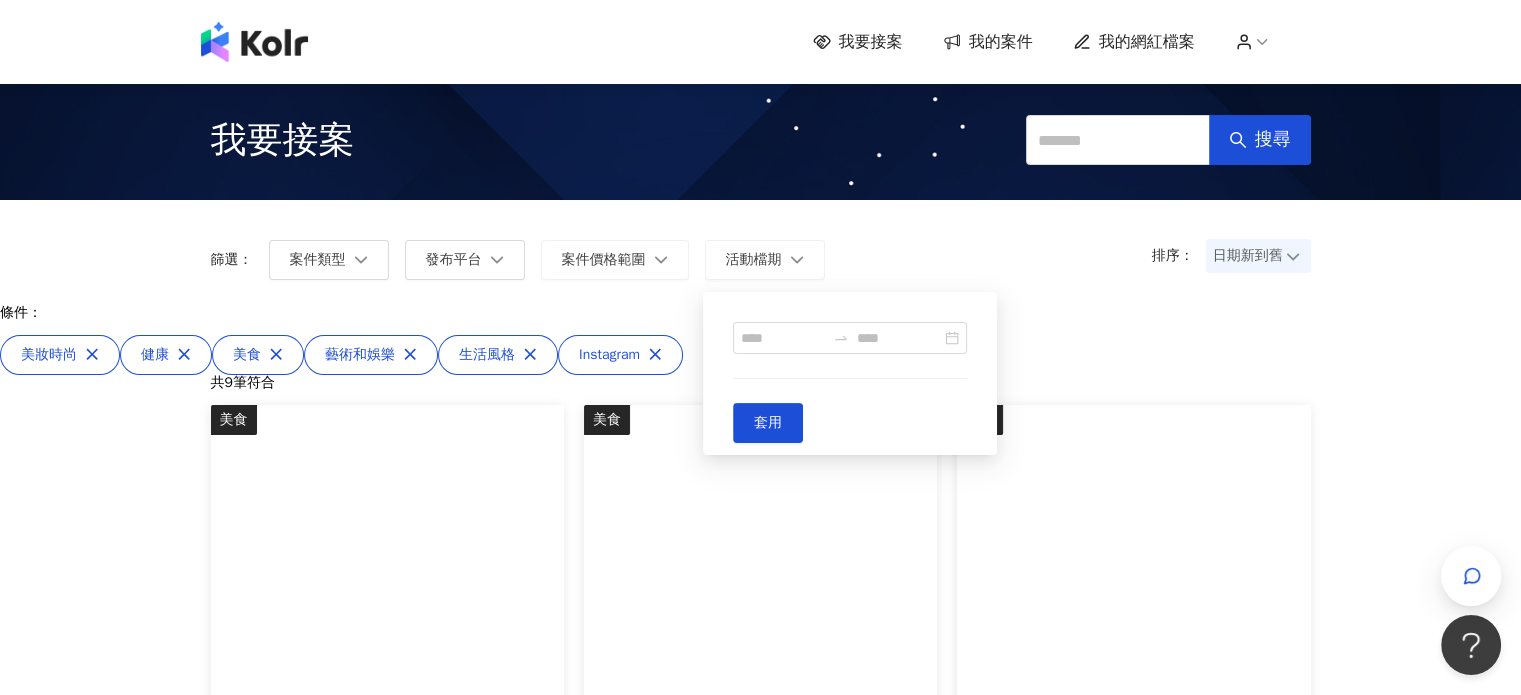 click on "排序： 日期新到舊" at bounding box center [1231, 260] 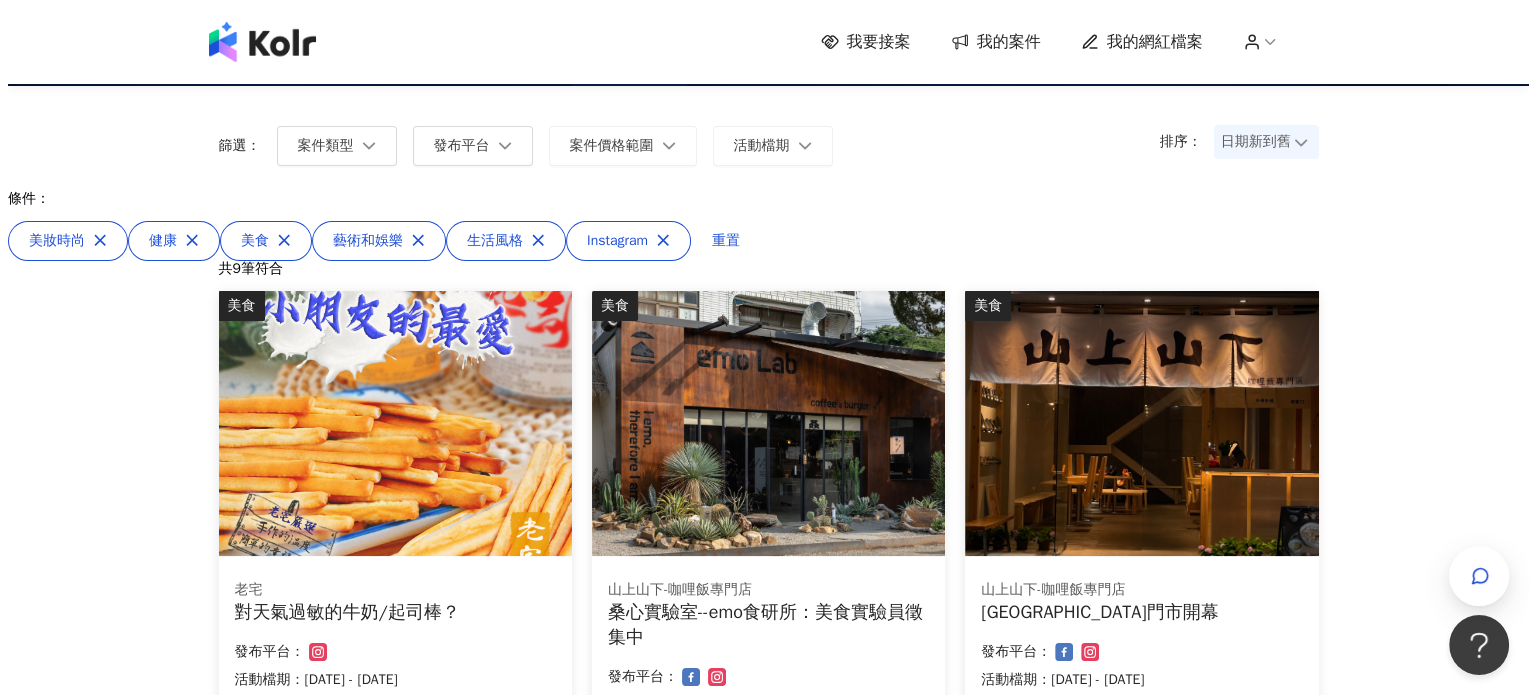 scroll, scrollTop: 300, scrollLeft: 0, axis: vertical 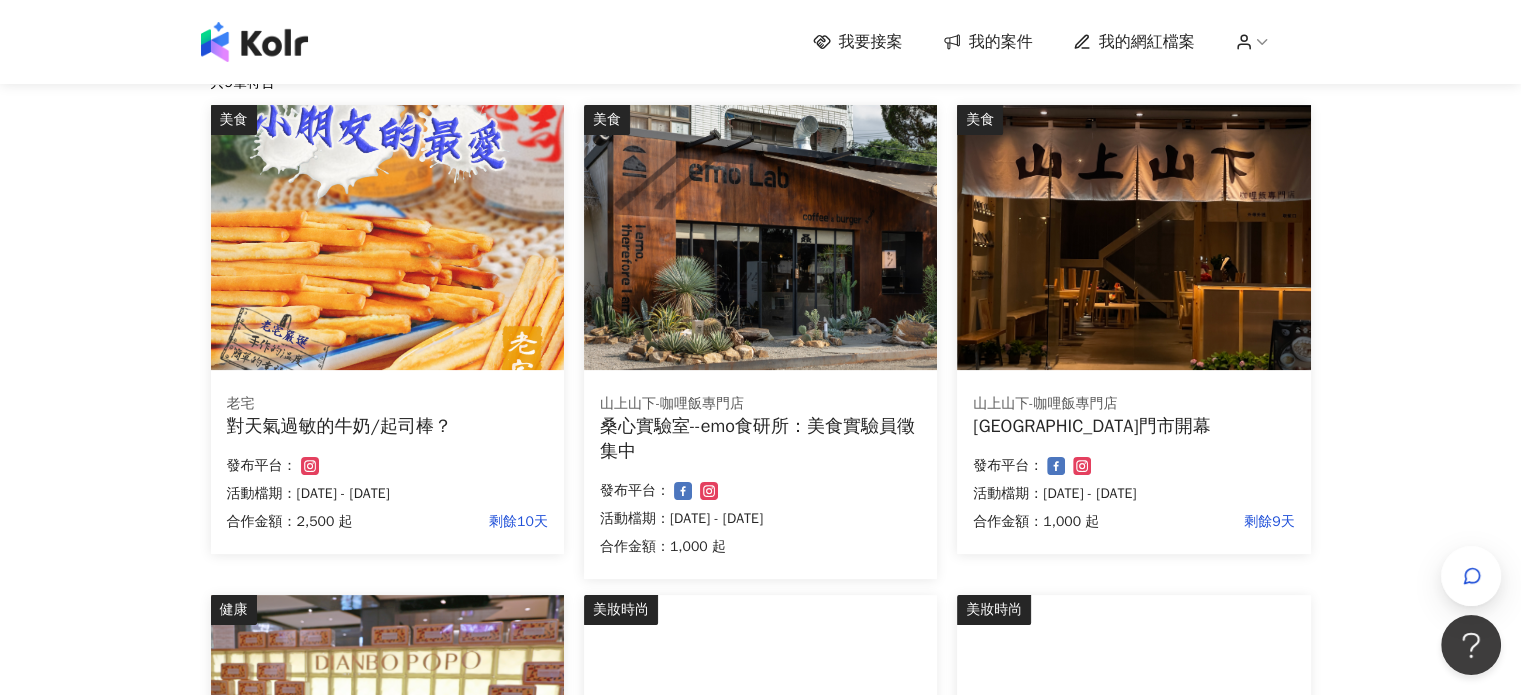 click on "對天氣過敏的牛奶/起司棒？" at bounding box center [387, 426] 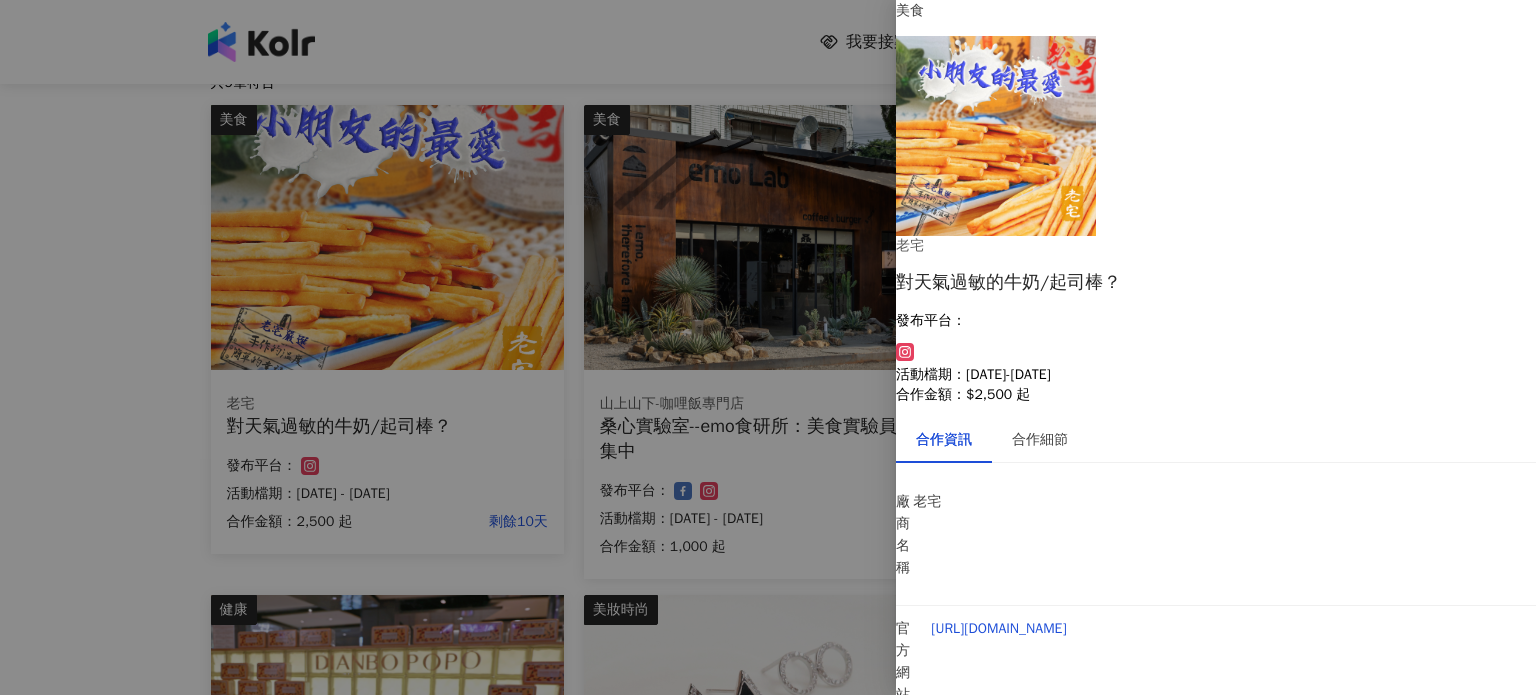 scroll, scrollTop: 224, scrollLeft: 0, axis: vertical 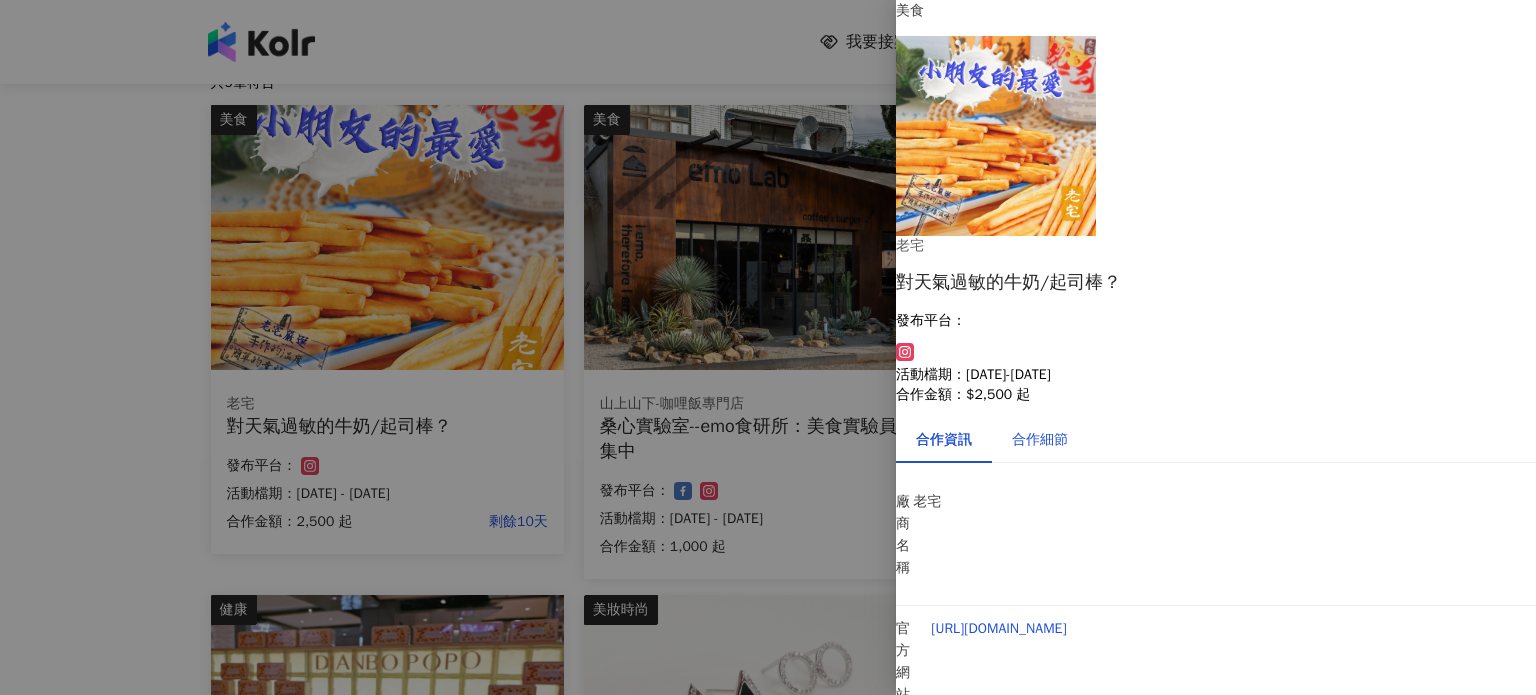 click on "合作細節" at bounding box center [1040, 440] 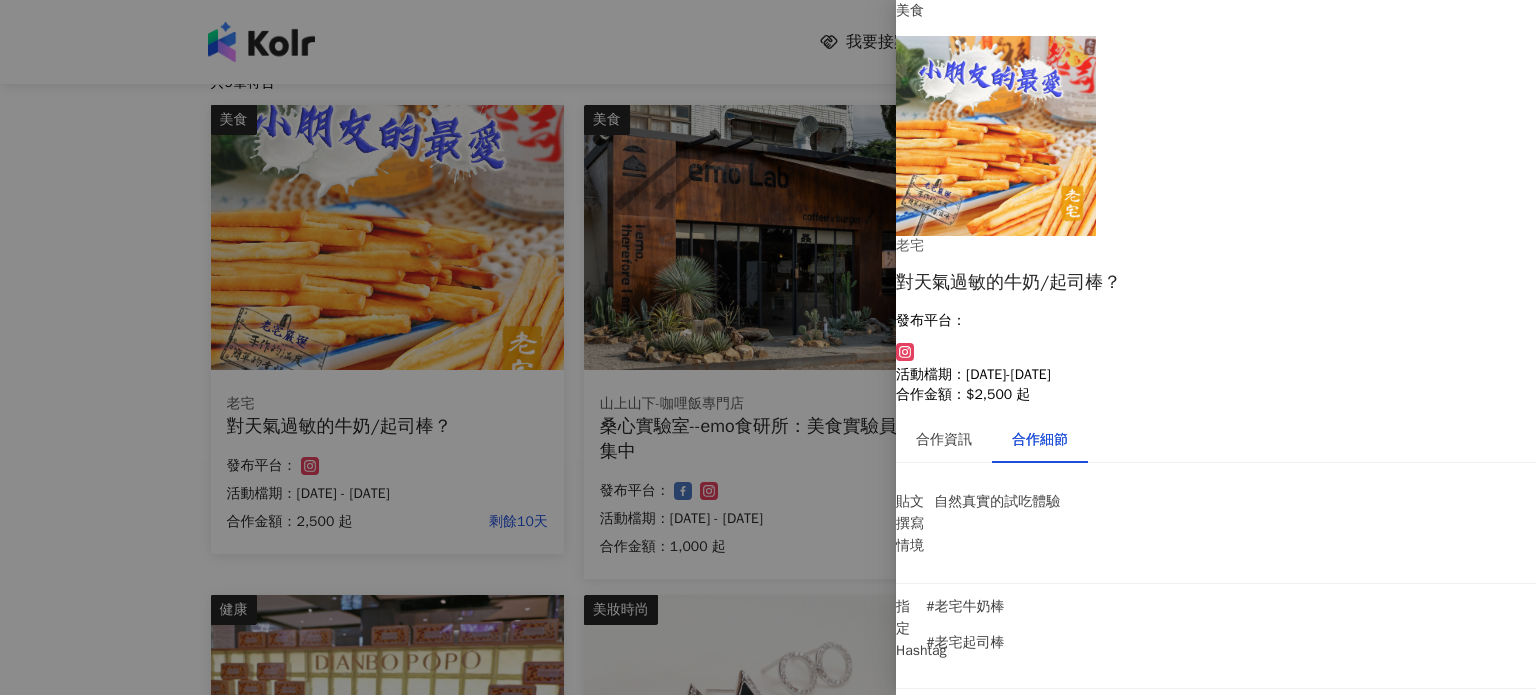 click at bounding box center (768, 347) 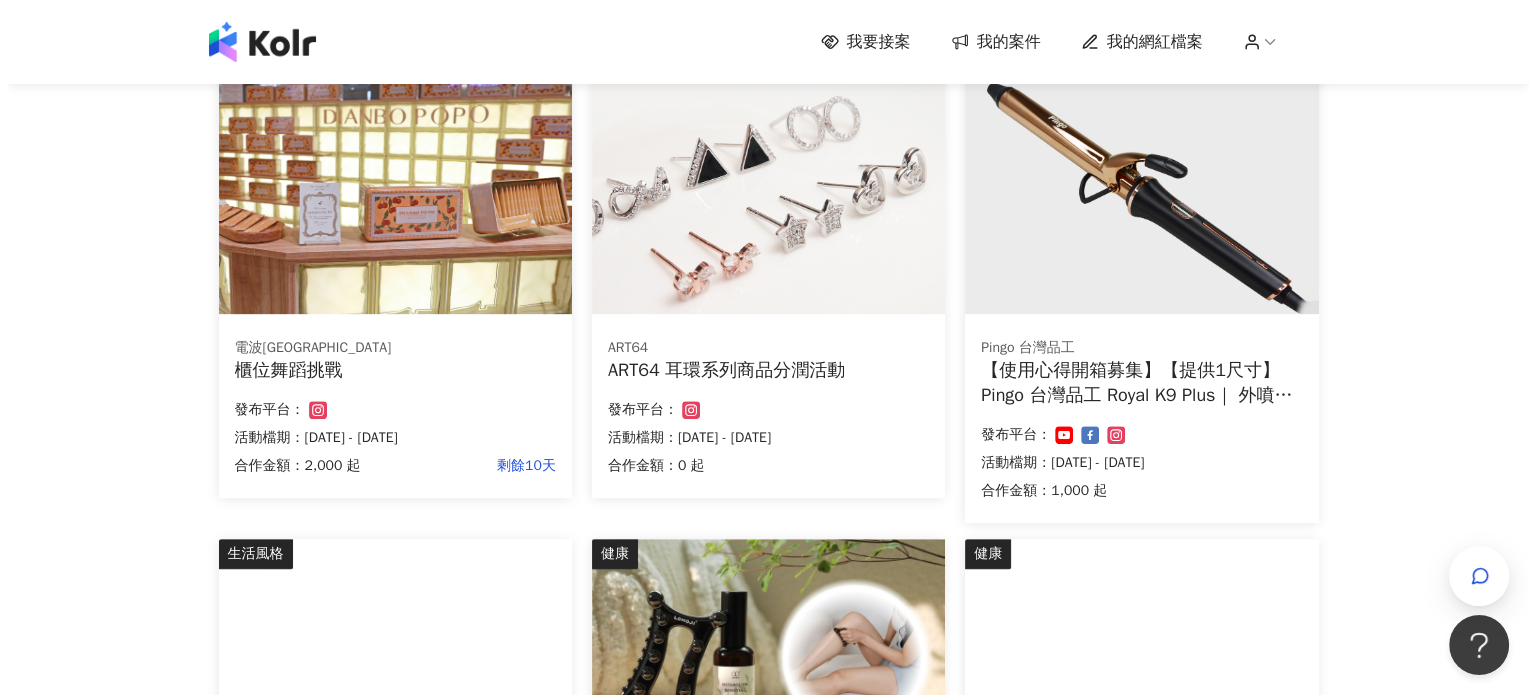 scroll, scrollTop: 900, scrollLeft: 0, axis: vertical 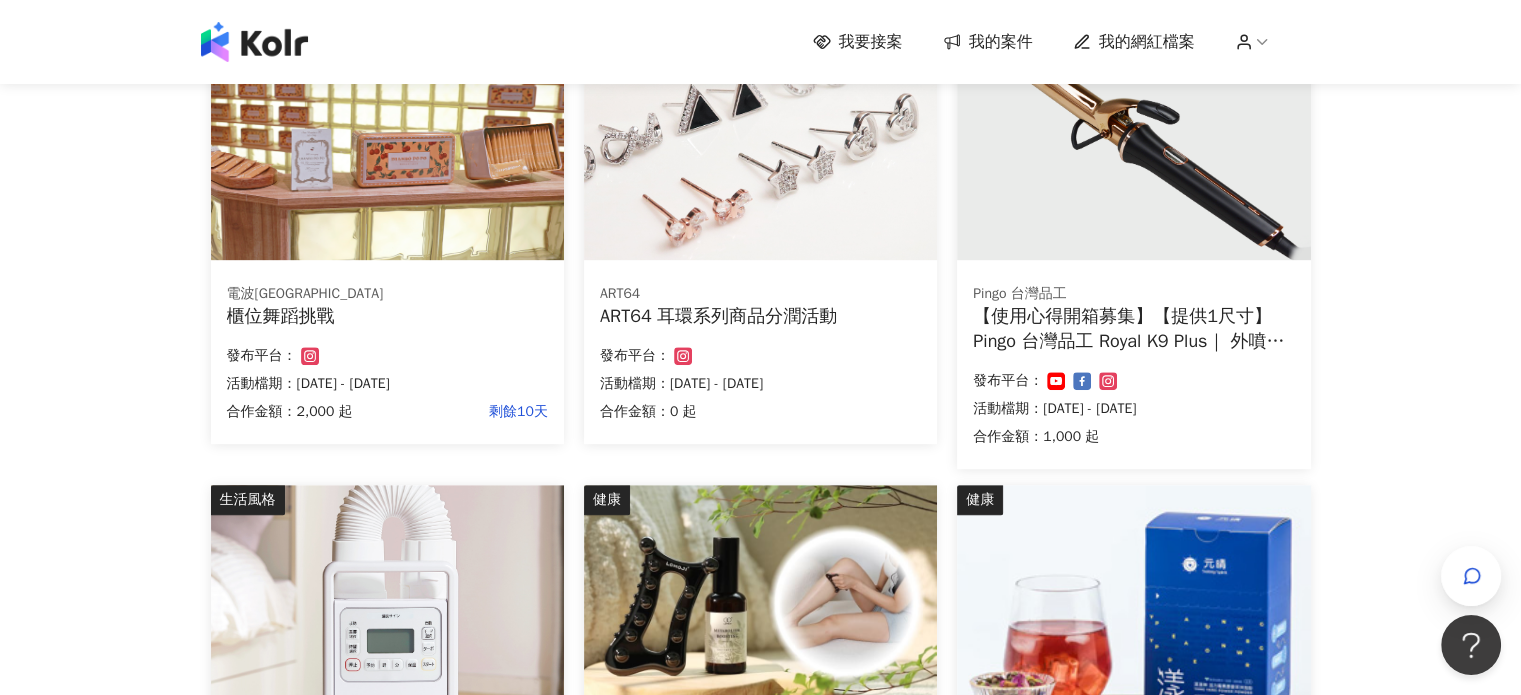 click on "【使用心得開箱募集】【提供1尺寸】 Pingo 台灣品工 Royal K9 Plus｜ 外噴式負離子加長電棒-革命進化款" at bounding box center (1133, 329) 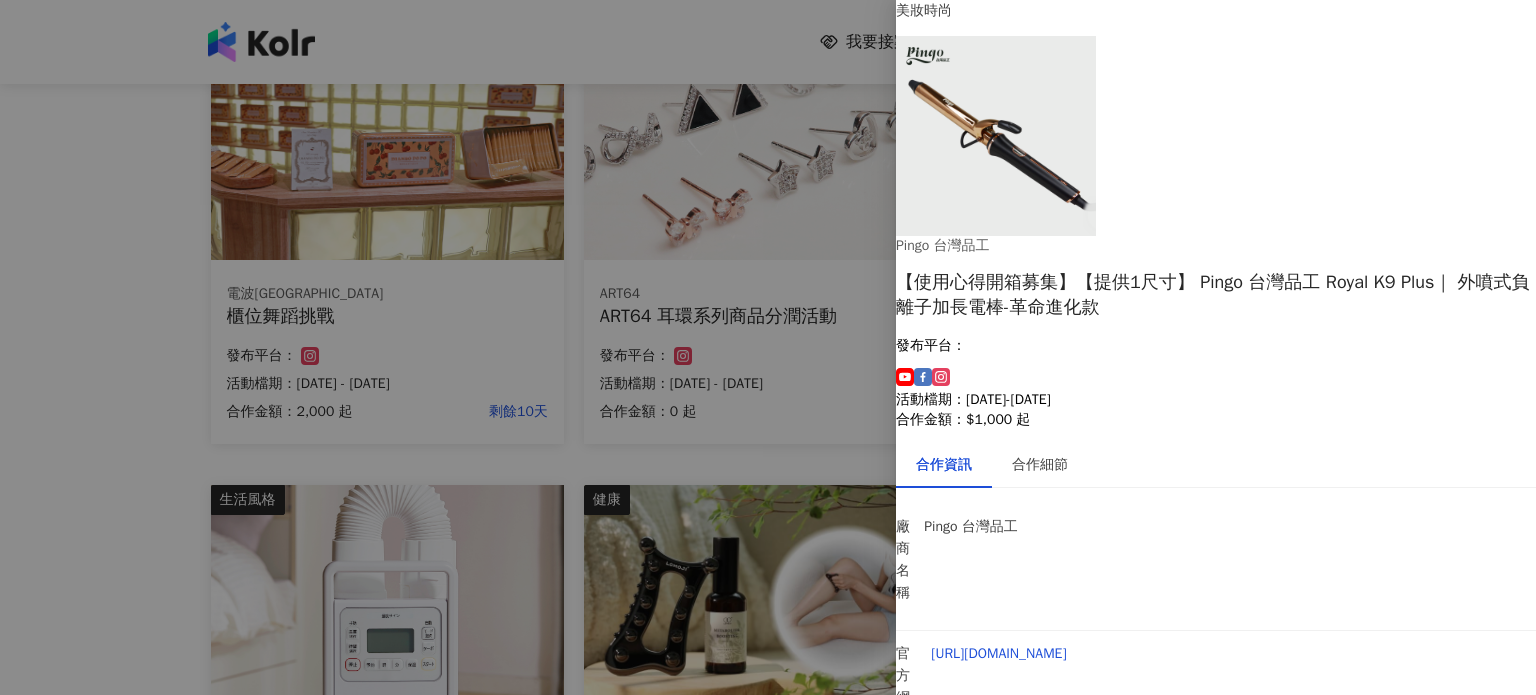 scroll, scrollTop: 107, scrollLeft: 0, axis: vertical 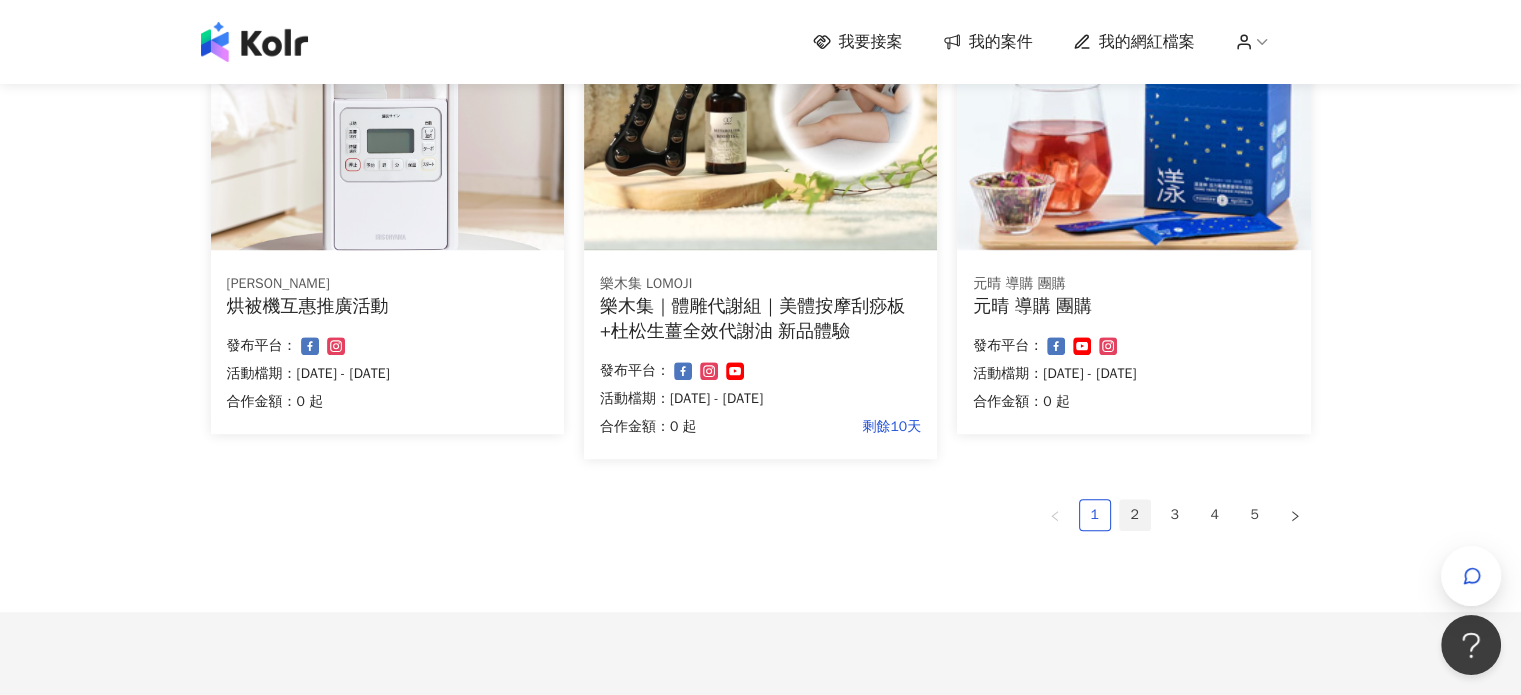 click on "2" at bounding box center (1135, 515) 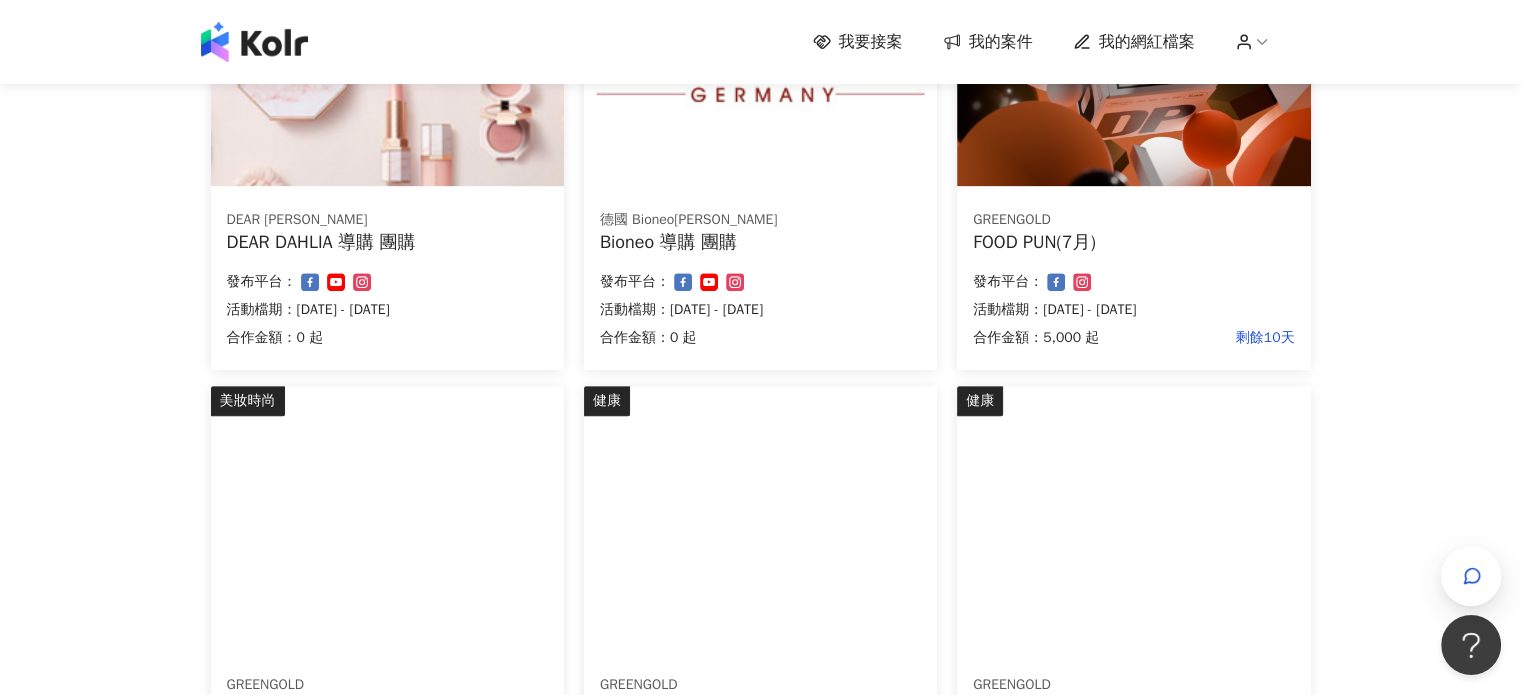 scroll, scrollTop: 1349, scrollLeft: 0, axis: vertical 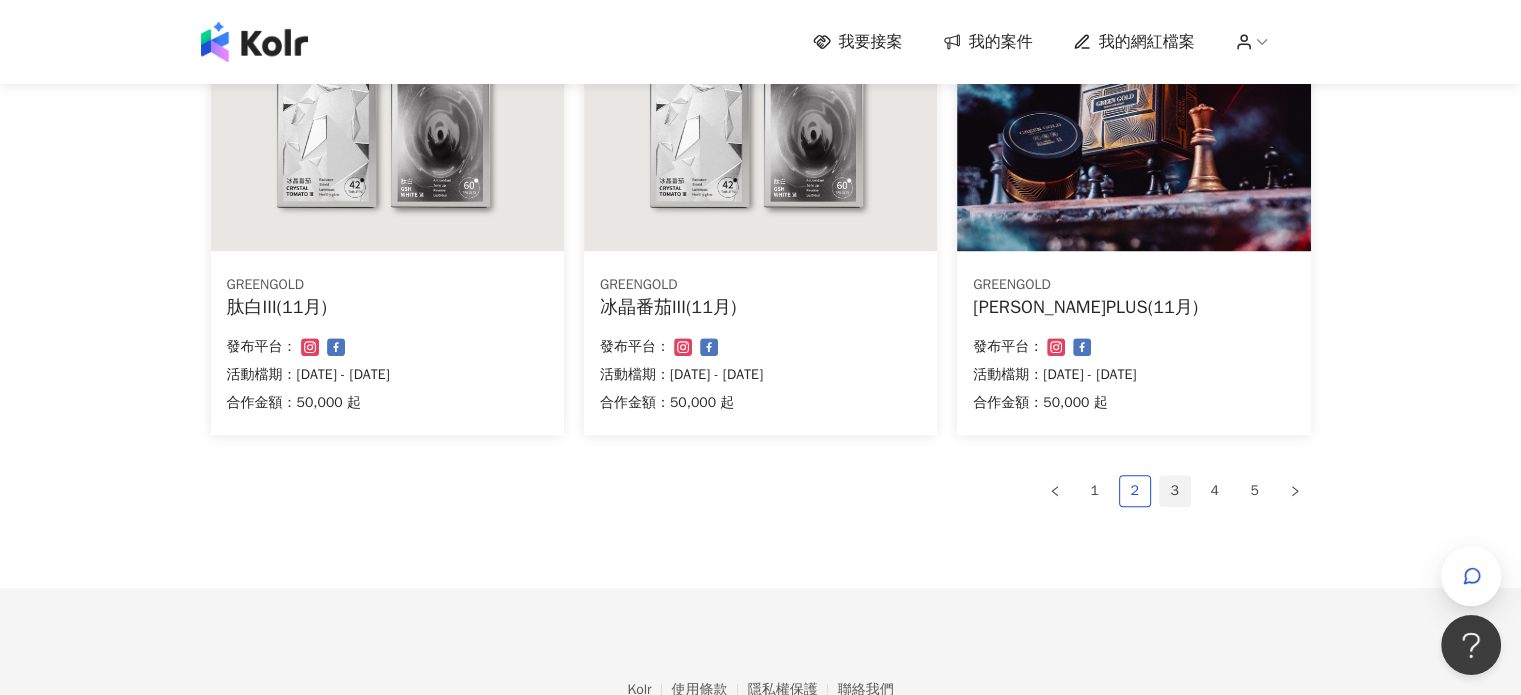 click on "3" at bounding box center (1175, 491) 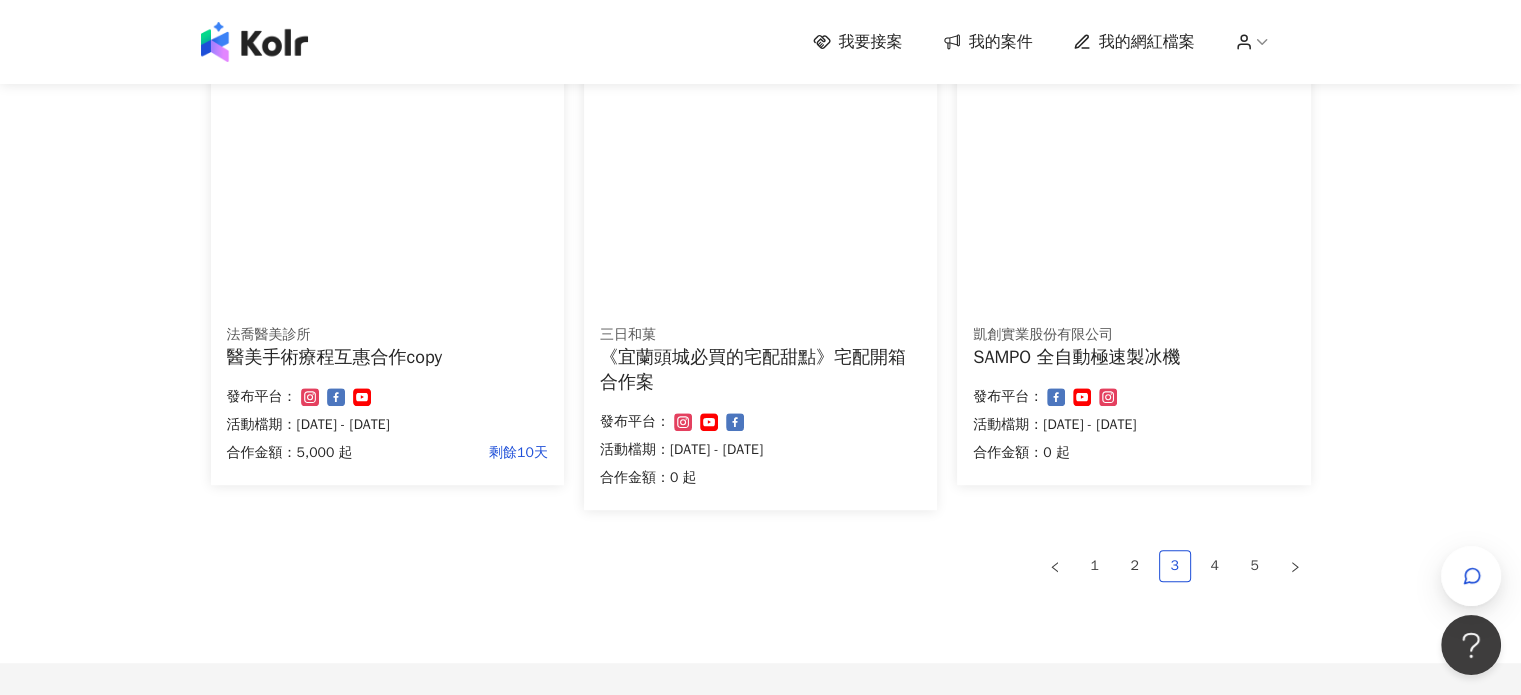scroll, scrollTop: 1400, scrollLeft: 0, axis: vertical 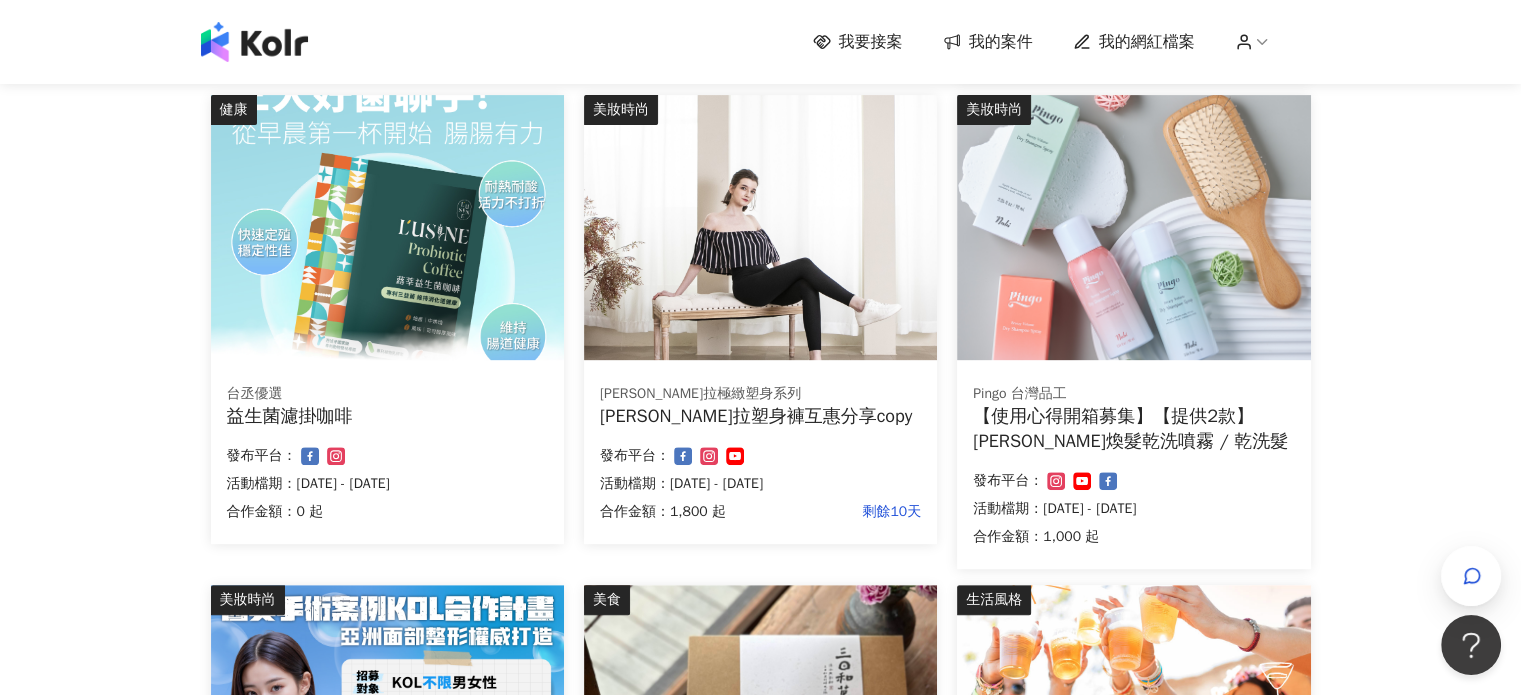 click on "[PERSON_NAME]拉塑身褲互惠分享copy" at bounding box center (760, 416) 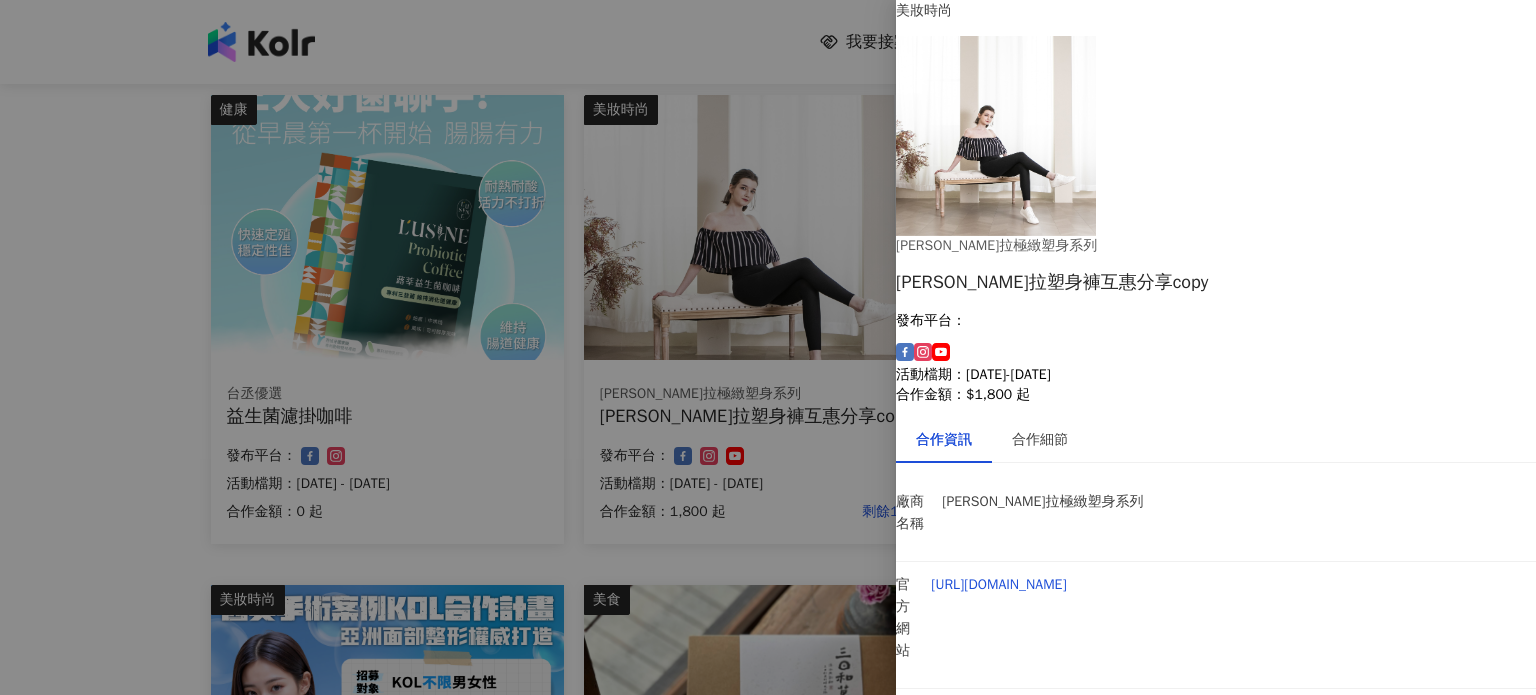 drag, startPoint x: 1020, startPoint y: 415, endPoint x: 1327, endPoint y: 437, distance: 307.78726 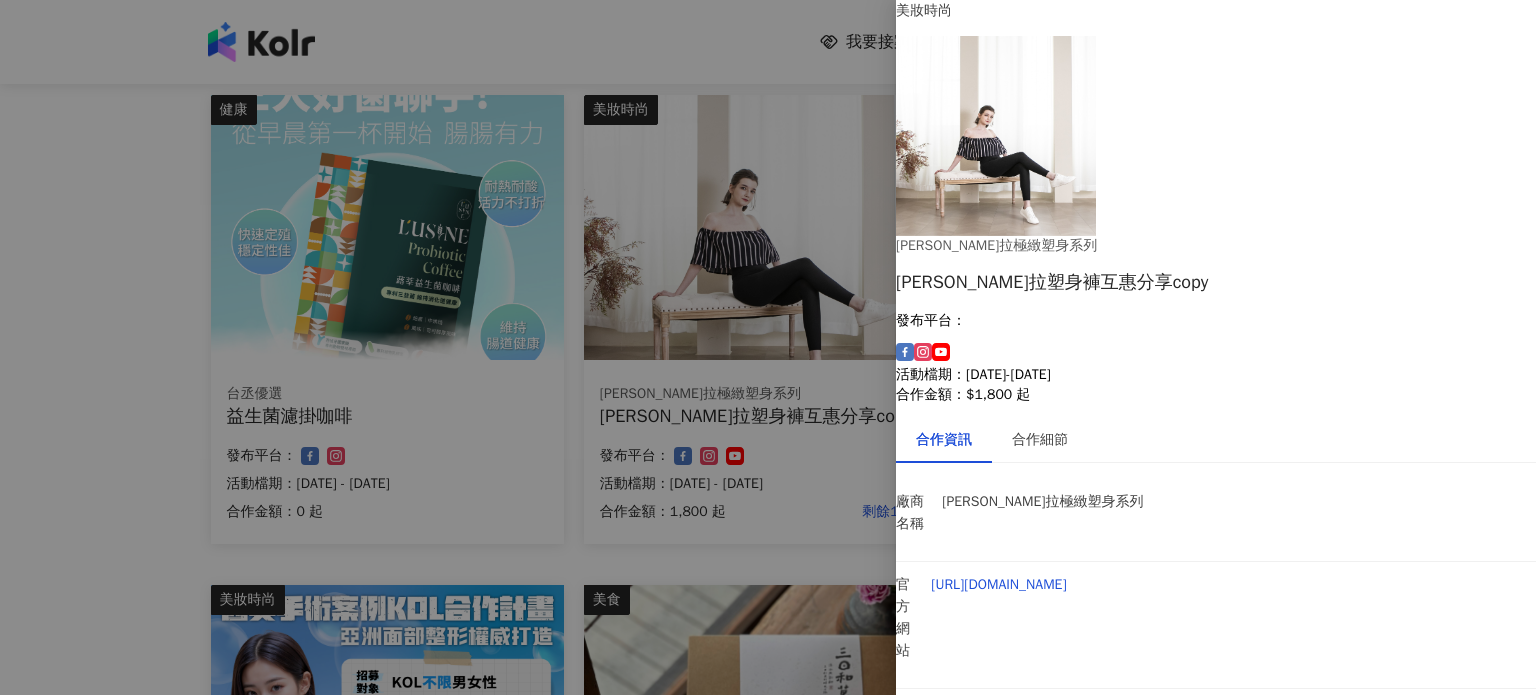 drag, startPoint x: 1065, startPoint y: 650, endPoint x: 1121, endPoint y: 647, distance: 56.0803 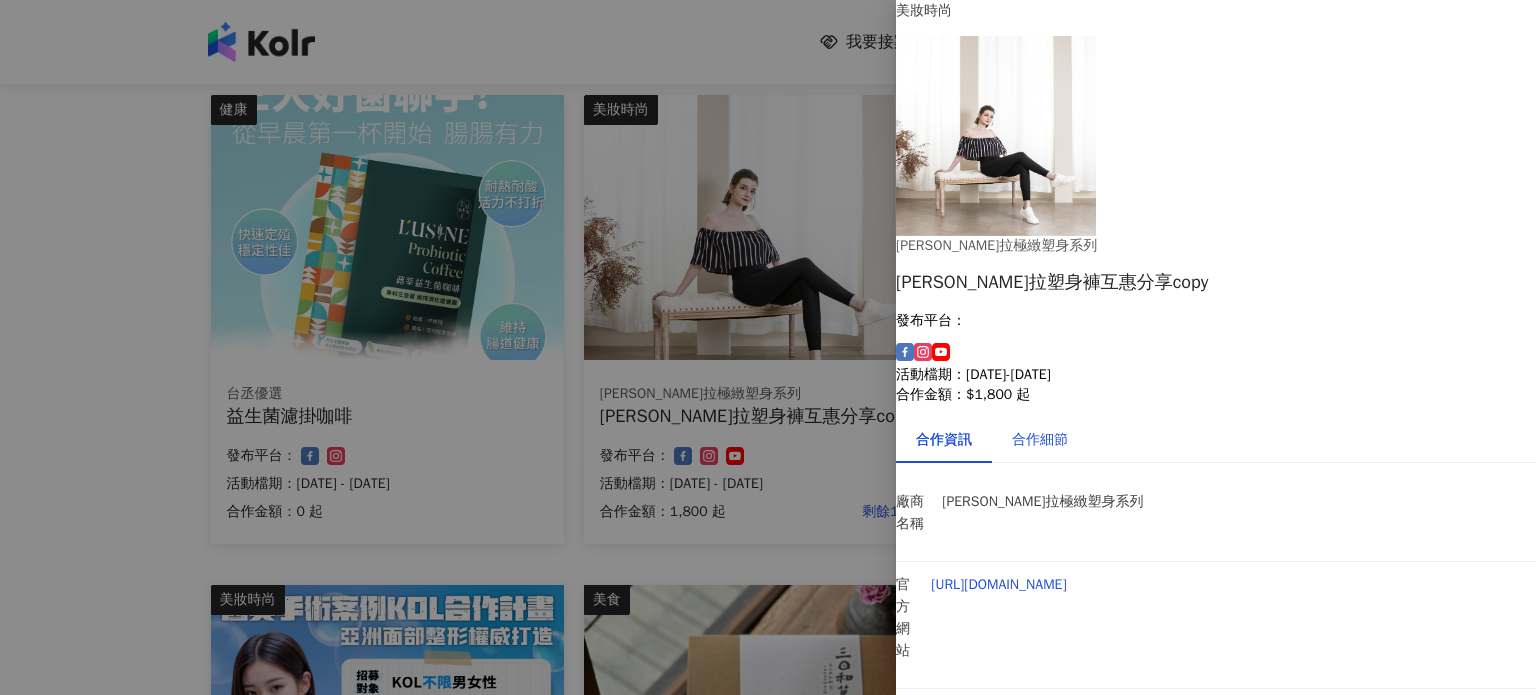 click on "合作細節" at bounding box center (1040, 440) 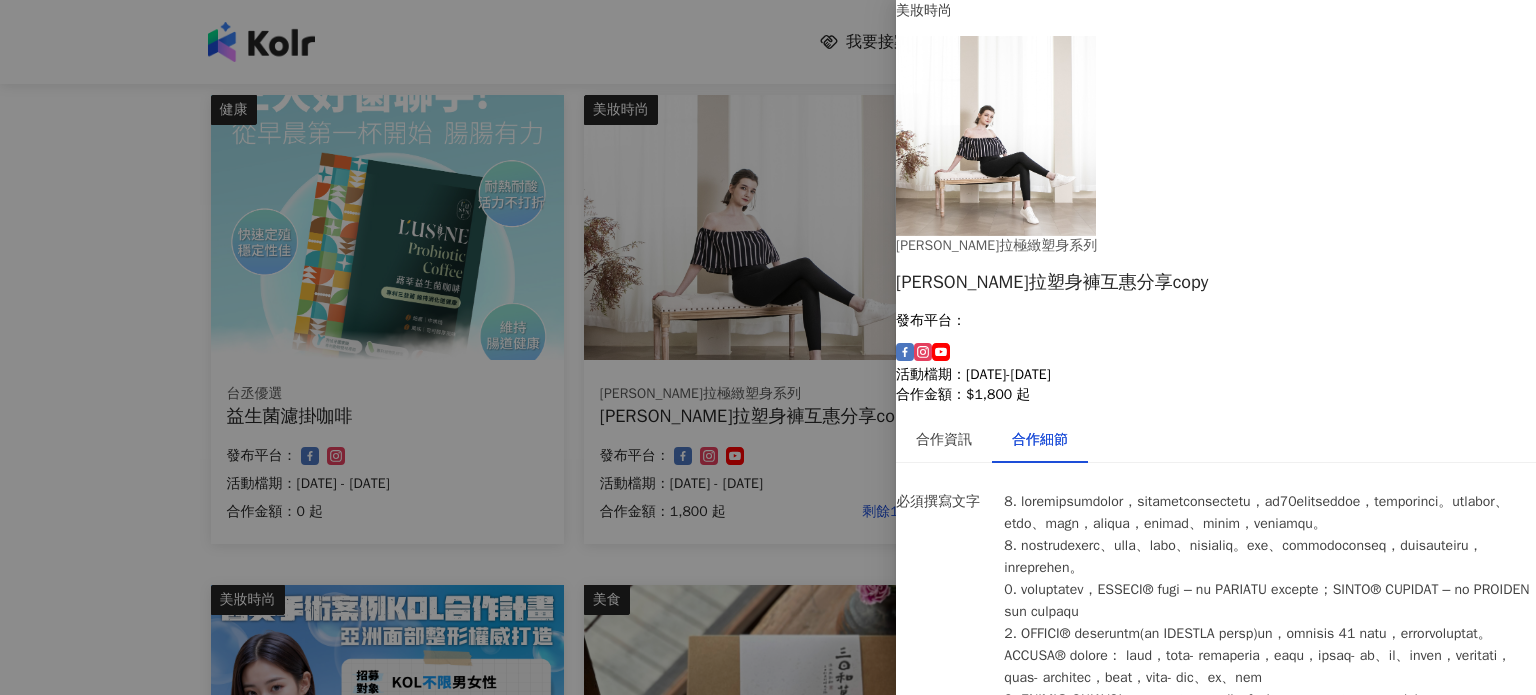 scroll, scrollTop: 415, scrollLeft: 0, axis: vertical 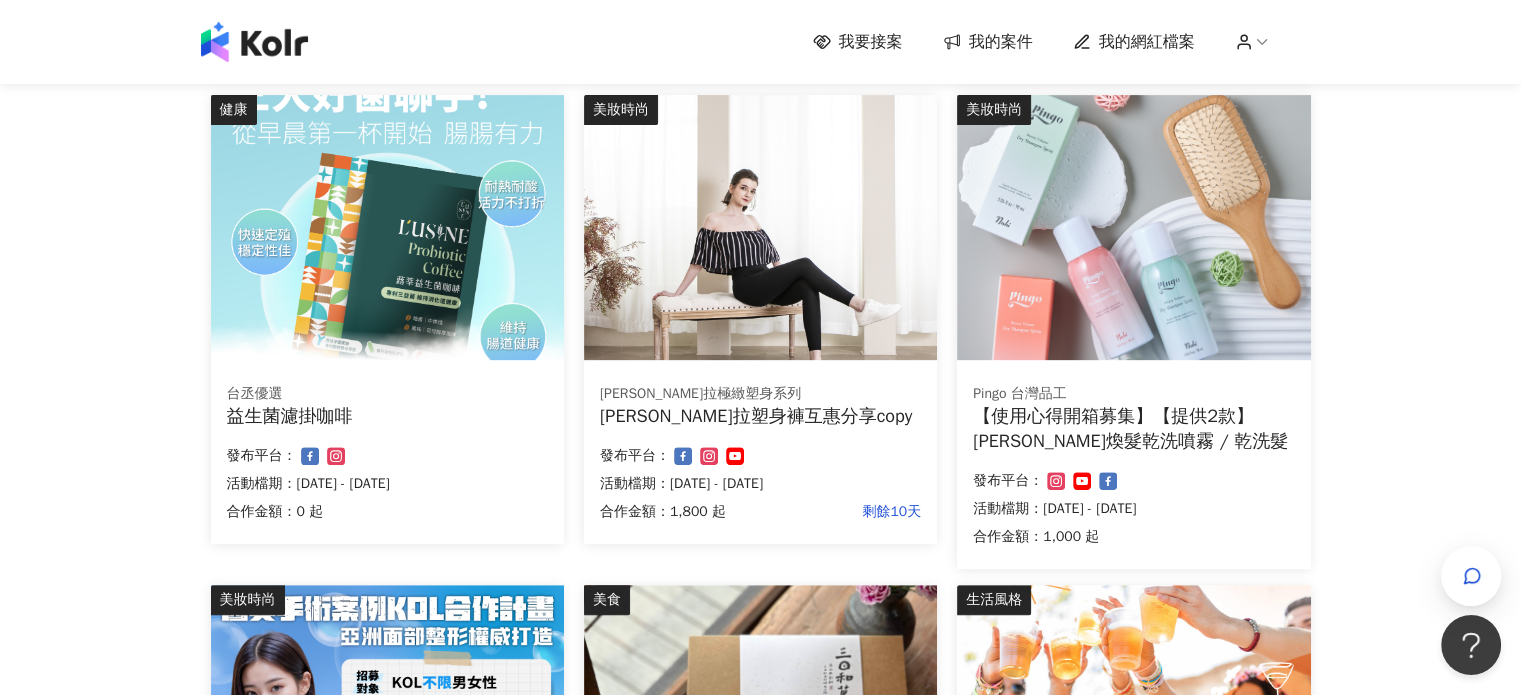 click on "【使用心得開箱募集】【提供2款】[PERSON_NAME]煥髮乾洗噴霧 / 乾洗髮" at bounding box center (1133, 429) 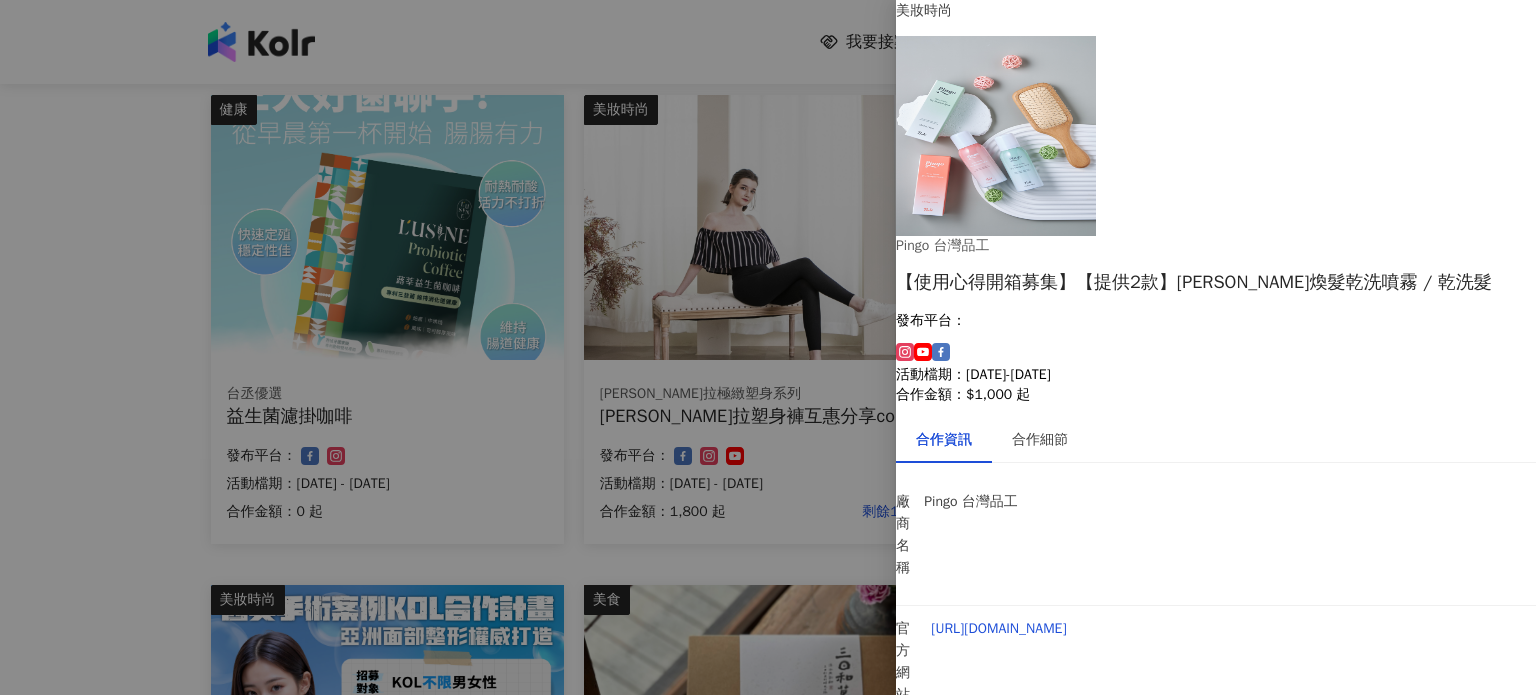 scroll, scrollTop: 146, scrollLeft: 0, axis: vertical 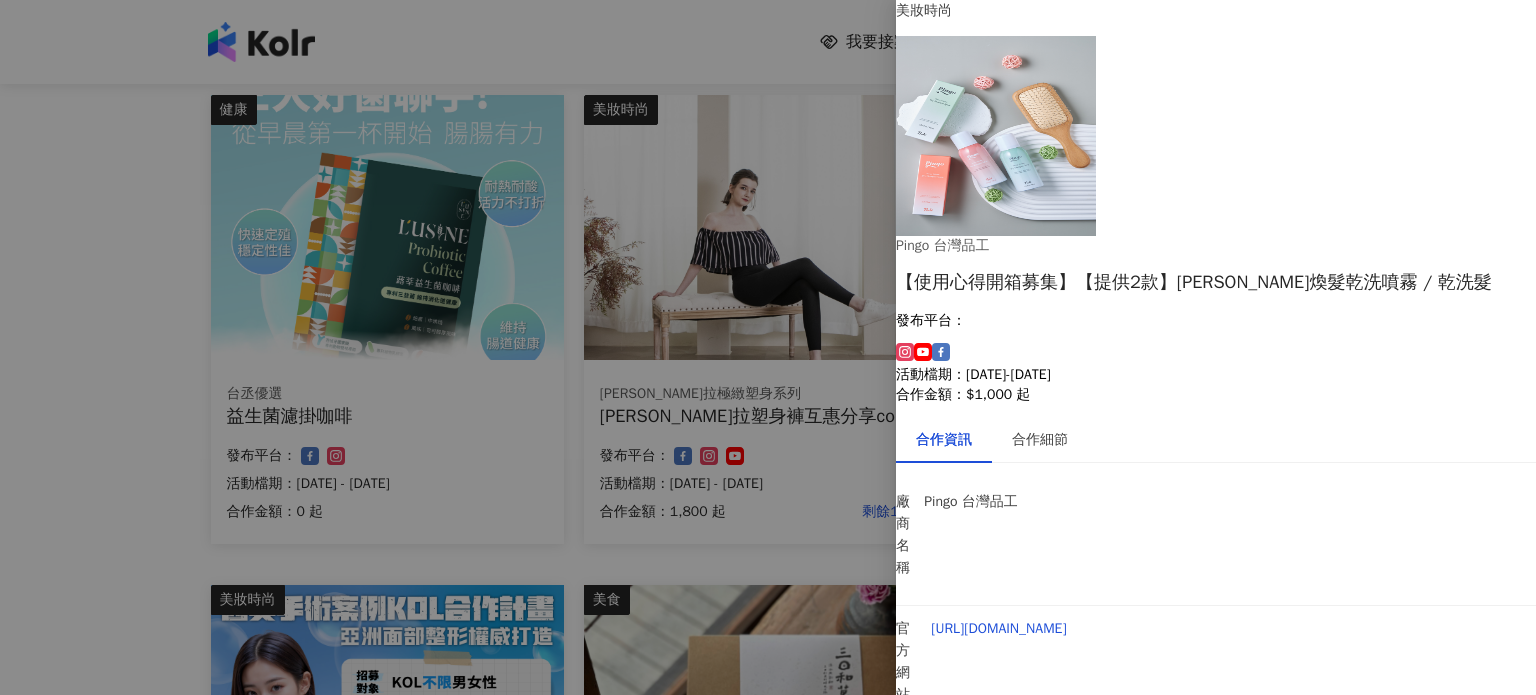 click on "我要報名" at bounding box center (945, 1361) 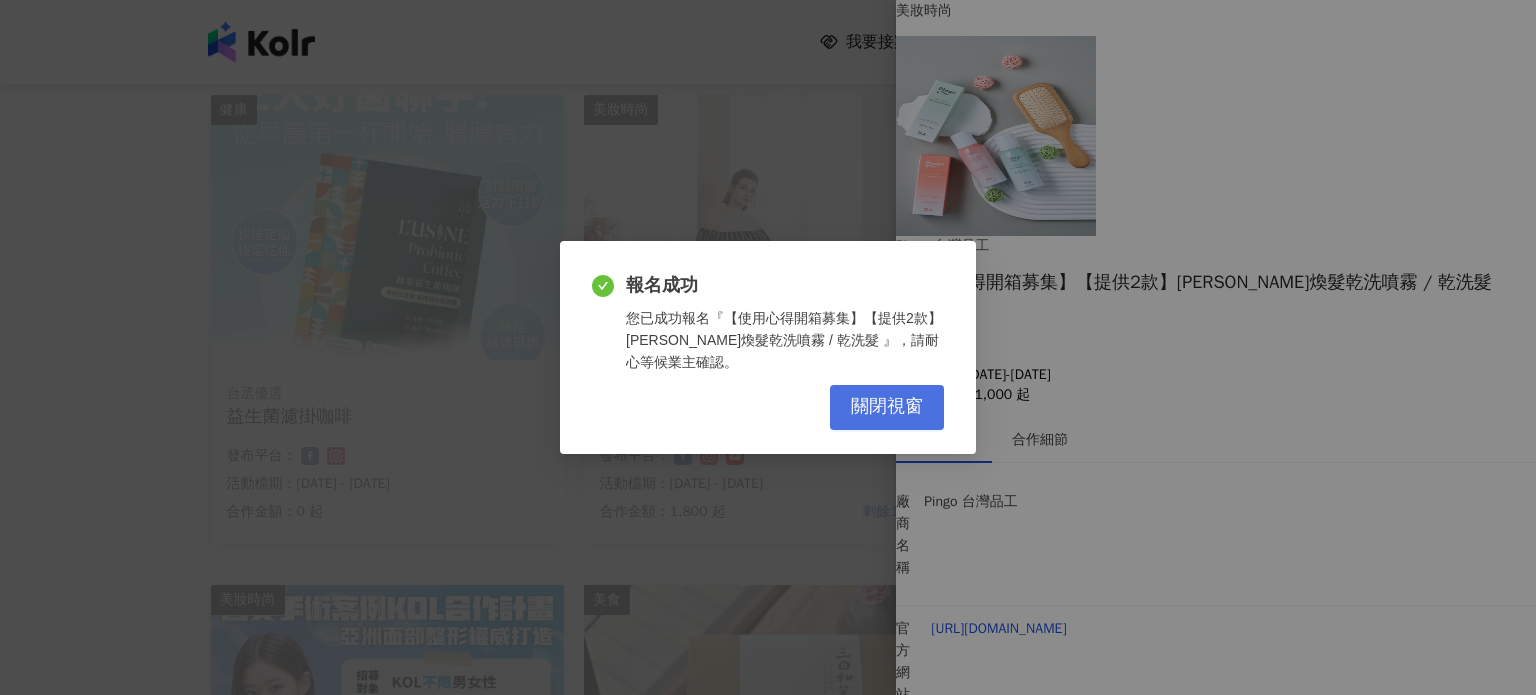 click on "關閉視窗" at bounding box center [887, 407] 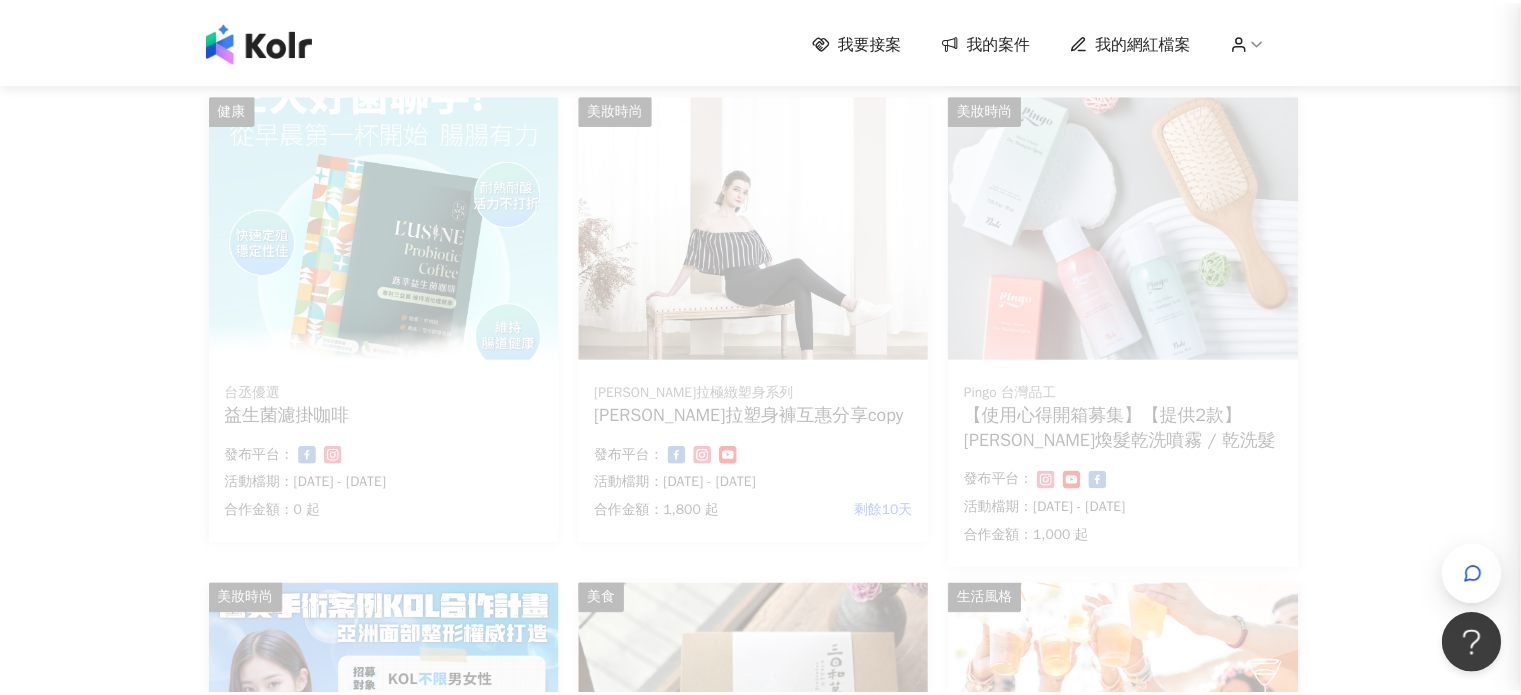 scroll, scrollTop: 0, scrollLeft: 0, axis: both 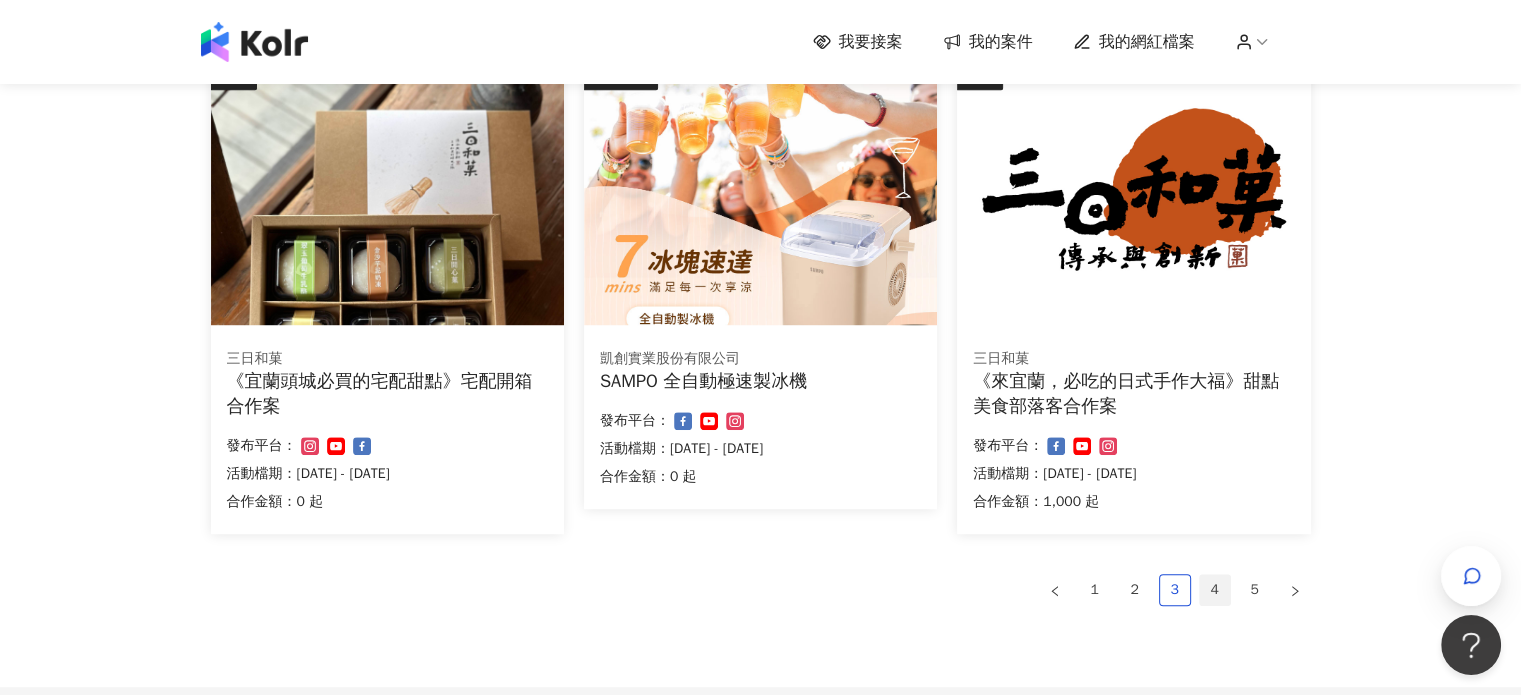 click on "4" at bounding box center (1215, 590) 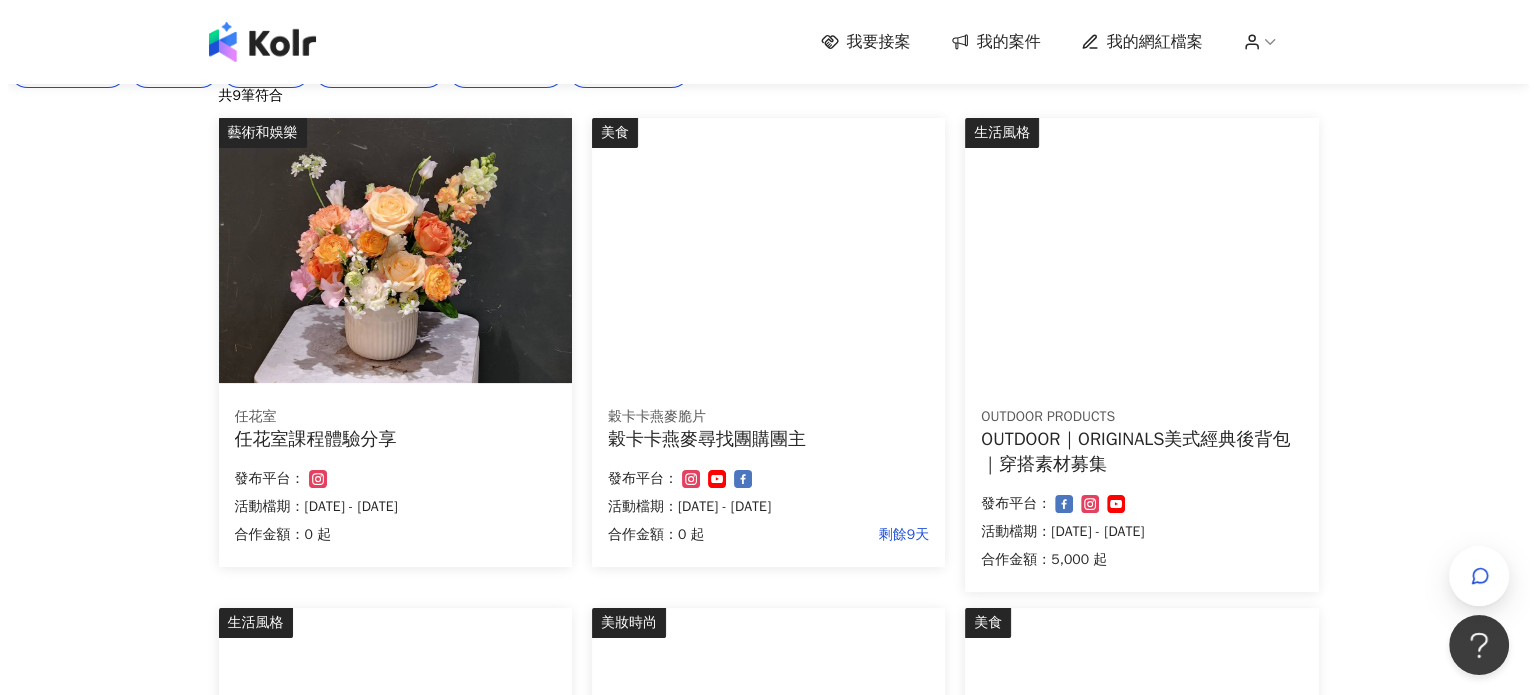 scroll, scrollTop: 200, scrollLeft: 0, axis: vertical 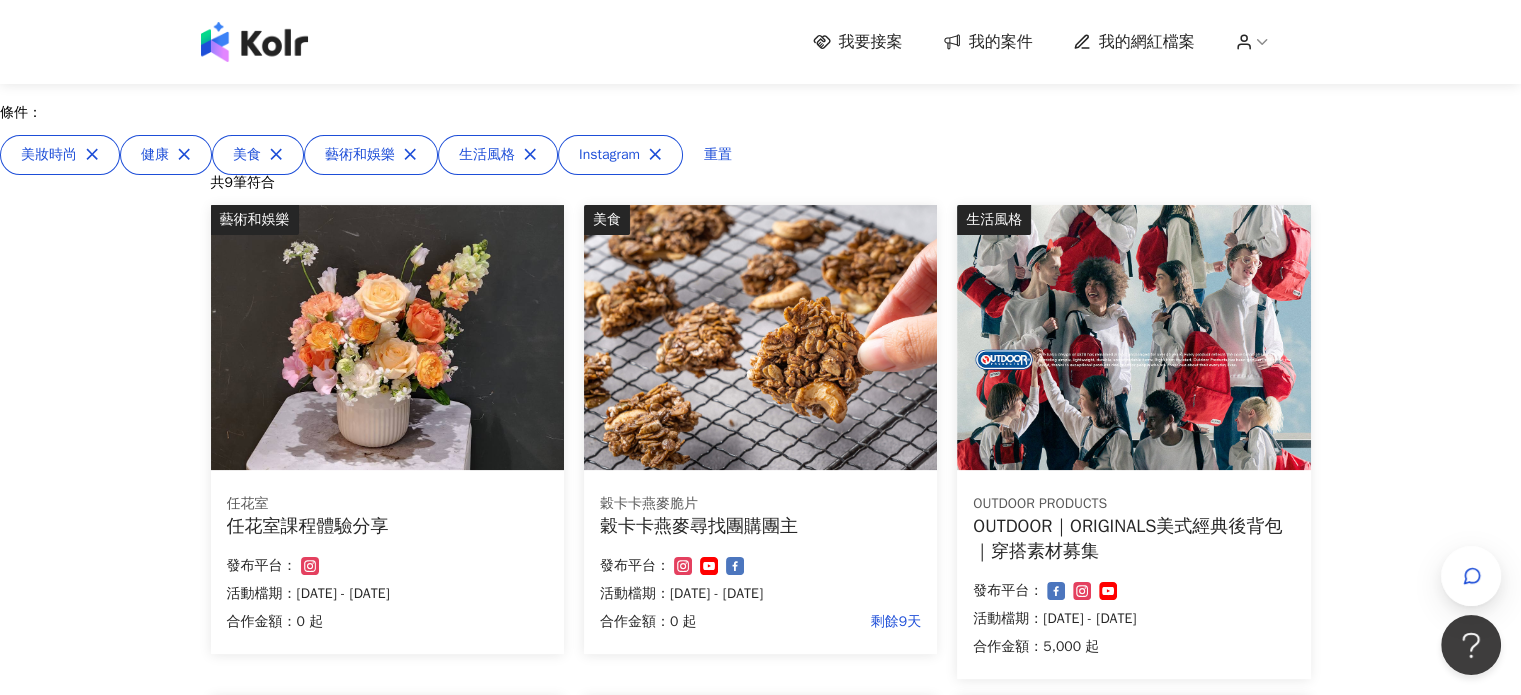 click on "任花室課程體驗分享" at bounding box center (387, 526) 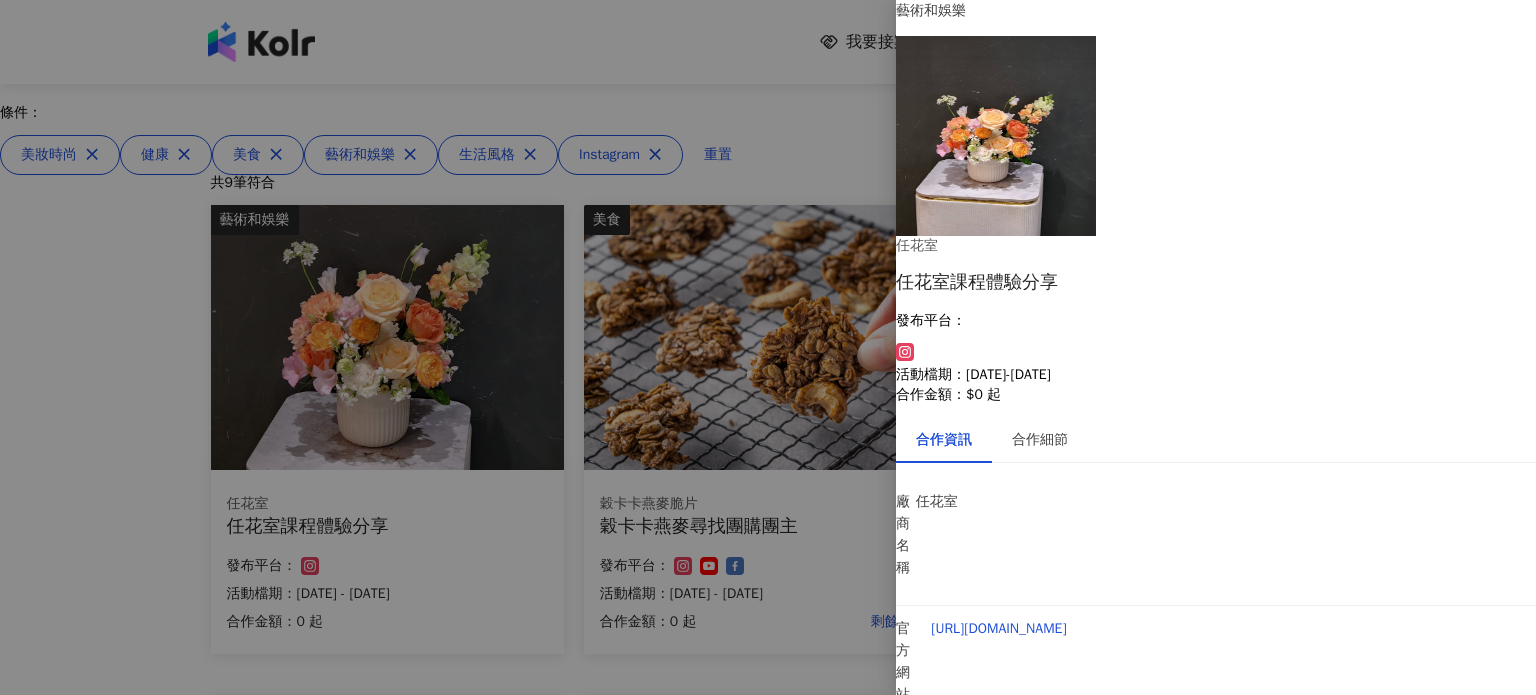 scroll, scrollTop: 127, scrollLeft: 0, axis: vertical 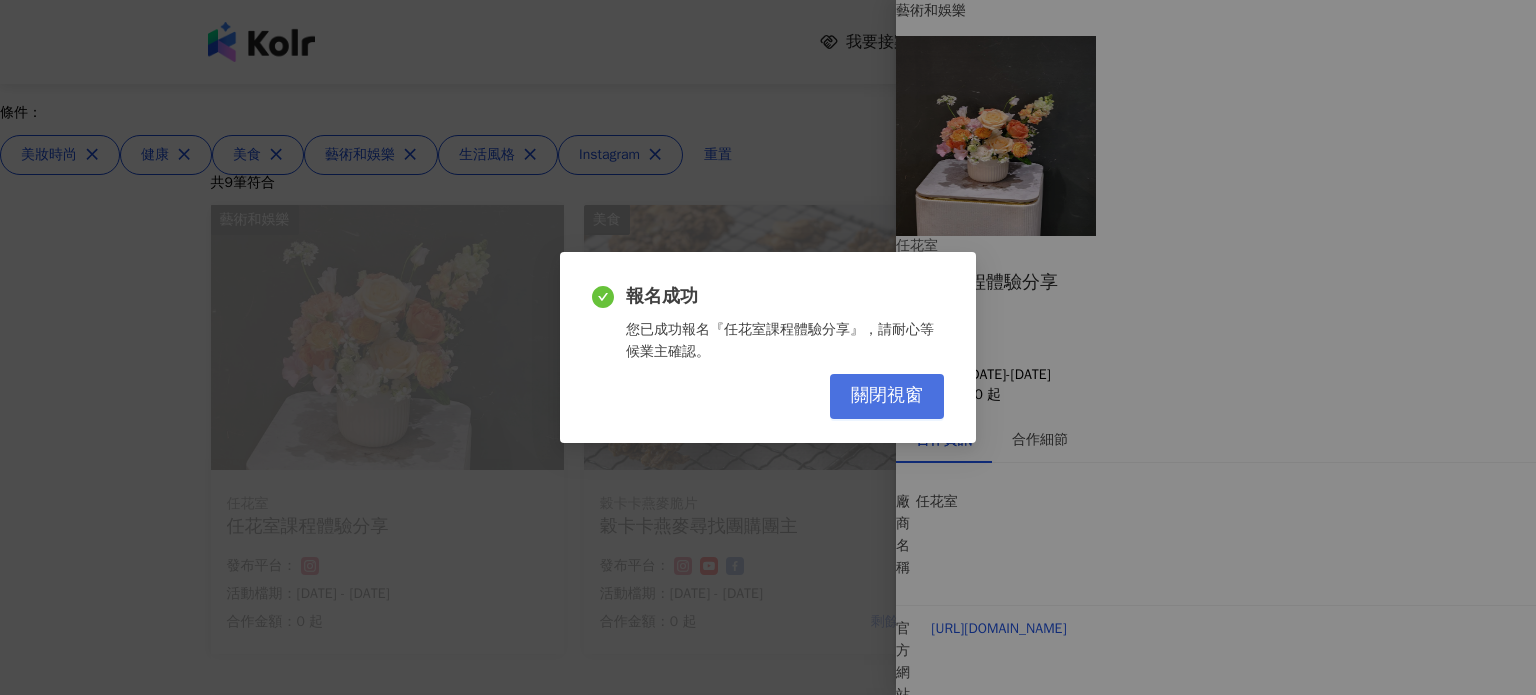 click on "關閉視窗" at bounding box center [887, 396] 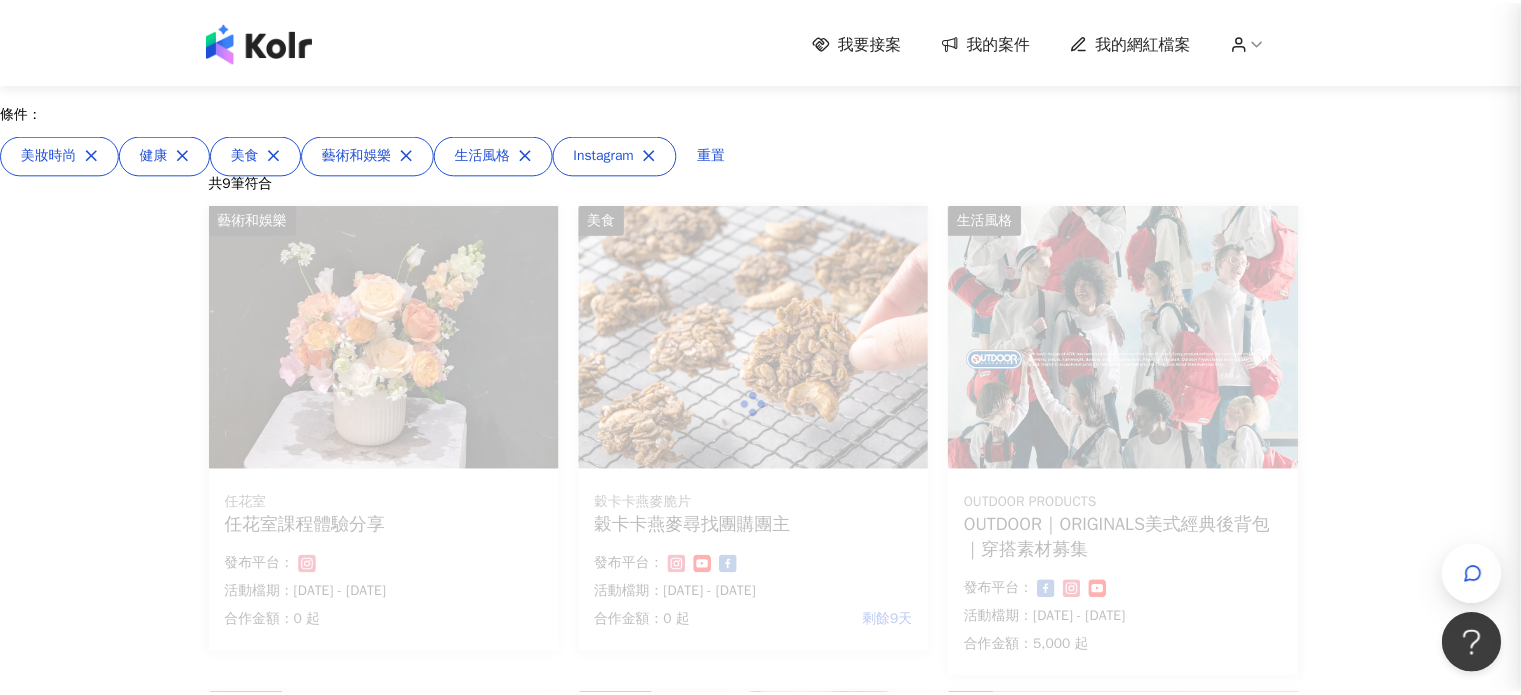 scroll, scrollTop: 0, scrollLeft: 0, axis: both 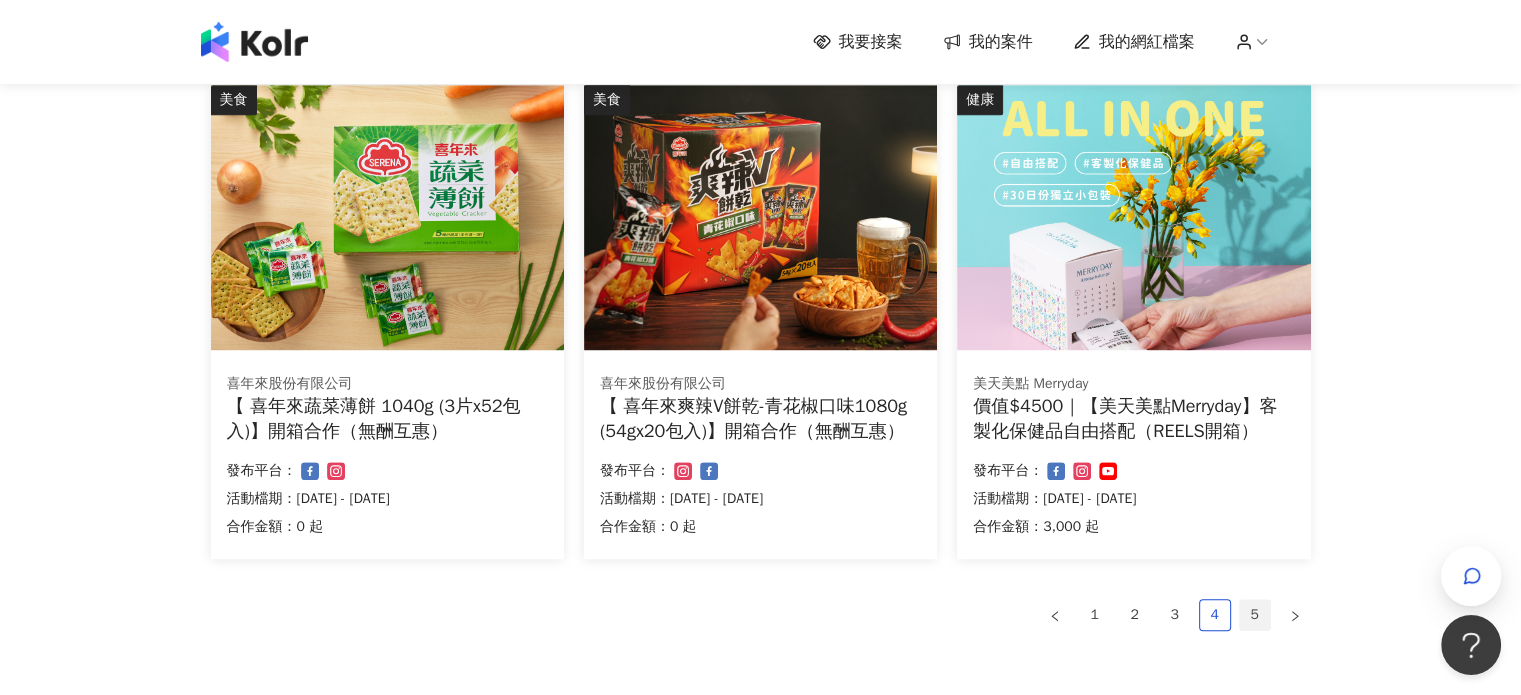 click on "5" at bounding box center [1255, 615] 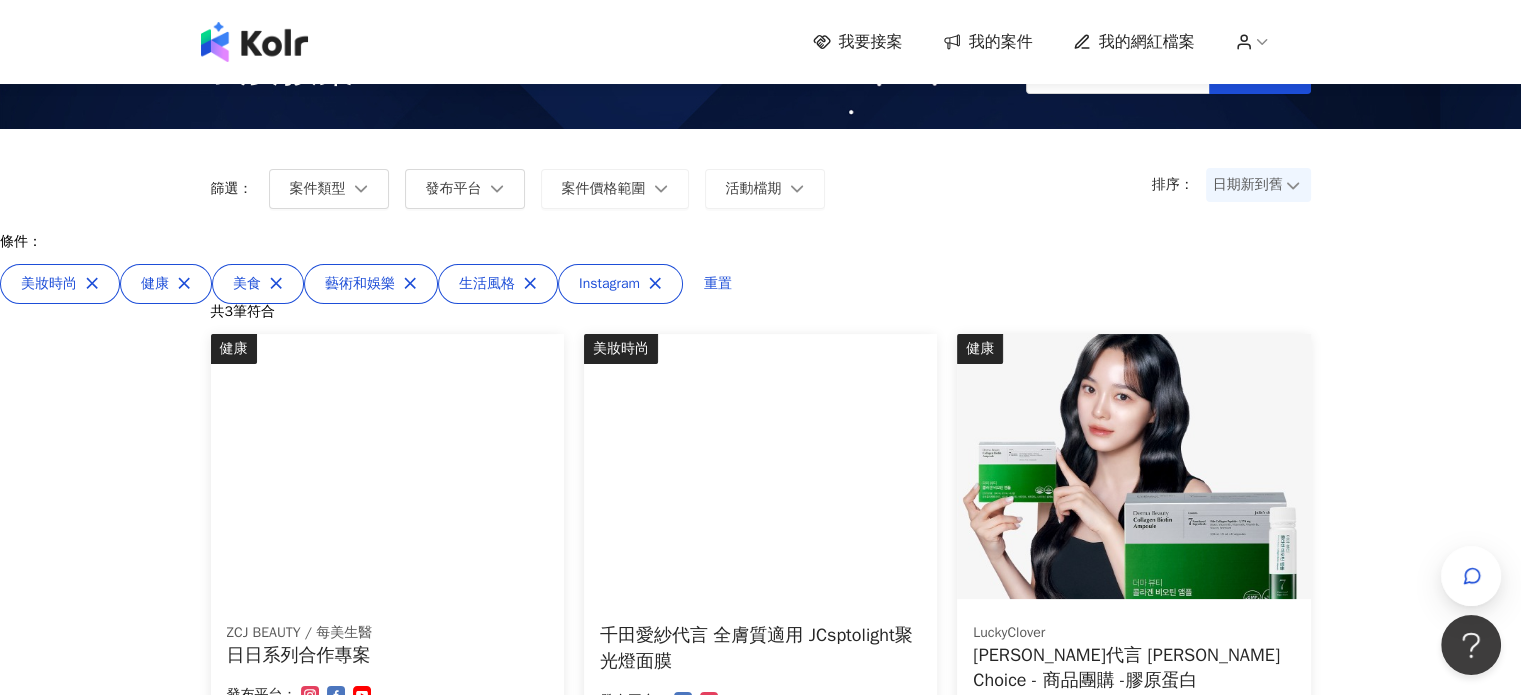 scroll, scrollTop: 0, scrollLeft: 0, axis: both 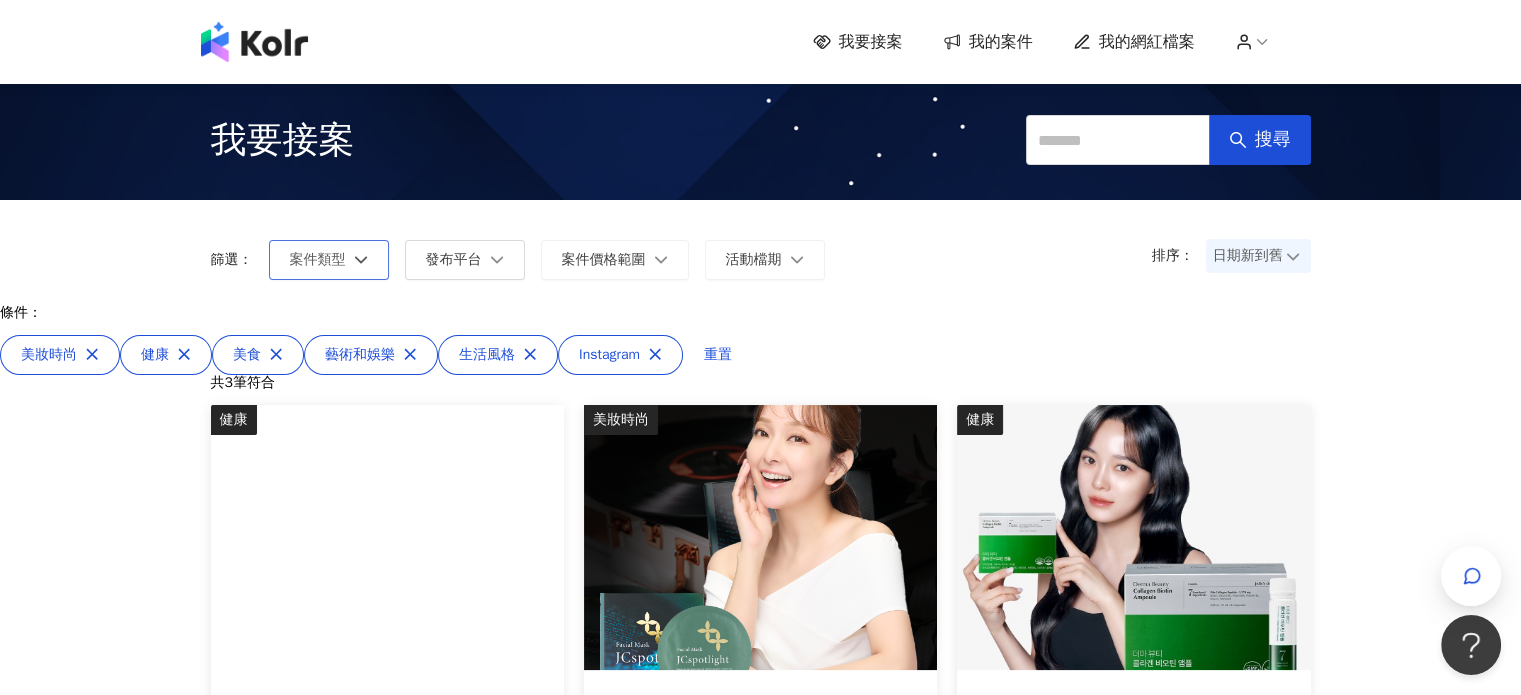 click on "案件類型" at bounding box center [318, 260] 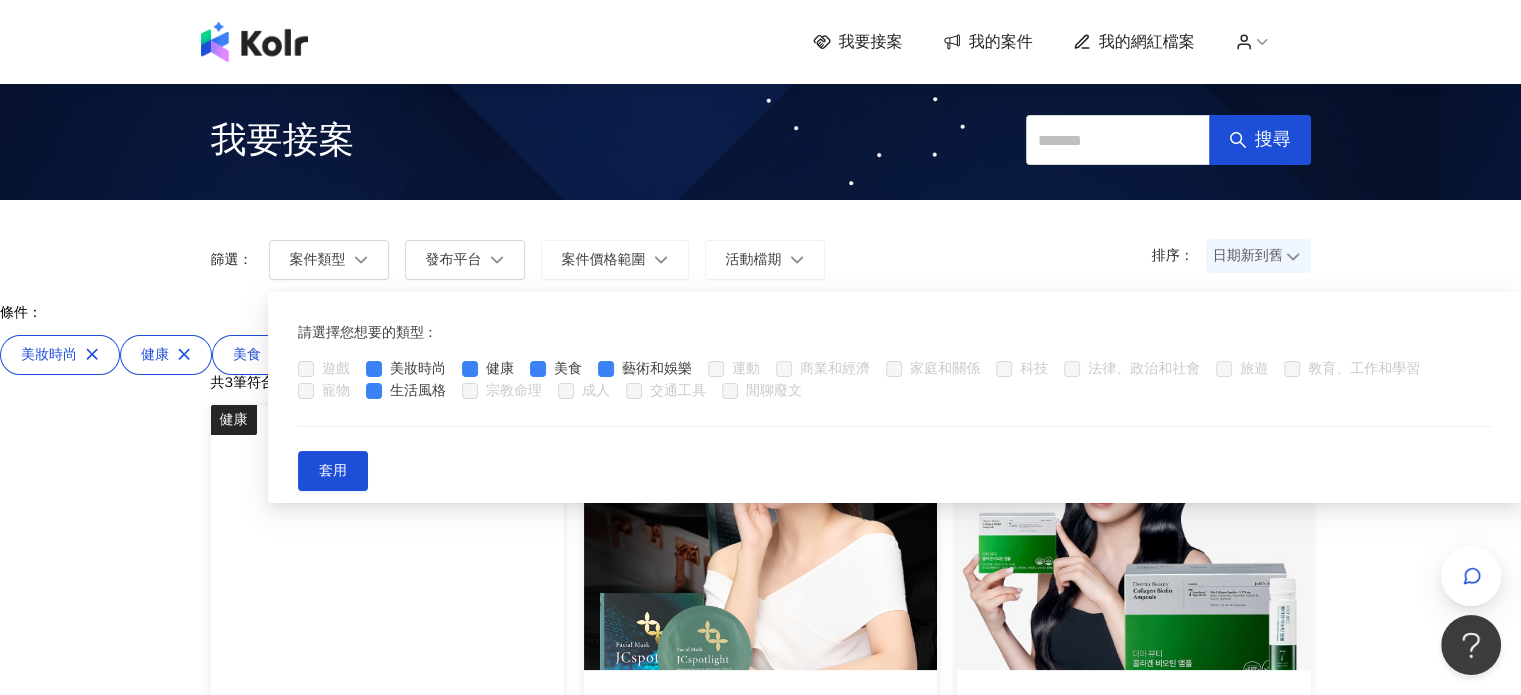 click on "排序： 日期新到舊 篩選： 案件類型 發布平台 案件價格範圍 活動檔期 請選擇您想要的類型 : 遊戲 美妝時尚 健康 美食 藝術和娛樂 運動 商業和經濟 家庭和關係 科技 法律、政治和社會 旅遊 教育、工作和學習 寵物 生活風格 宗教命理 成人 交通工具 閒聊廢文 套用" at bounding box center (761, 260) 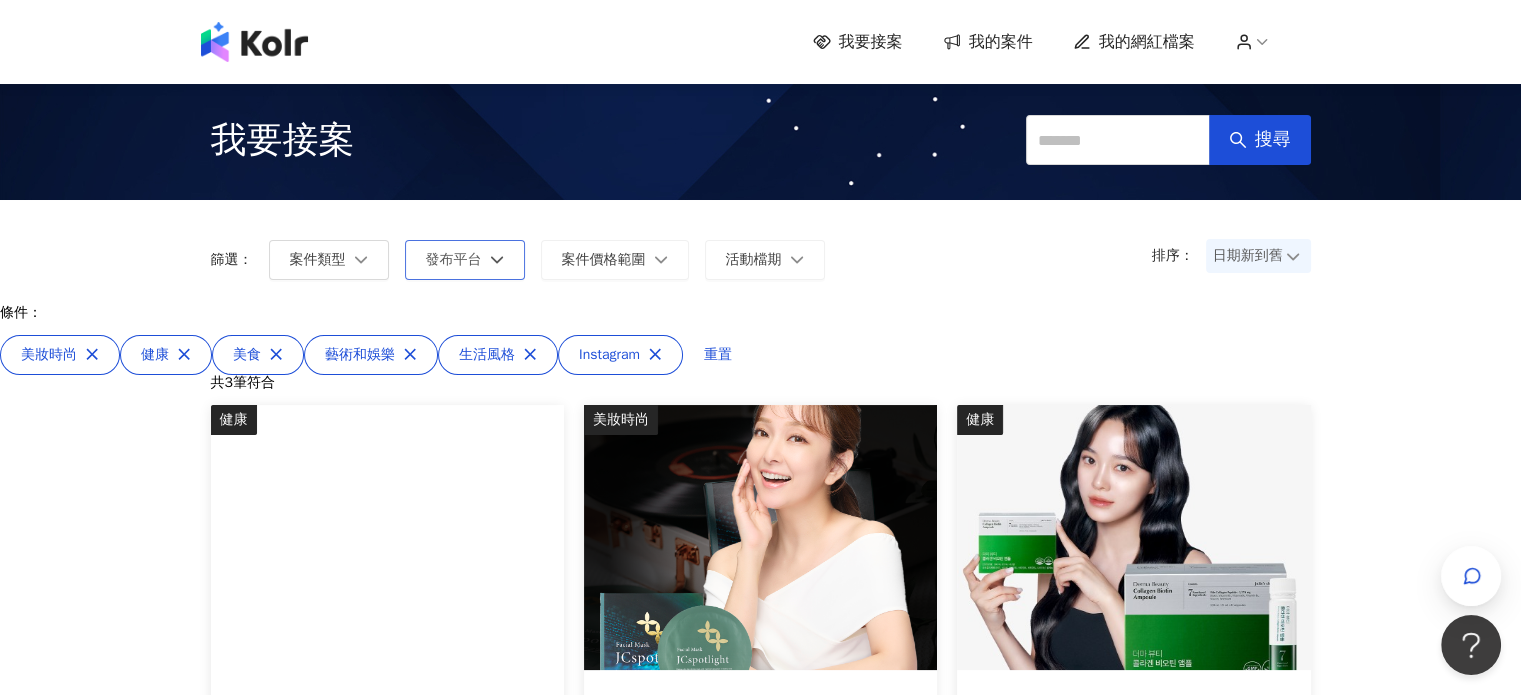 click on "發布平台" at bounding box center (465, 260) 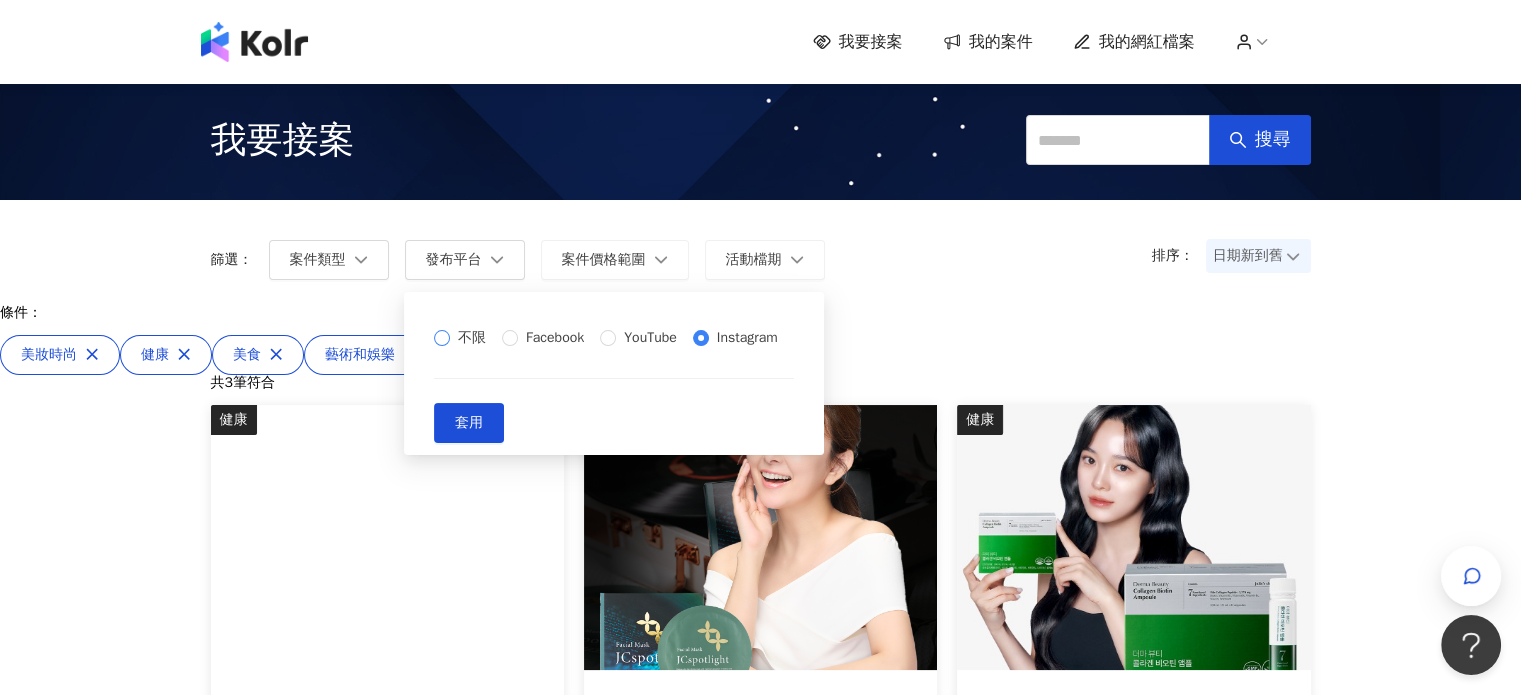 click on "不限" at bounding box center [472, 338] 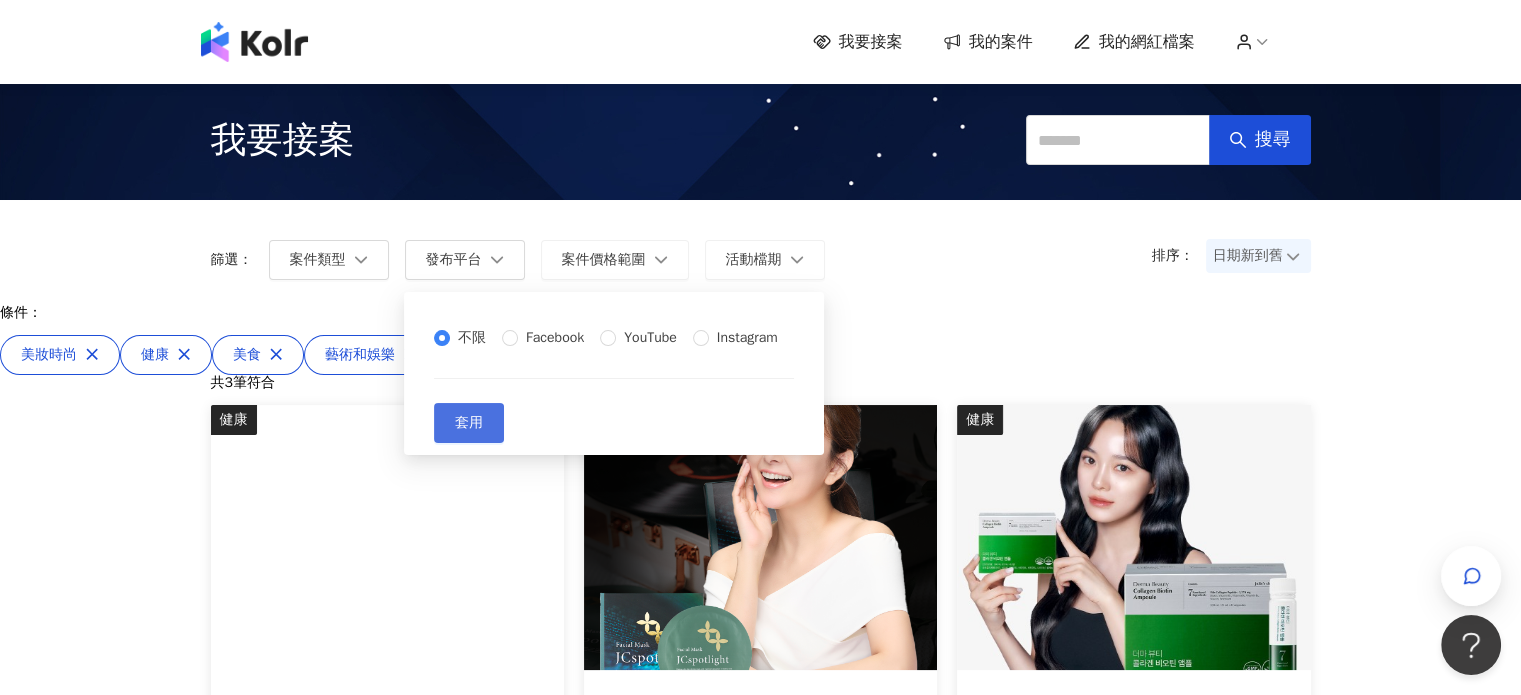 click on "套用" at bounding box center [469, 423] 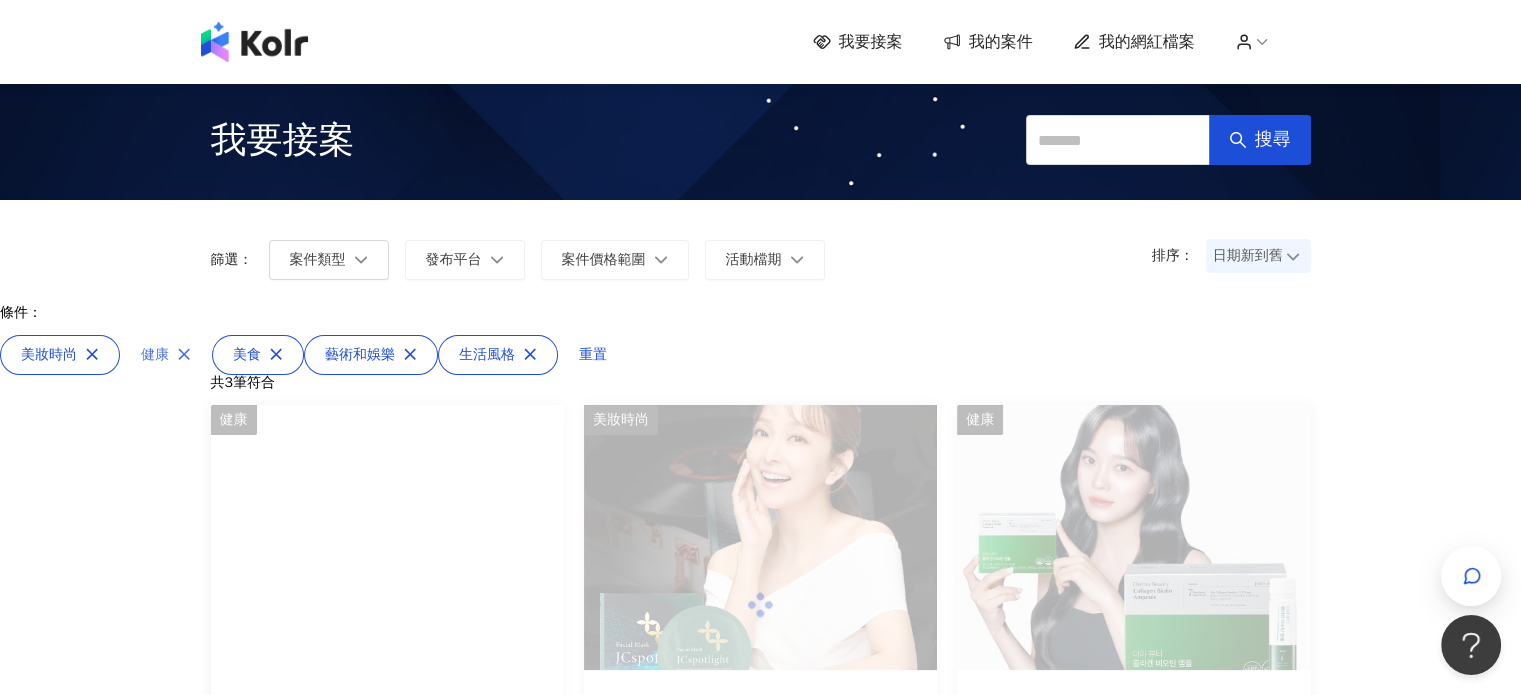 click 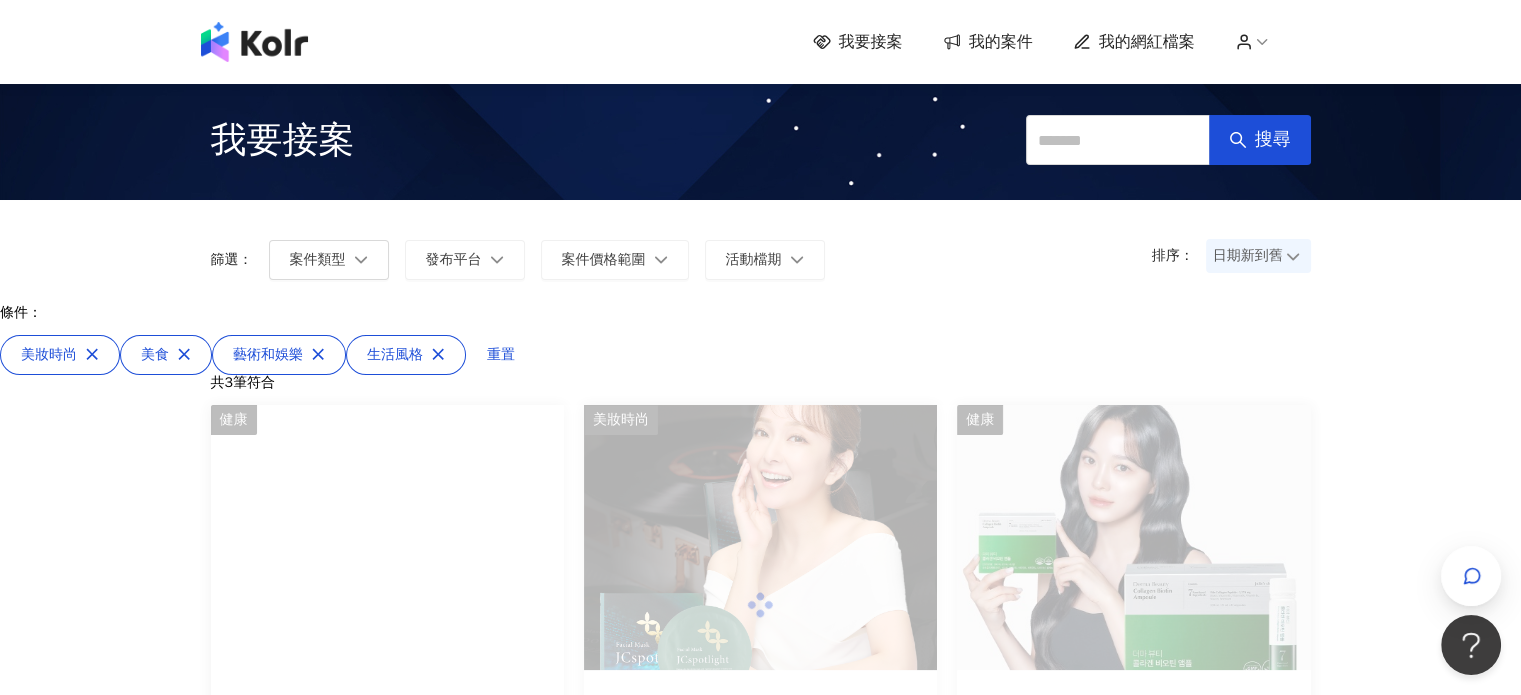 click 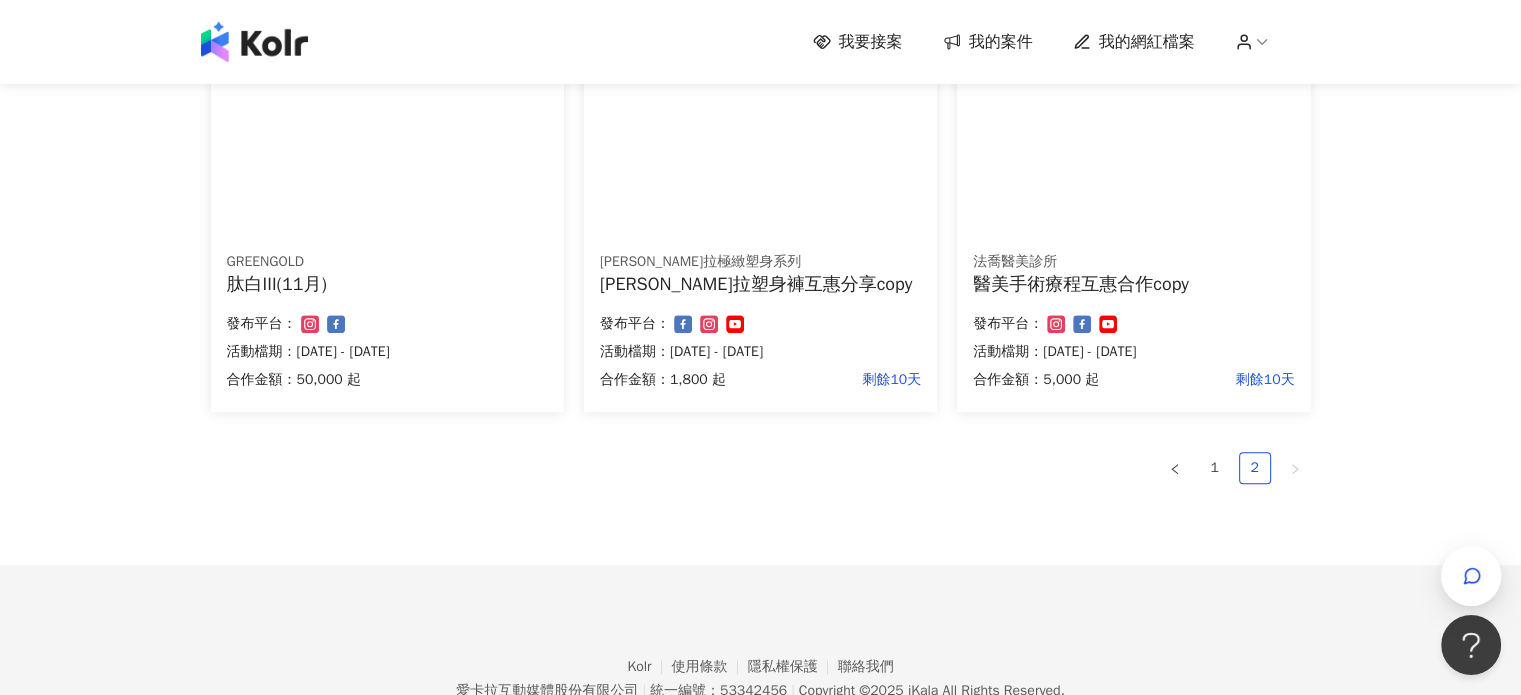 scroll, scrollTop: 1400, scrollLeft: 0, axis: vertical 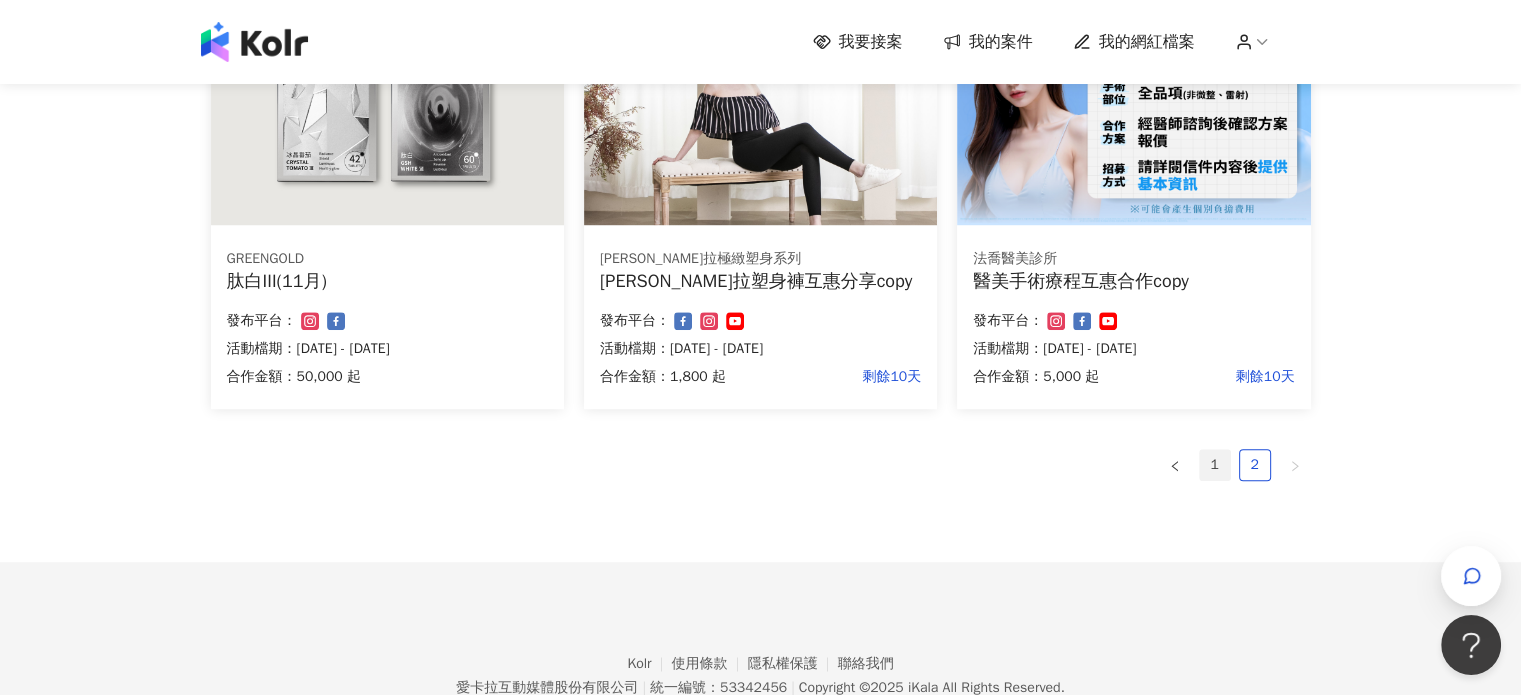 click on "1" at bounding box center (1215, 465) 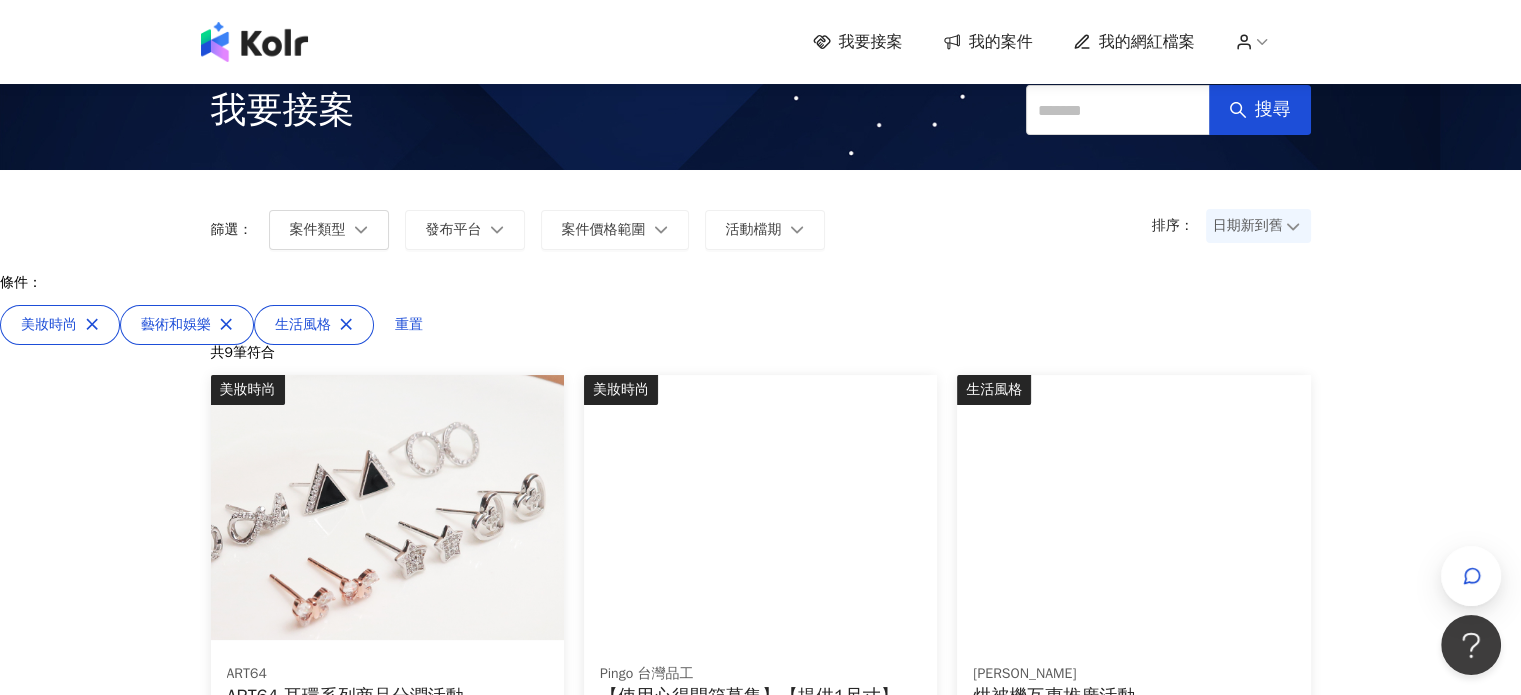 scroll, scrollTop: 0, scrollLeft: 0, axis: both 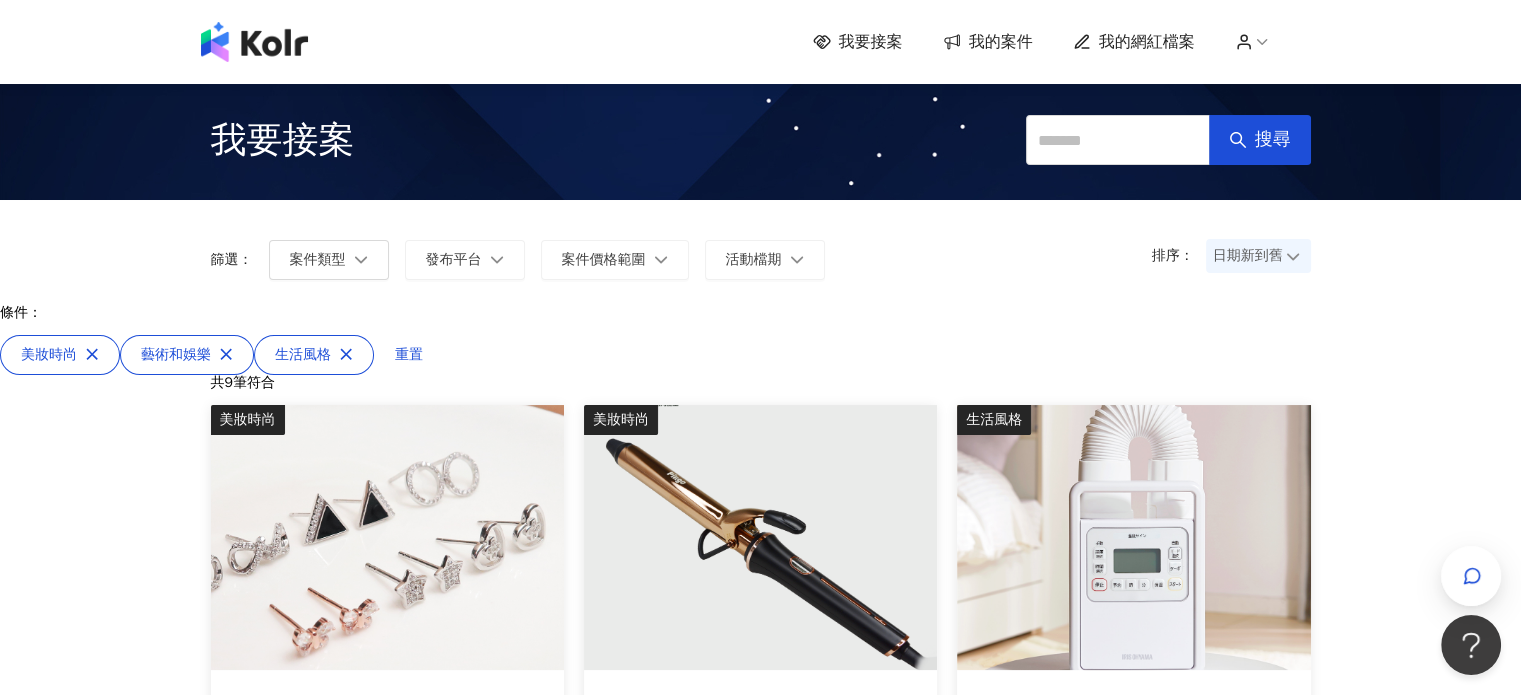 click on "我要接案" at bounding box center (283, 140) 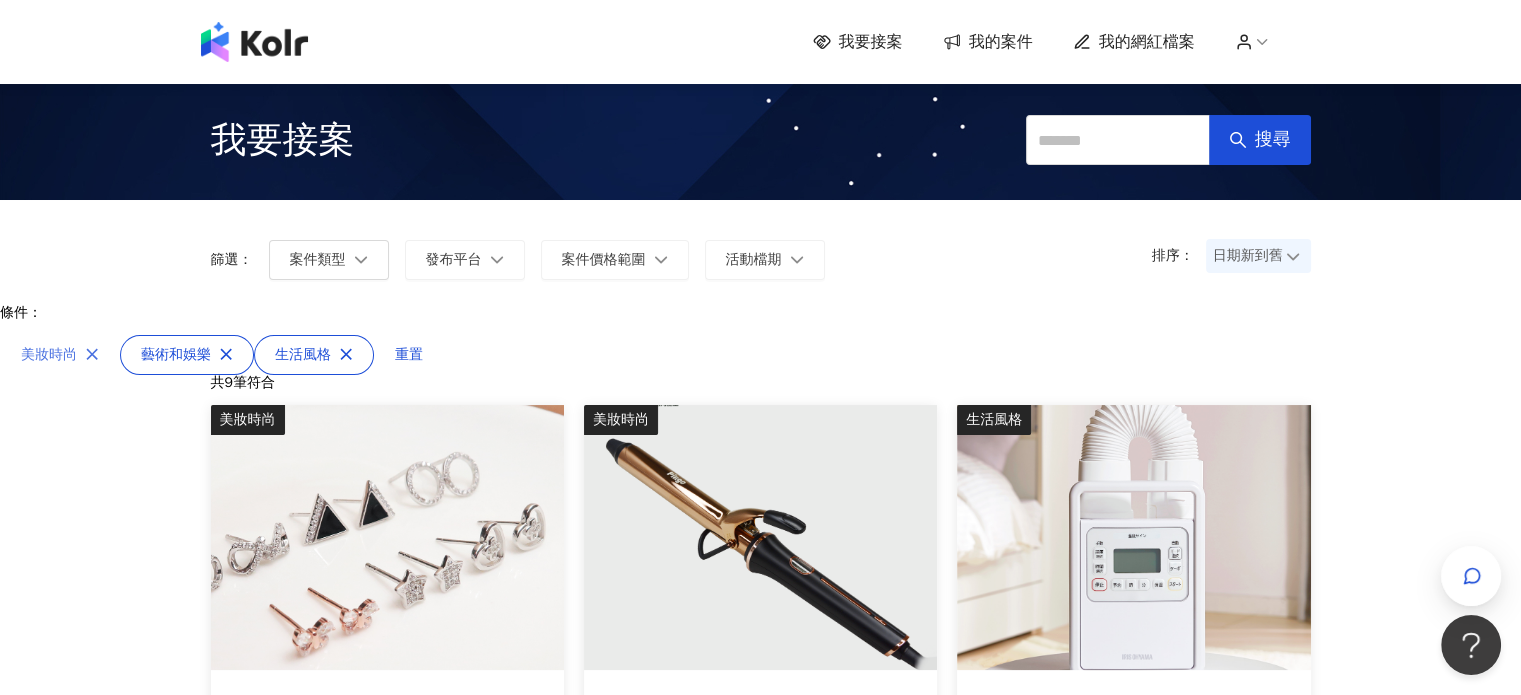 click 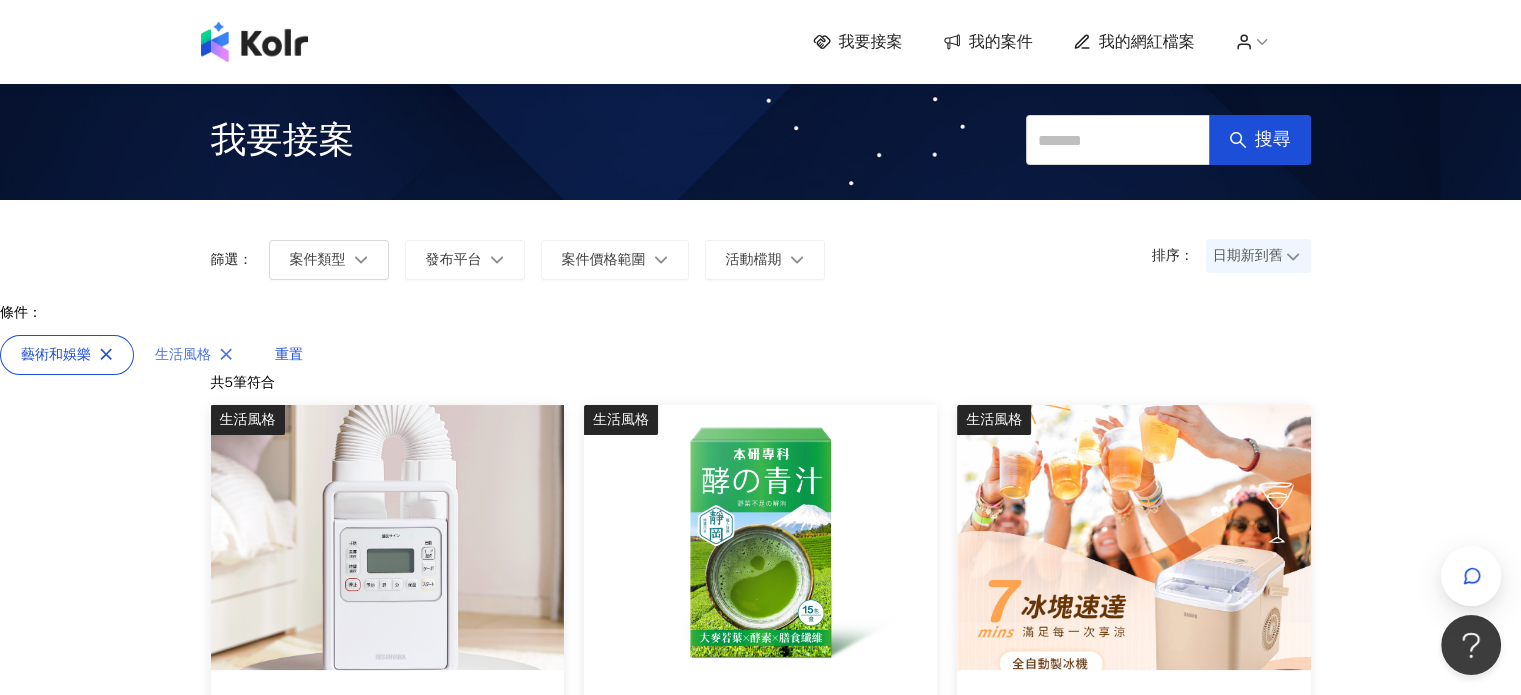 click 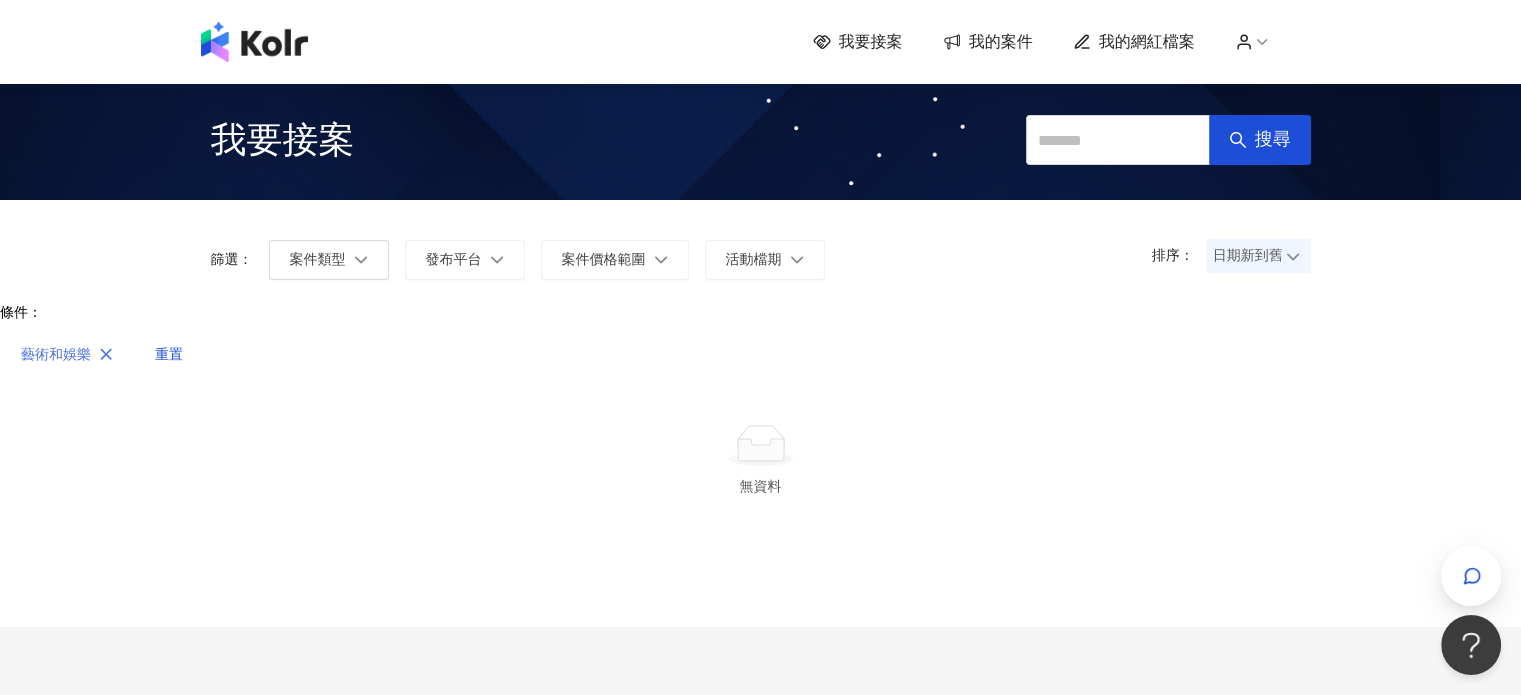 click 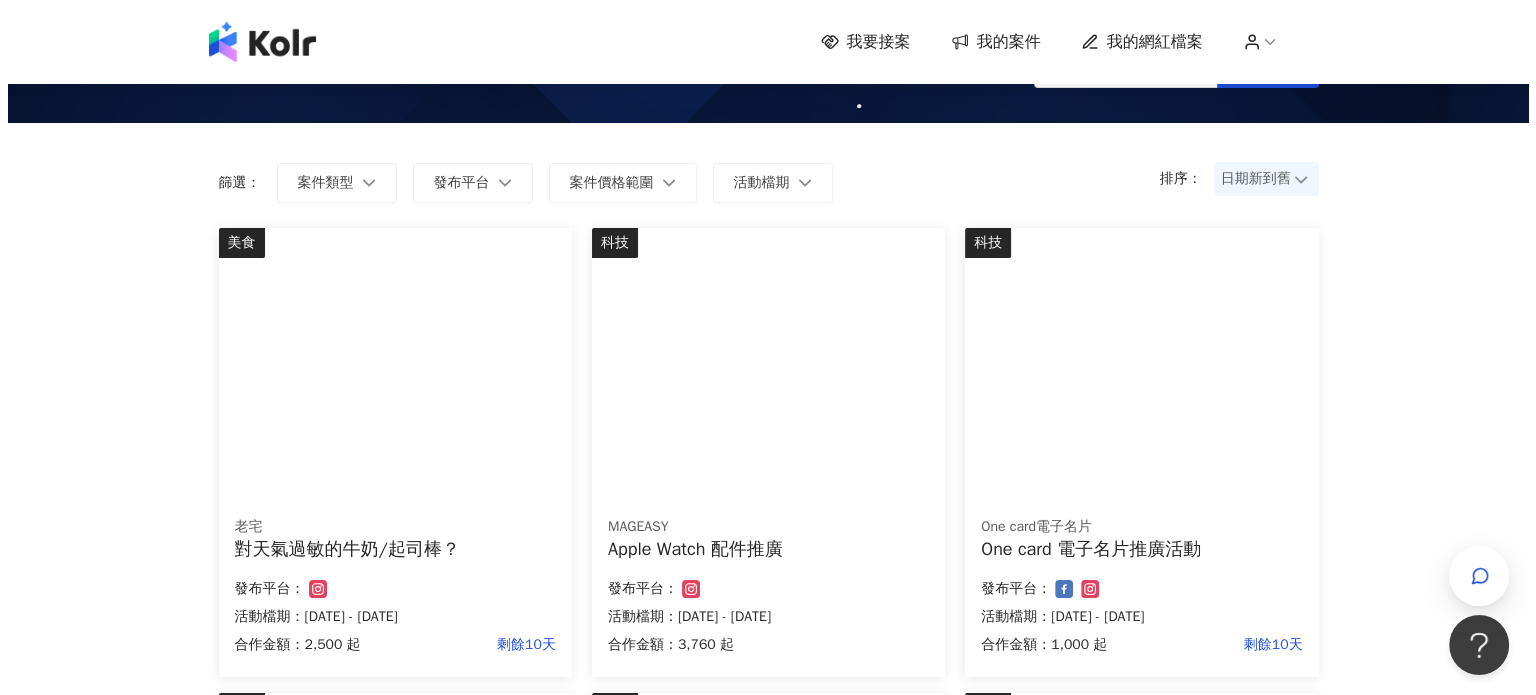 scroll, scrollTop: 0, scrollLeft: 0, axis: both 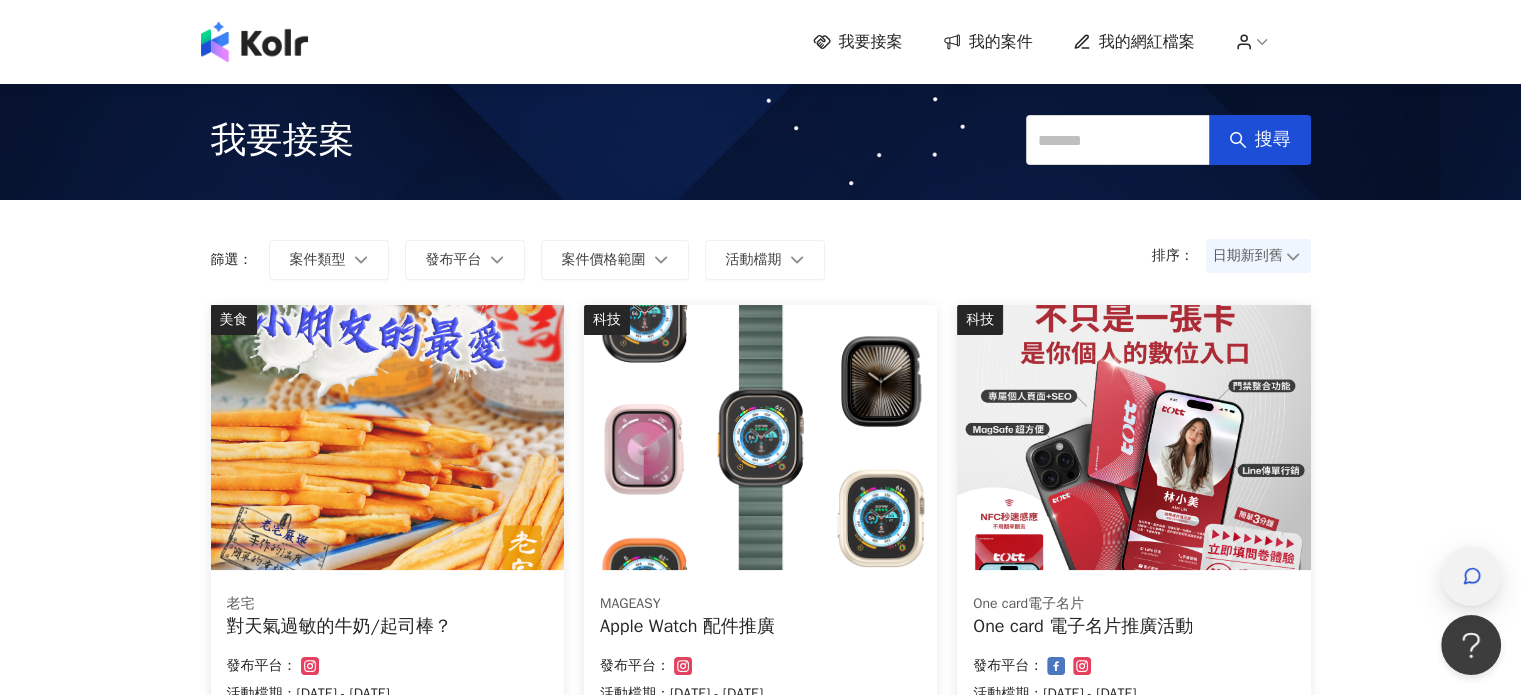 click at bounding box center (1471, 576) 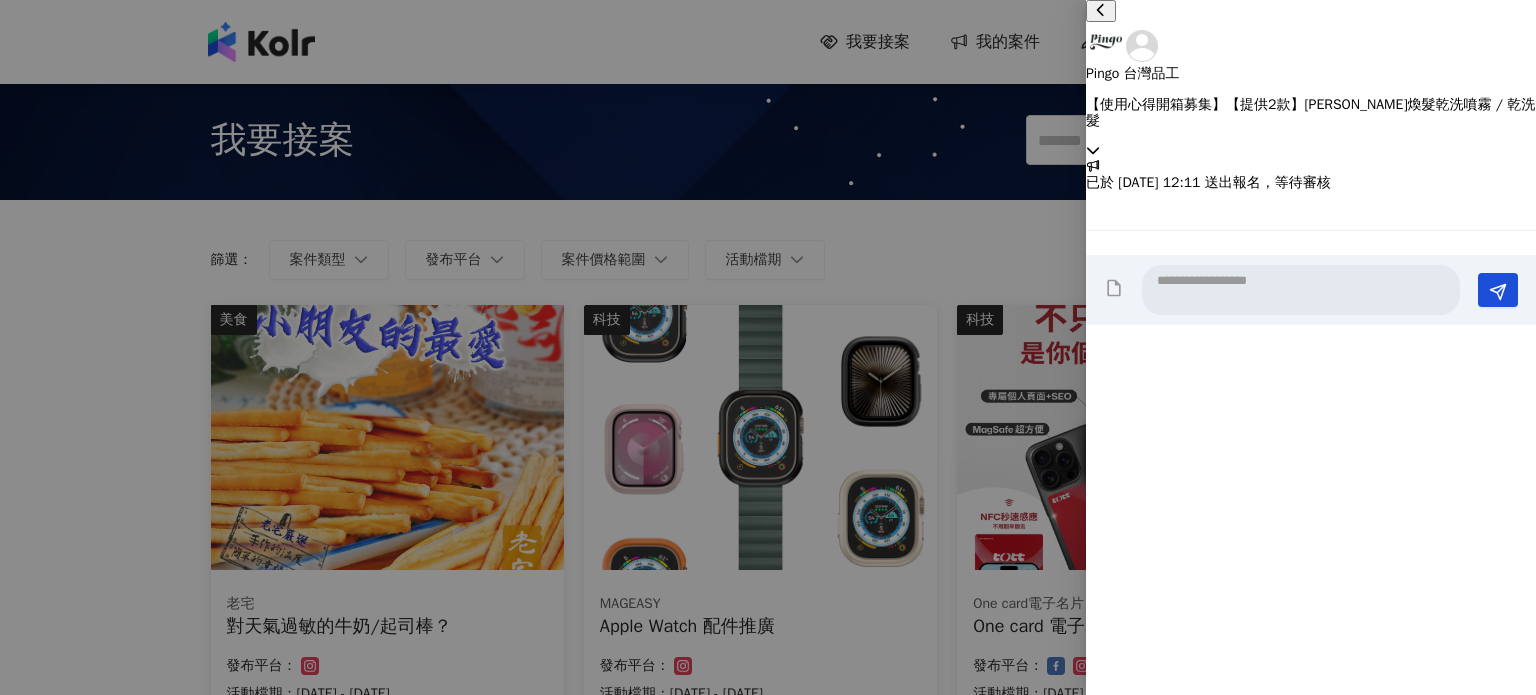 click 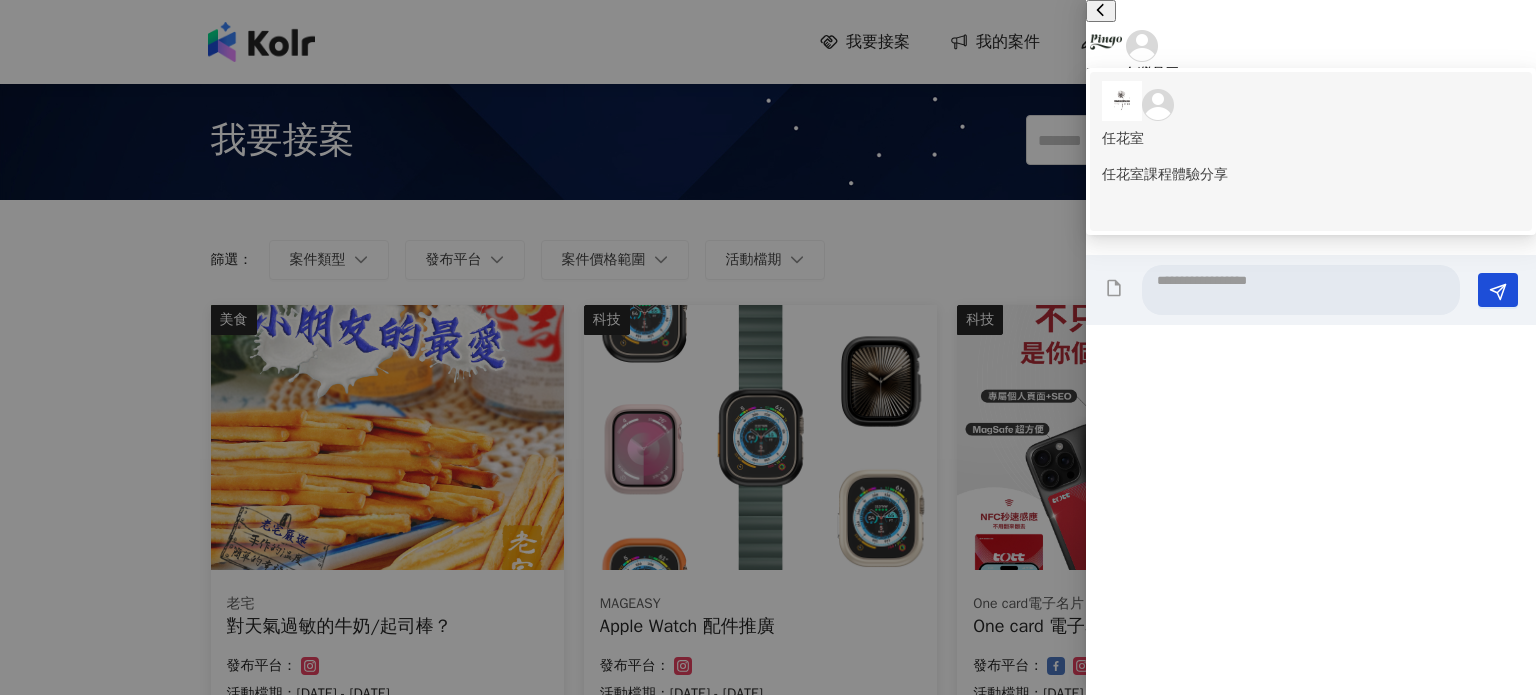 click on "任花室 任花室課程體驗分享" at bounding box center (1311, 133) 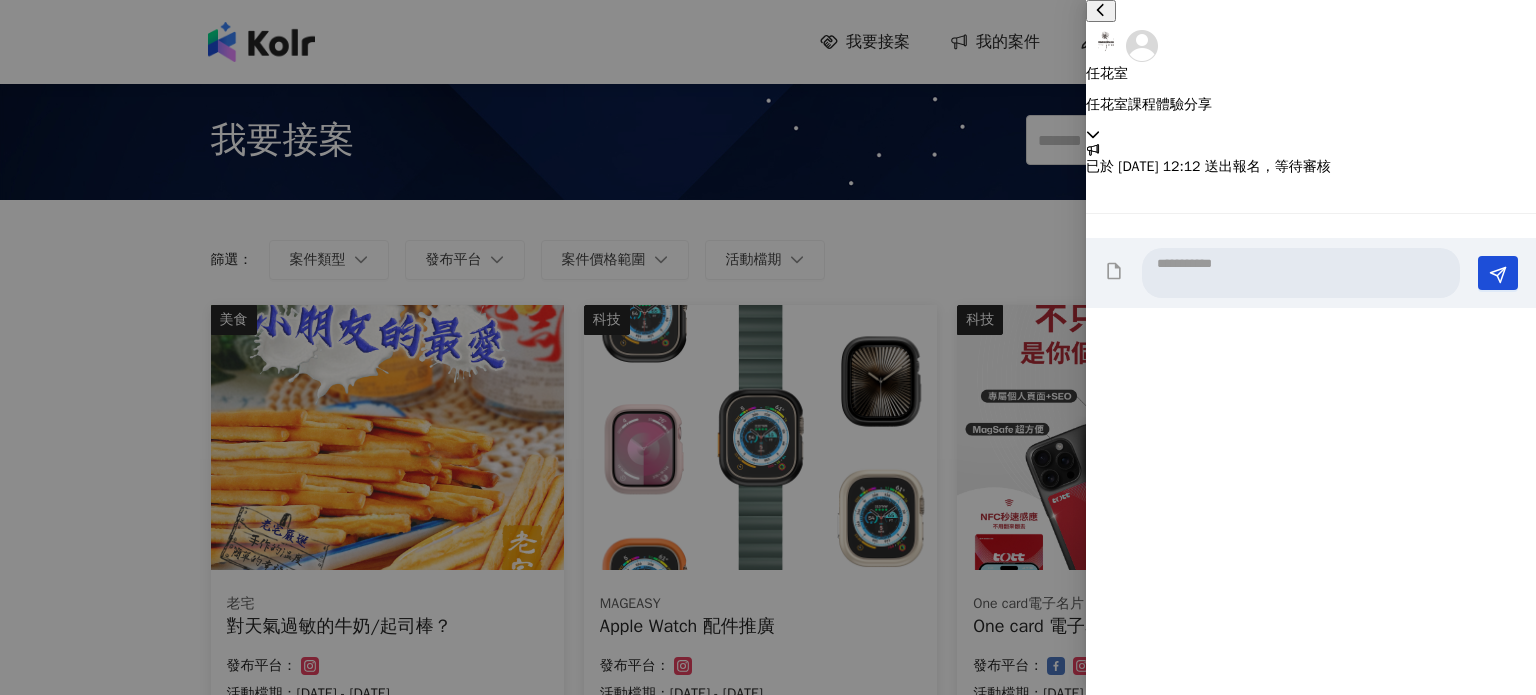 click on "任花室 任花室課程體驗分享" at bounding box center (1311, 71) 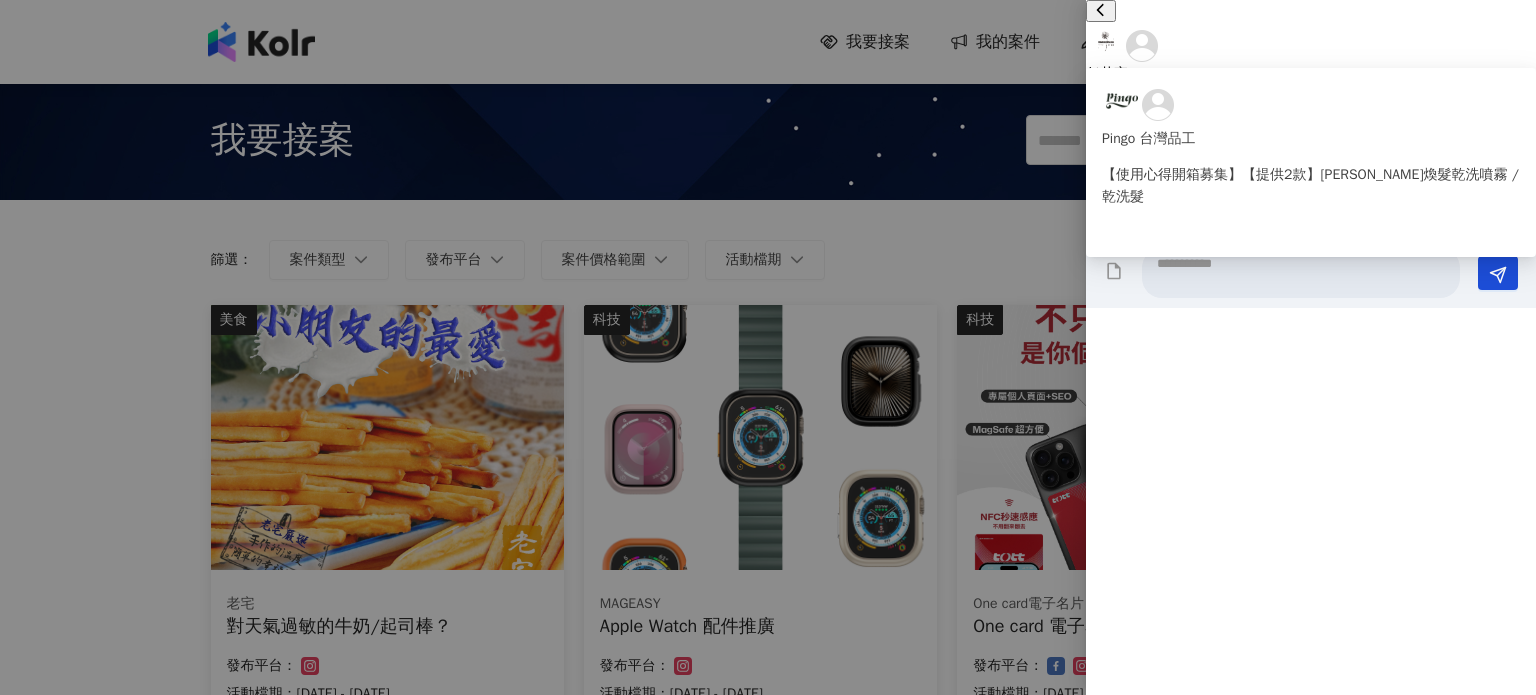 click on "任花室 任花室課程體驗分享" at bounding box center (1311, 71) 